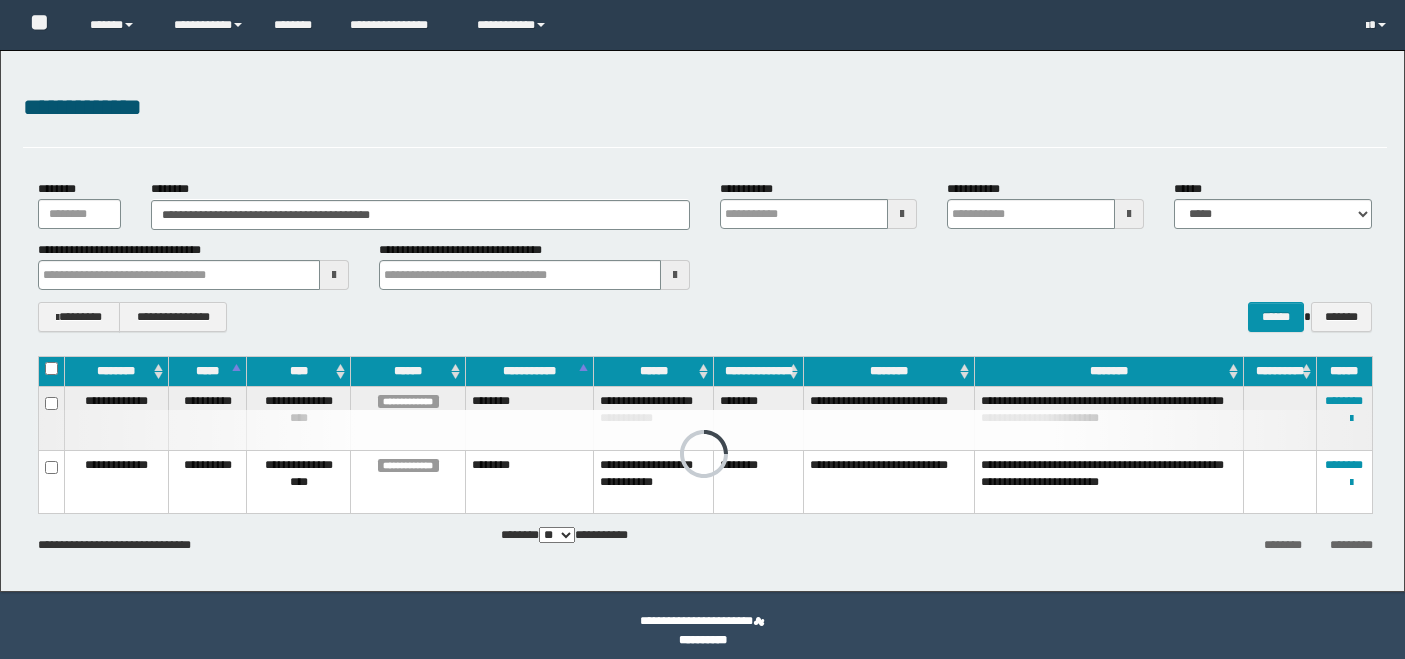 scroll, scrollTop: 0, scrollLeft: 0, axis: both 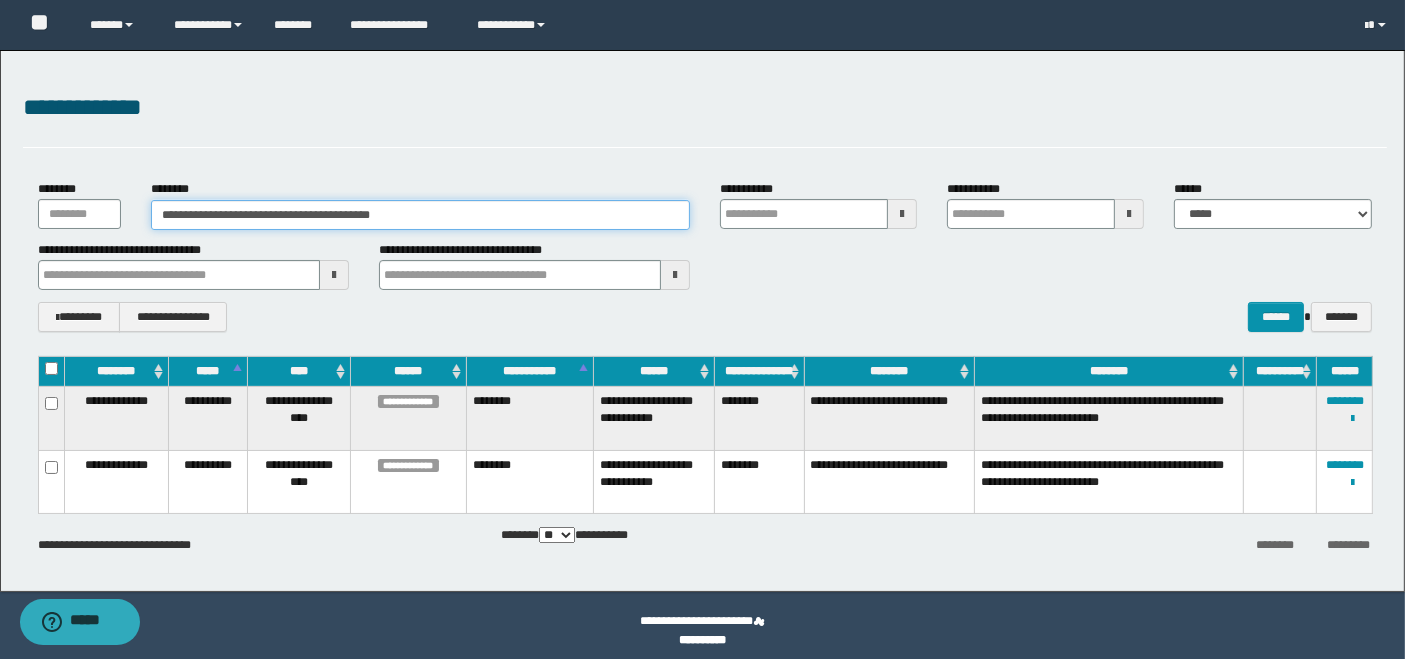 drag, startPoint x: 482, startPoint y: 214, endPoint x: 170, endPoint y: 214, distance: 312 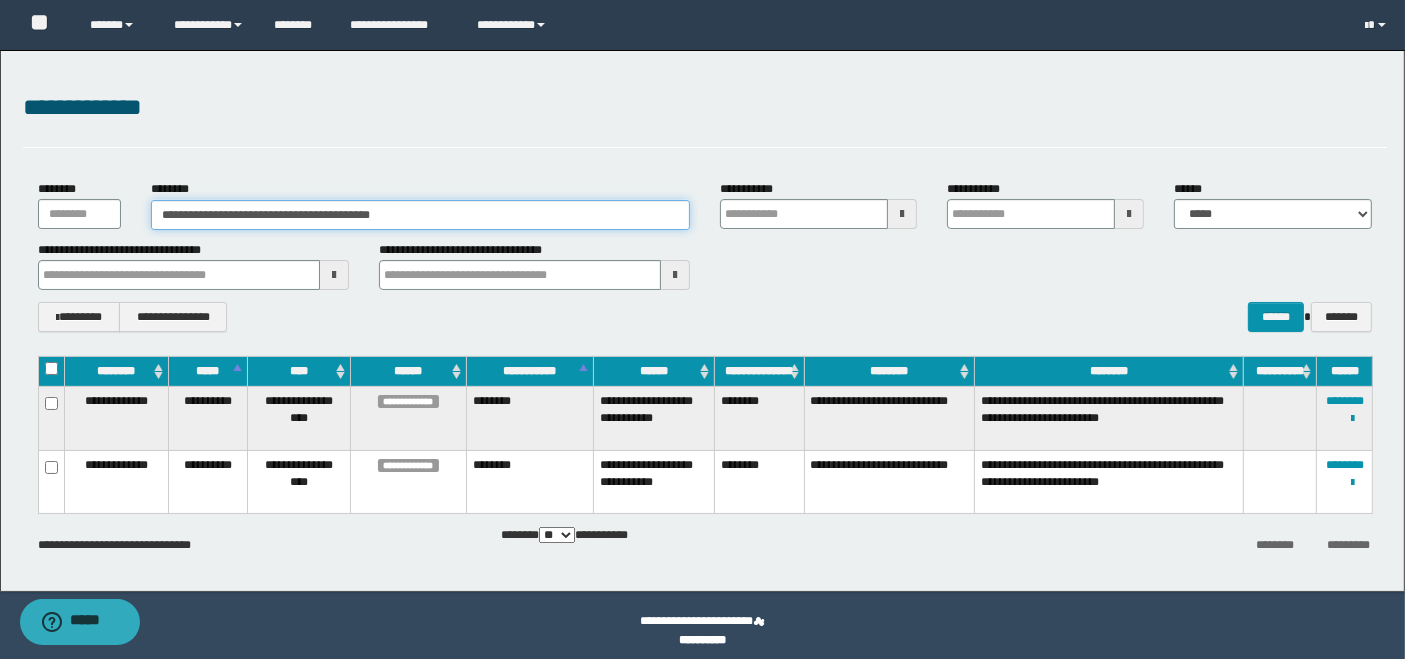 click on "**********" at bounding box center [420, 215] 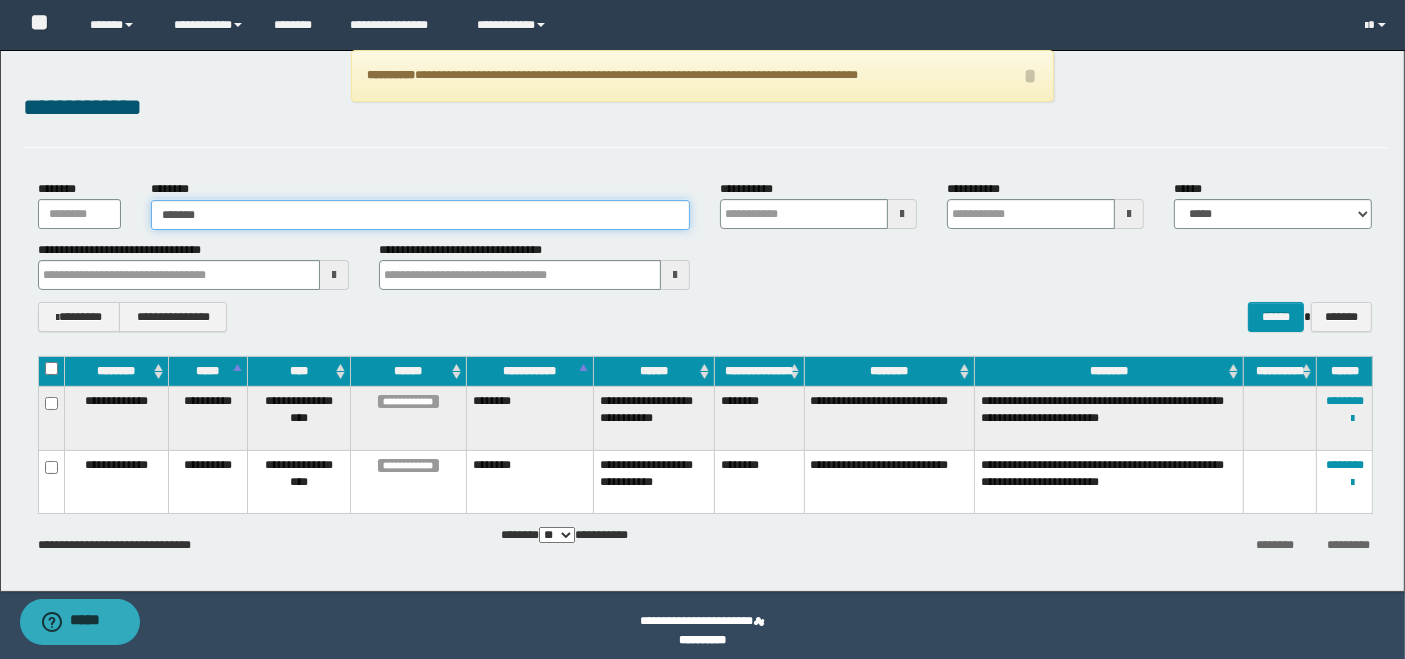type on "********" 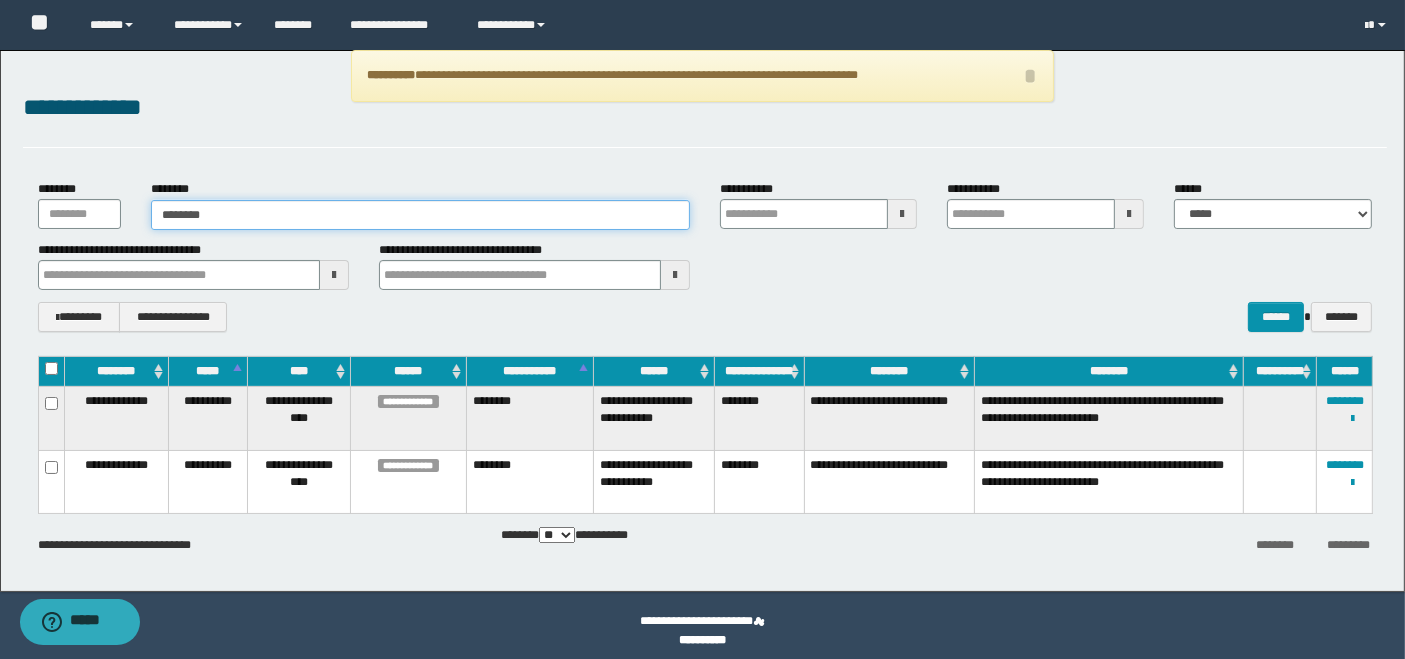 type on "********" 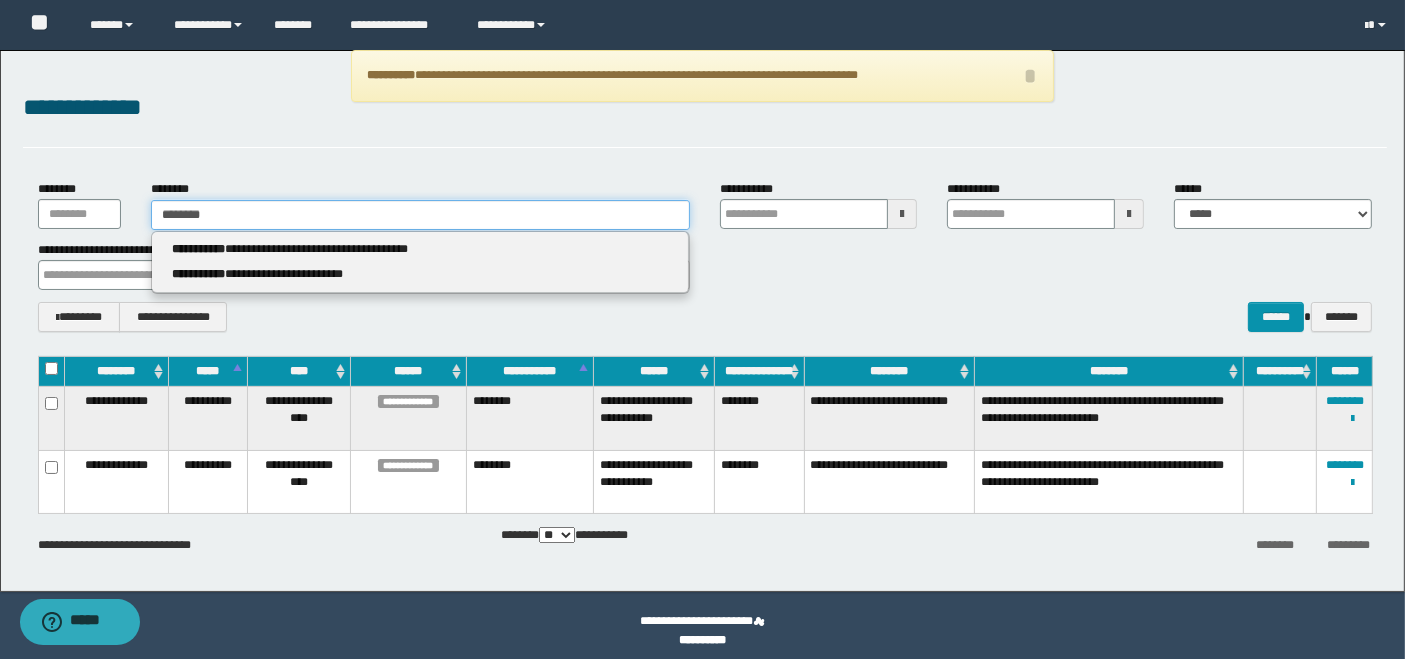 type on "********" 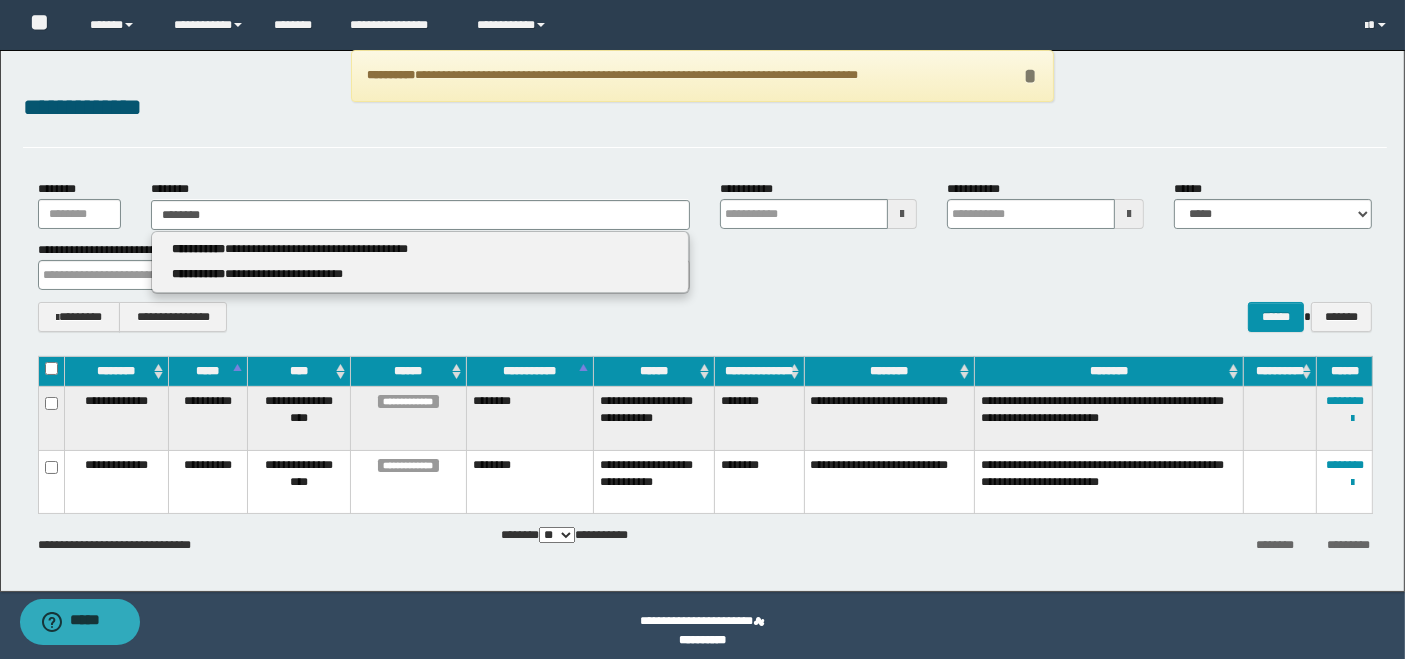 click on "*" at bounding box center (1030, 76) 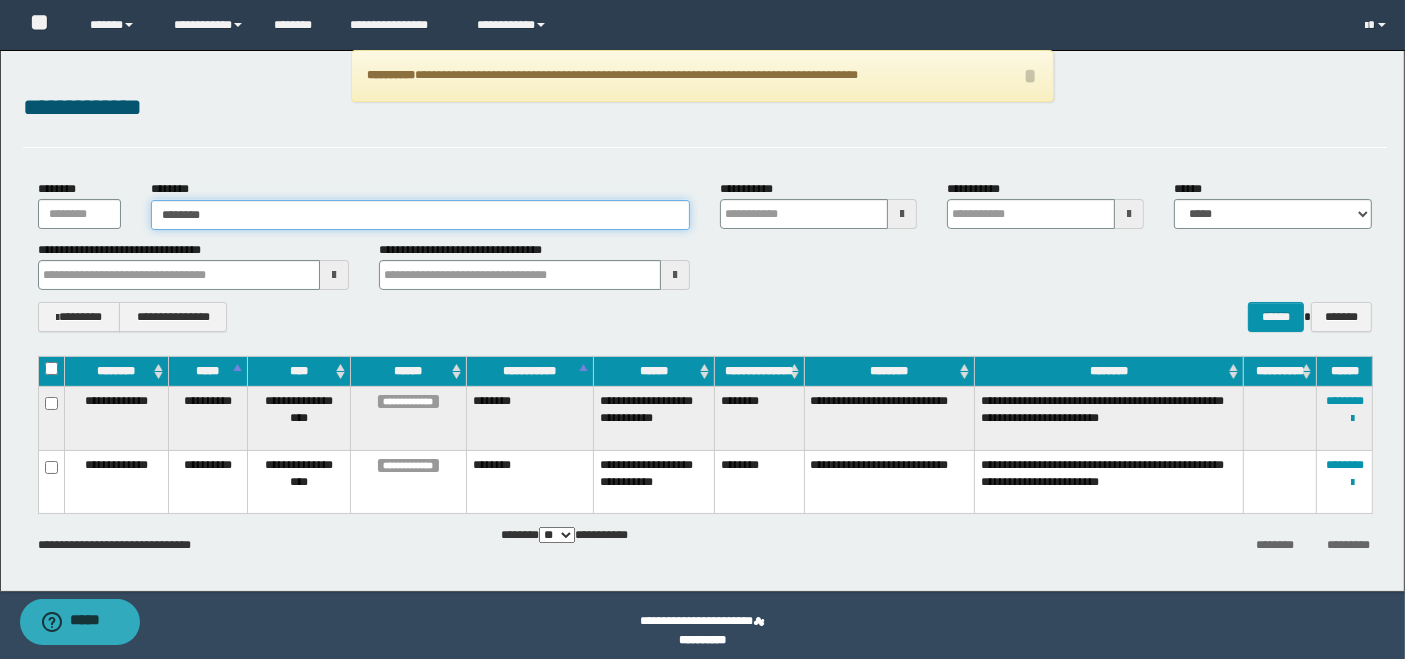 type on "********" 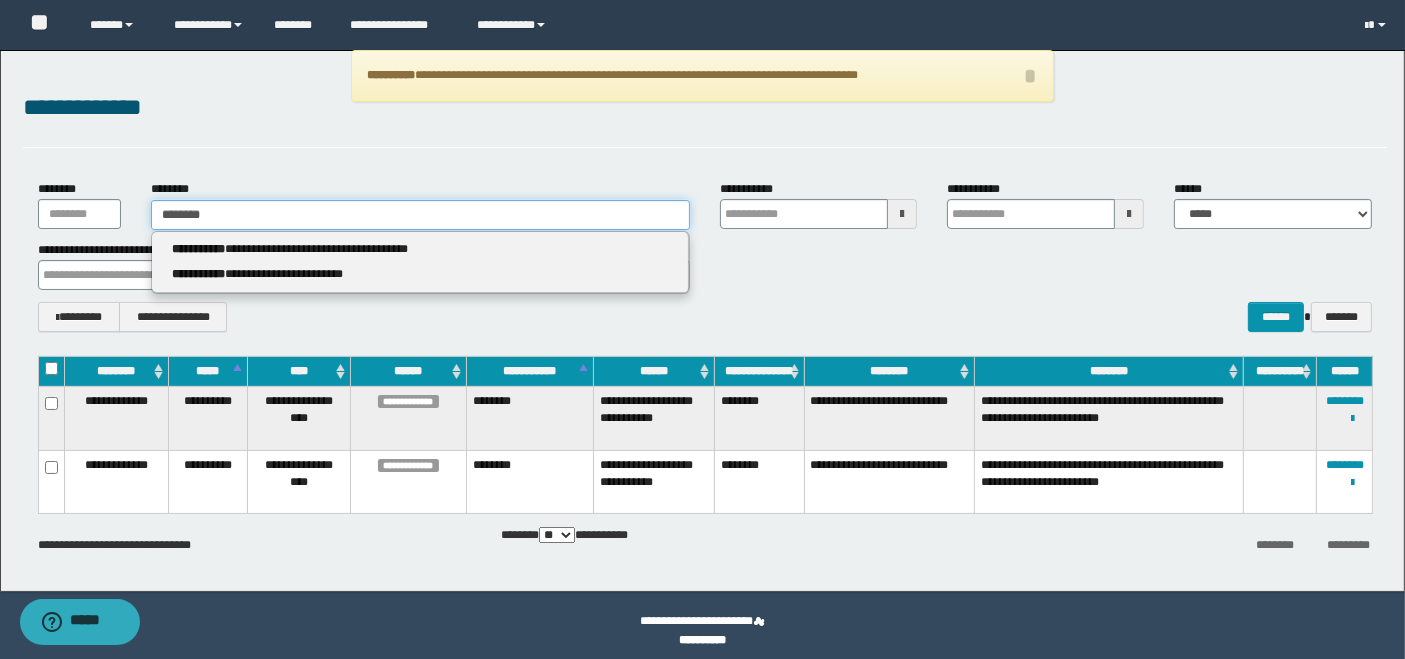 click on "********" at bounding box center [420, 215] 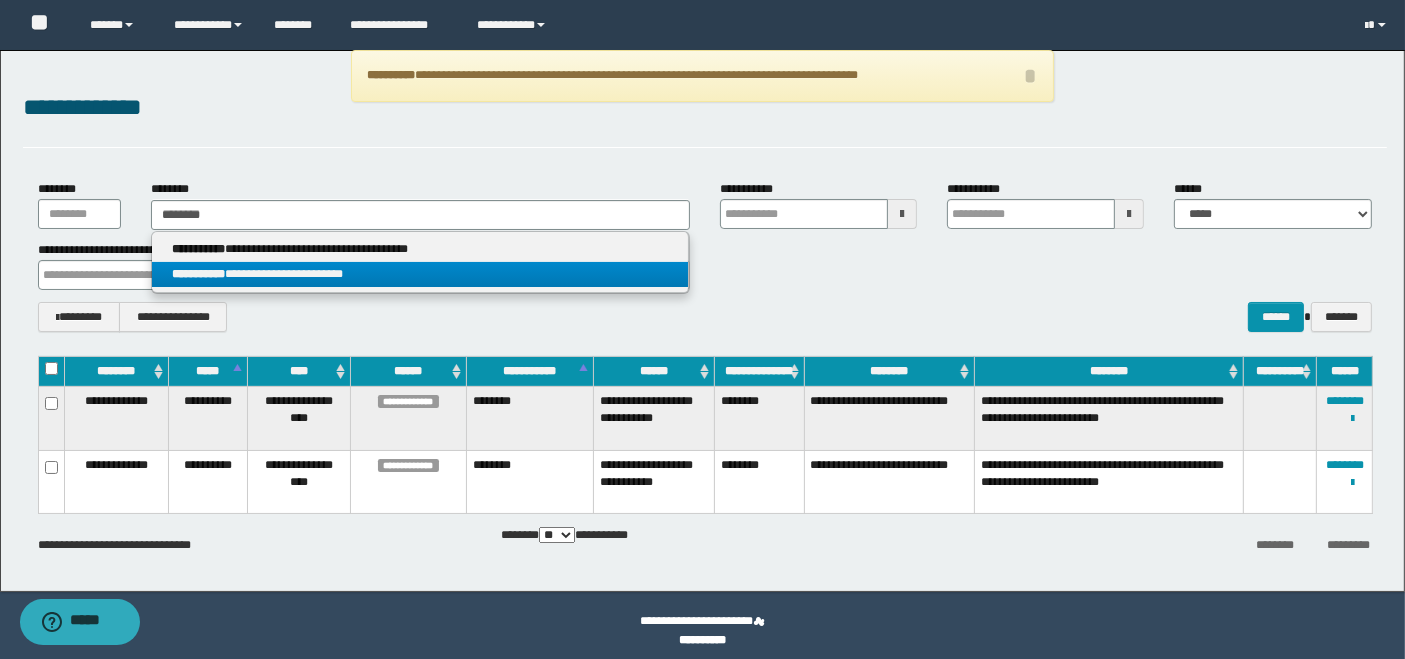 click on "**********" at bounding box center [420, 274] 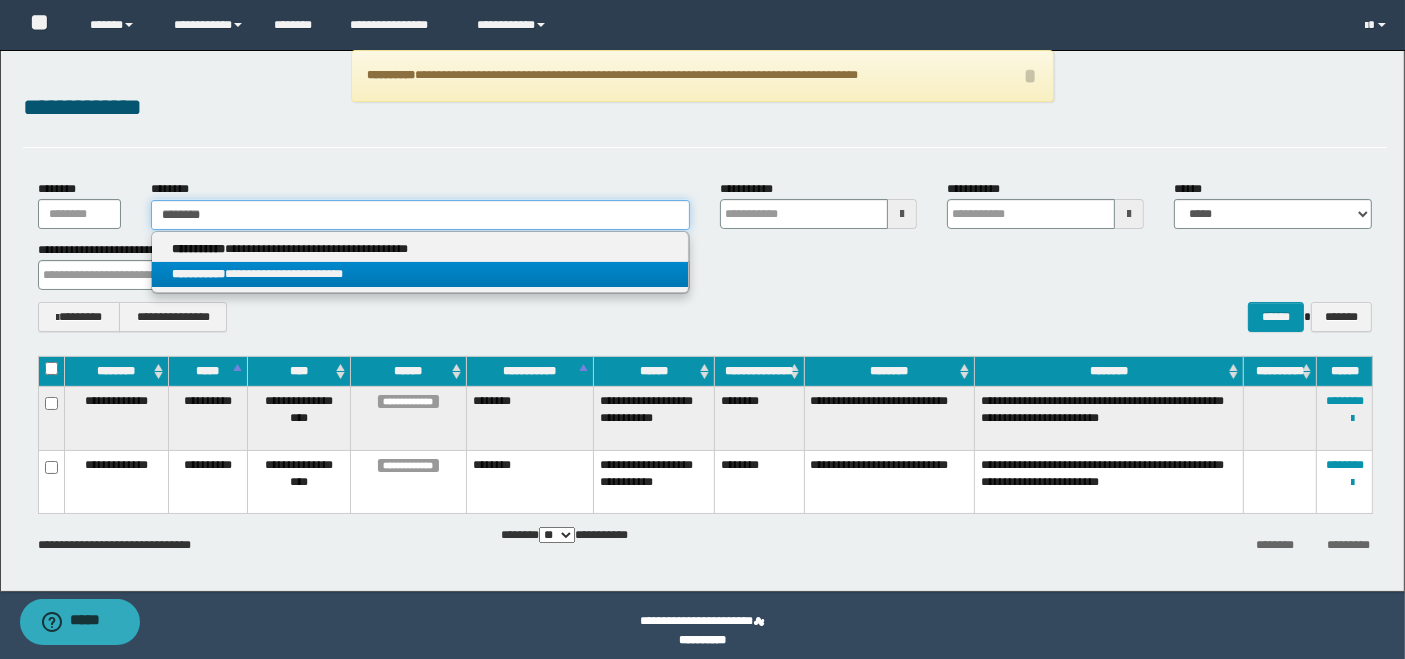 type 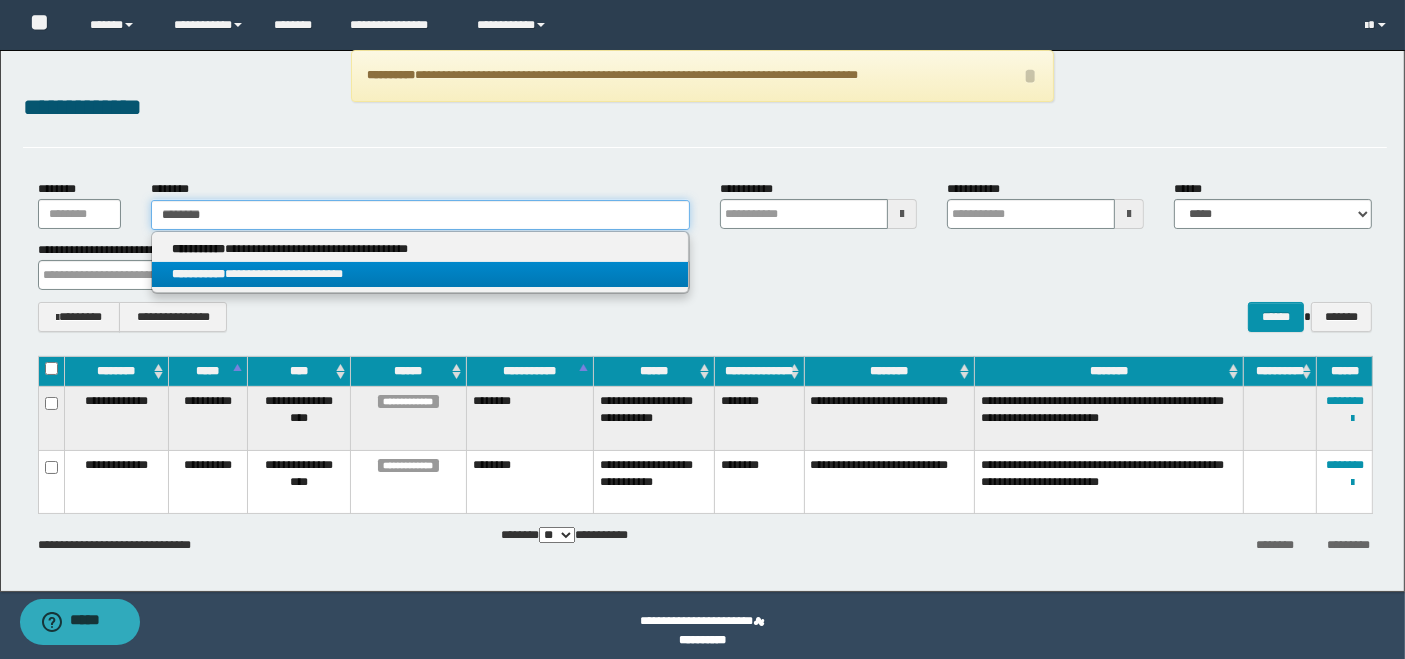 type on "**********" 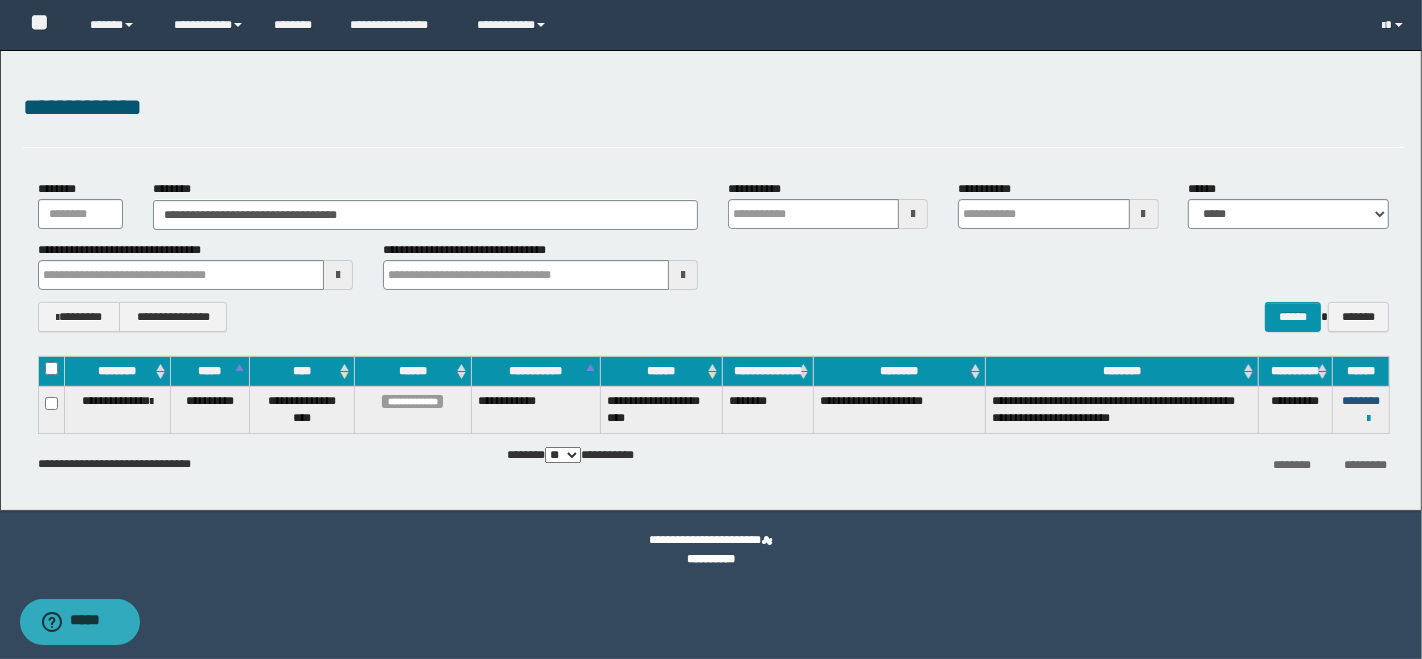 click on "********" at bounding box center [1361, 401] 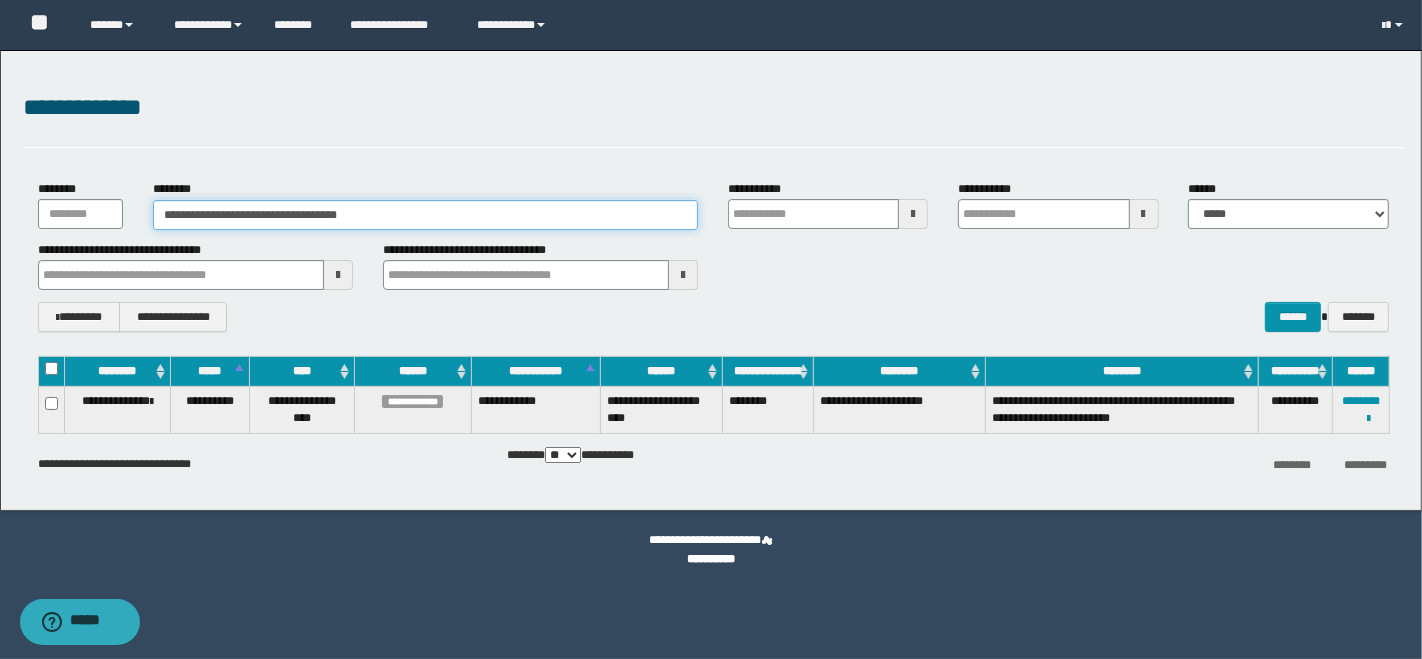 drag, startPoint x: 439, startPoint y: 217, endPoint x: 109, endPoint y: 227, distance: 330.1515 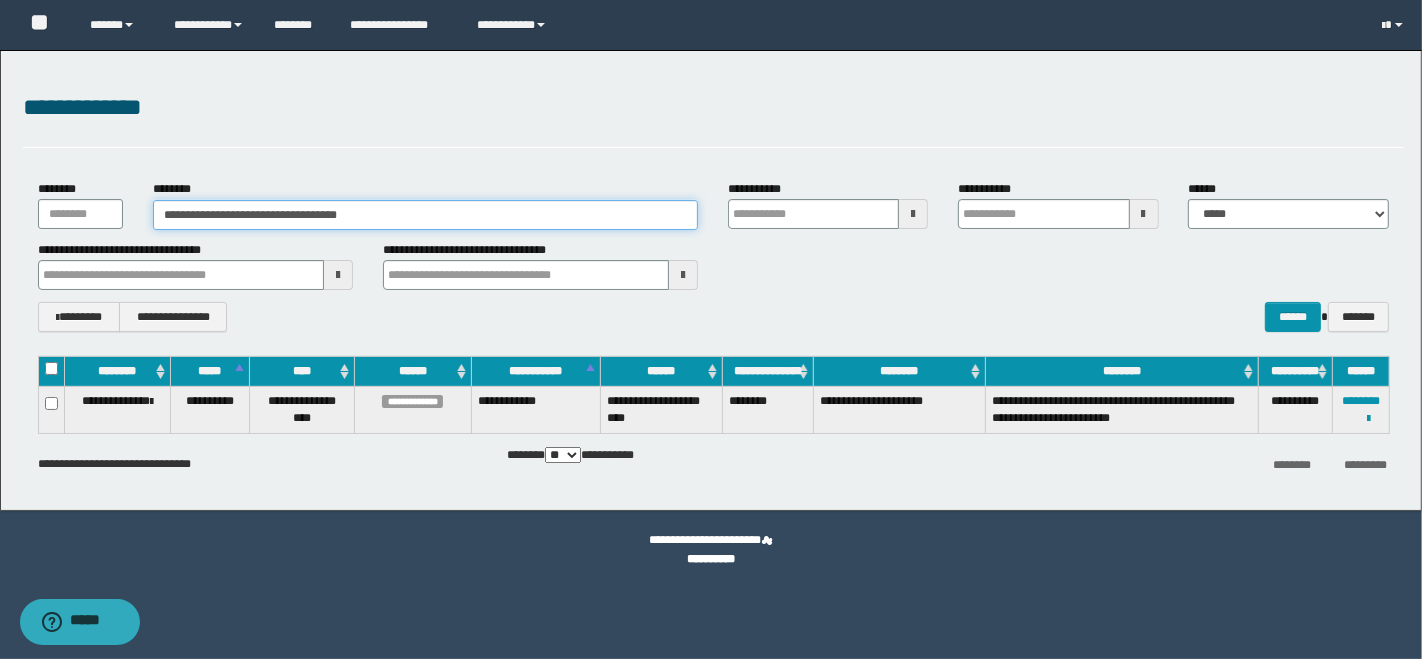 click on "**********" at bounding box center (713, 204) 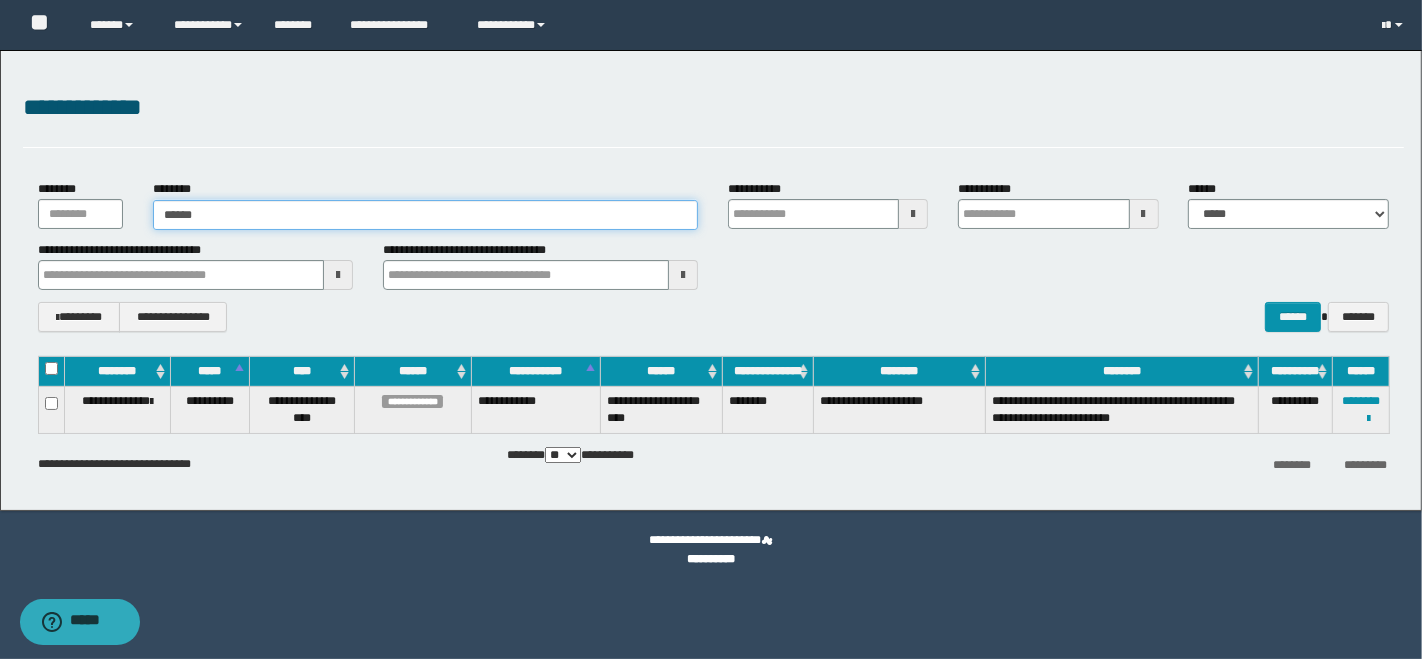 type on "*******" 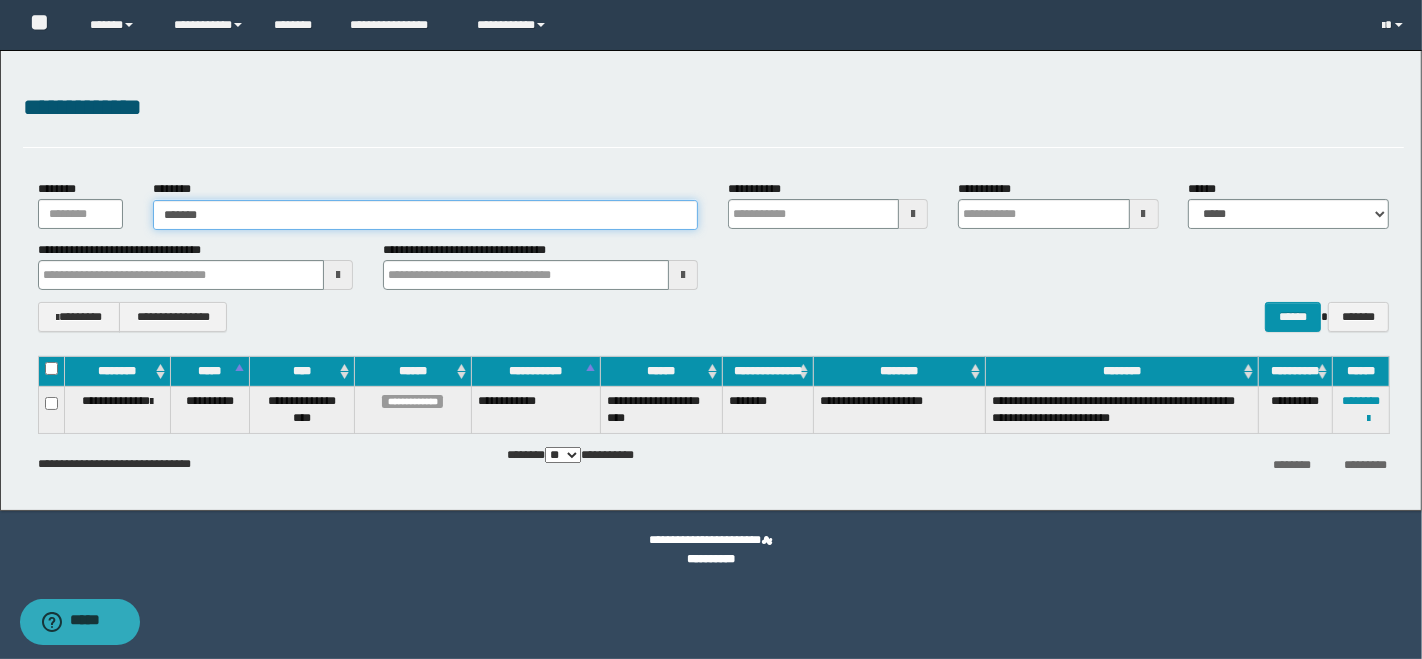 type on "*******" 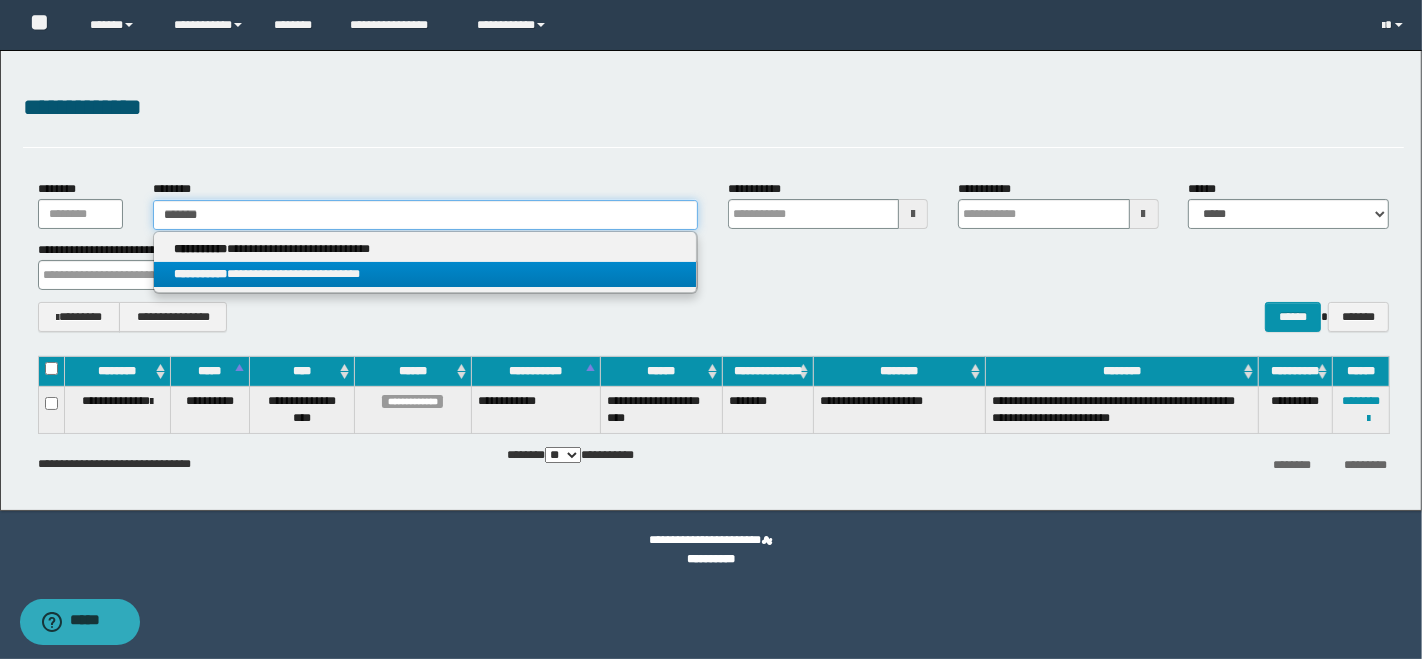 type on "*******" 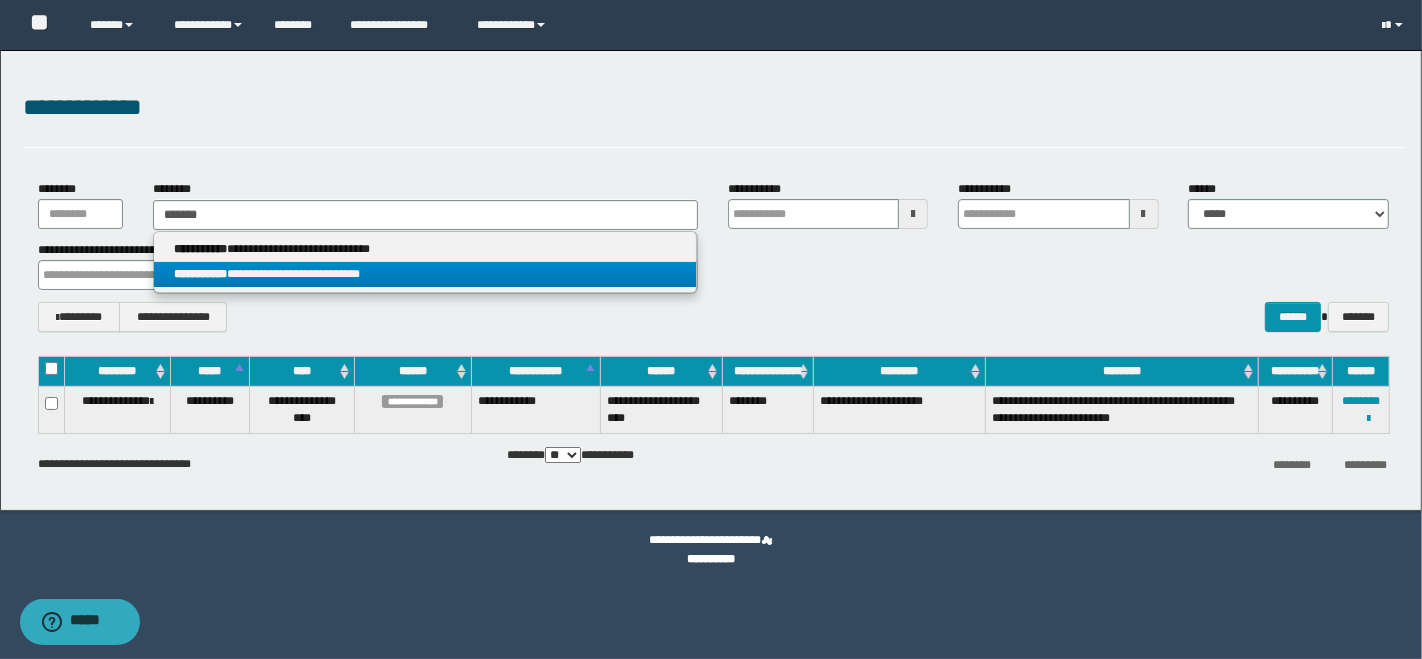 click on "**********" at bounding box center [425, 274] 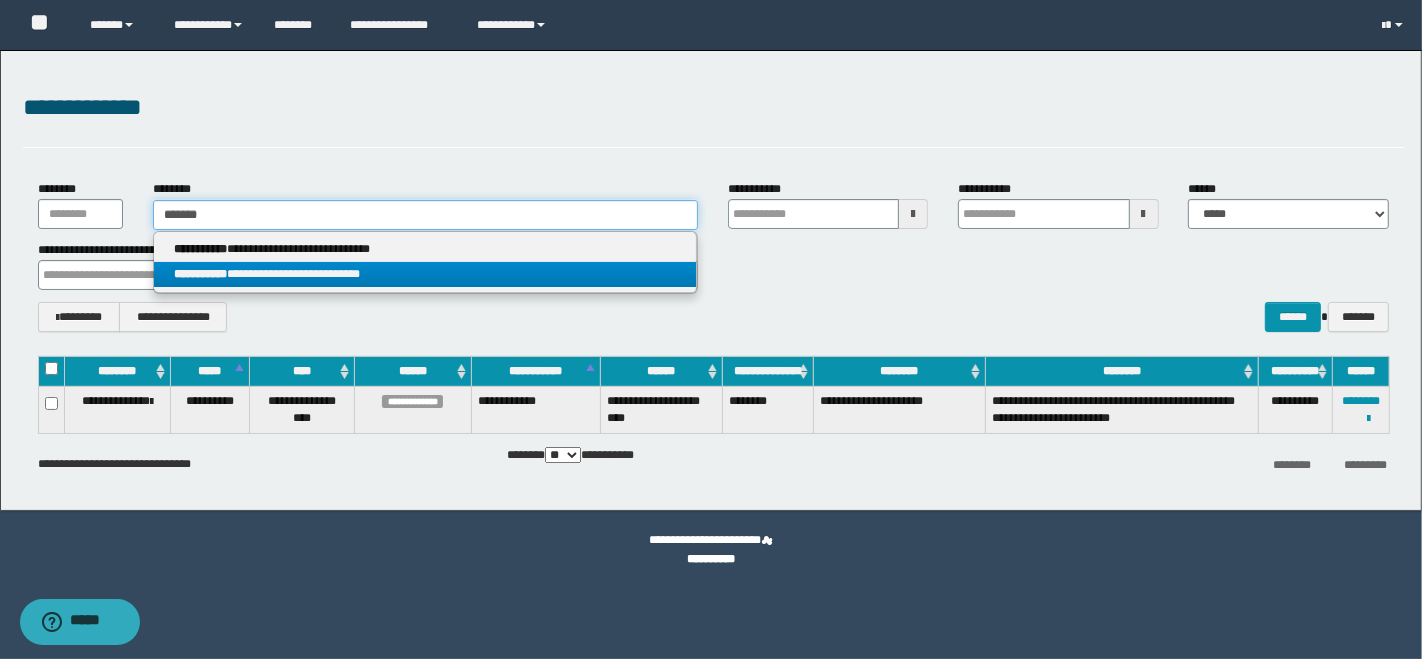 type 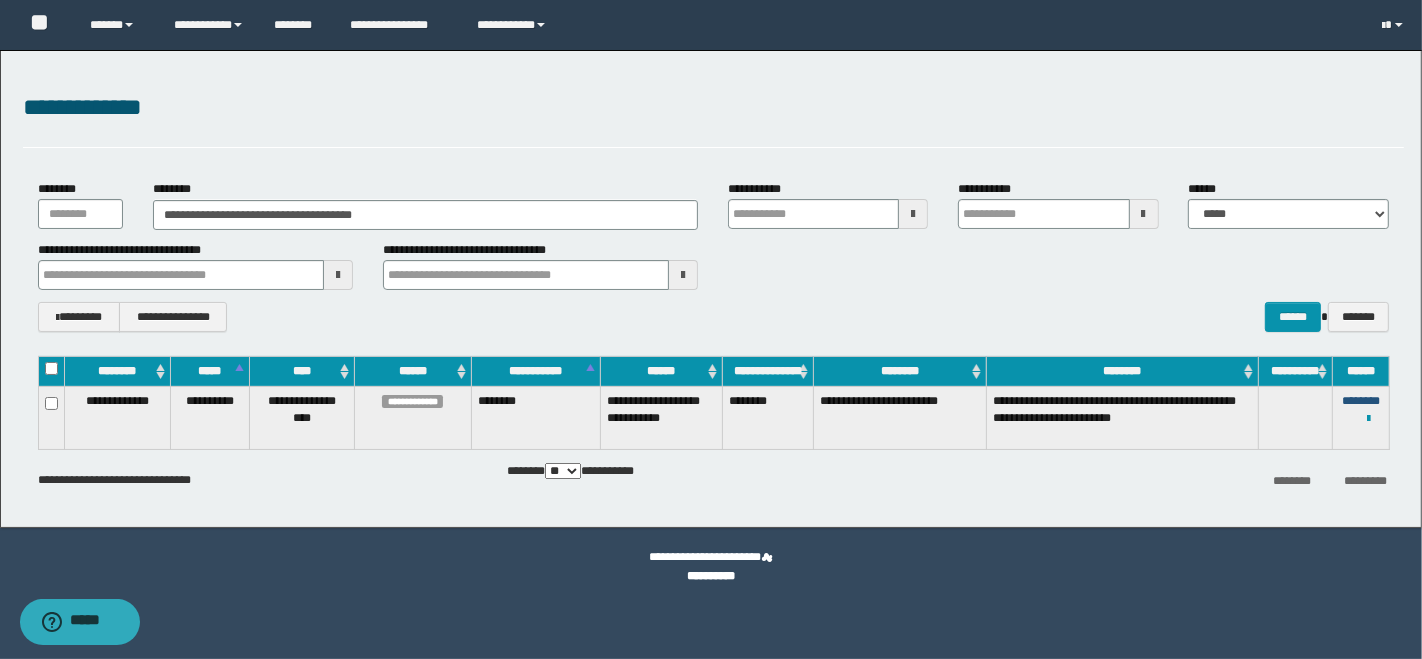 click on "********" at bounding box center [1361, 401] 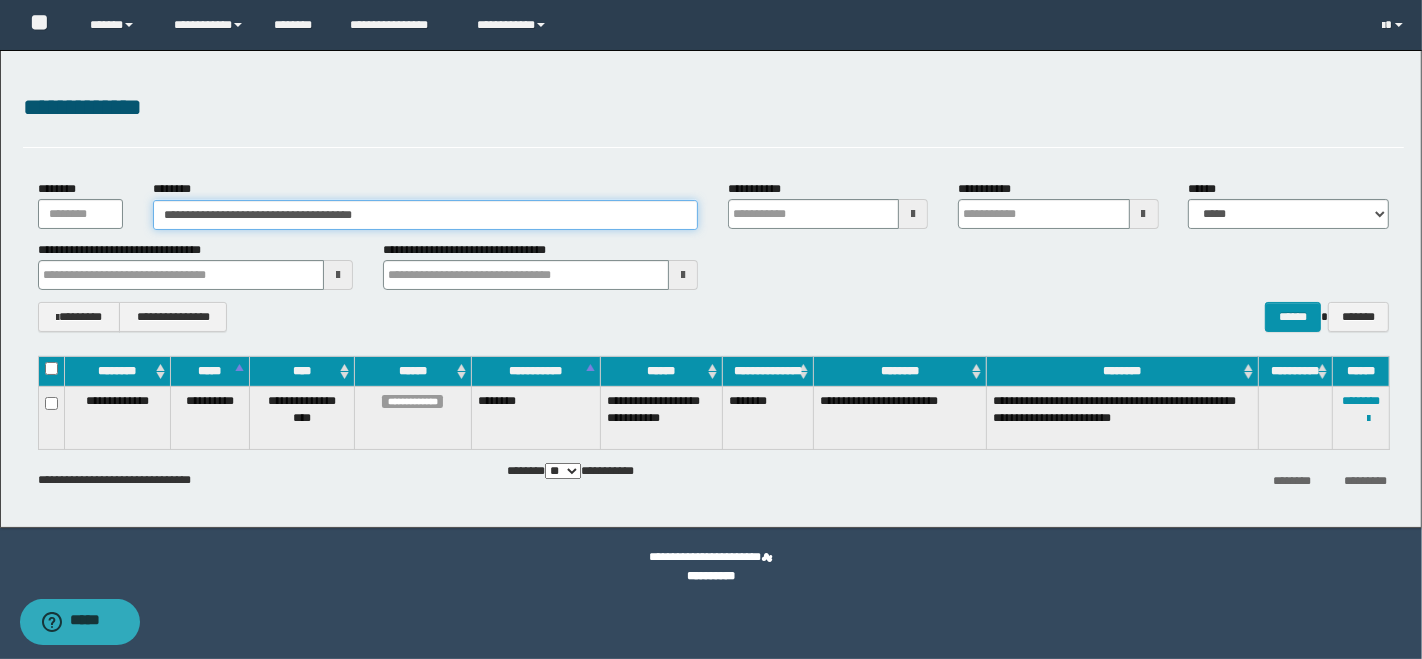 drag, startPoint x: 369, startPoint y: 207, endPoint x: 85, endPoint y: 196, distance: 284.21295 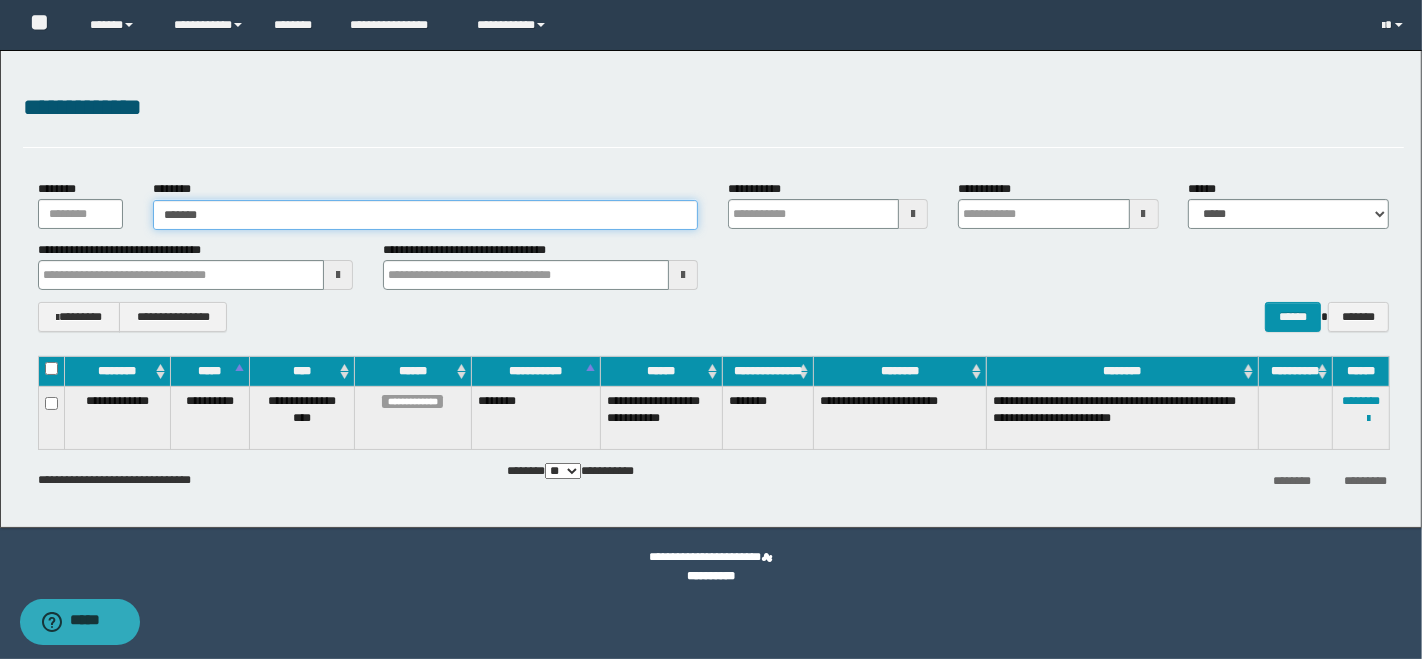 type on "********" 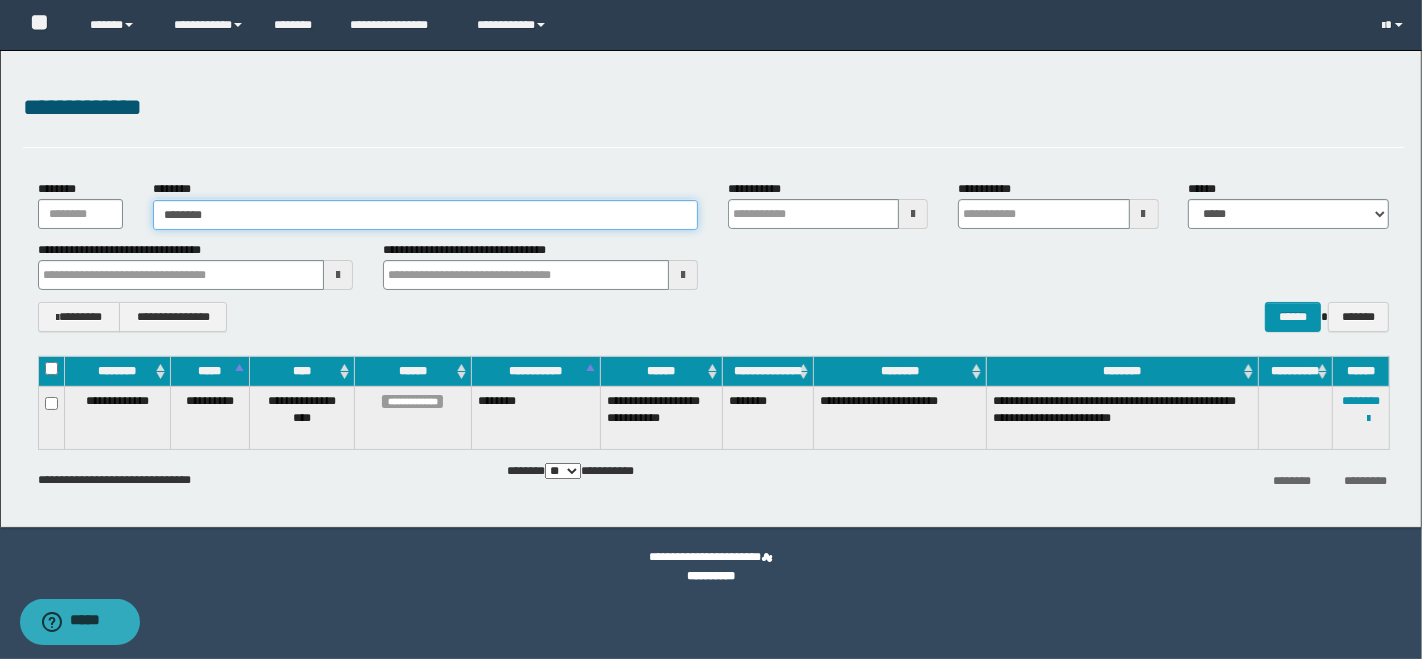 type on "********" 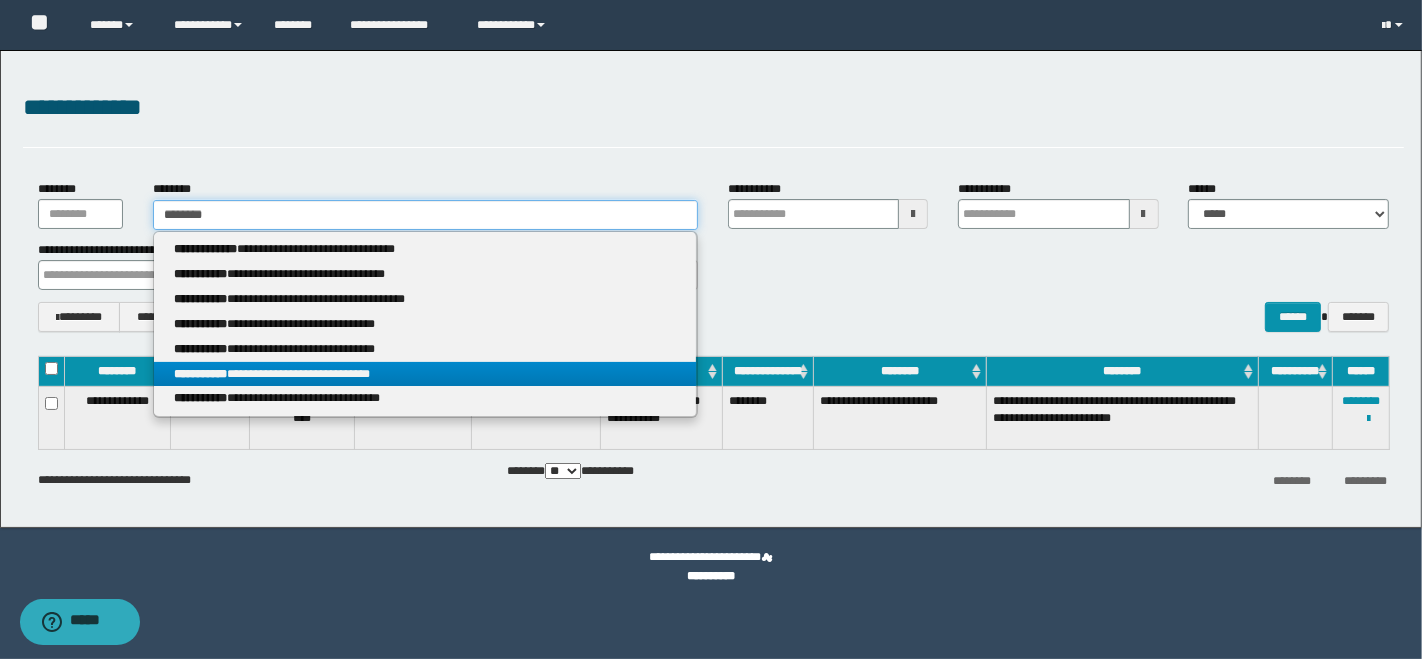 type on "********" 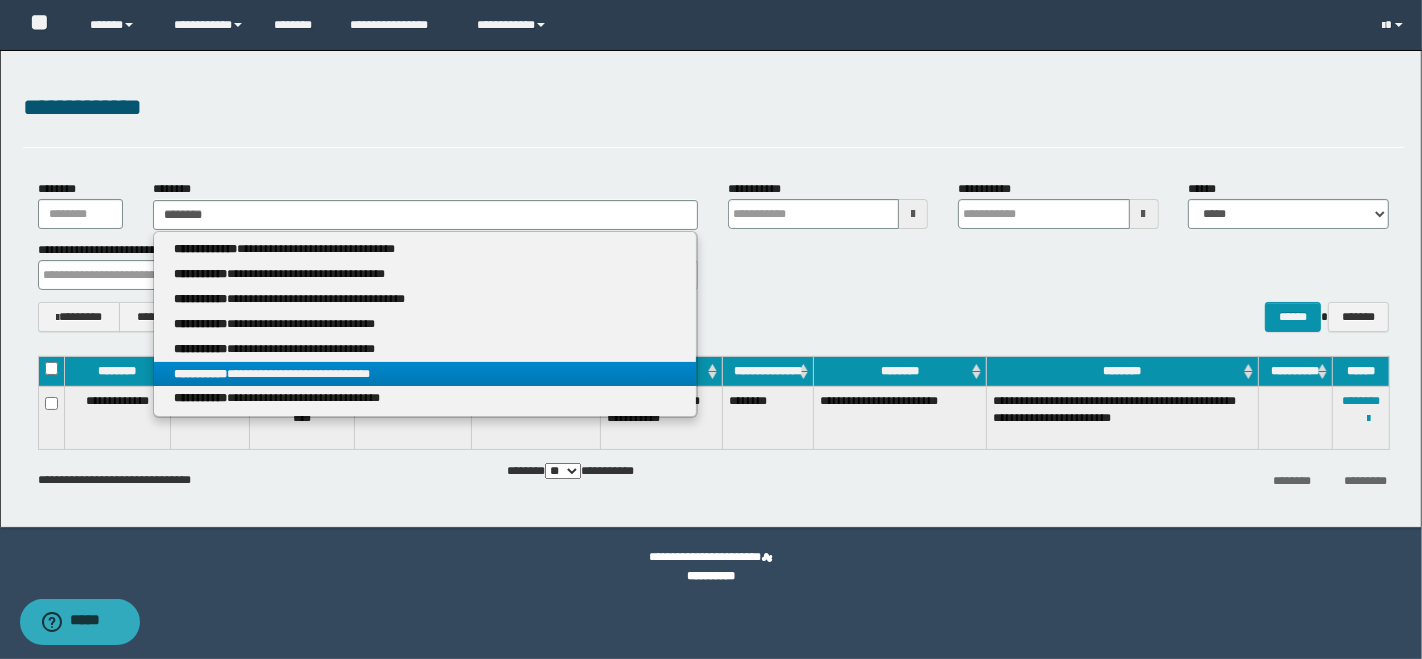 click on "**********" at bounding box center [425, 374] 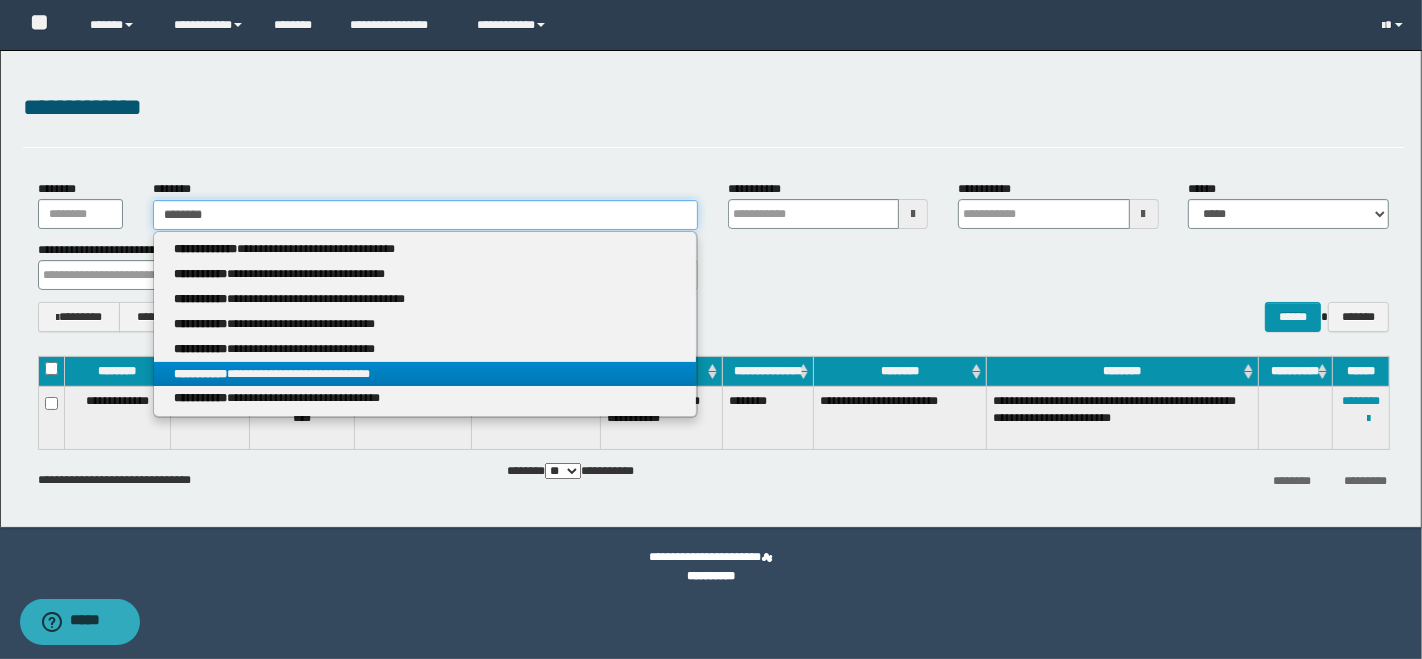 type 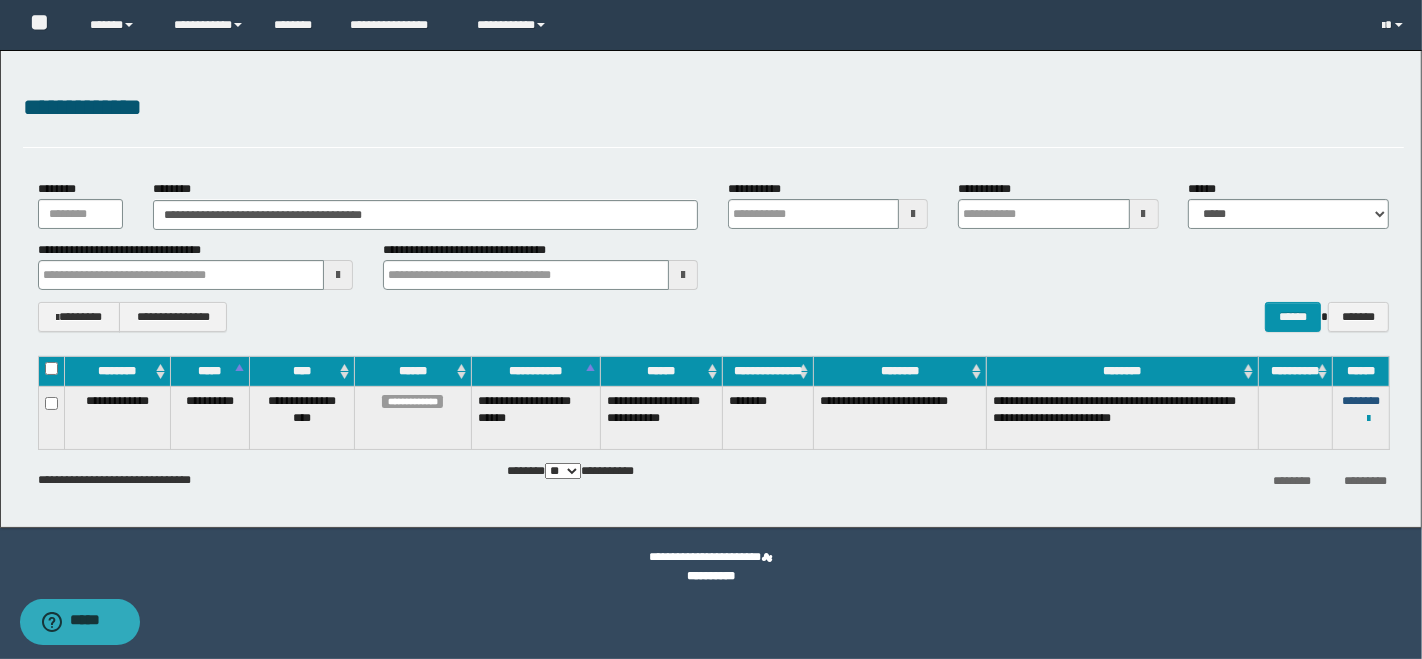 click on "********" at bounding box center [1361, 401] 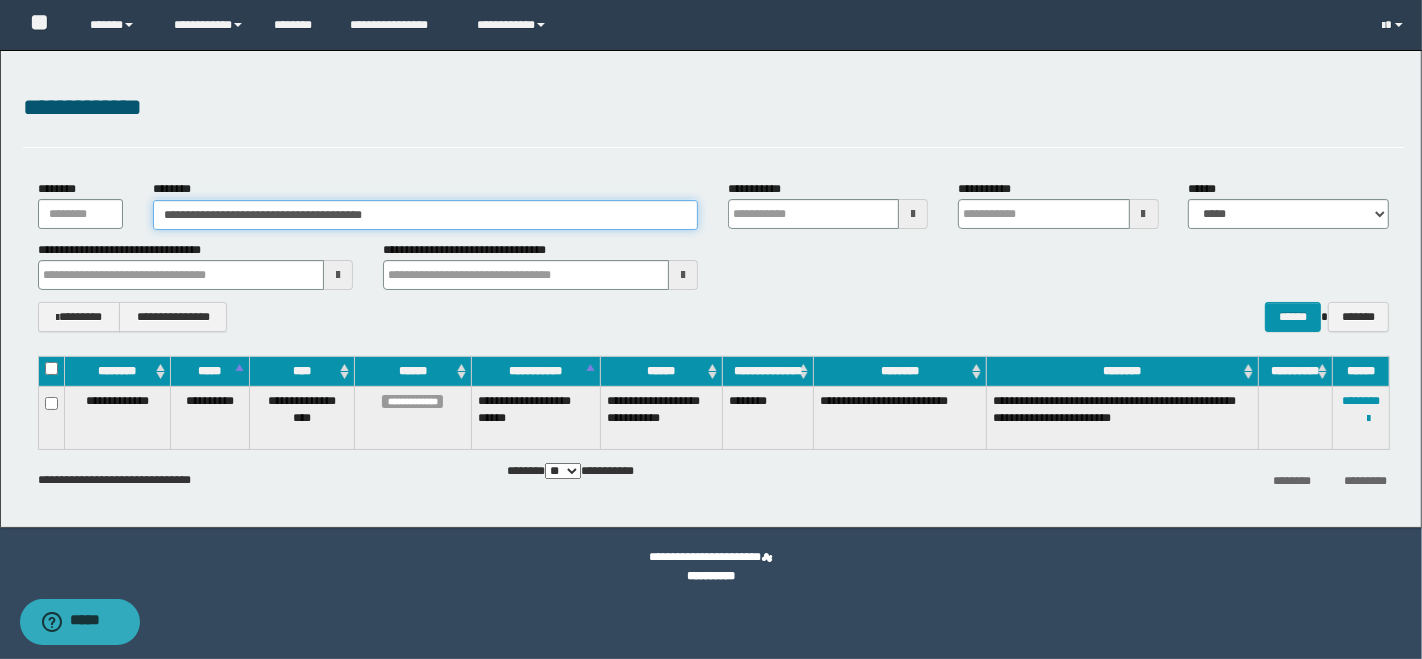 drag, startPoint x: 440, startPoint y: 212, endPoint x: 154, endPoint y: 201, distance: 286.21146 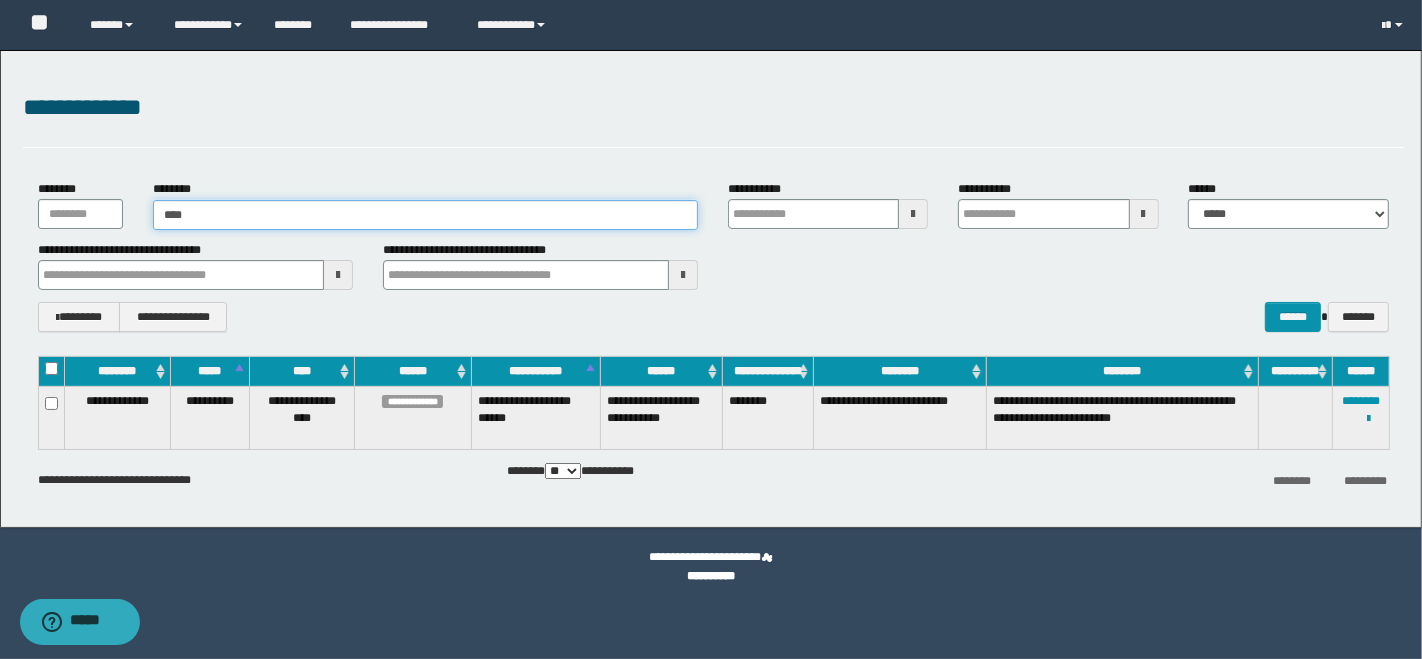 type on "*****" 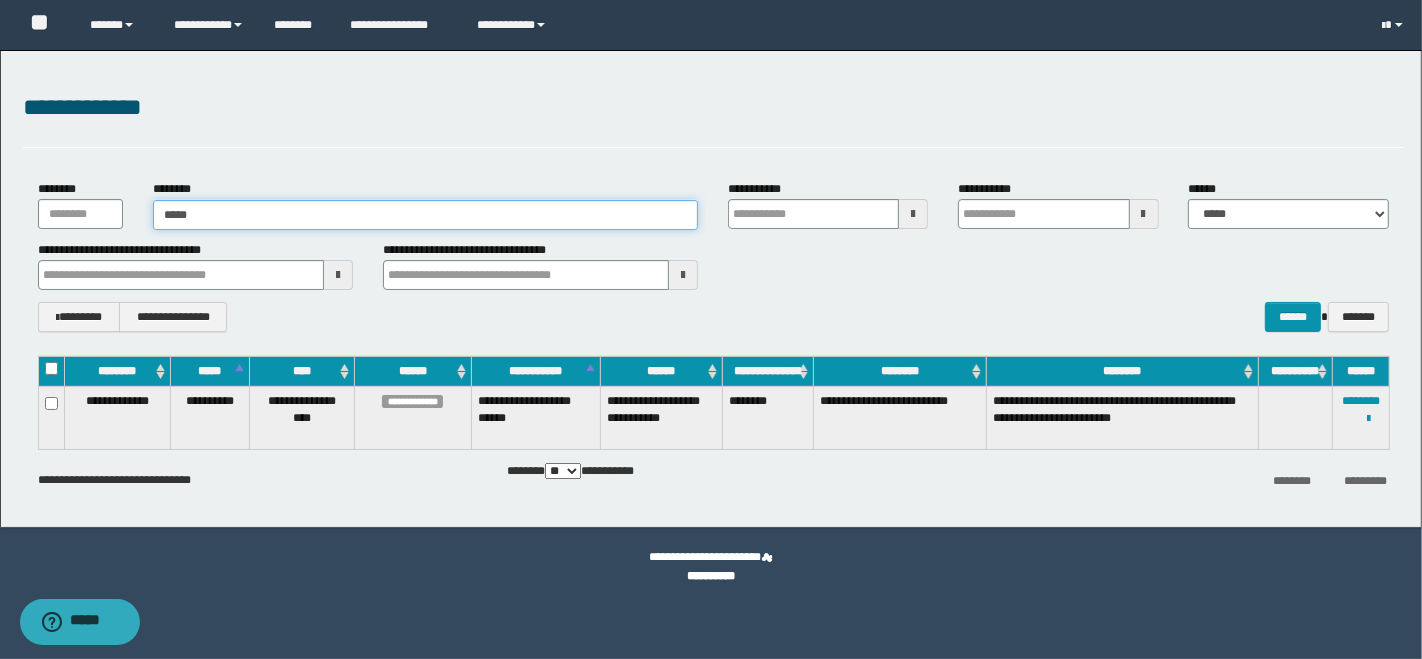 type on "*****" 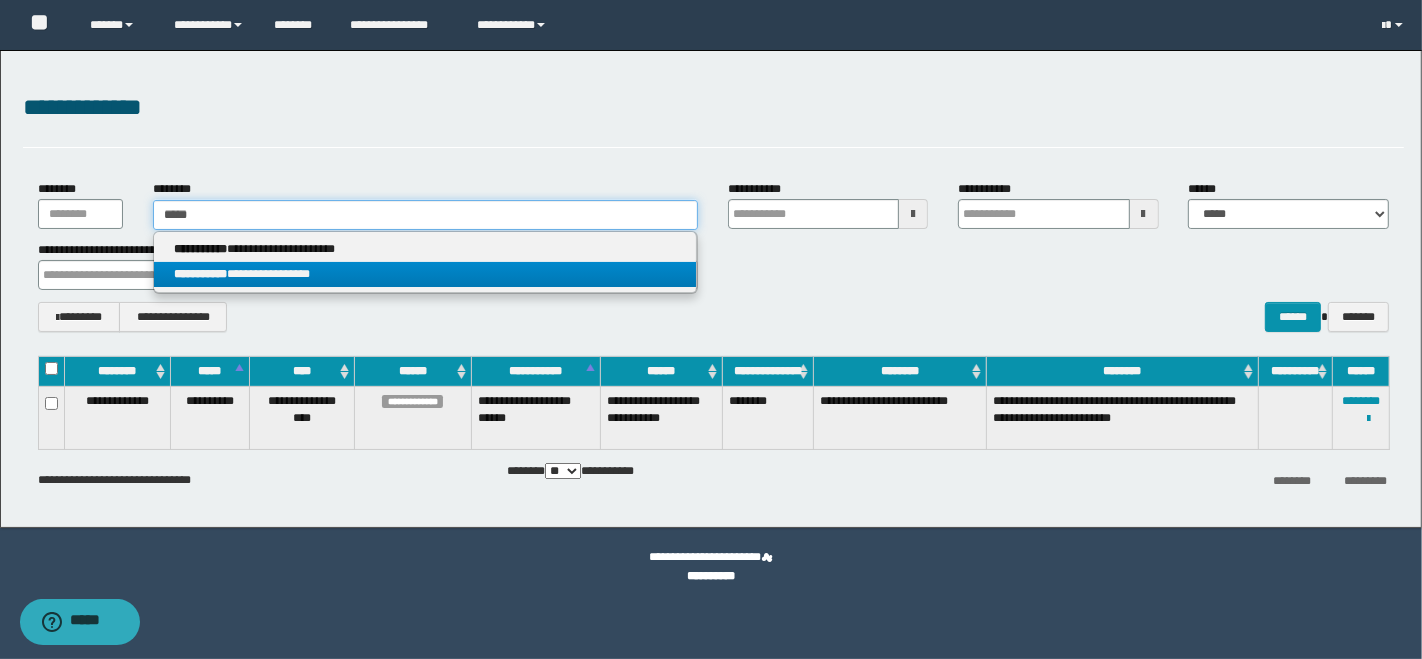 type on "*****" 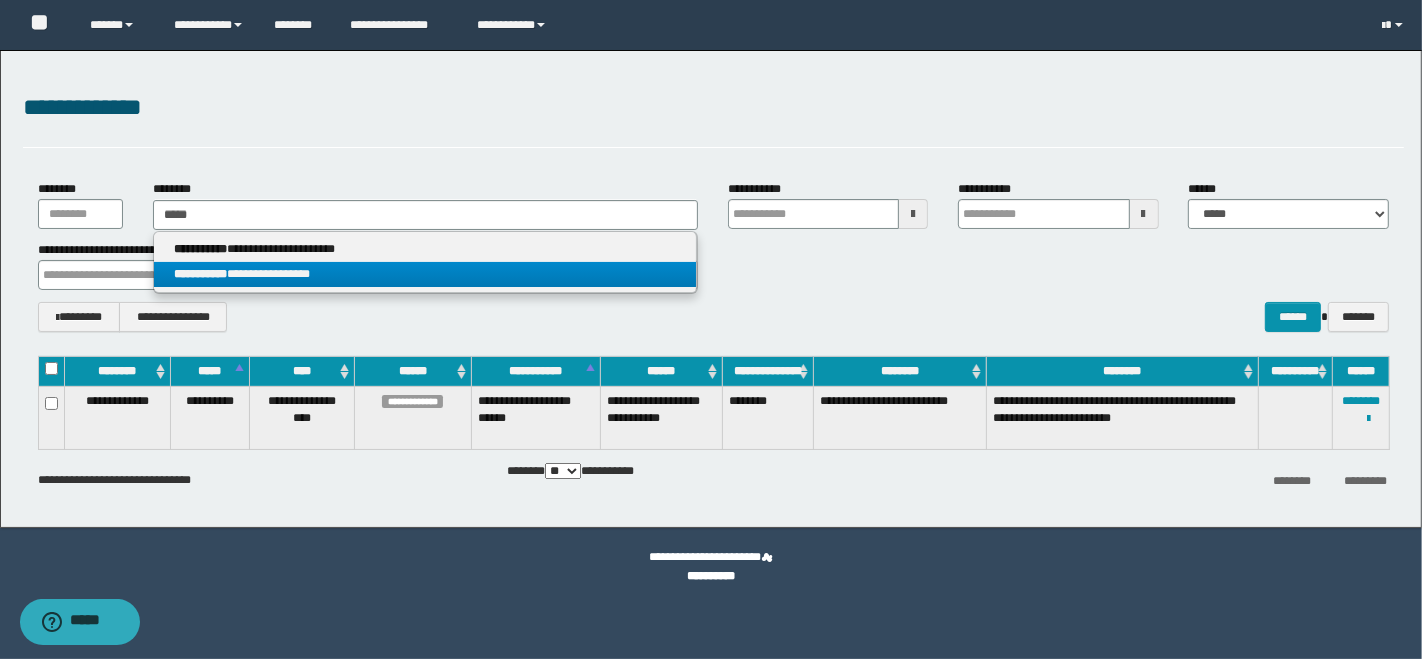 click on "**********" at bounding box center (425, 274) 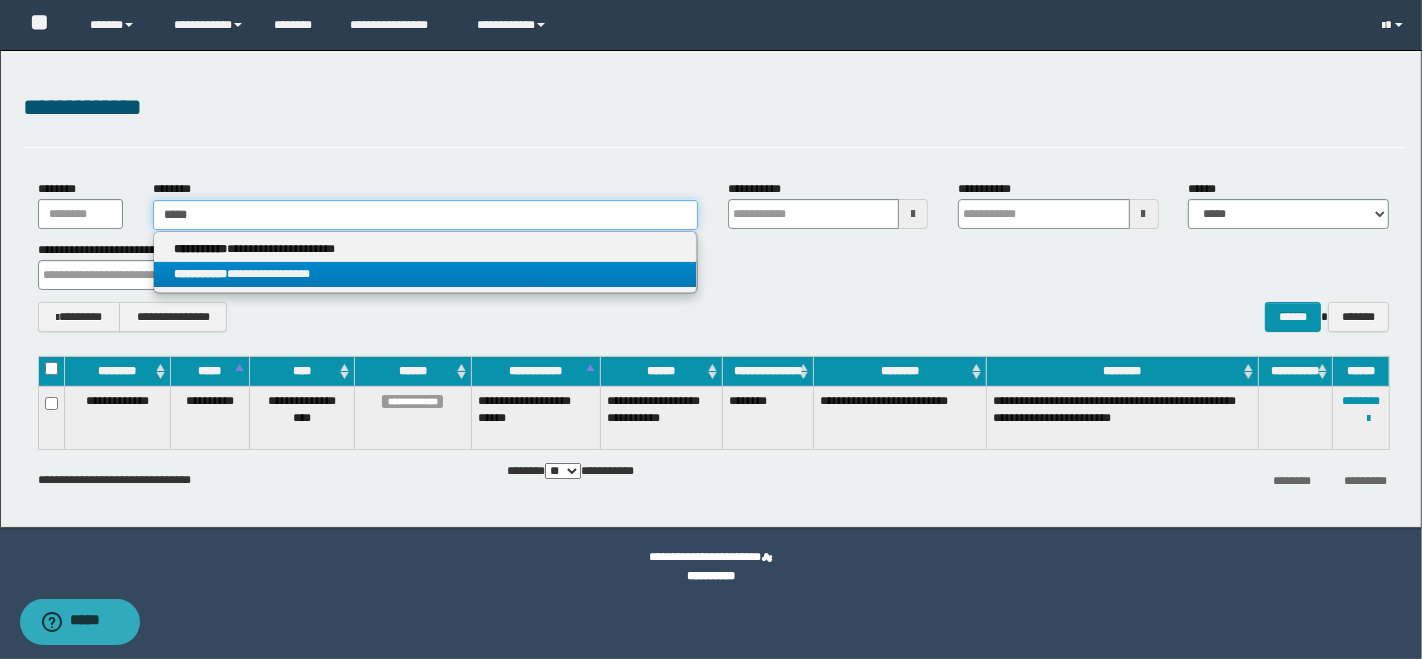 type 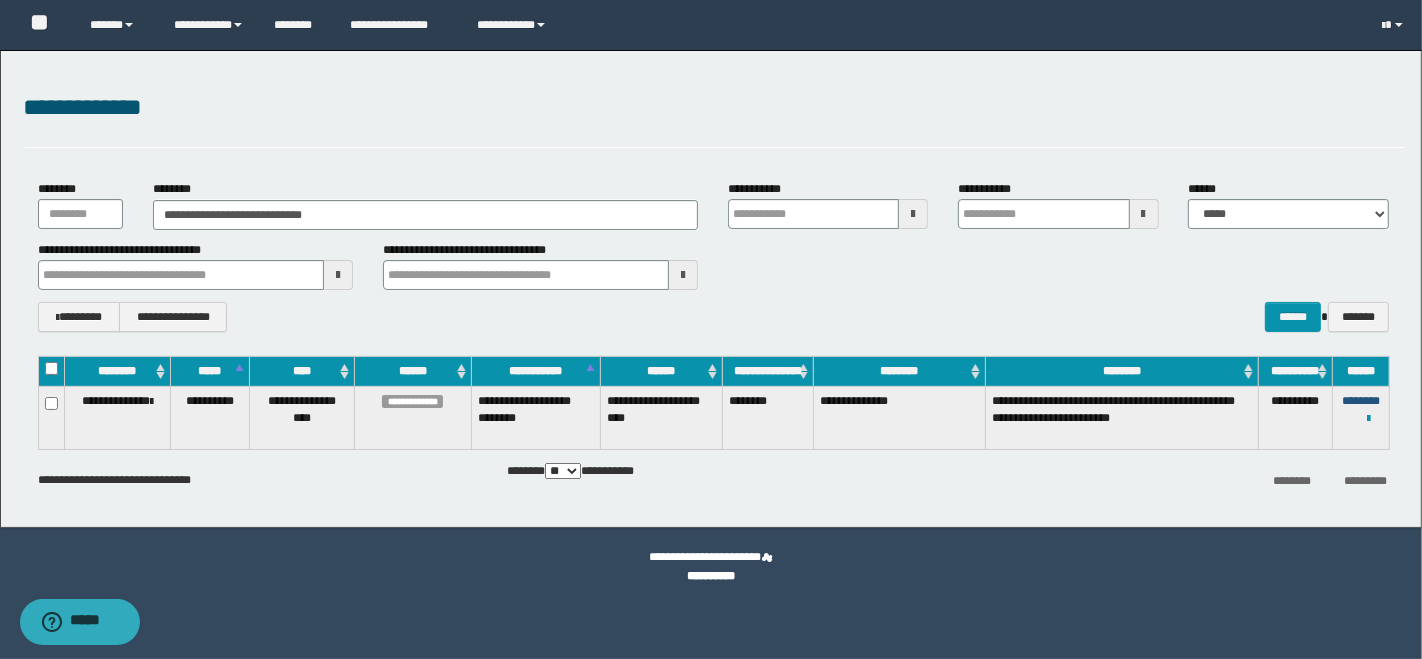 click on "********" at bounding box center (1361, 401) 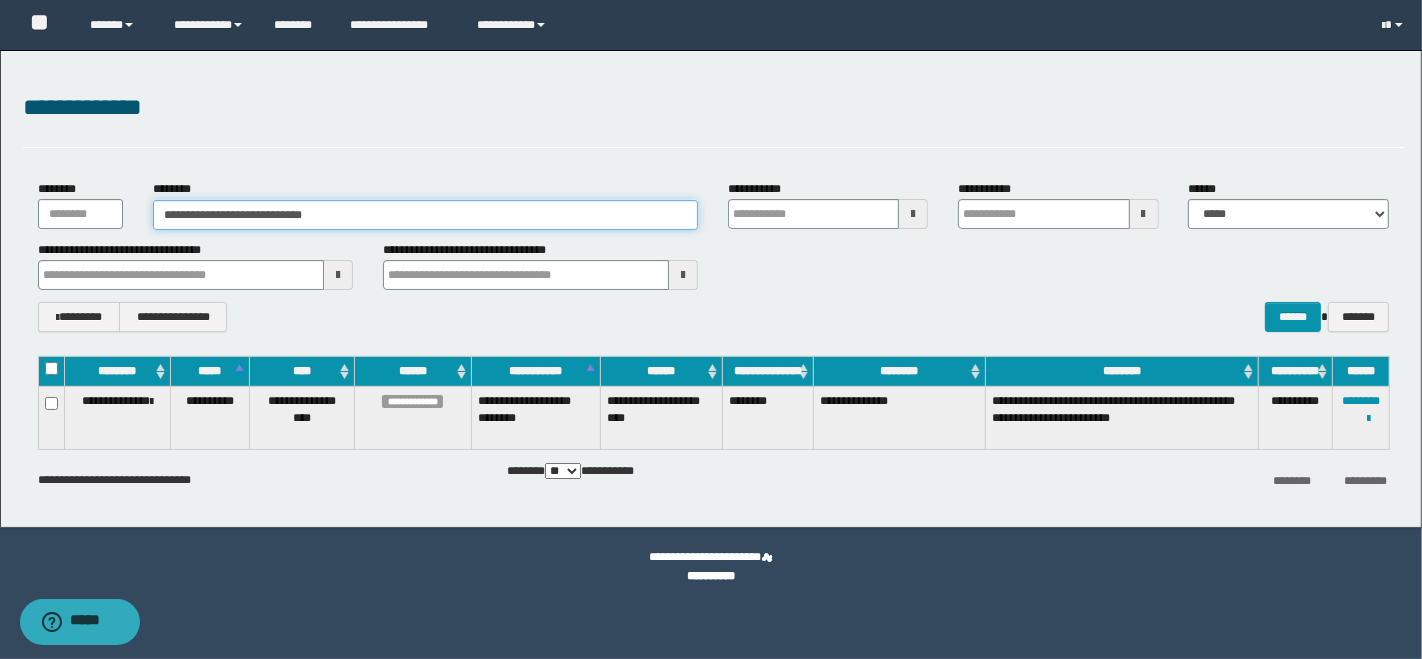 drag, startPoint x: 403, startPoint y: 220, endPoint x: 109, endPoint y: 232, distance: 294.24478 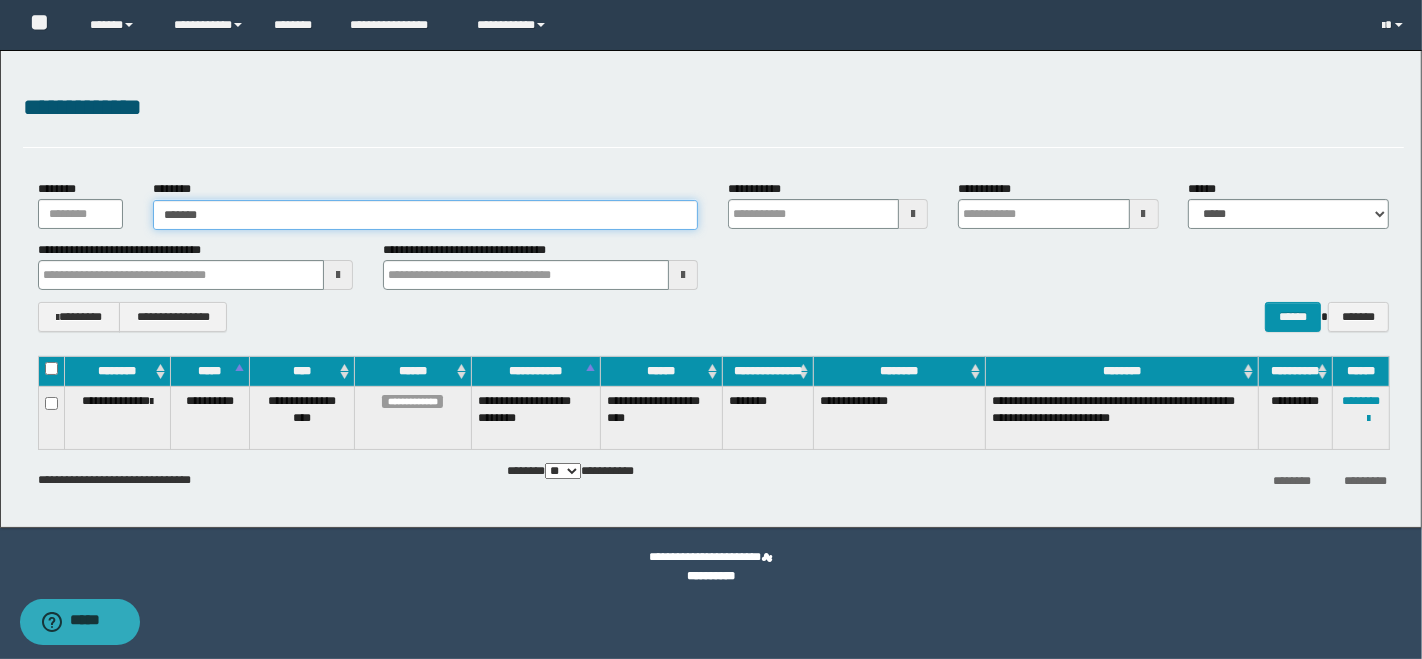 type on "********" 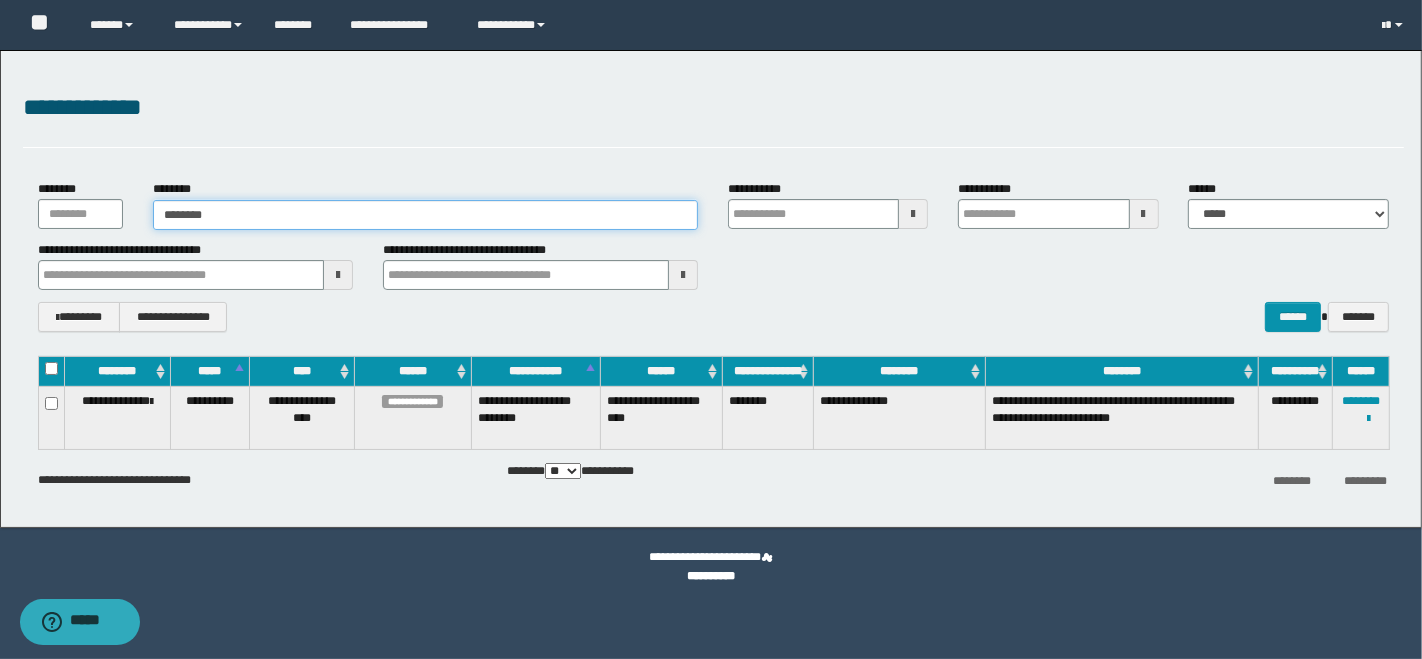 type on "********" 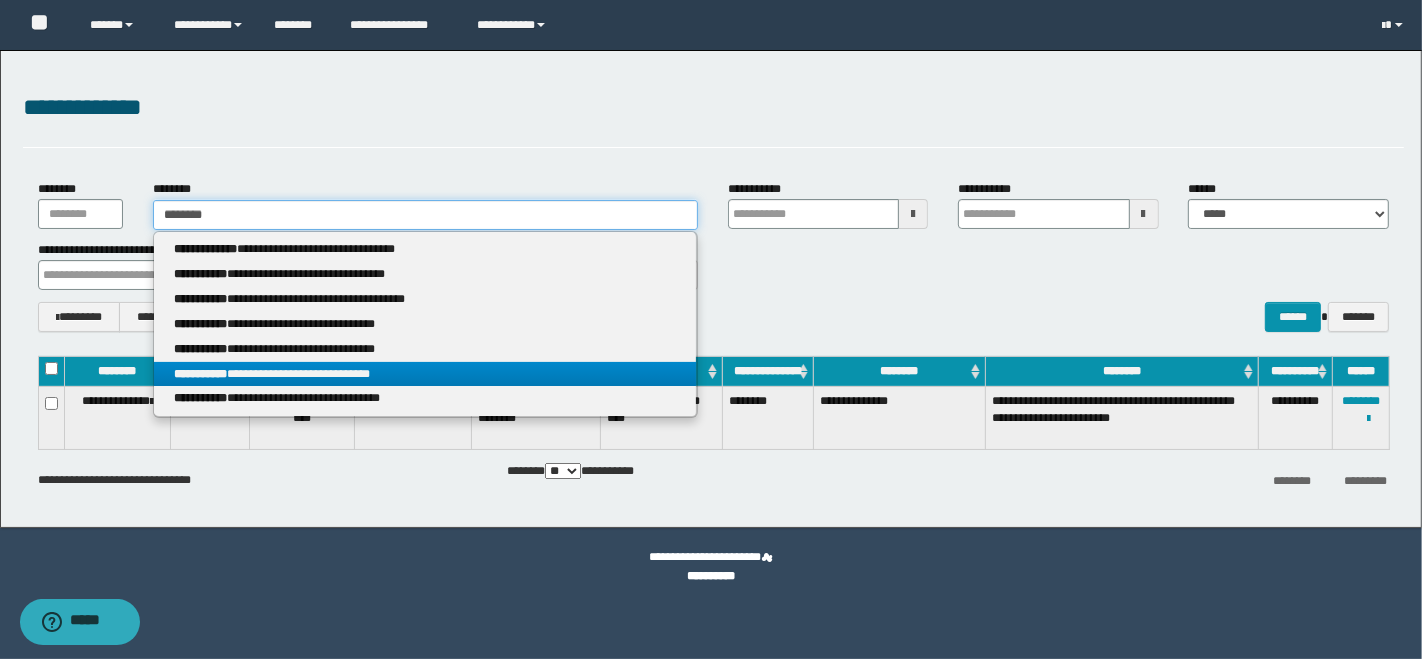 type on "********" 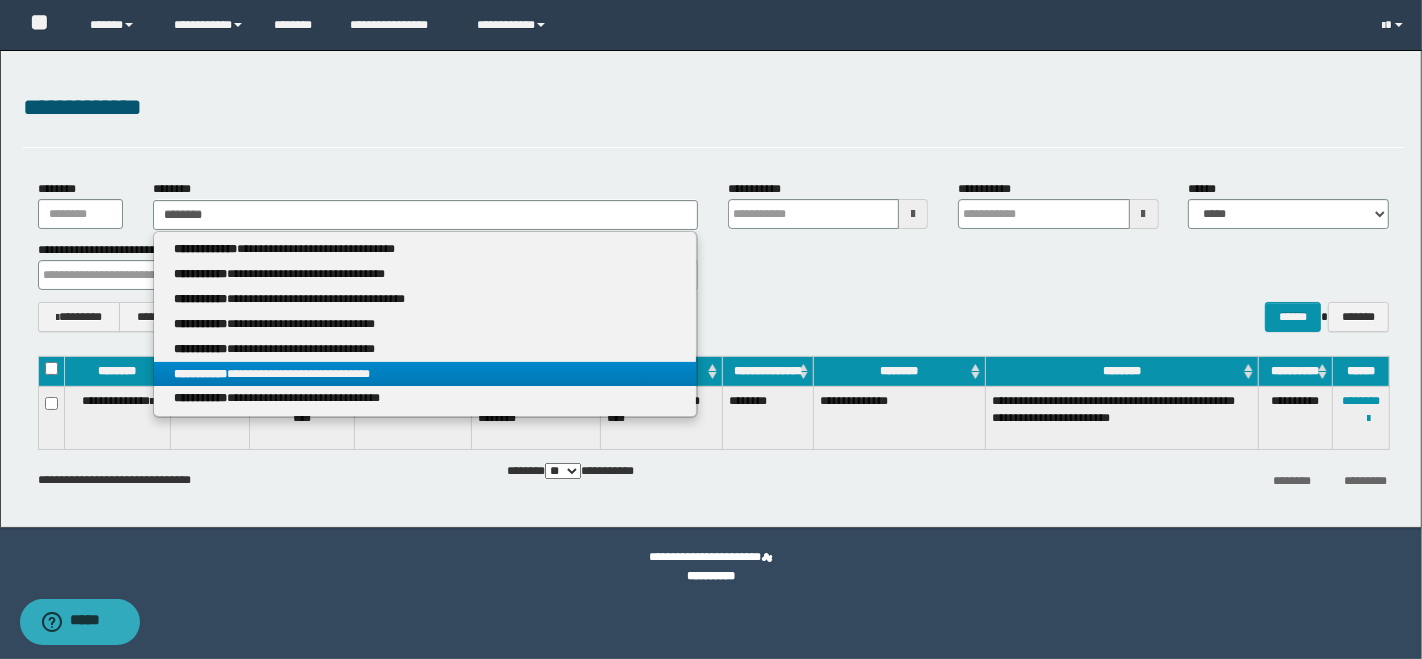 drag, startPoint x: 346, startPoint y: 365, endPoint x: 407, endPoint y: 361, distance: 61.13101 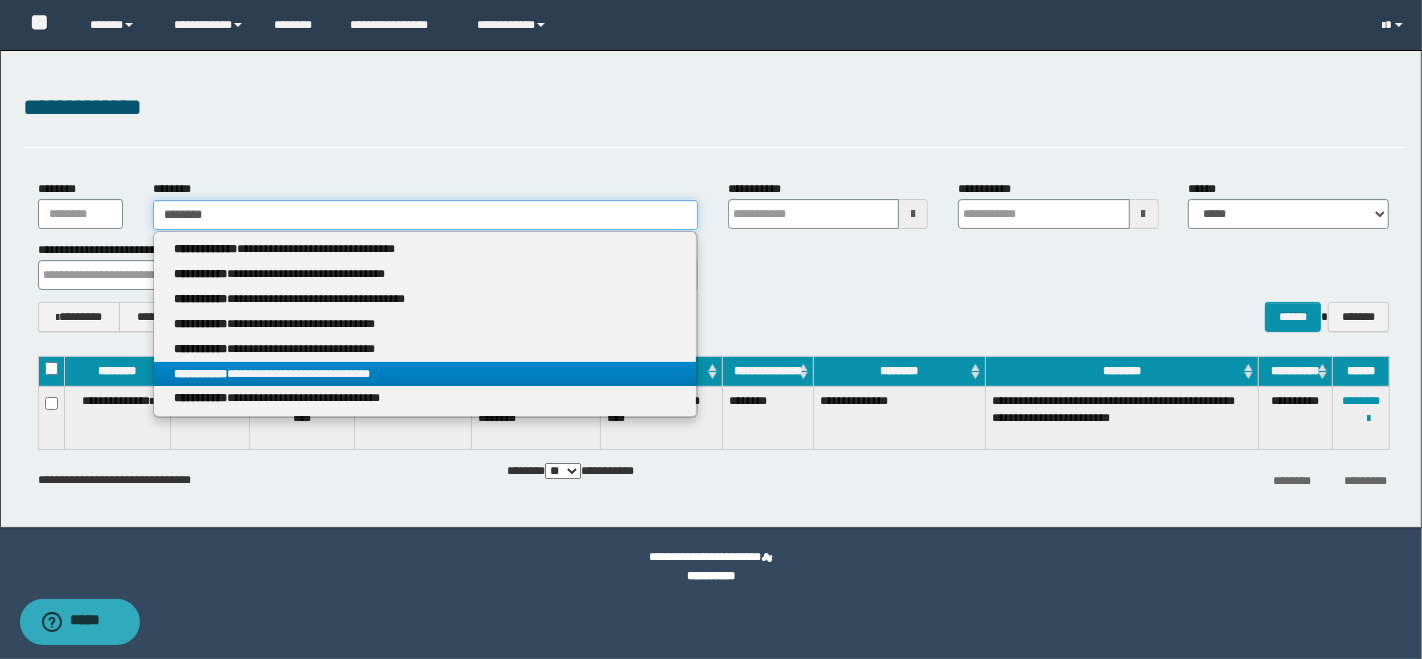 type 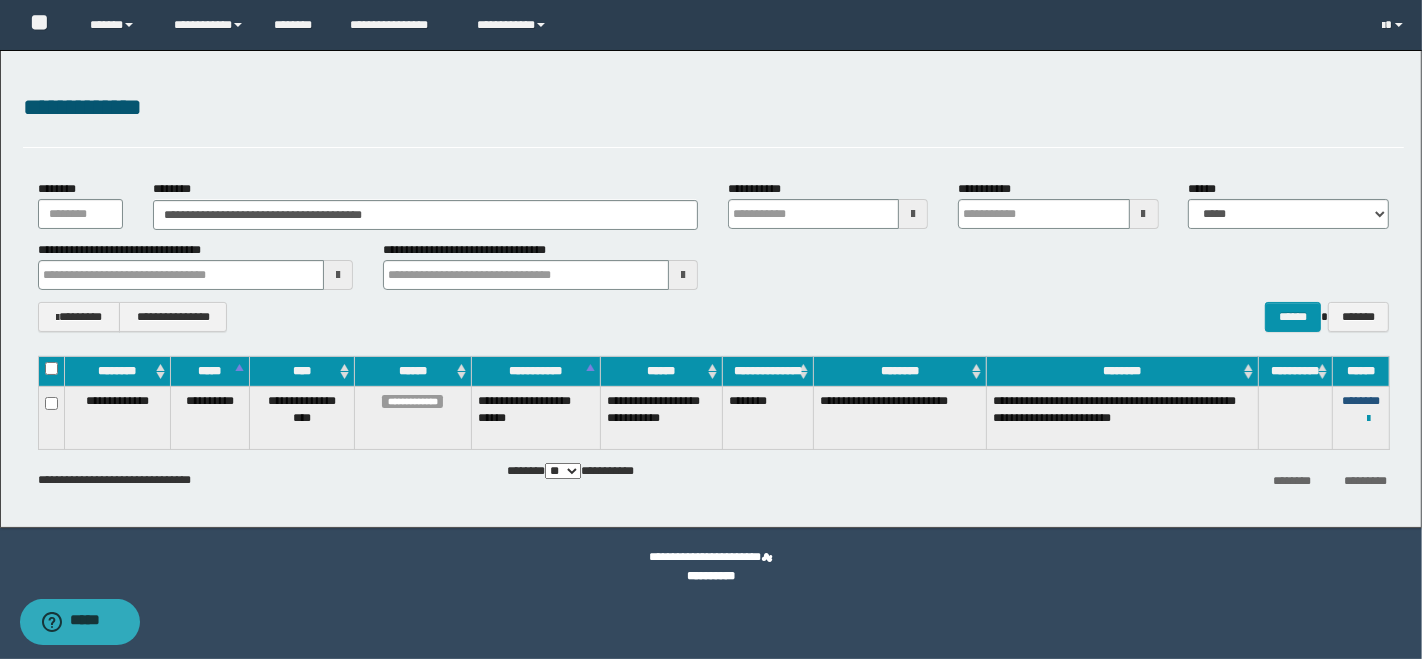 click on "********" at bounding box center [1361, 401] 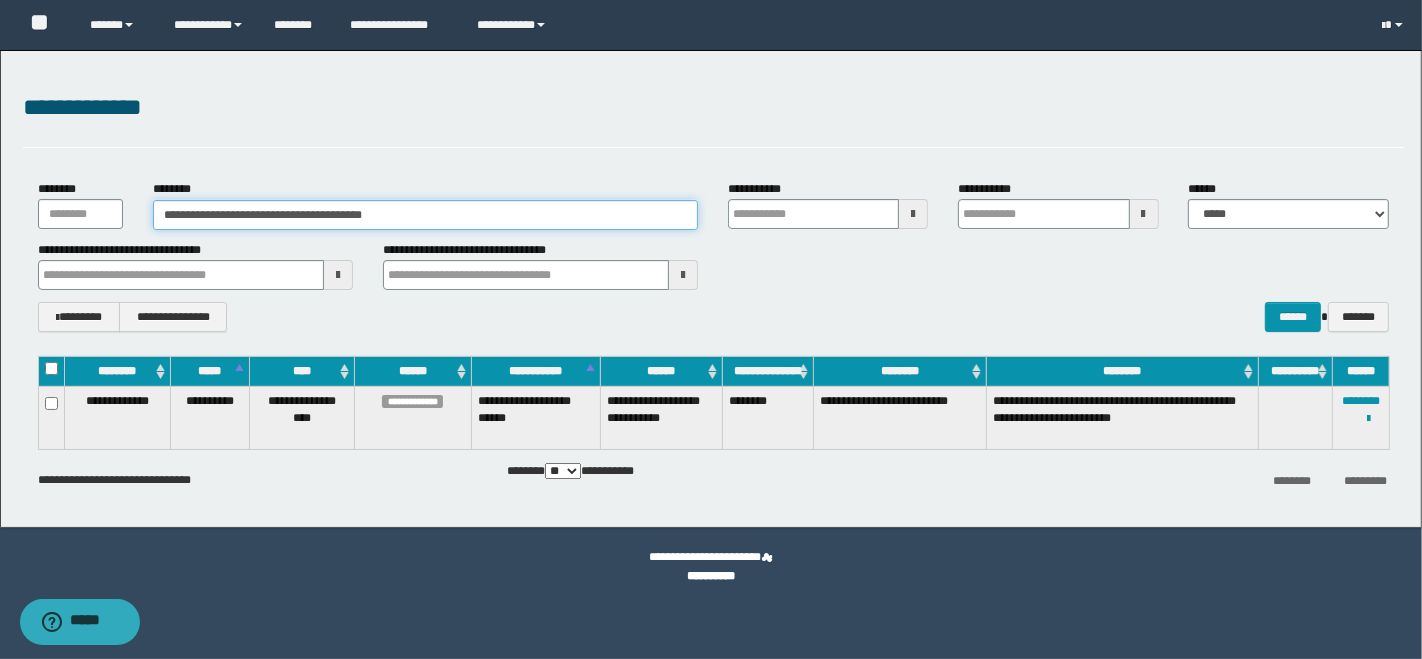 drag, startPoint x: 405, startPoint y: 215, endPoint x: 83, endPoint y: 208, distance: 322.07608 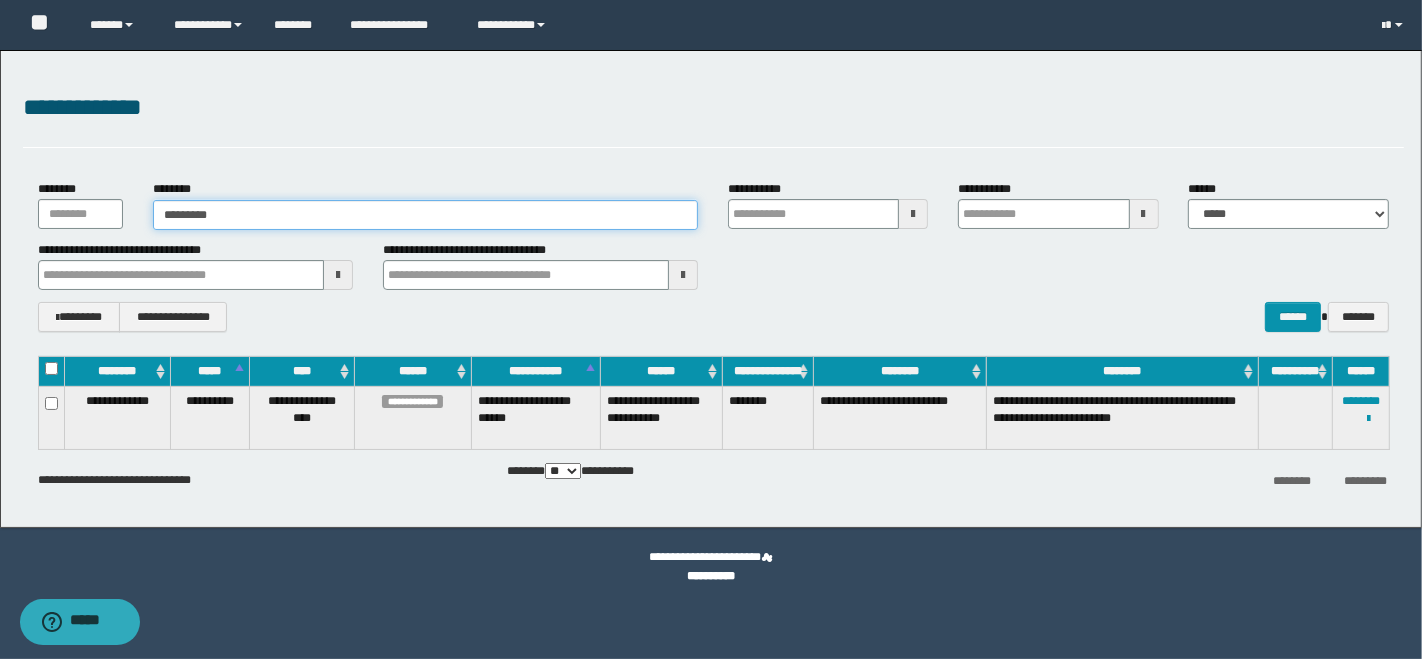type on "**********" 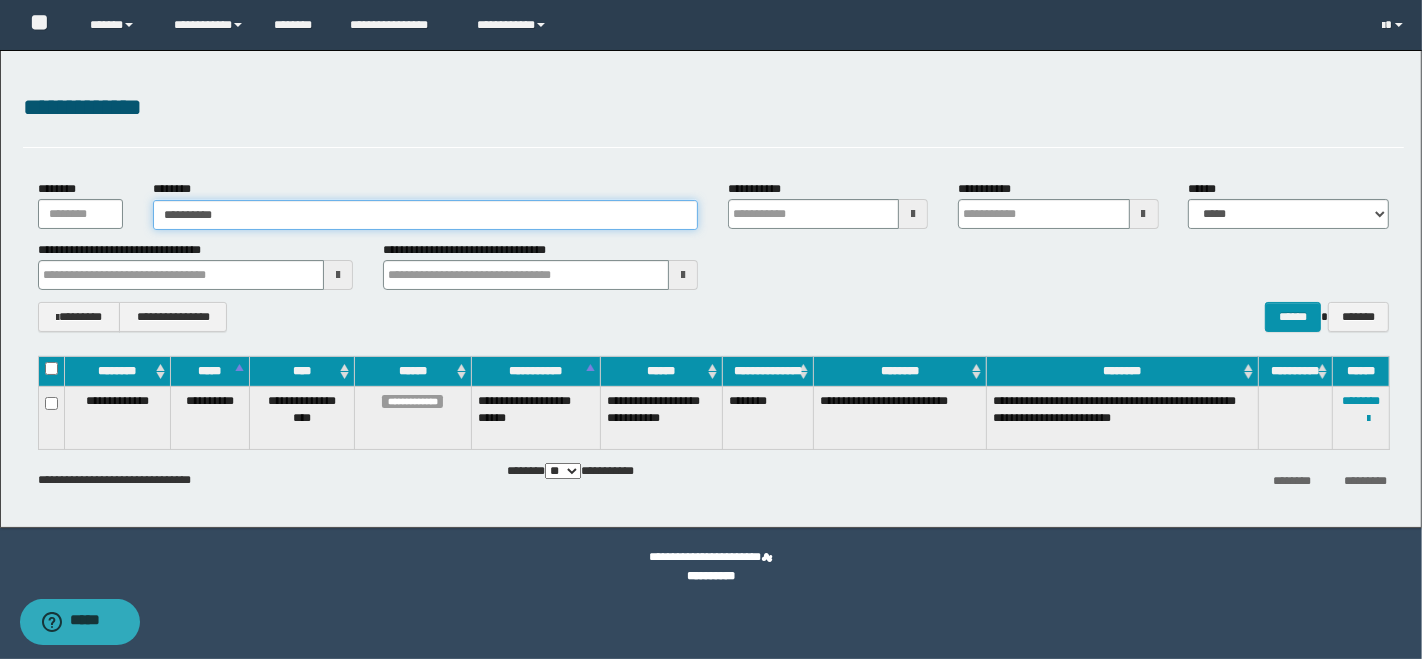type on "**********" 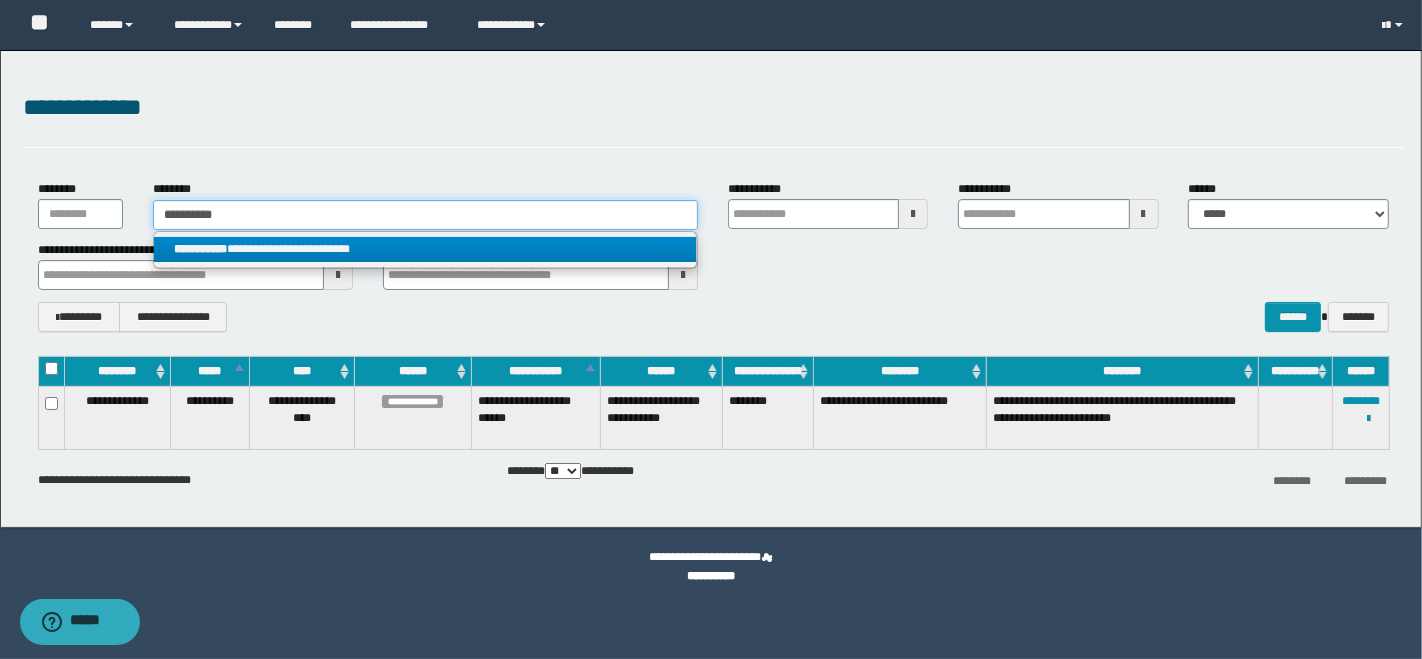 type on "**********" 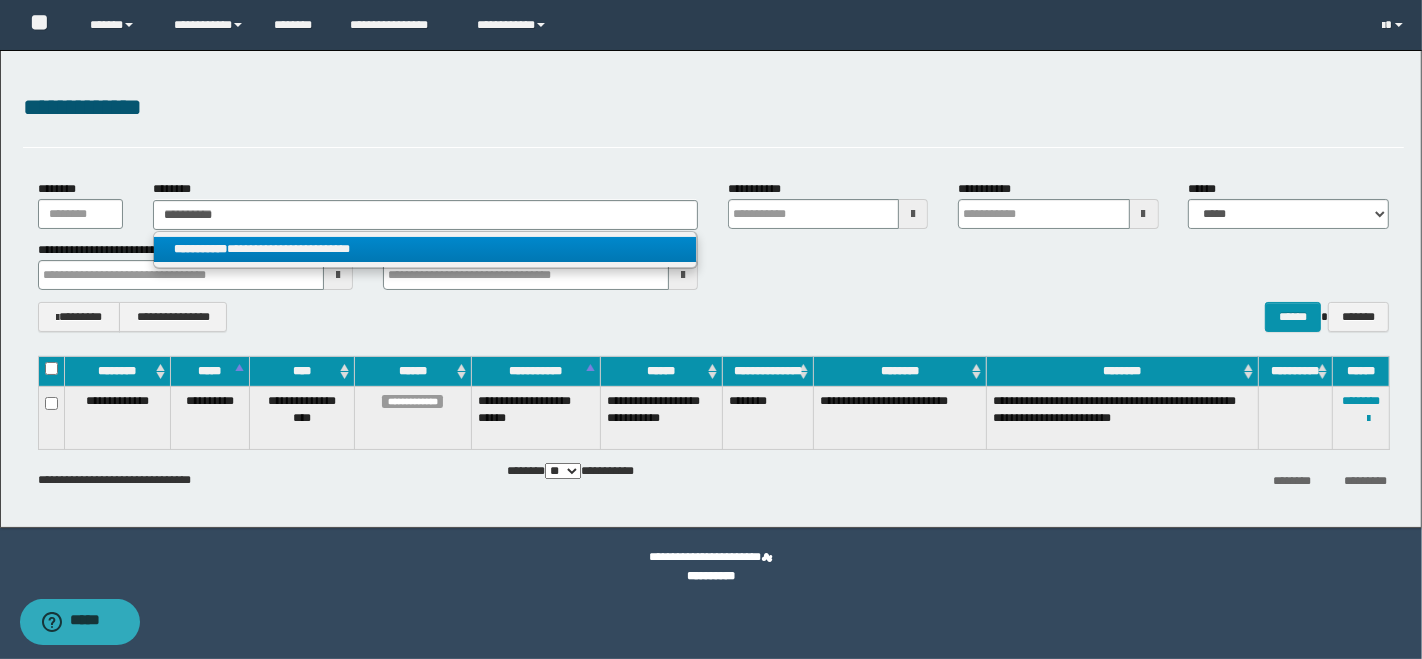 click on "**********" at bounding box center (425, 249) 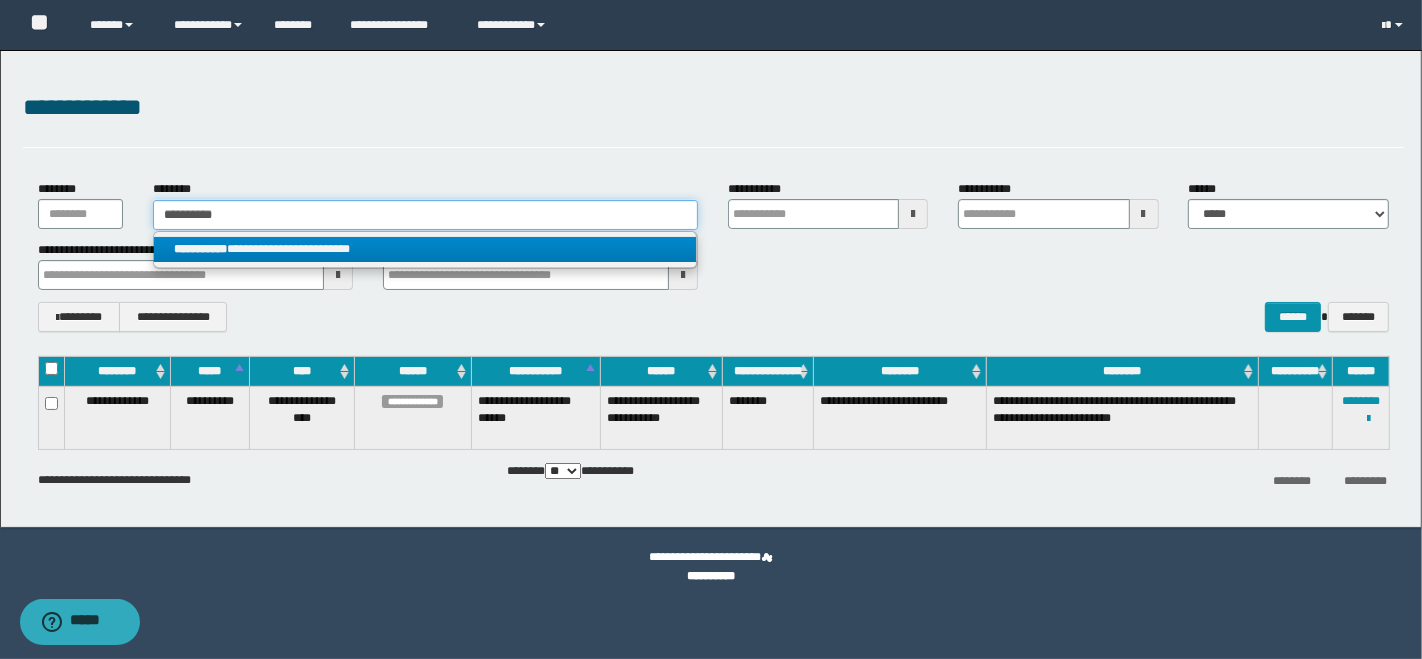 type 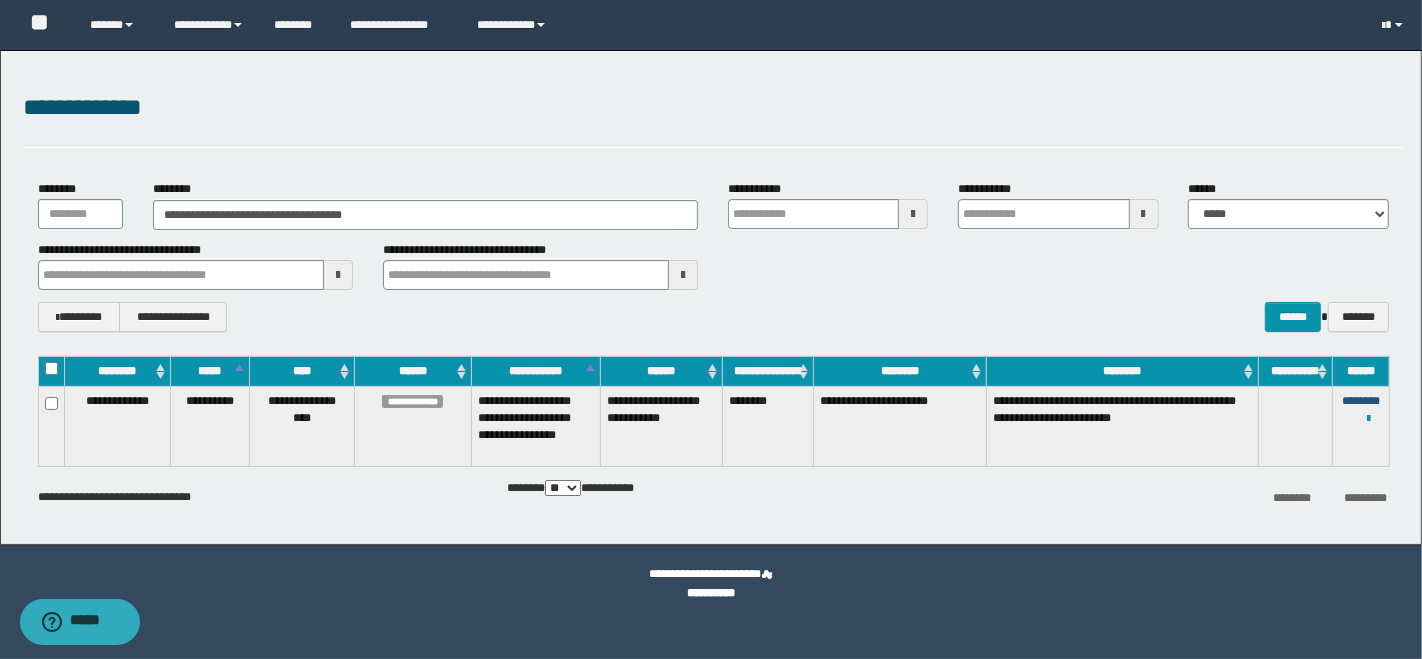 click on "********" at bounding box center [1361, 401] 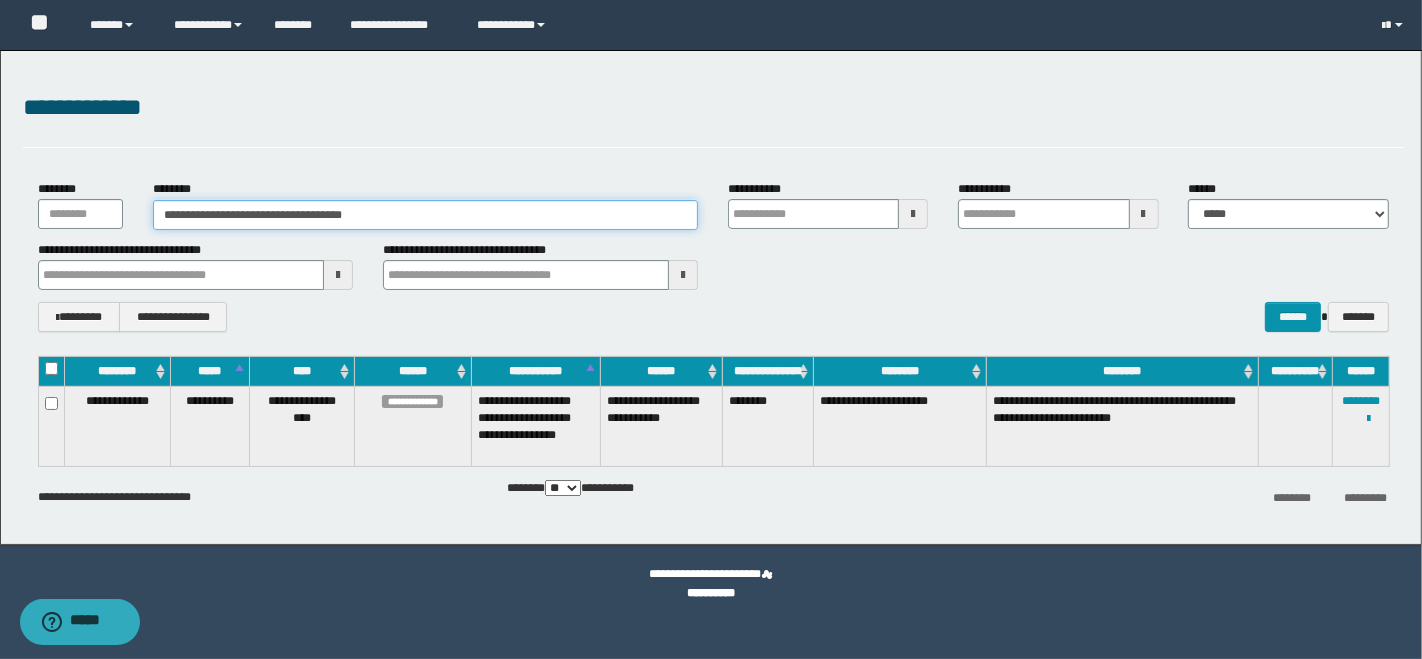 drag, startPoint x: 488, startPoint y: 209, endPoint x: 113, endPoint y: 181, distance: 376.04388 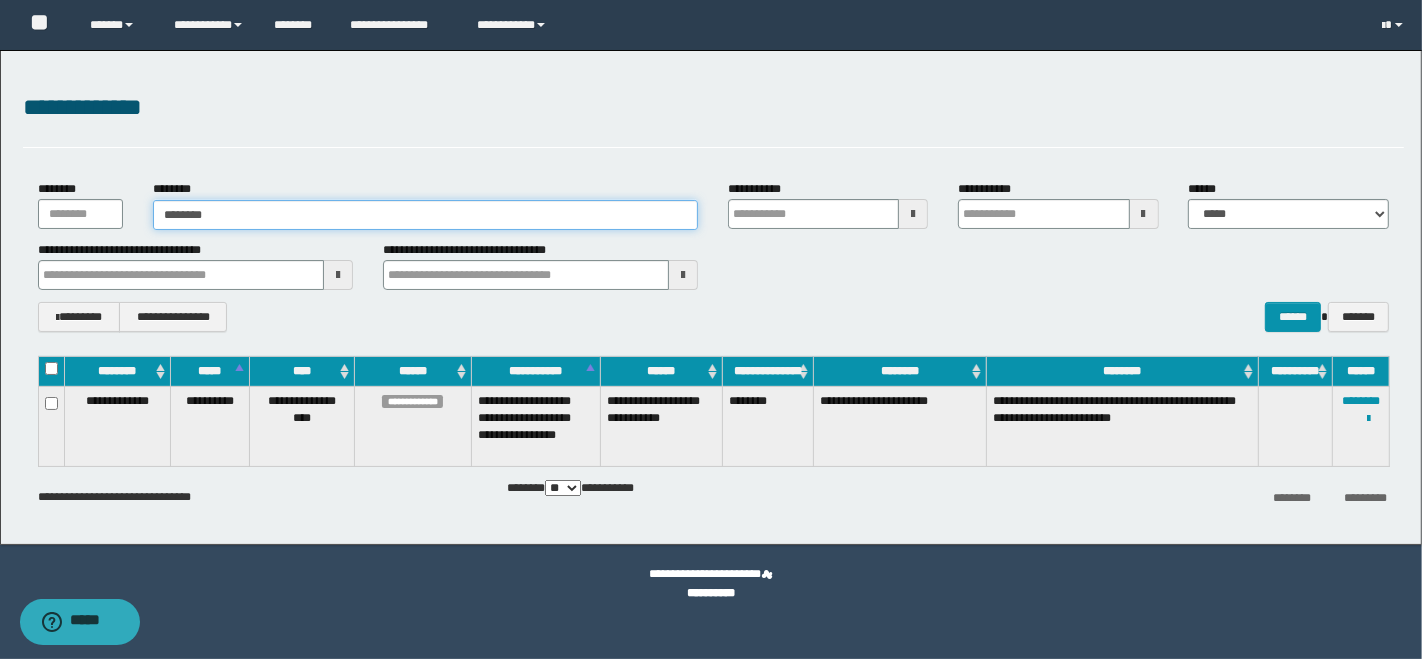 type on "*********" 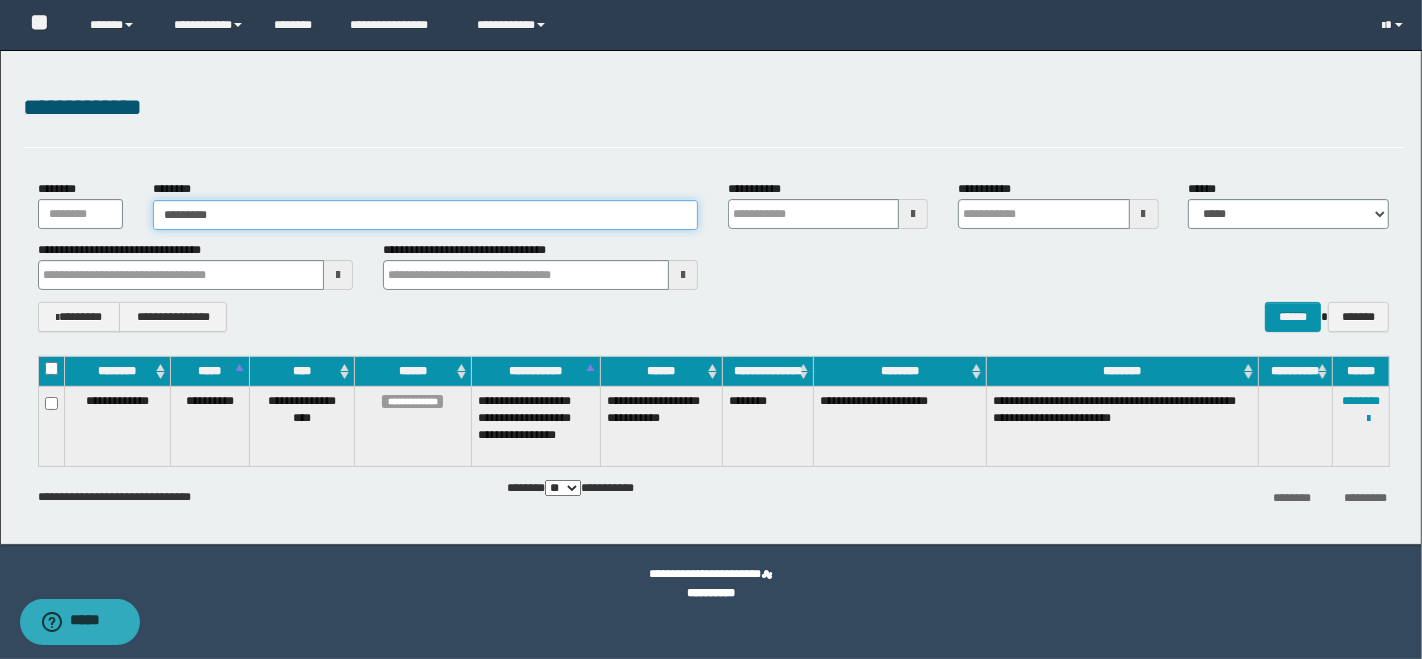 type on "*********" 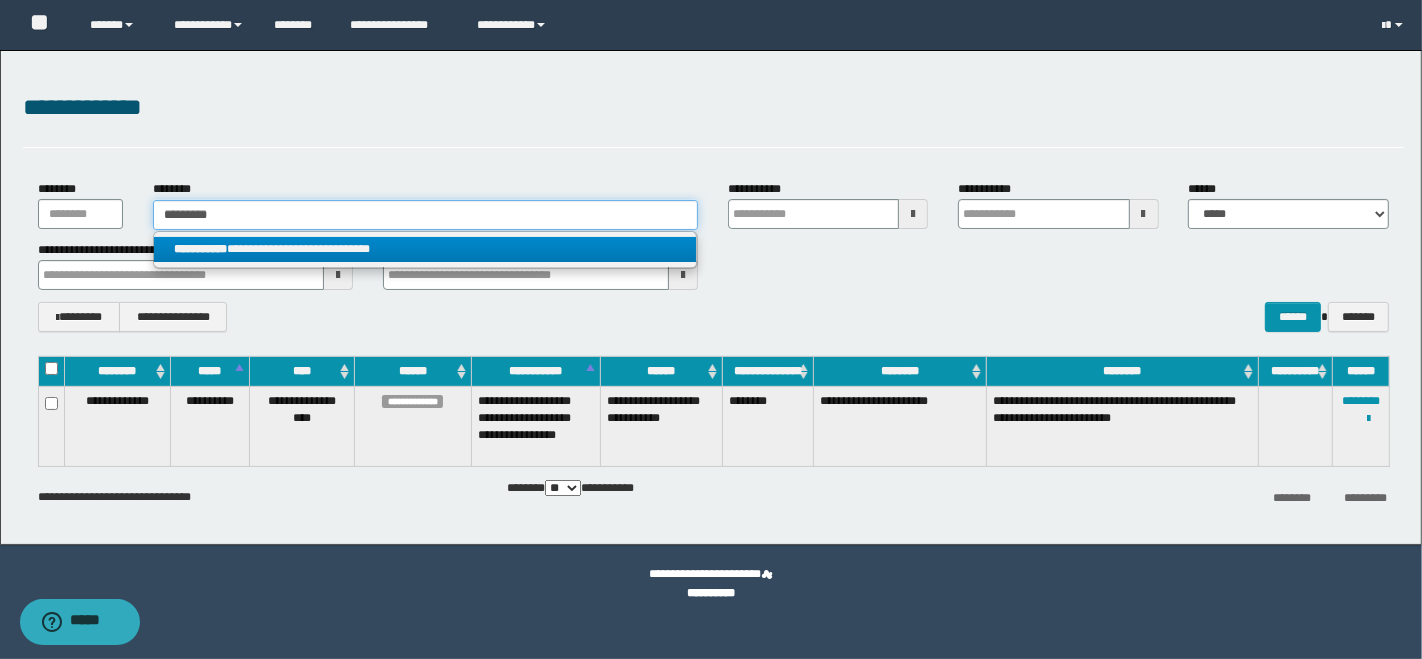 type on "*********" 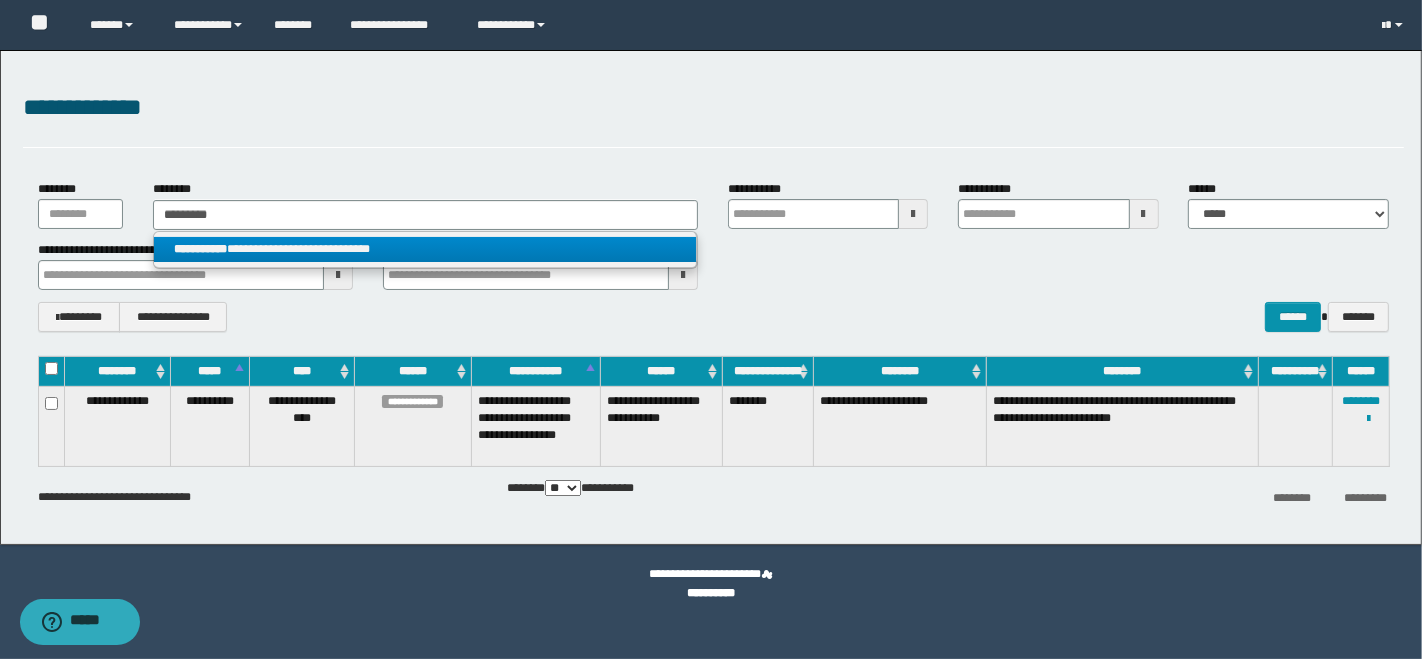 click on "**********" at bounding box center (425, 249) 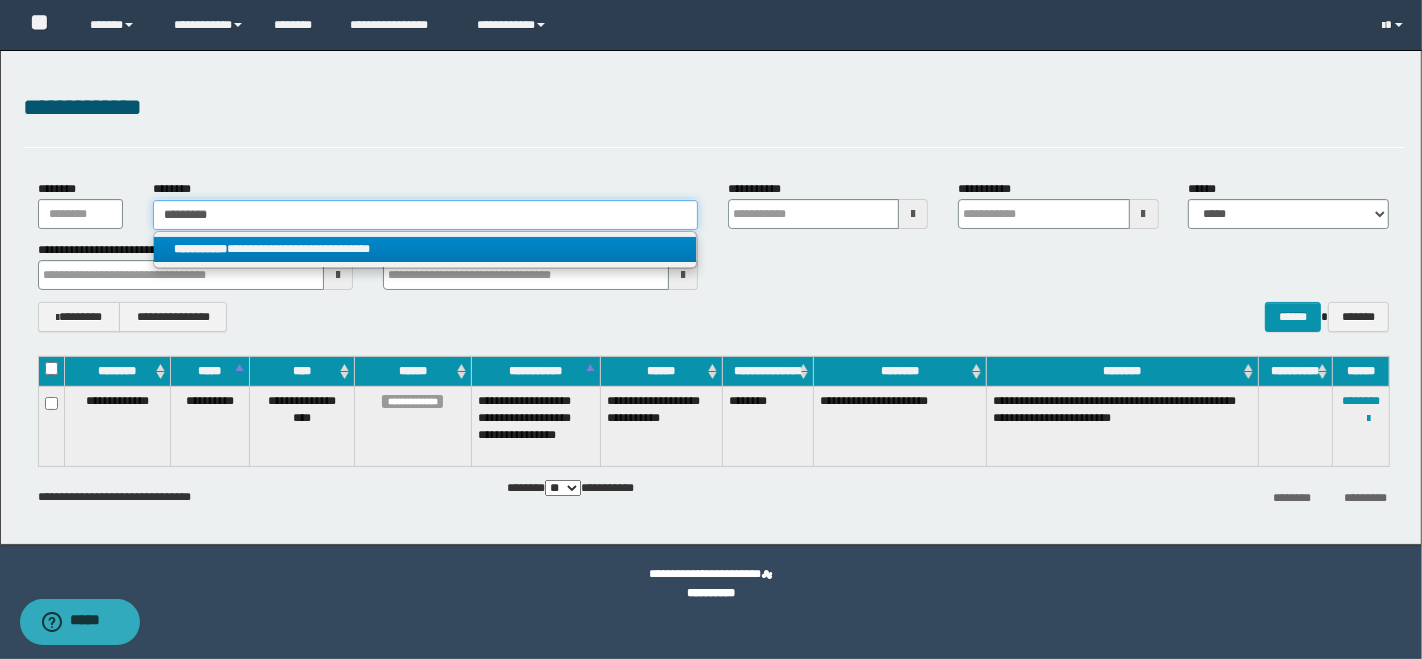 type 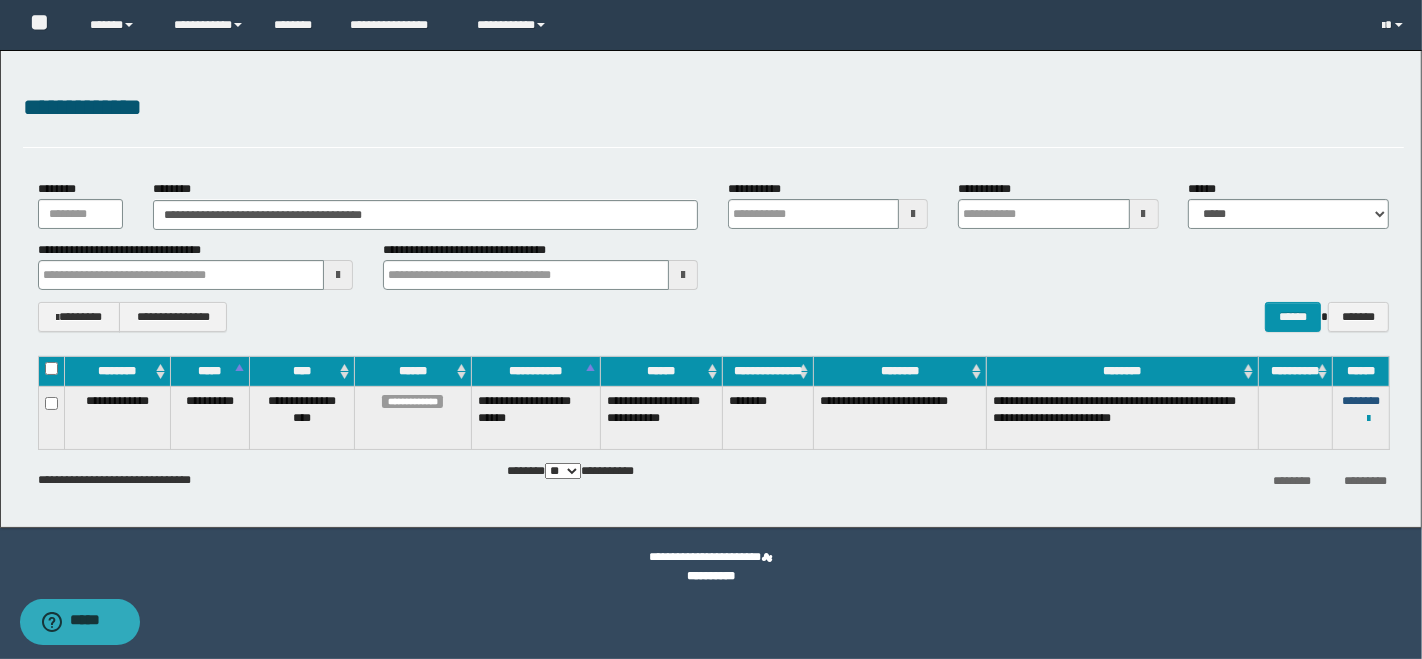 click on "********" at bounding box center [1361, 401] 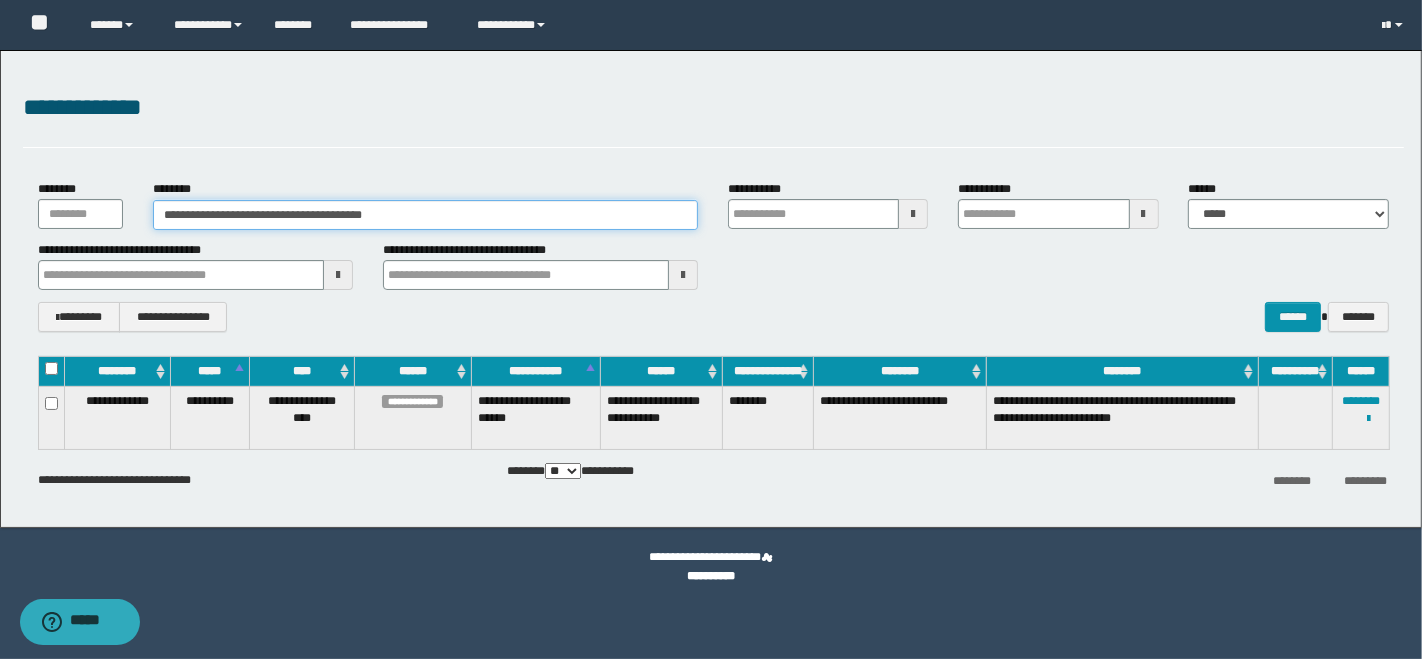 drag, startPoint x: 391, startPoint y: 207, endPoint x: 117, endPoint y: 193, distance: 274.35742 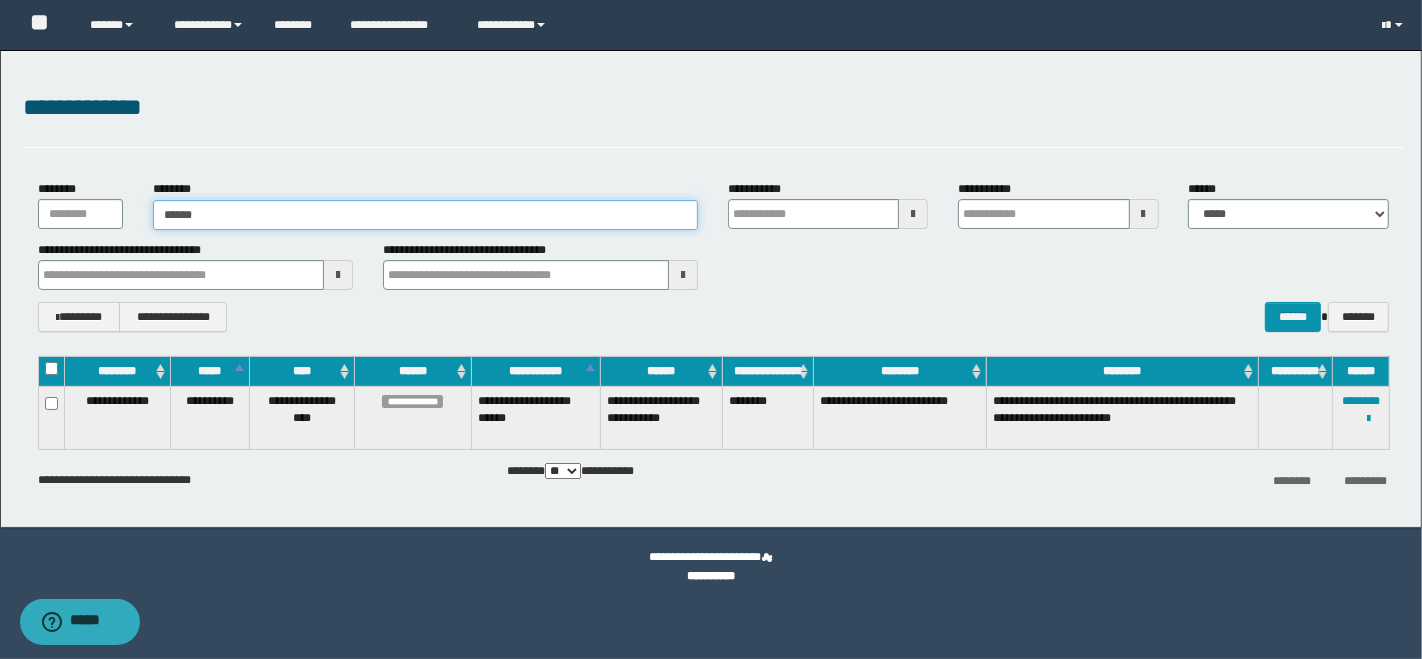 type on "*******" 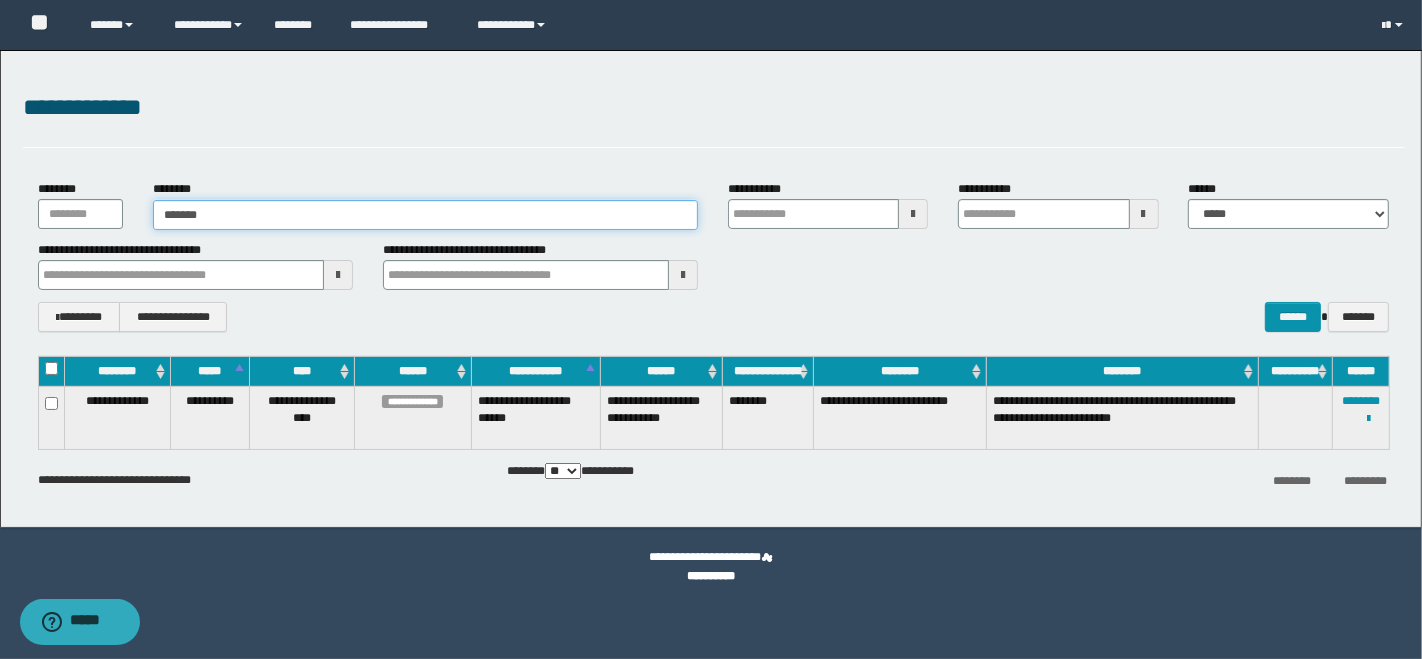 type on "*******" 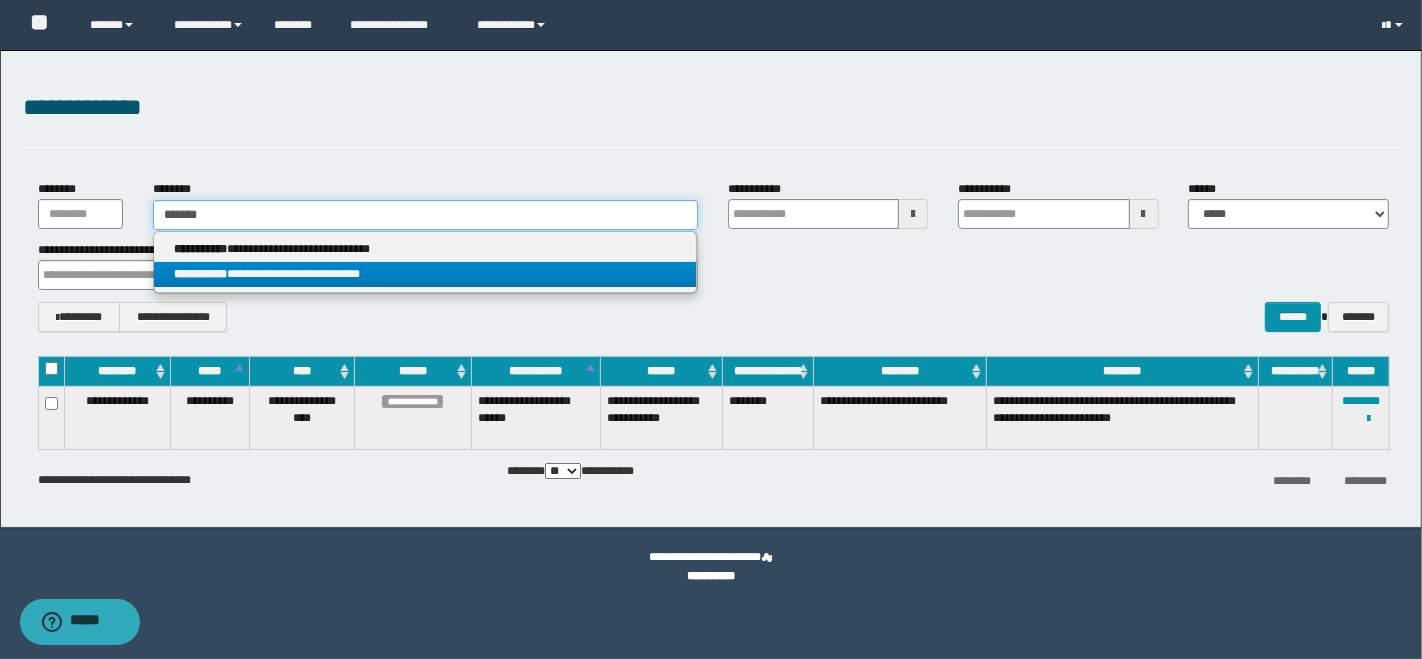 type on "*******" 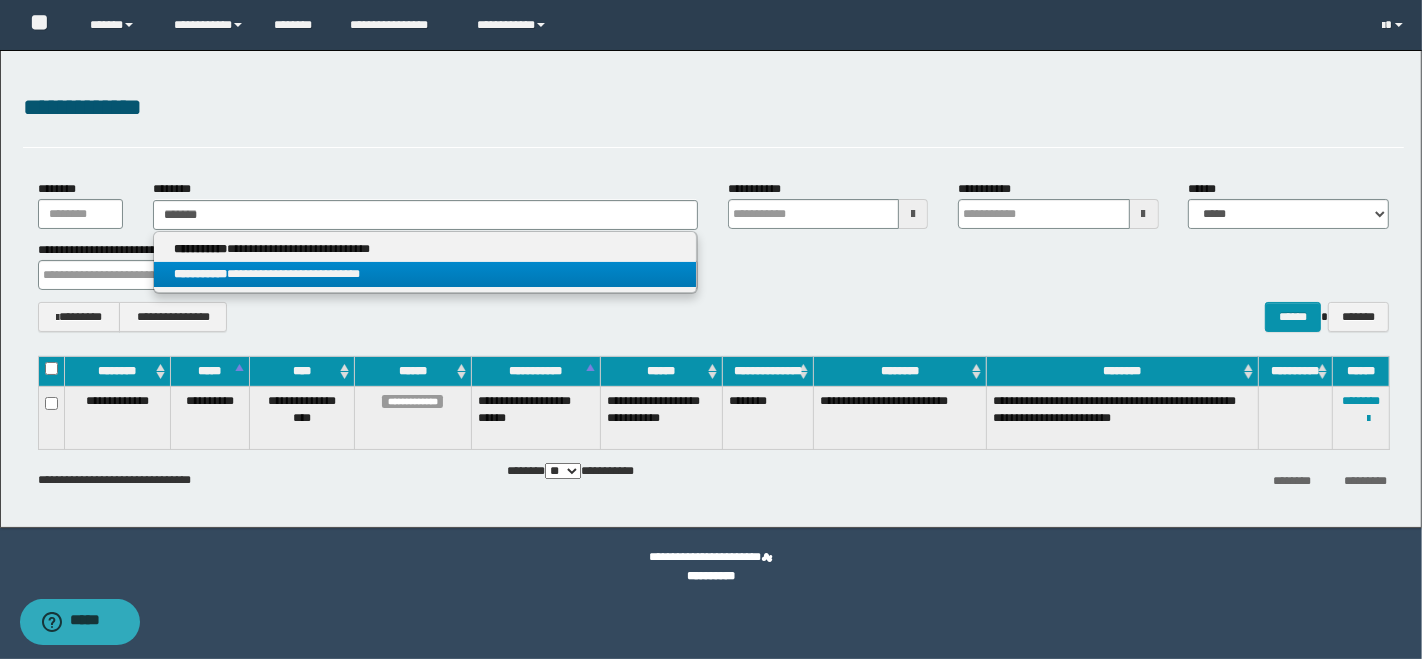 click on "**********" at bounding box center (425, 274) 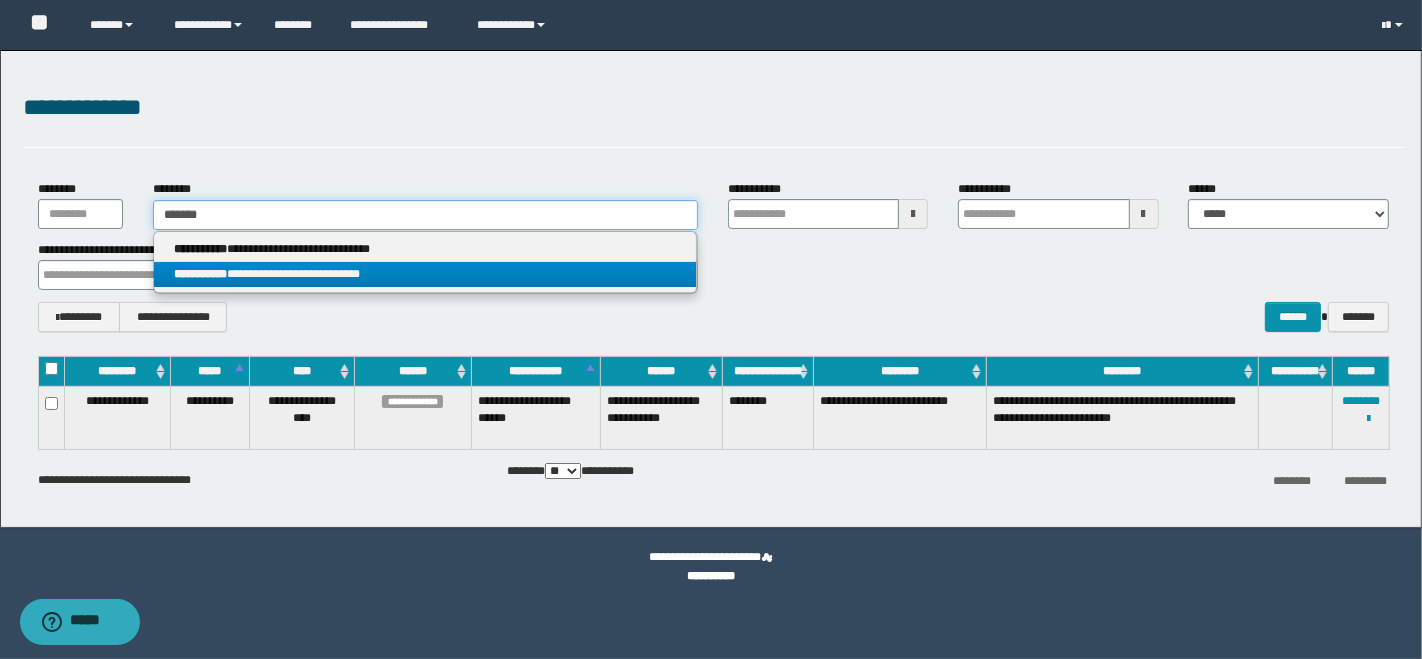 type 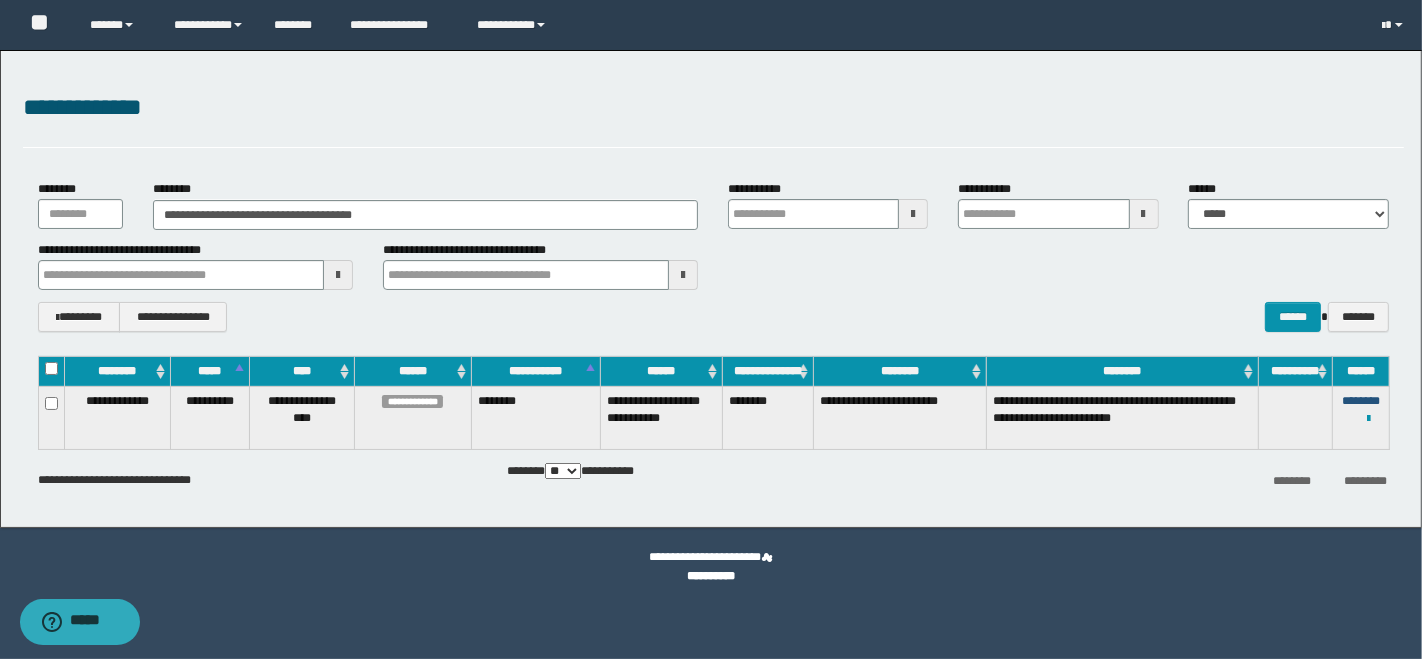 click on "********" at bounding box center [1361, 401] 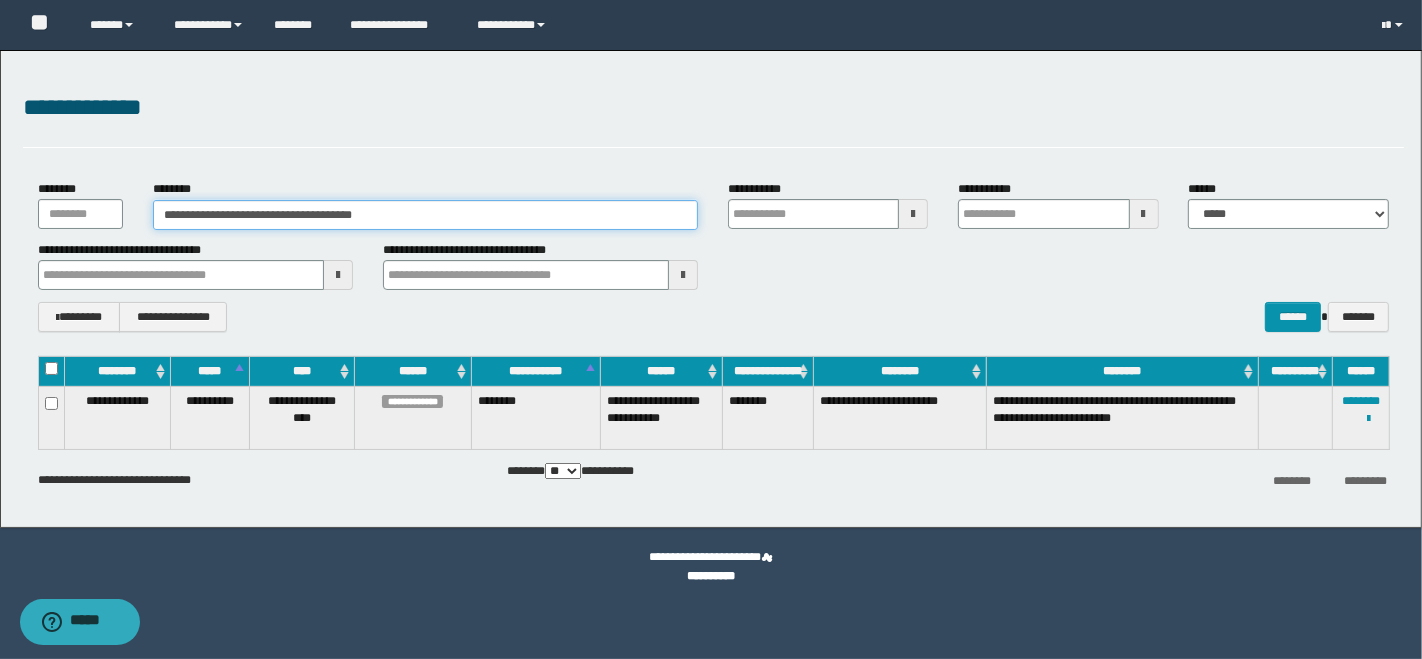 drag, startPoint x: 397, startPoint y: 221, endPoint x: 162, endPoint y: 194, distance: 236.54597 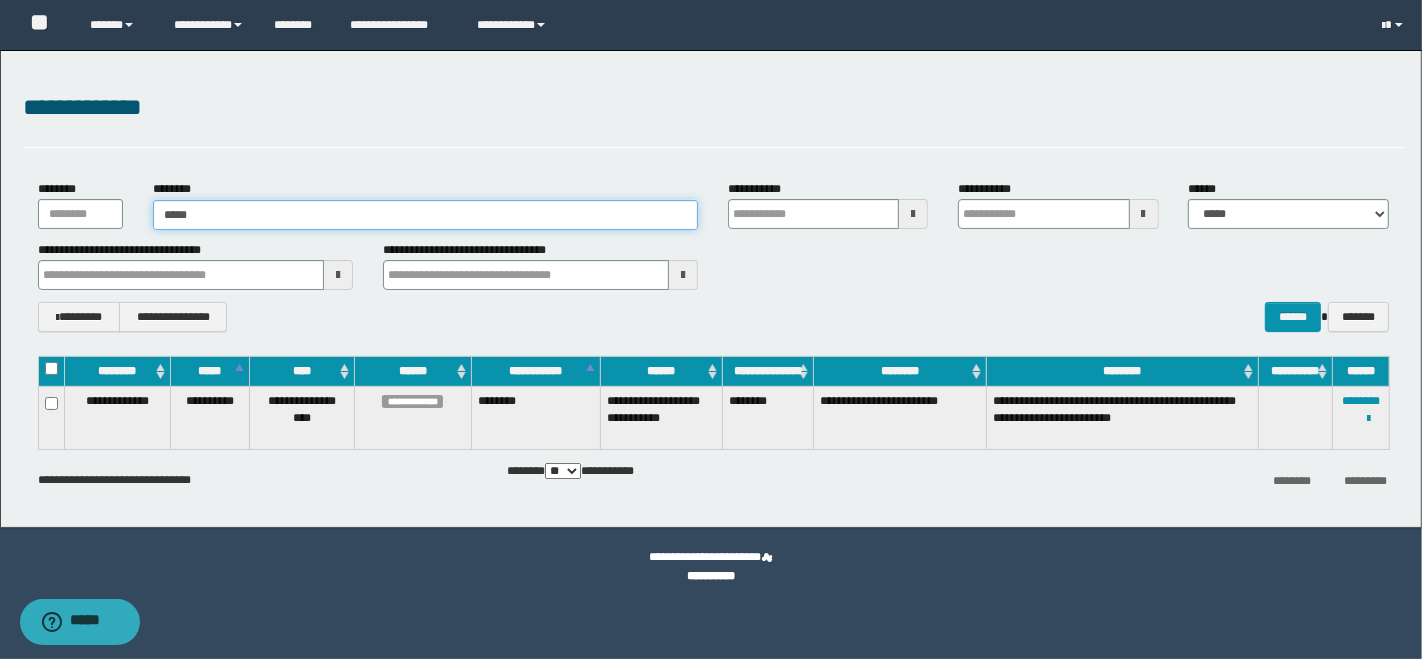 type on "*****" 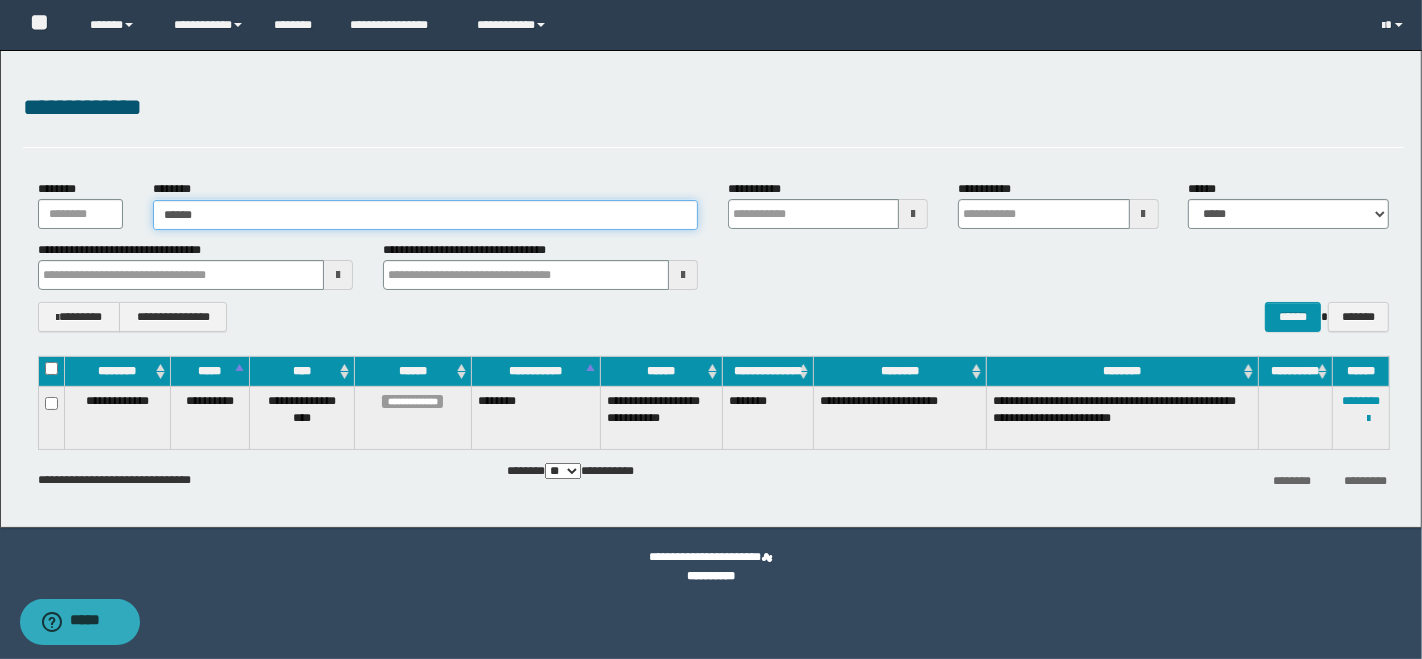 type on "*****" 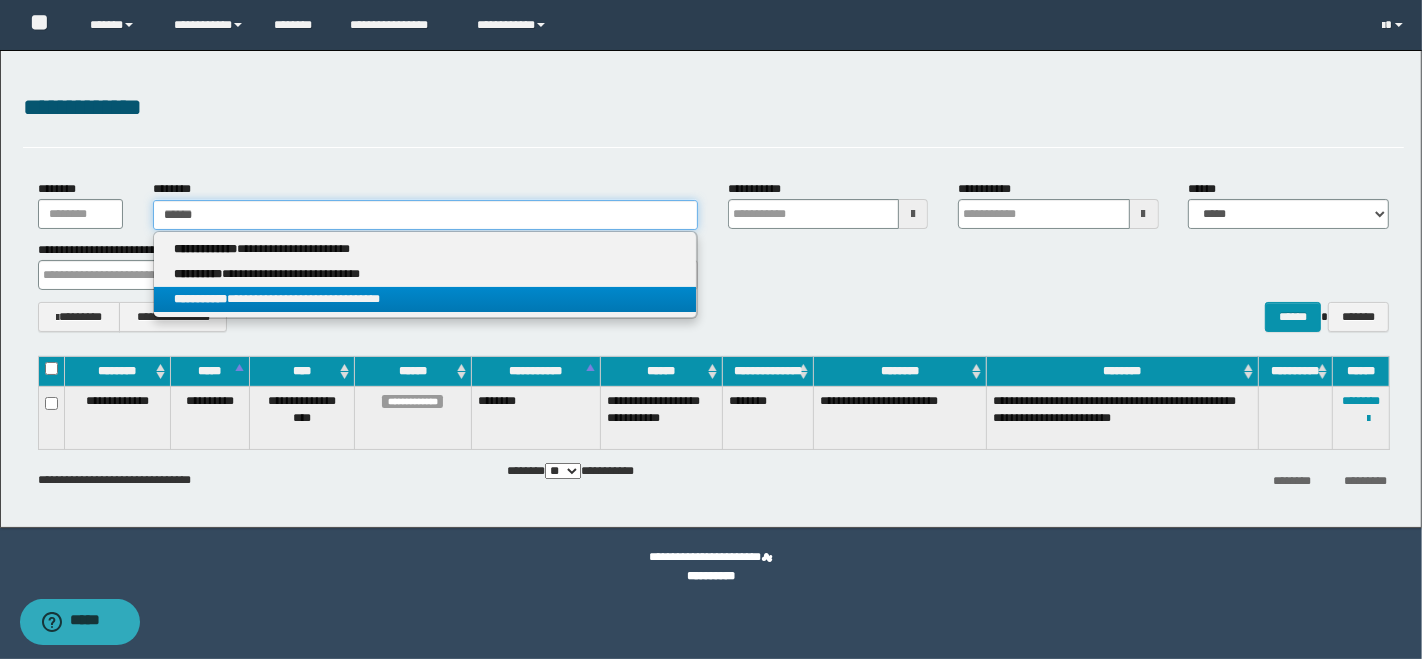 type on "*****" 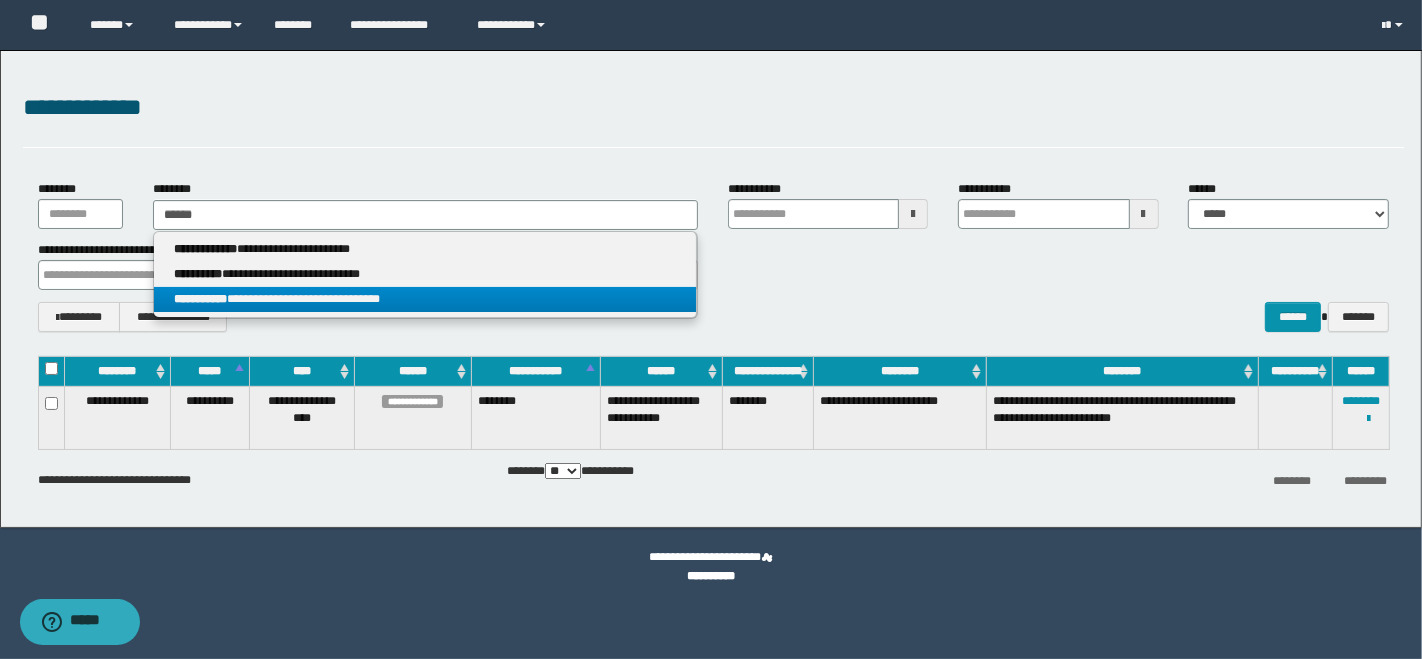 click on "**********" at bounding box center (425, 299) 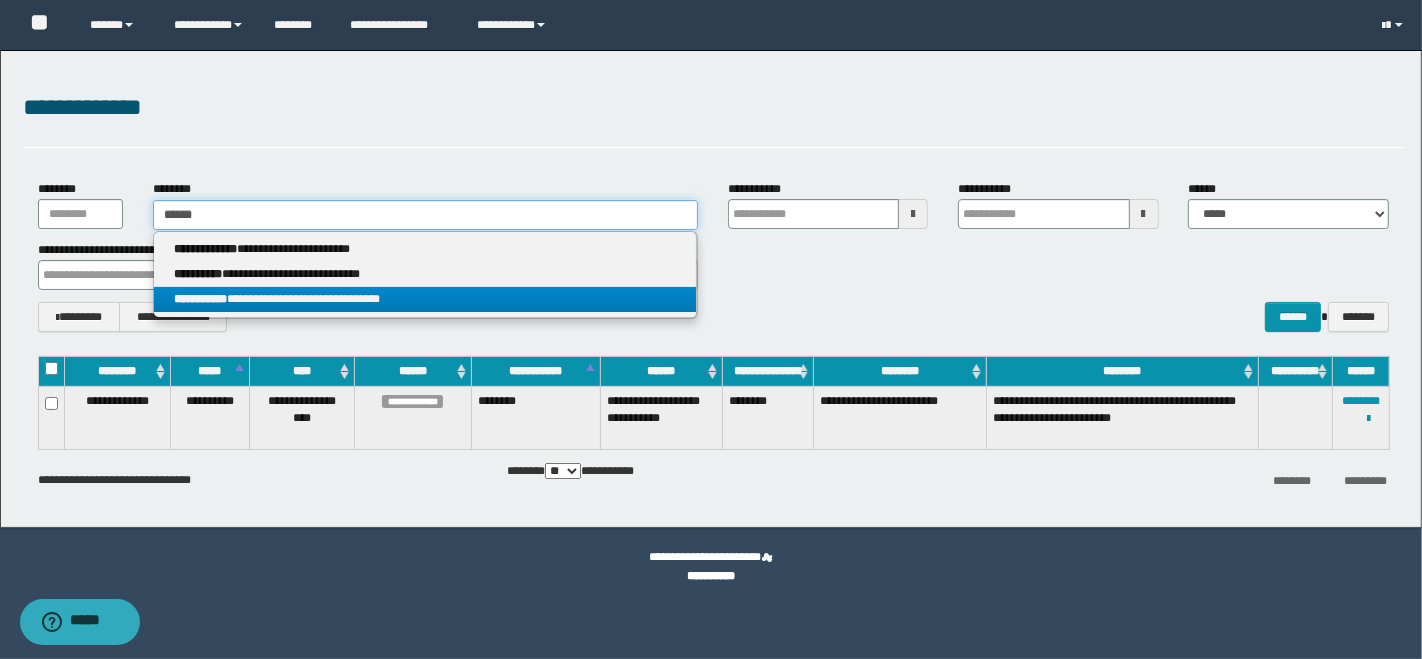 type 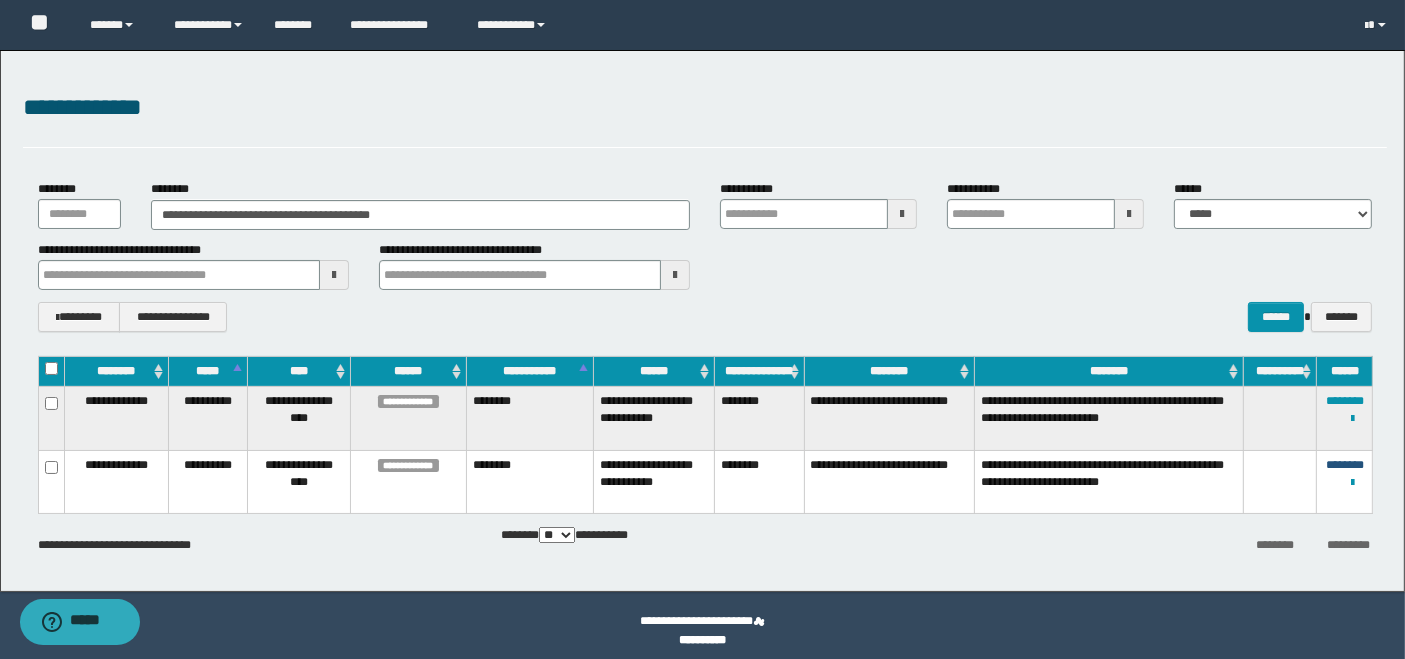click on "********" at bounding box center (1345, 465) 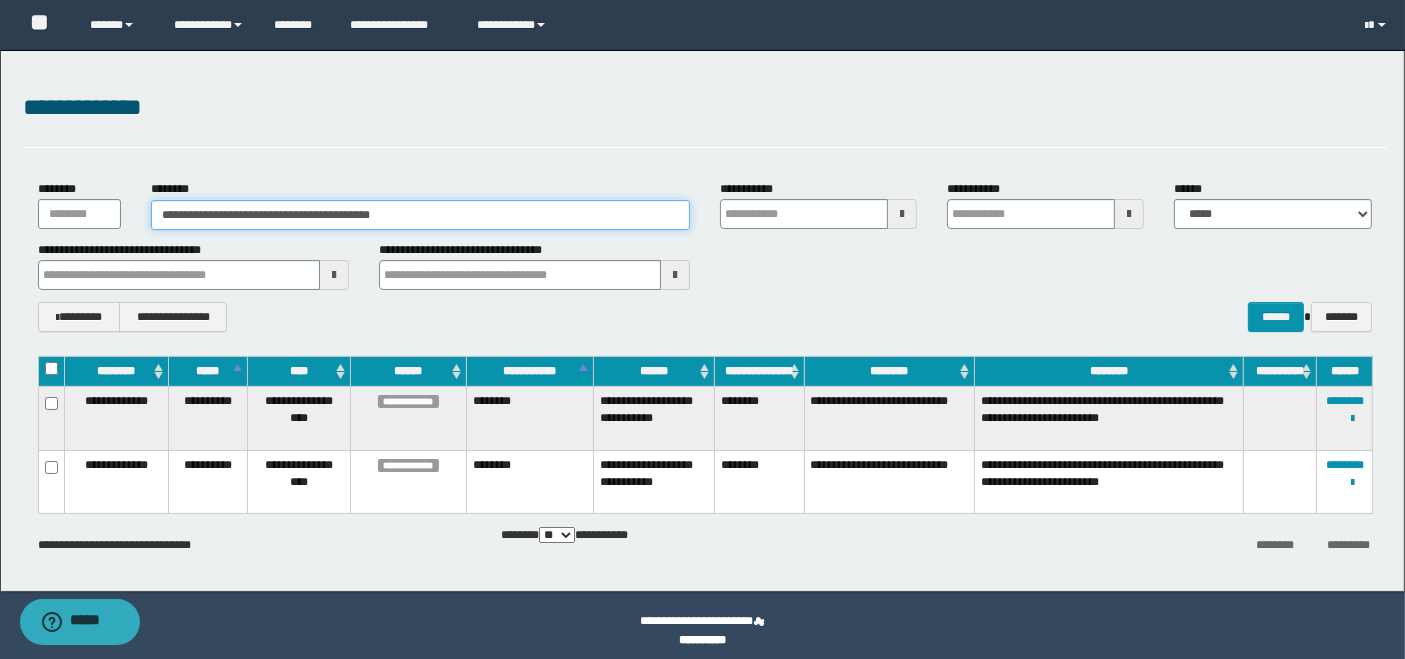 drag, startPoint x: 423, startPoint y: 211, endPoint x: 154, endPoint y: 242, distance: 270.78036 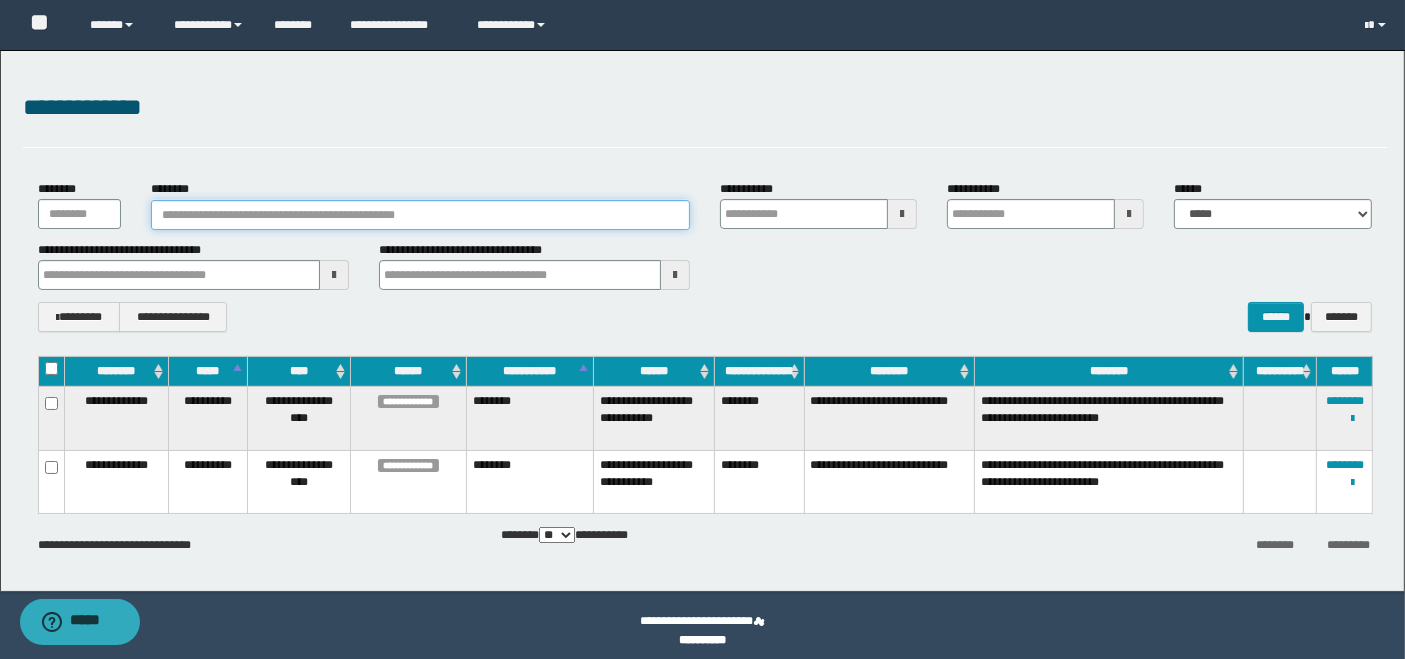 type on "*" 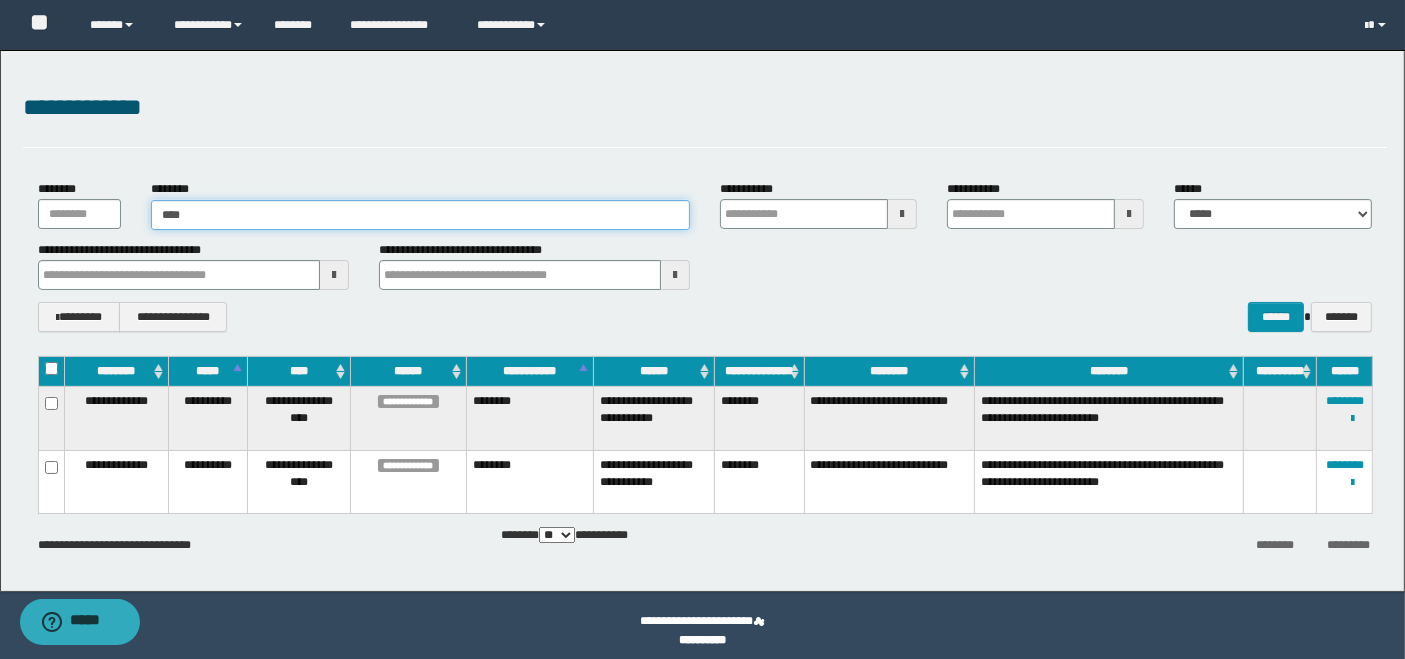 type on "*****" 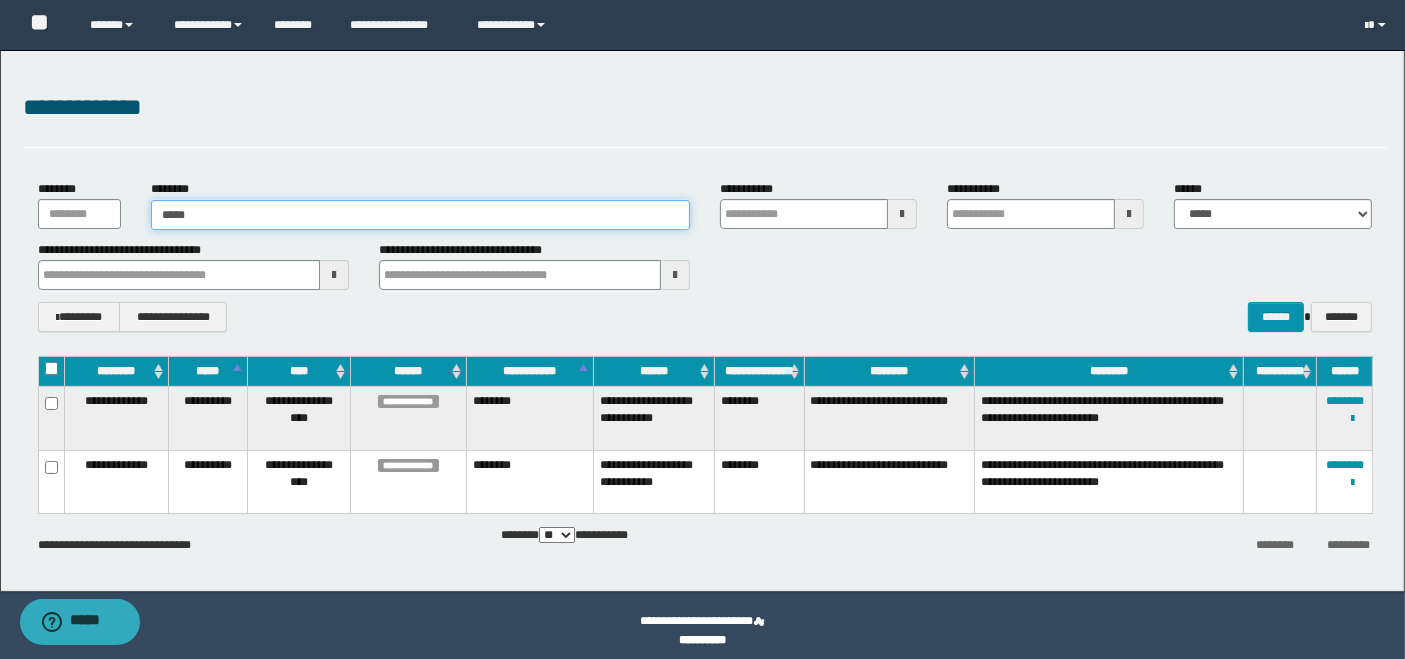 type on "*****" 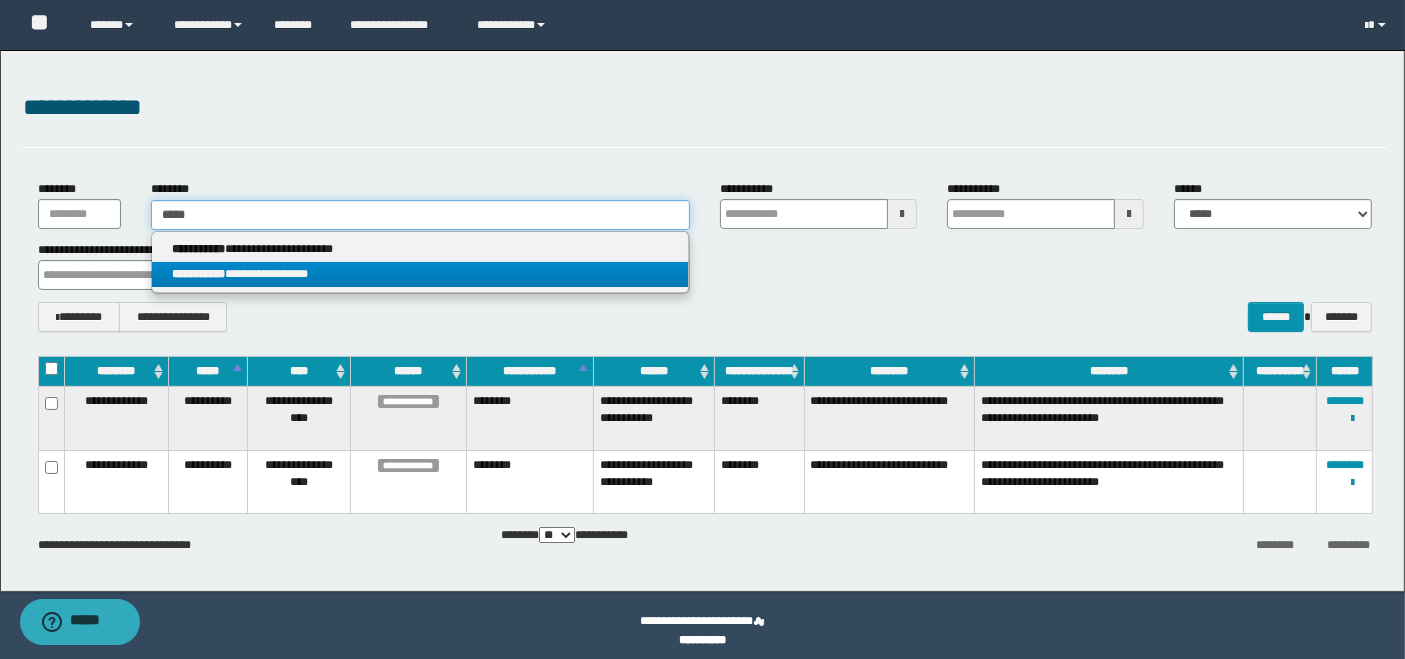 type on "*****" 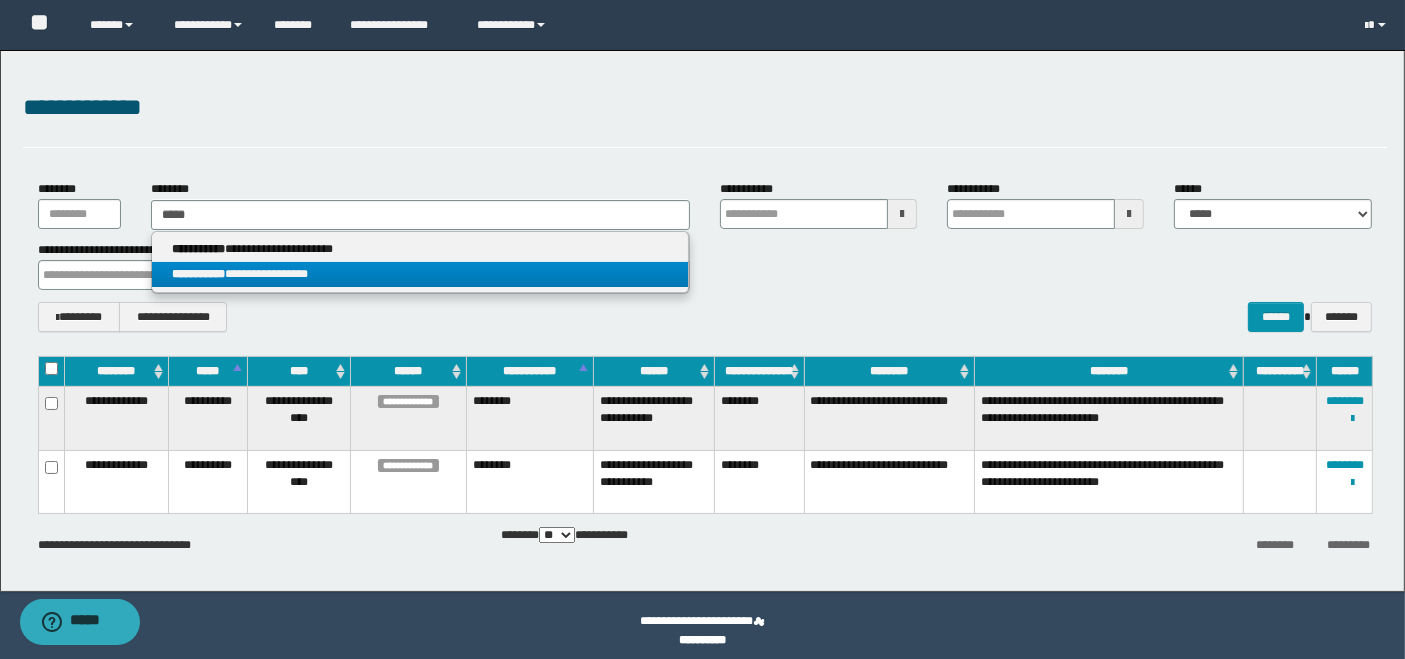click on "**********" at bounding box center (420, 274) 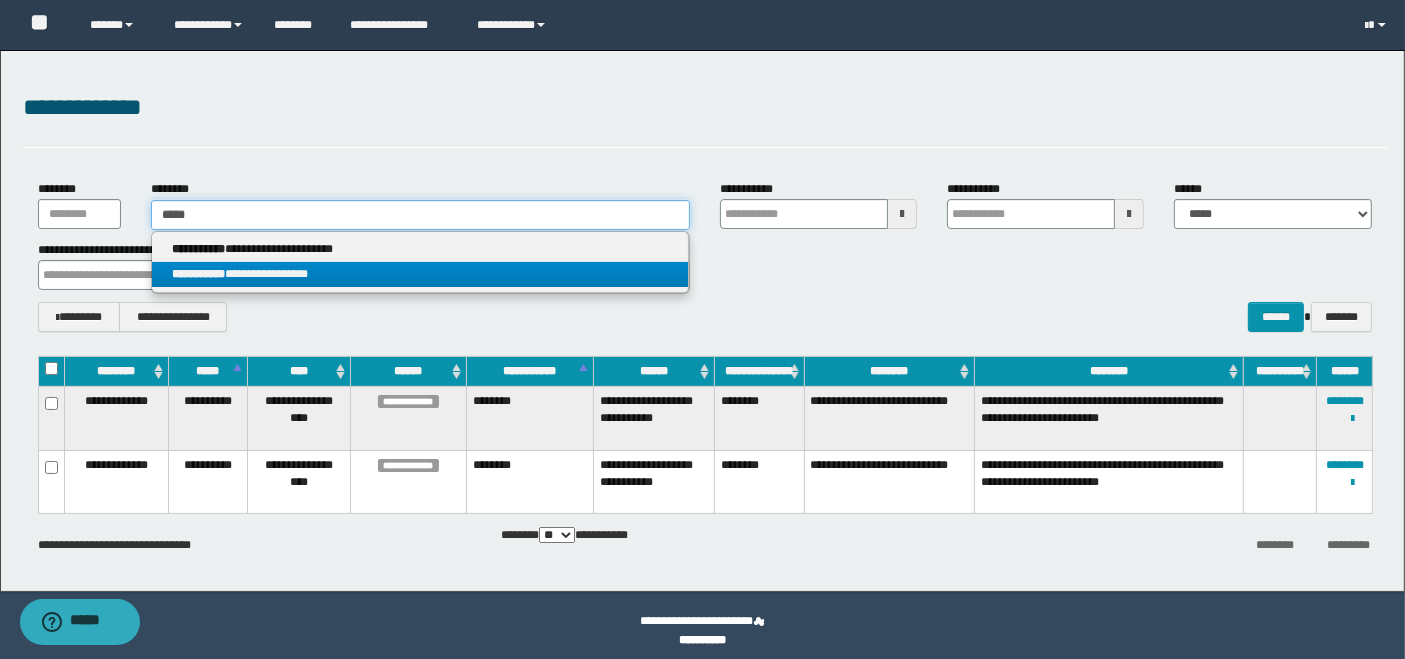 type 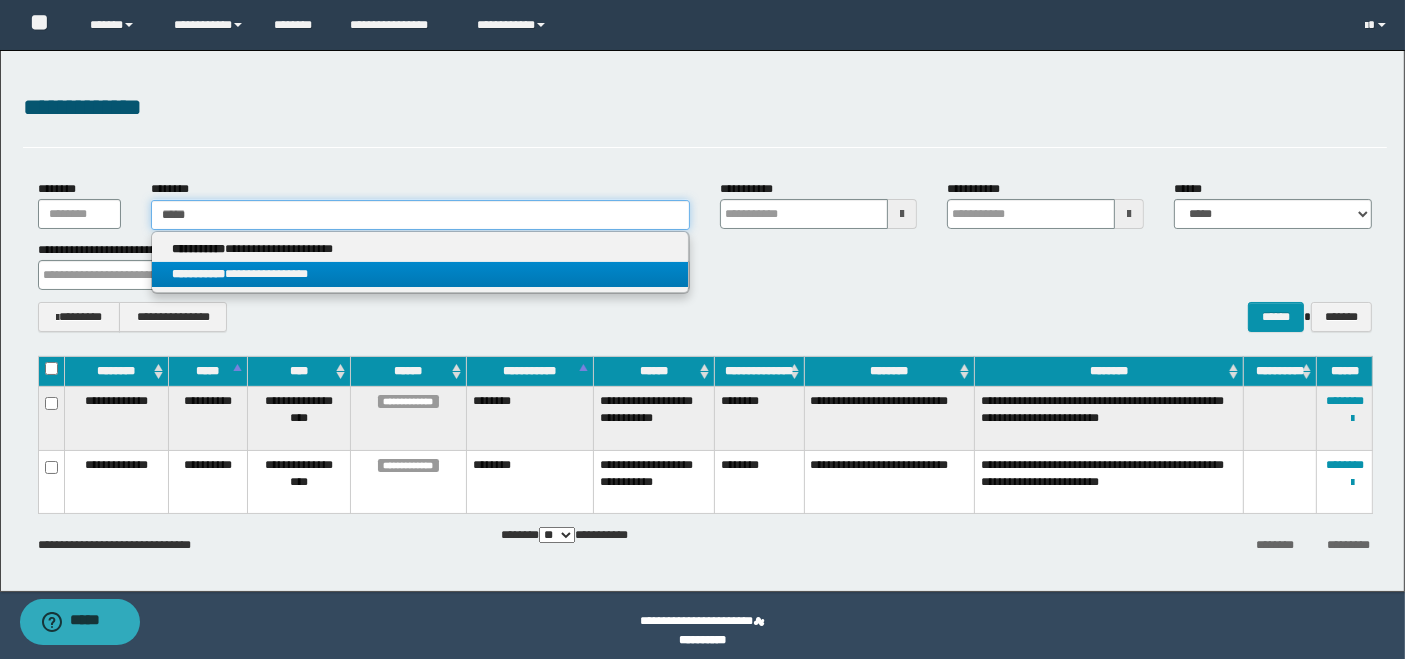 type on "**********" 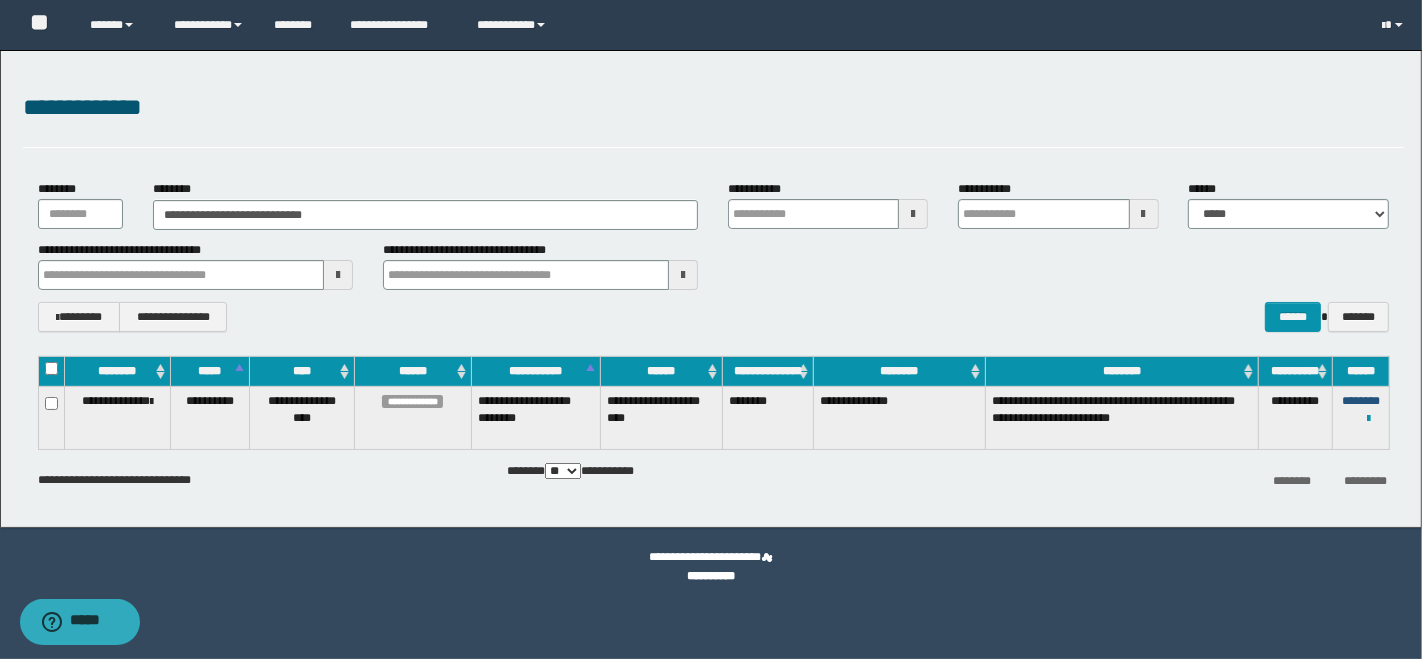 click on "********" at bounding box center [1361, 401] 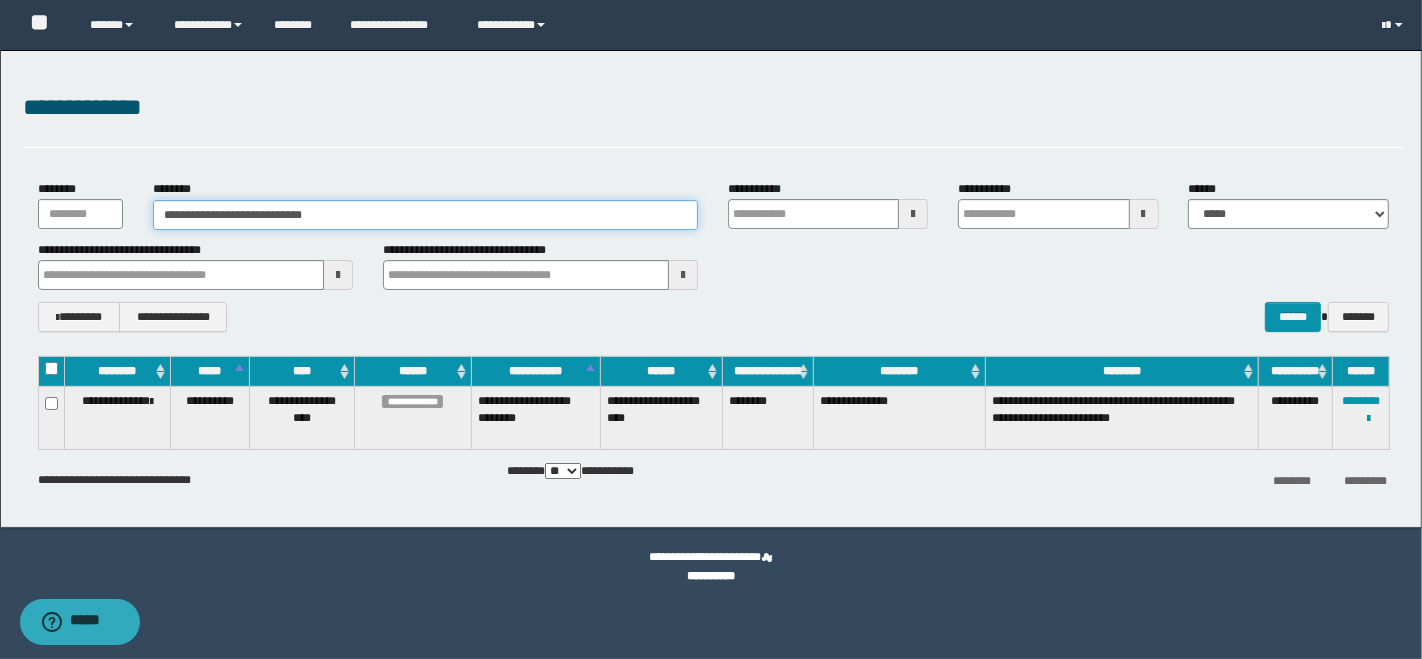 drag, startPoint x: 348, startPoint y: 208, endPoint x: 137, endPoint y: 197, distance: 211.28653 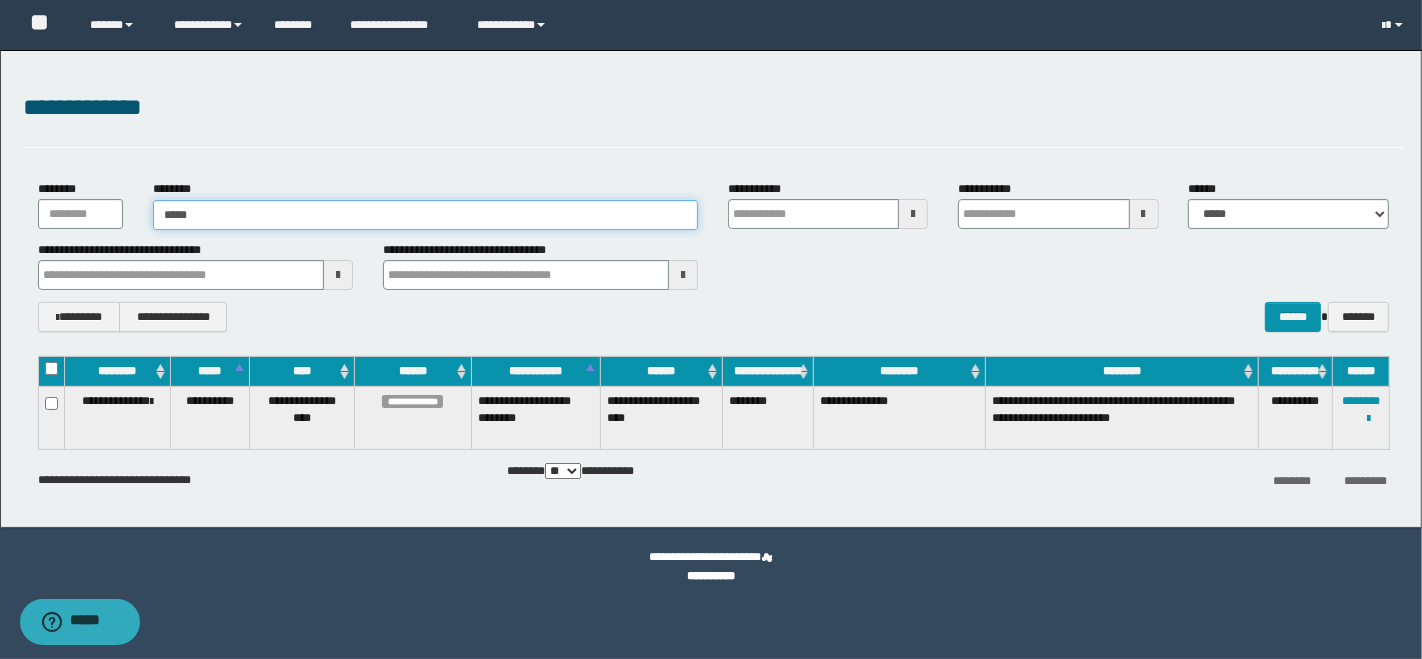 type on "******" 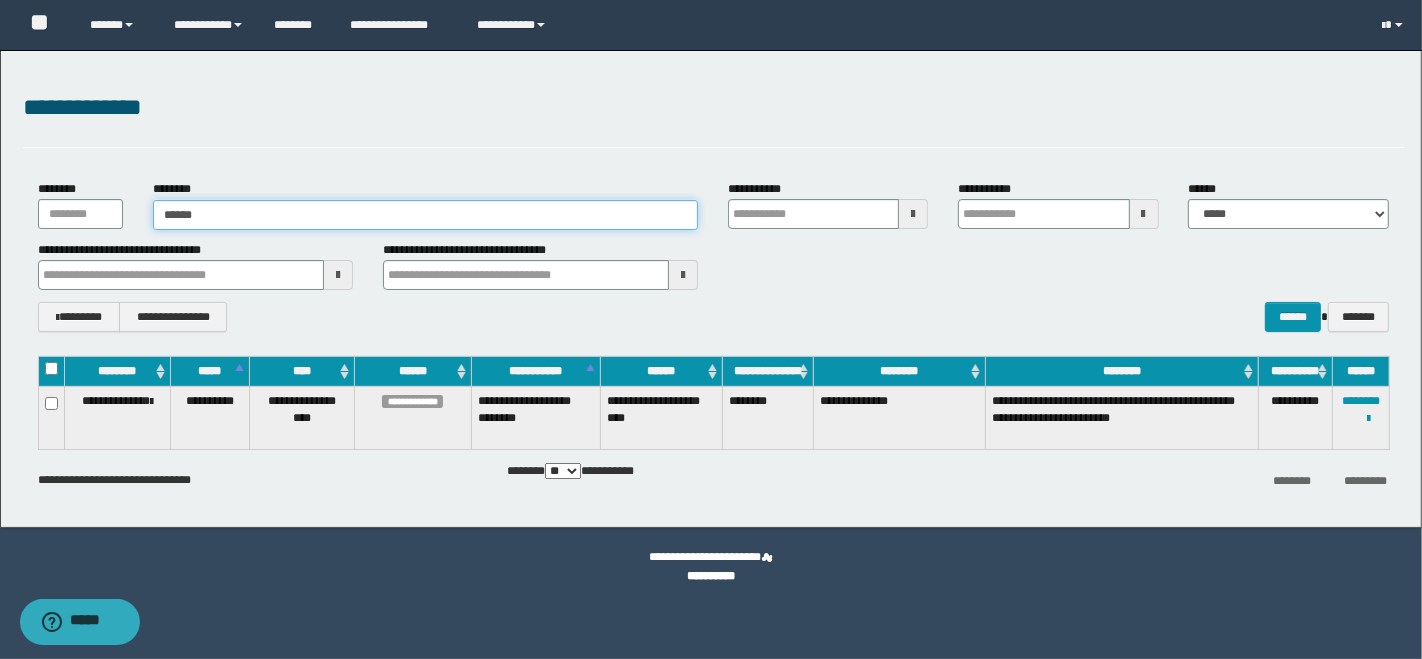 type on "******" 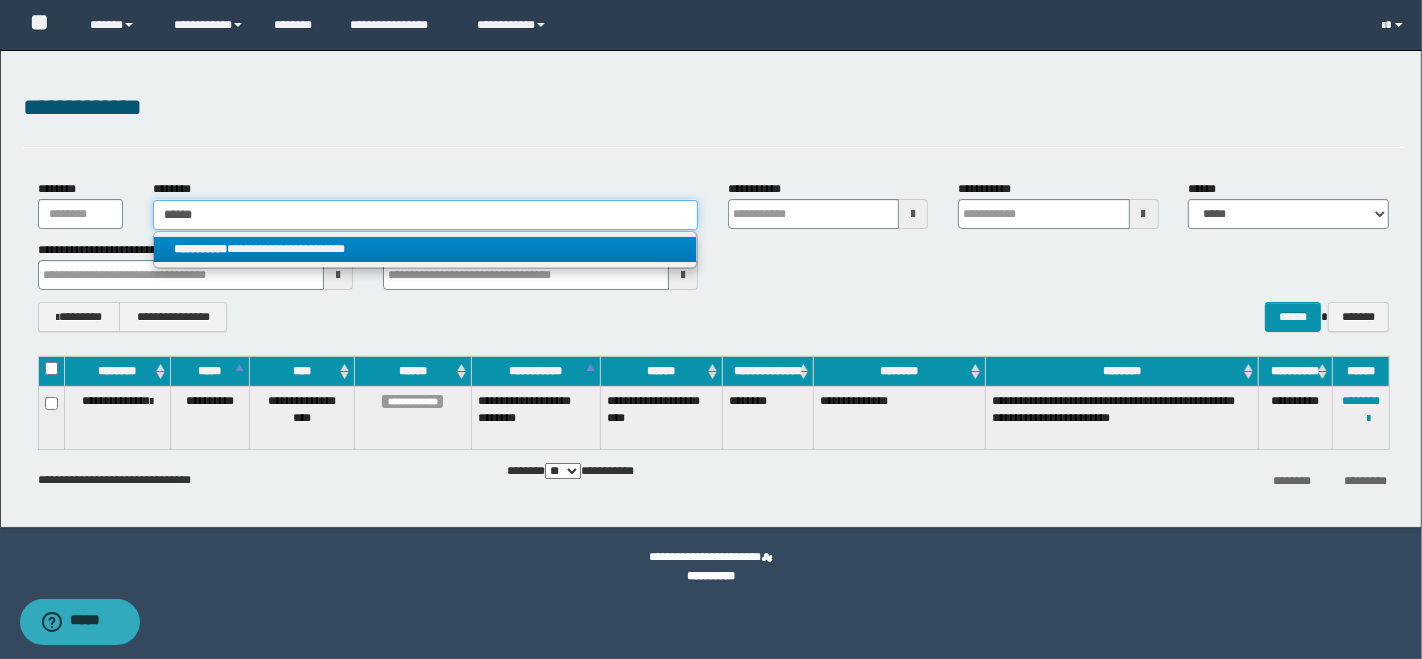 type on "******" 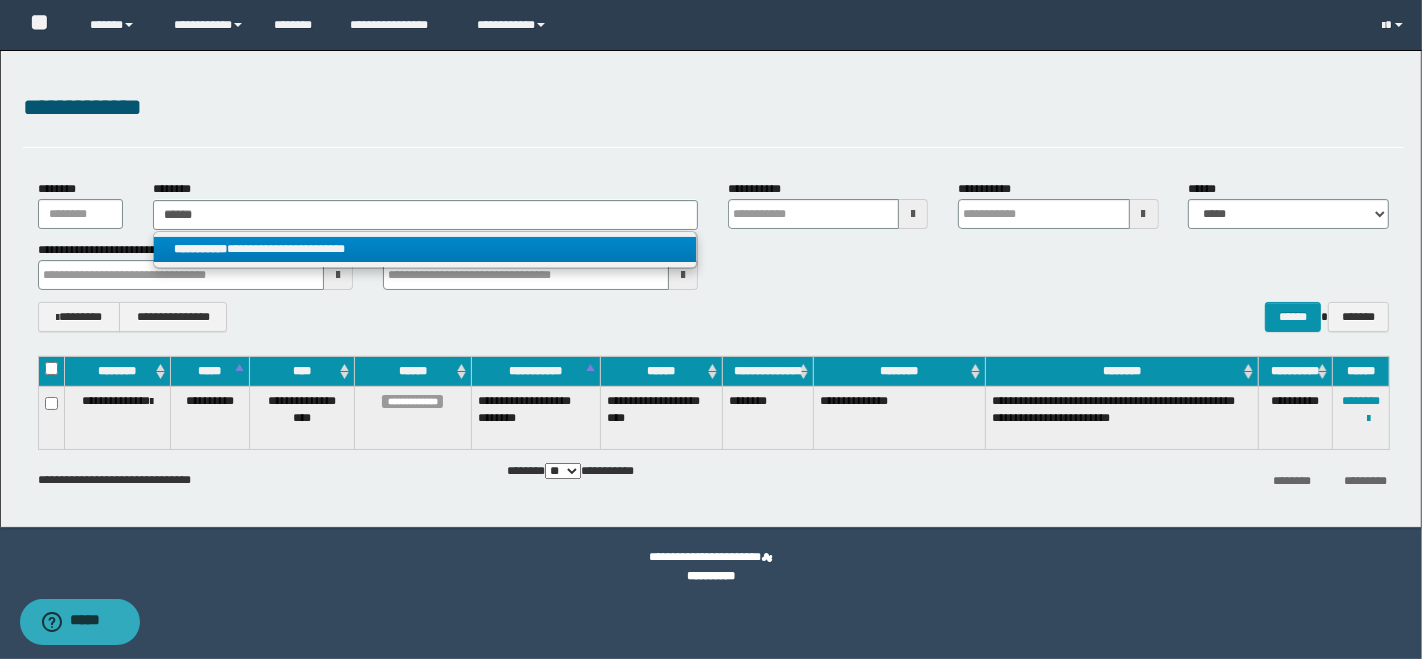 click on "**********" at bounding box center (425, 249) 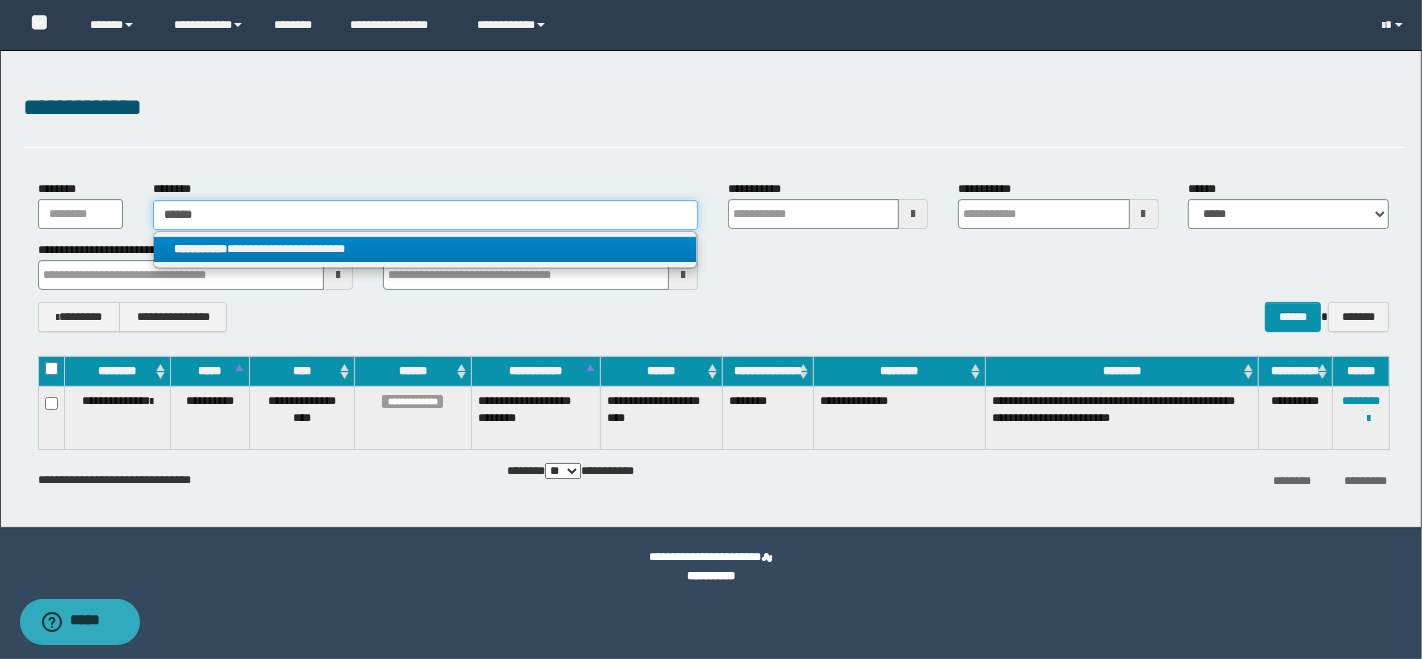 type 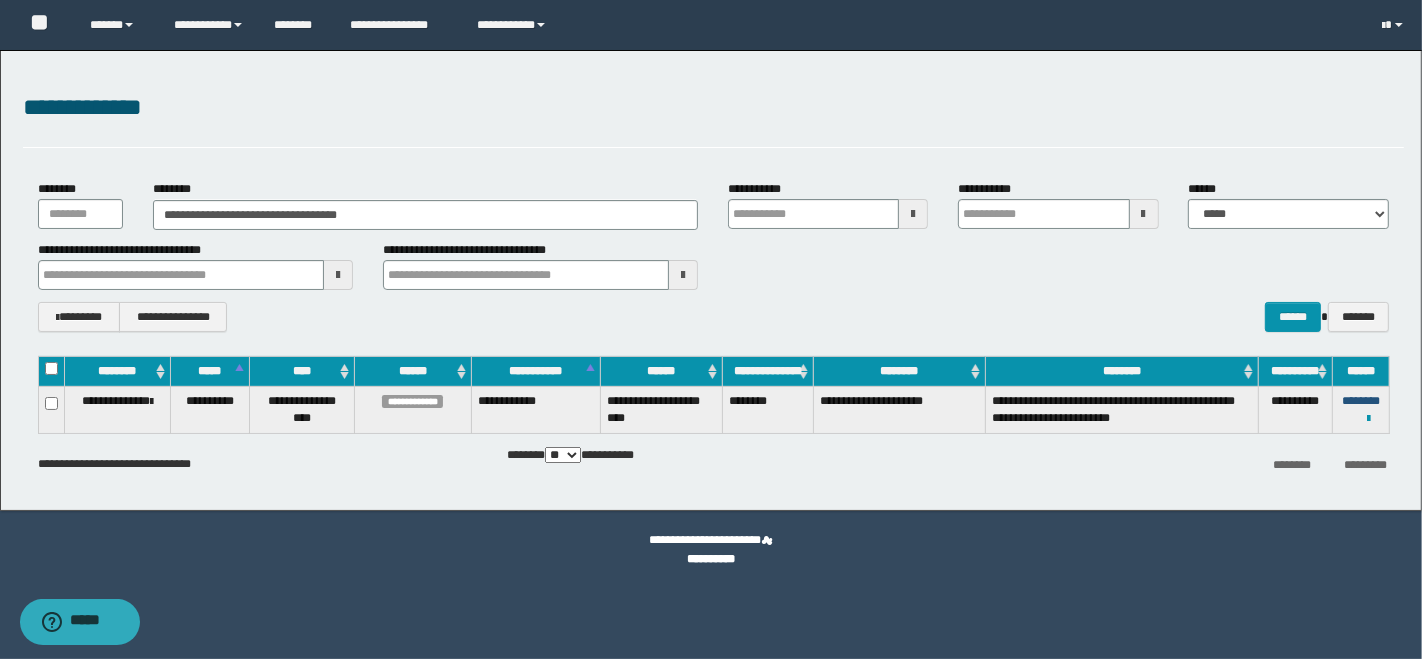 click on "********" at bounding box center [1361, 401] 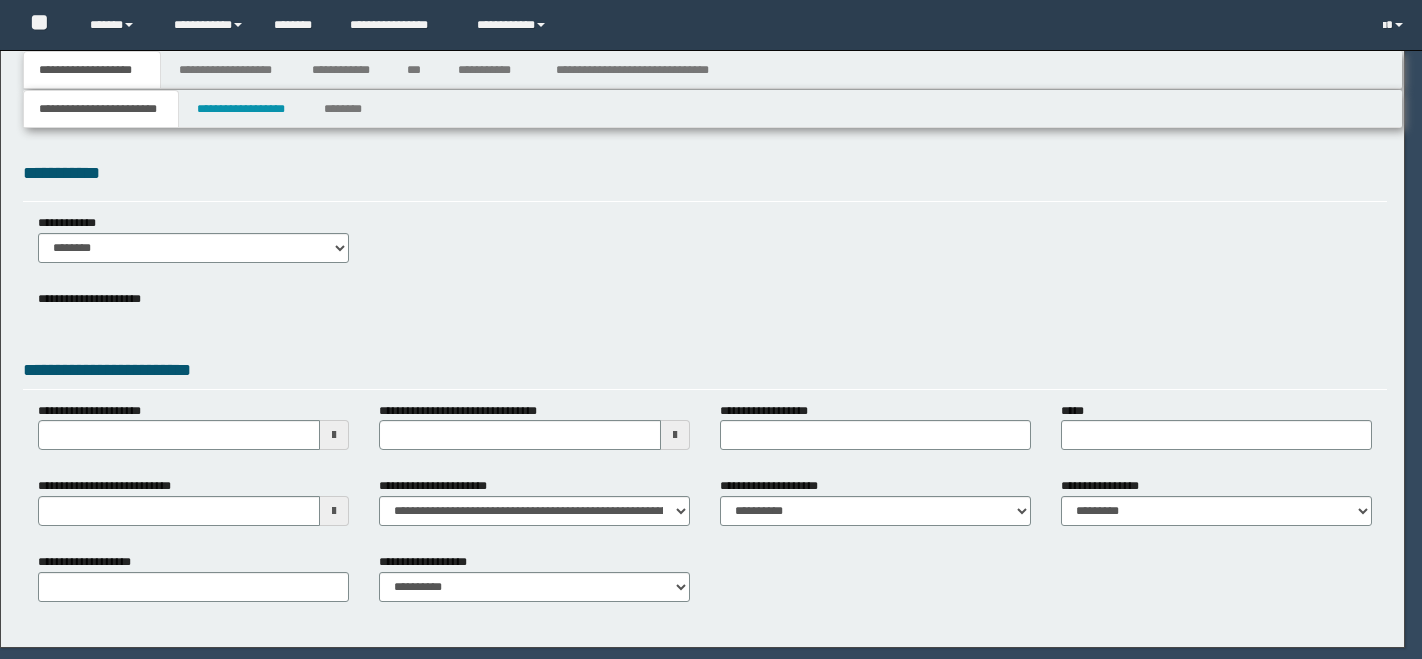scroll, scrollTop: 0, scrollLeft: 0, axis: both 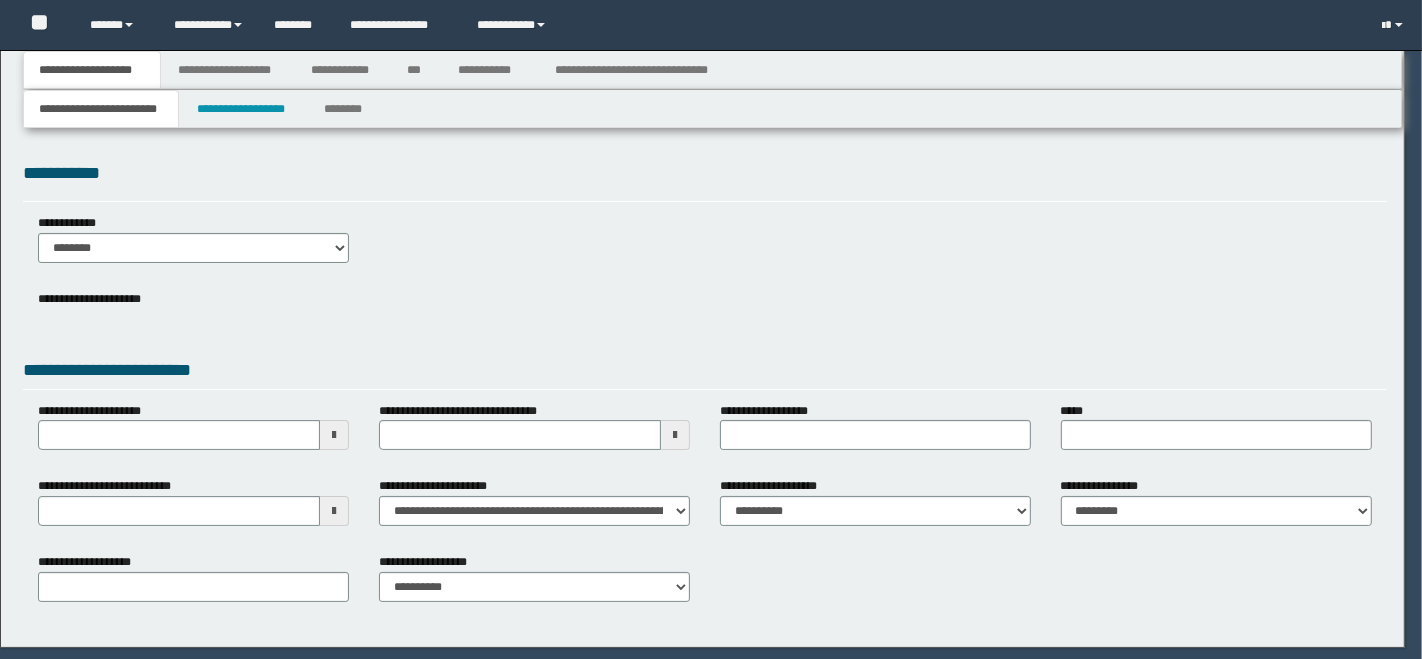 type on "**********" 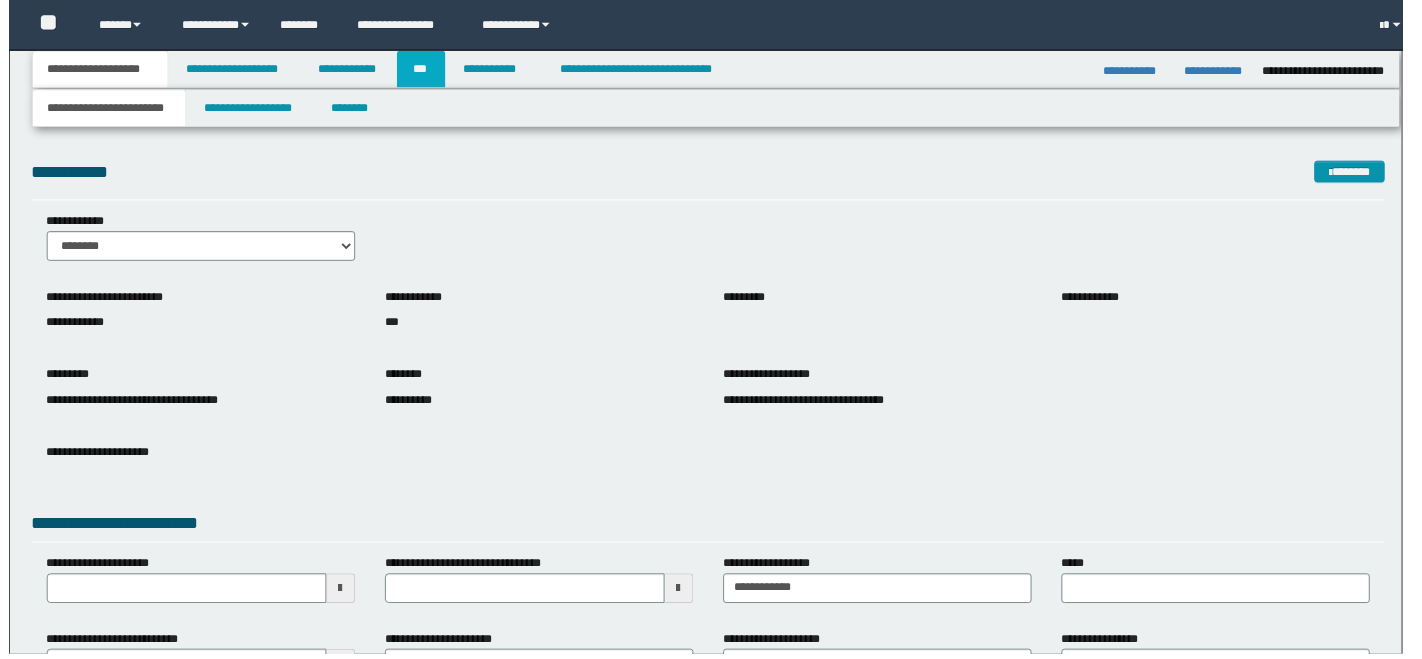 scroll, scrollTop: 0, scrollLeft: 0, axis: both 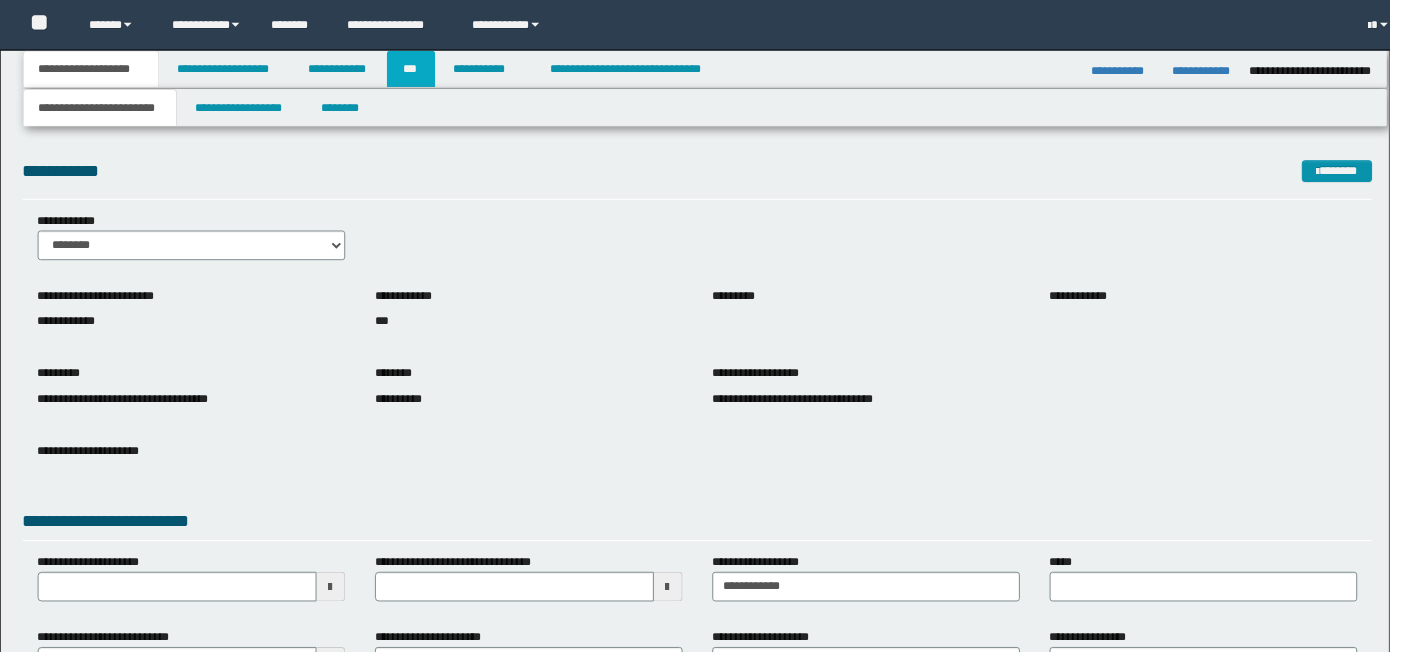 click on "***" at bounding box center [415, 70] 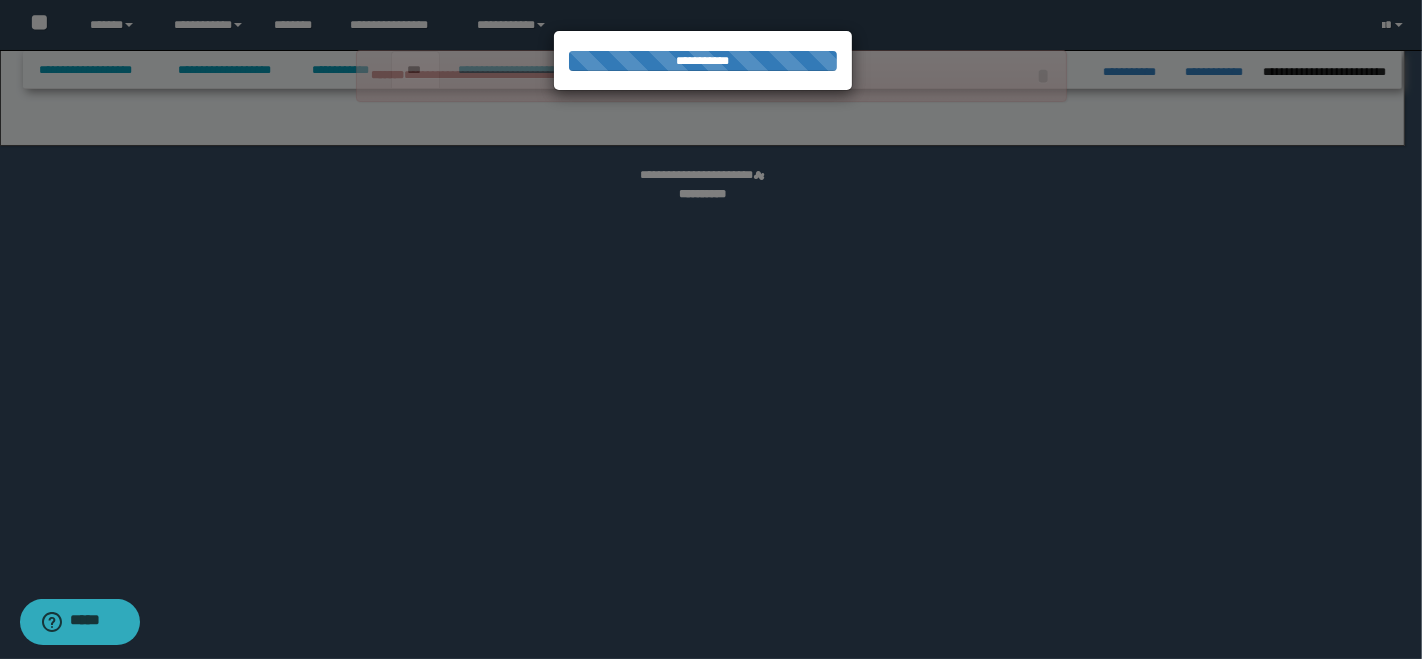 select on "**" 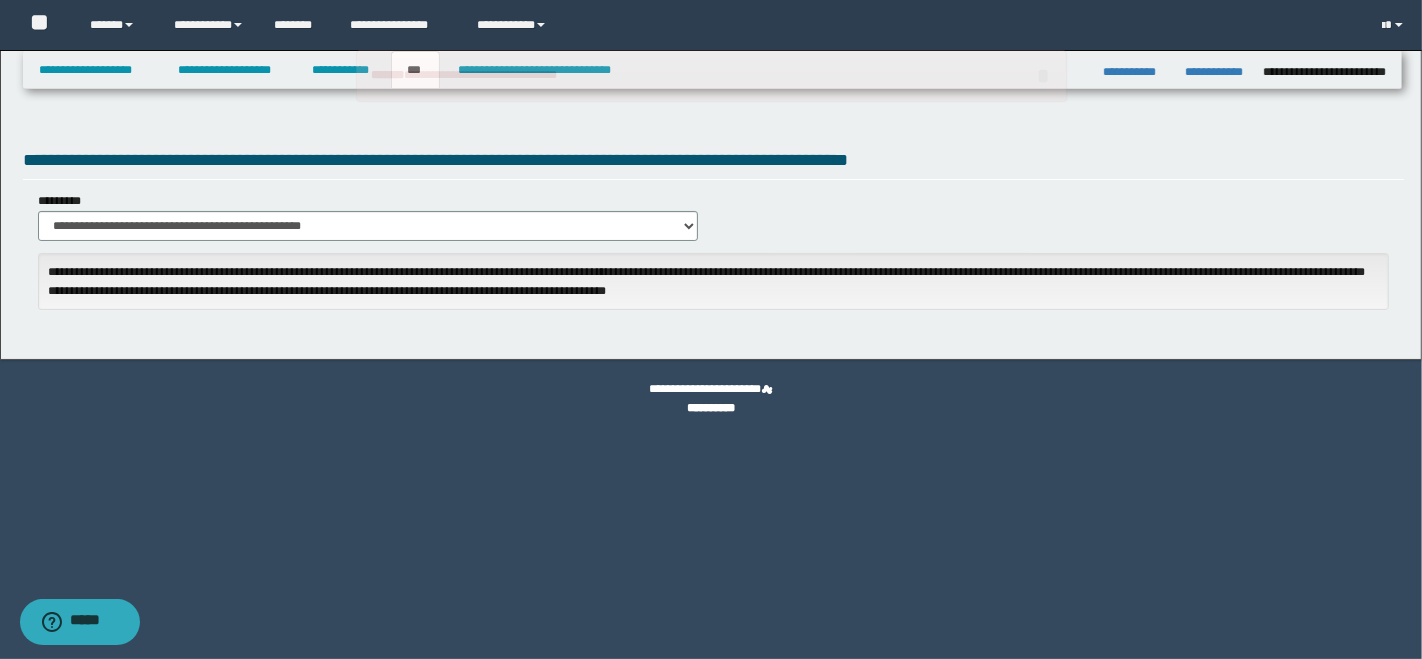 click on "**********" at bounding box center [711, 76] 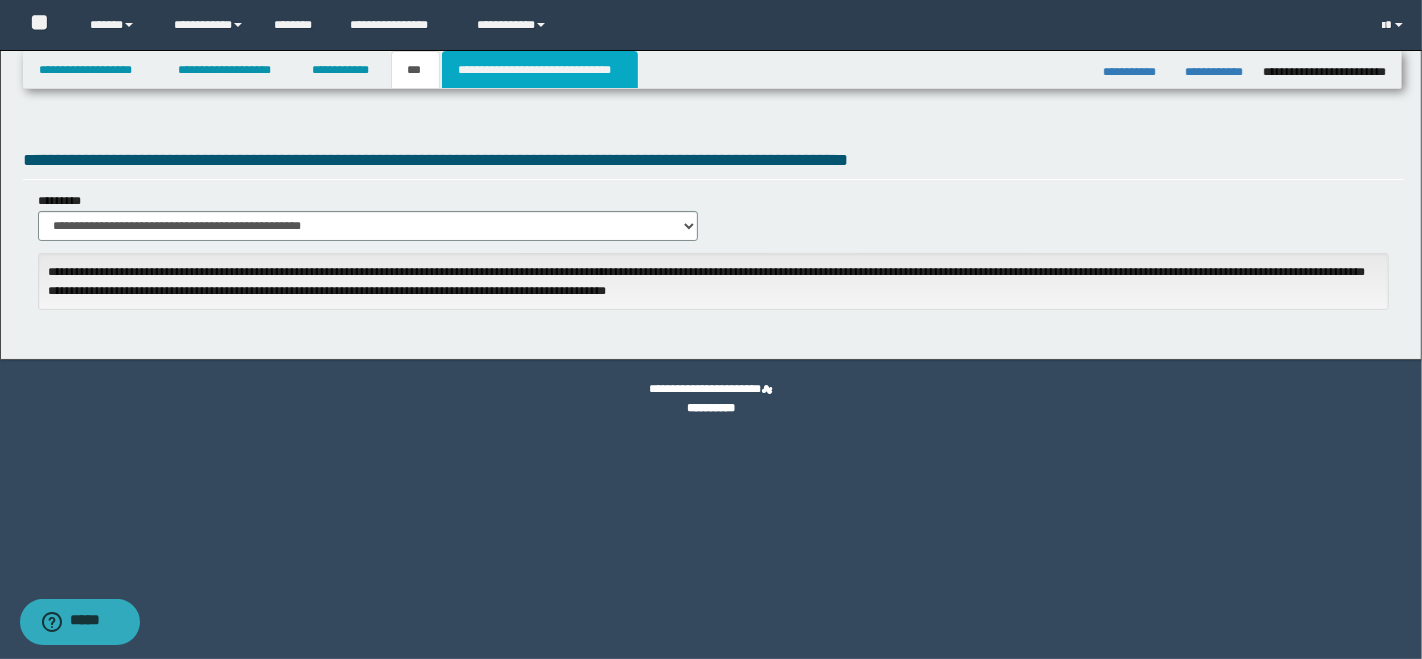 click on "**********" at bounding box center (540, 70) 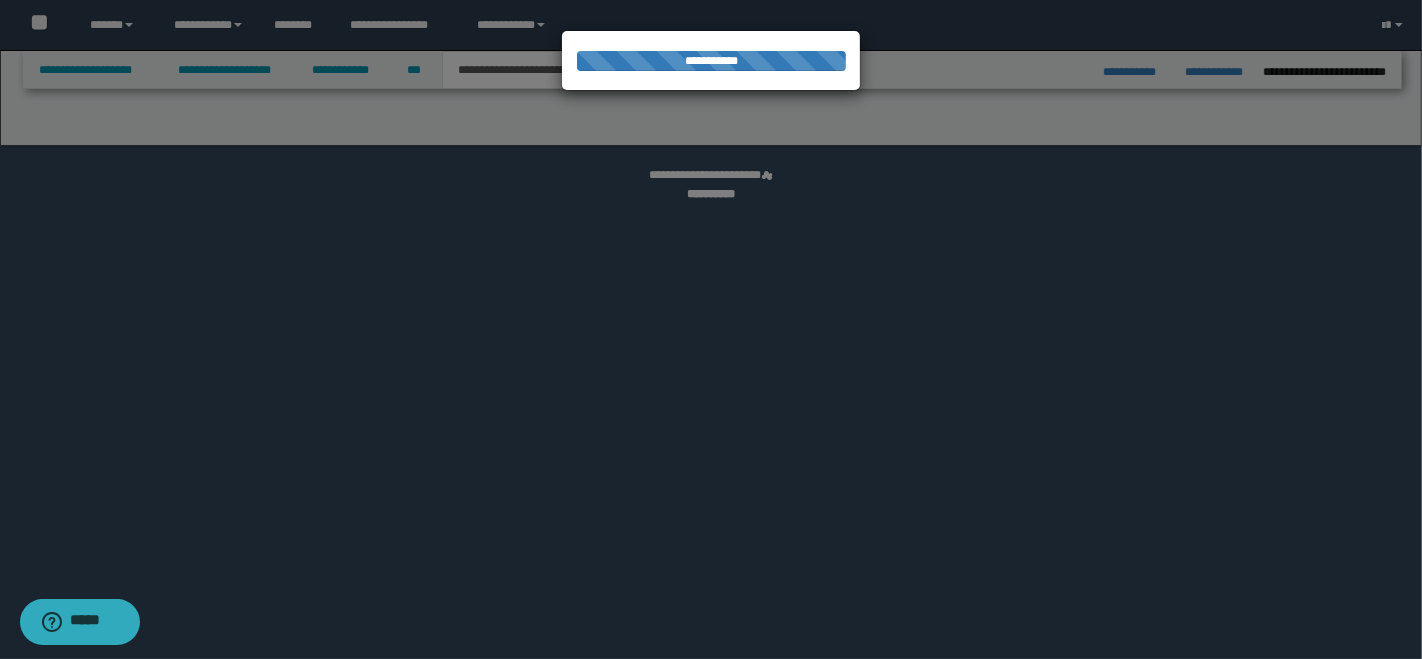 select on "*" 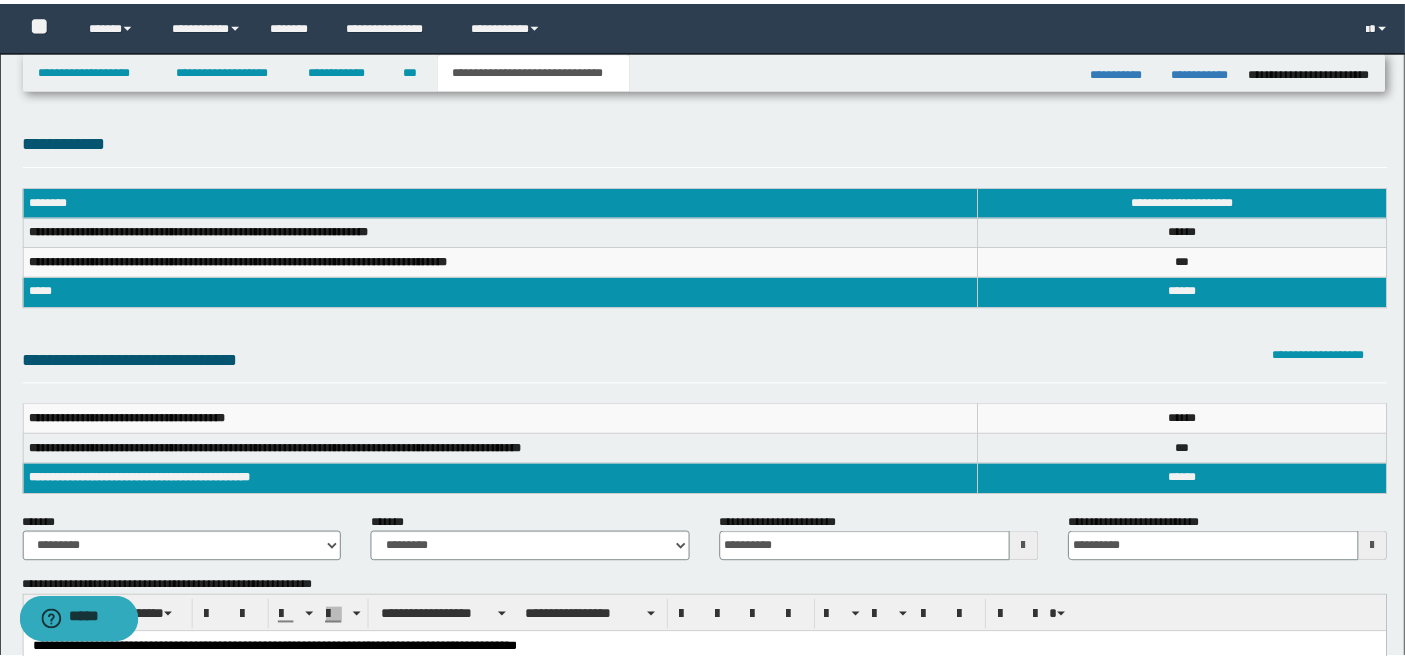 scroll, scrollTop: 0, scrollLeft: 0, axis: both 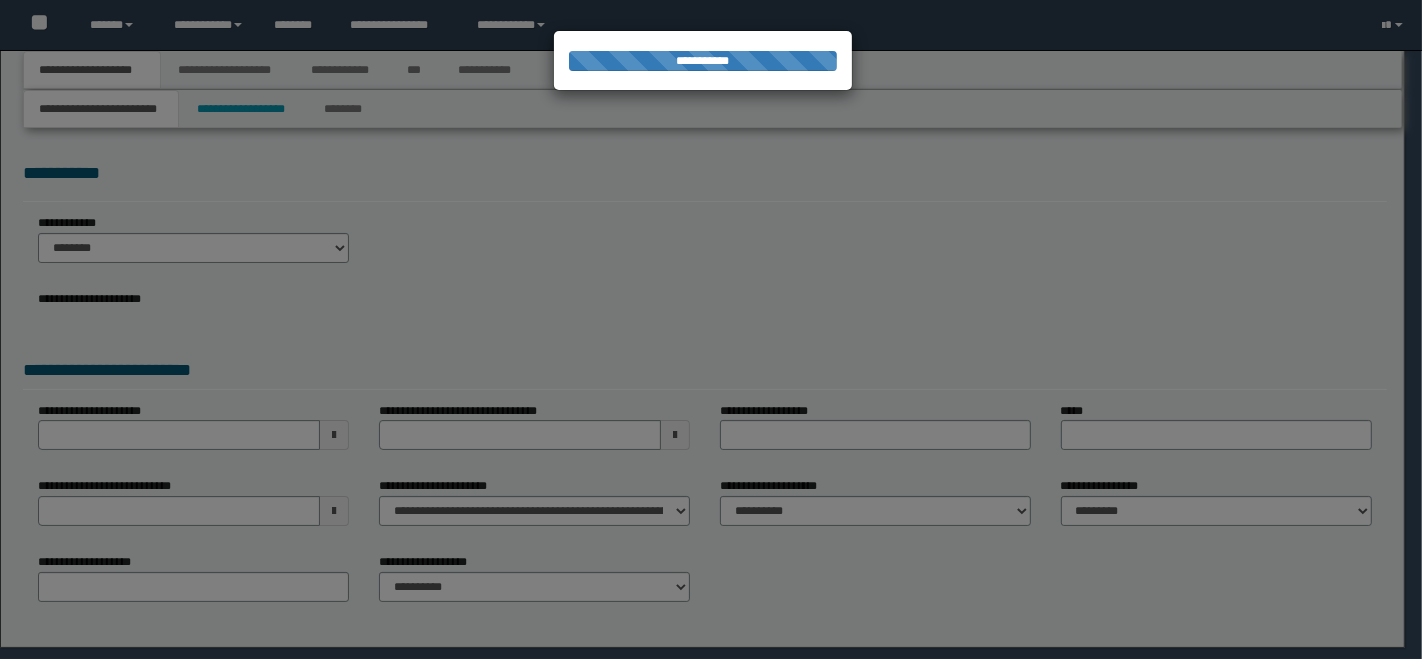 select on "*" 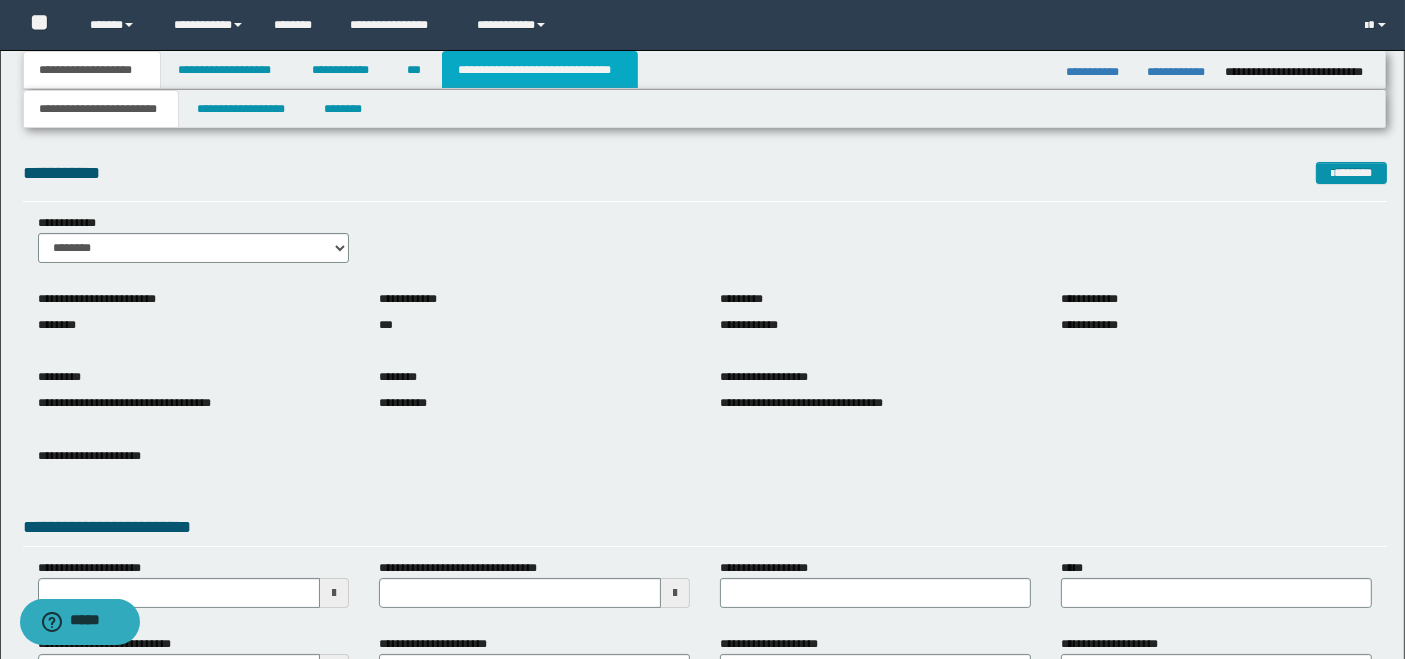 click on "**********" at bounding box center [540, 70] 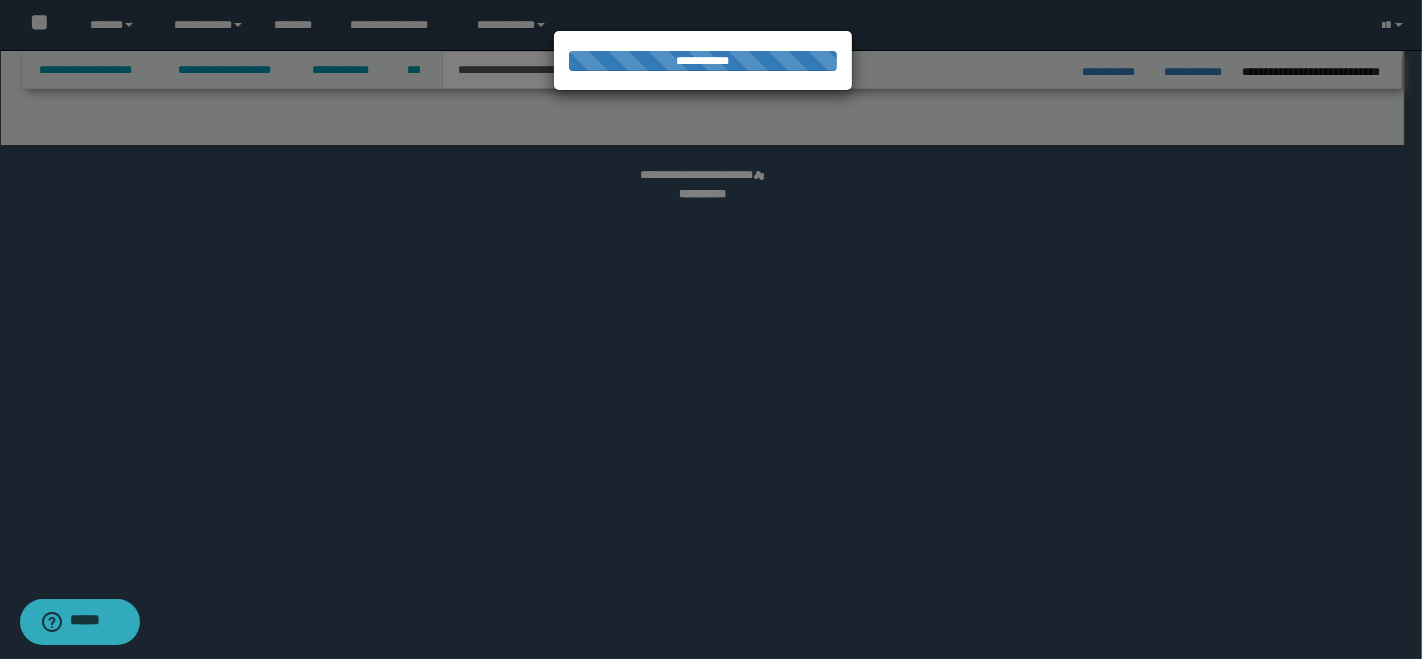 select on "*" 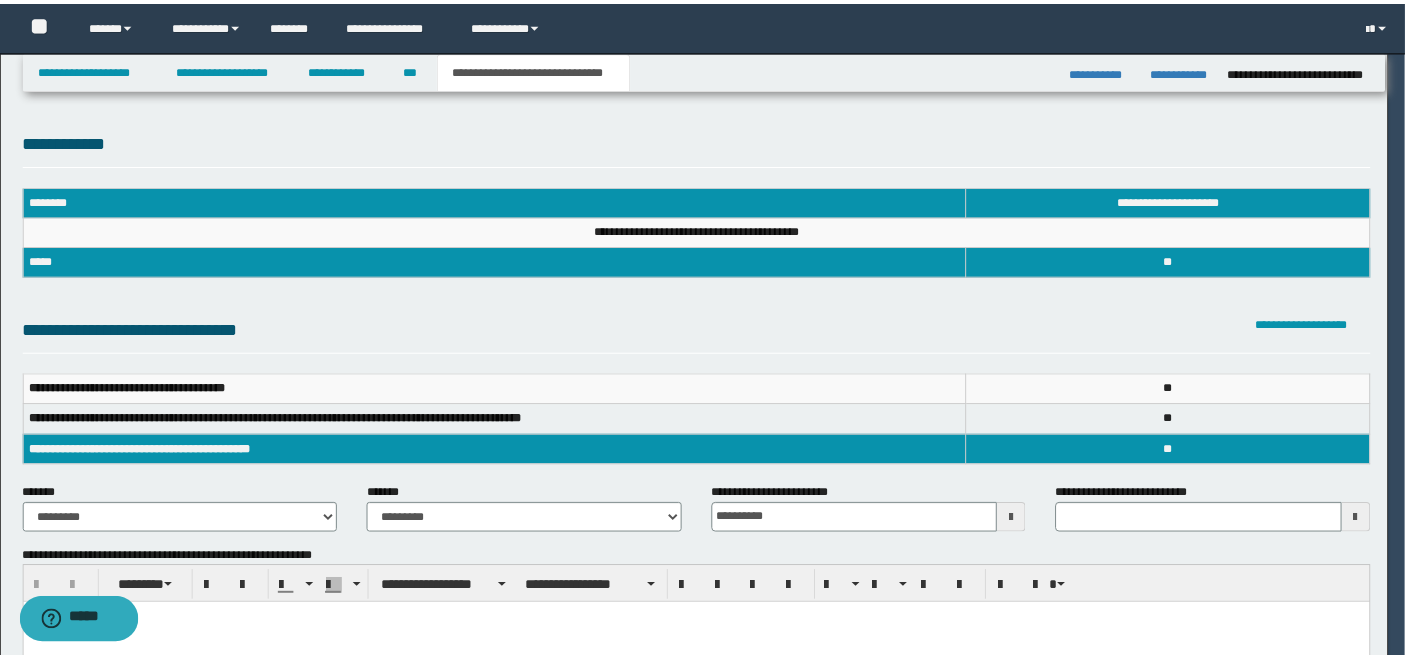 scroll, scrollTop: 0, scrollLeft: 0, axis: both 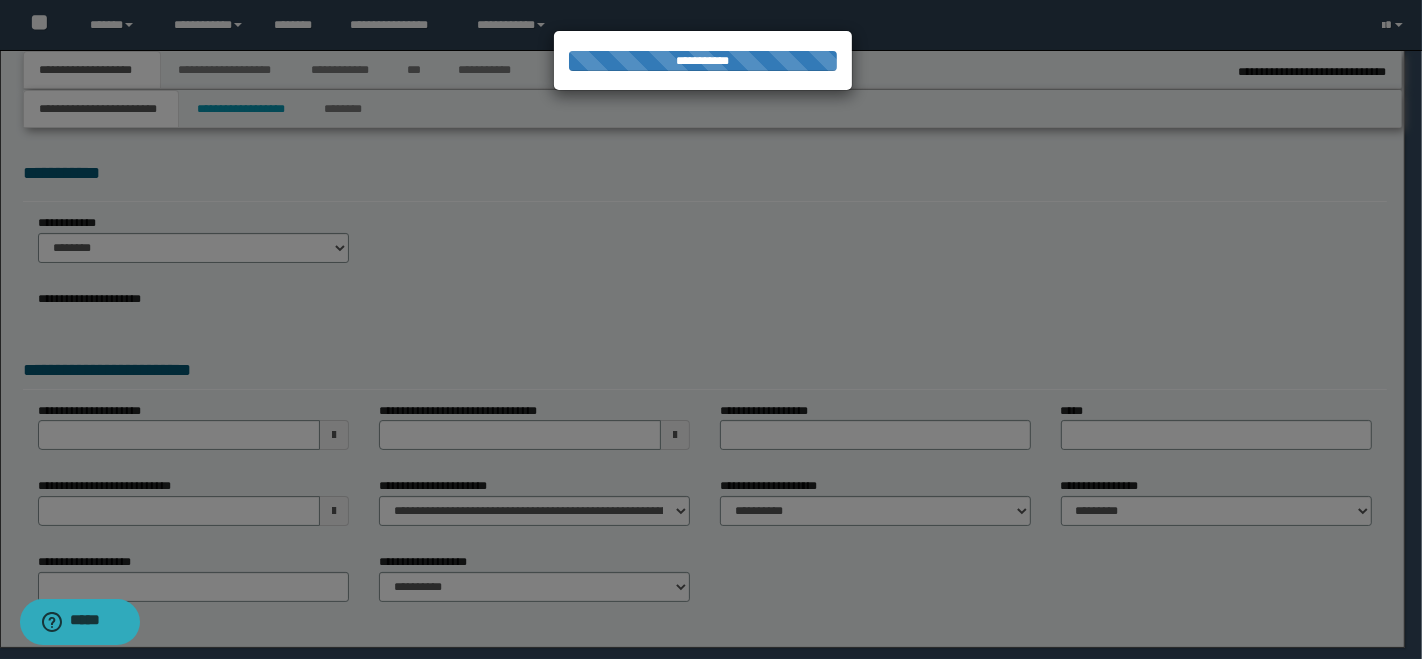 select on "*" 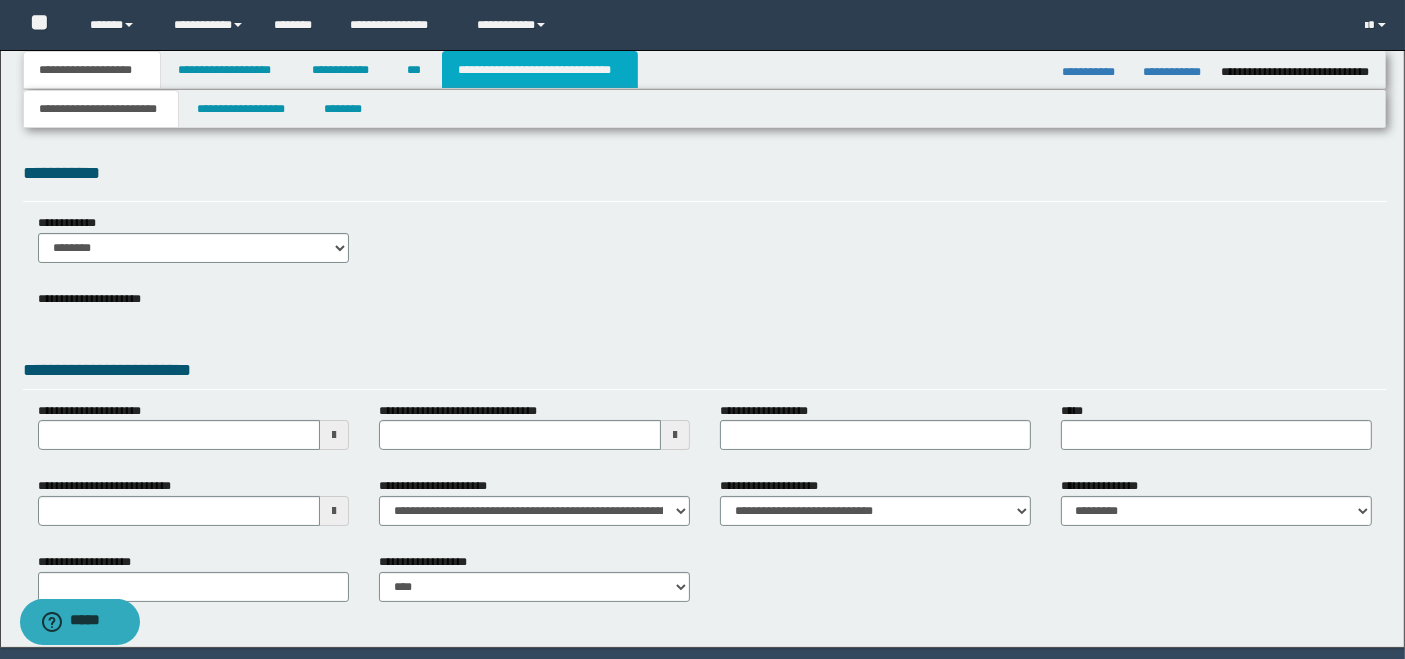 click on "**********" at bounding box center (540, 70) 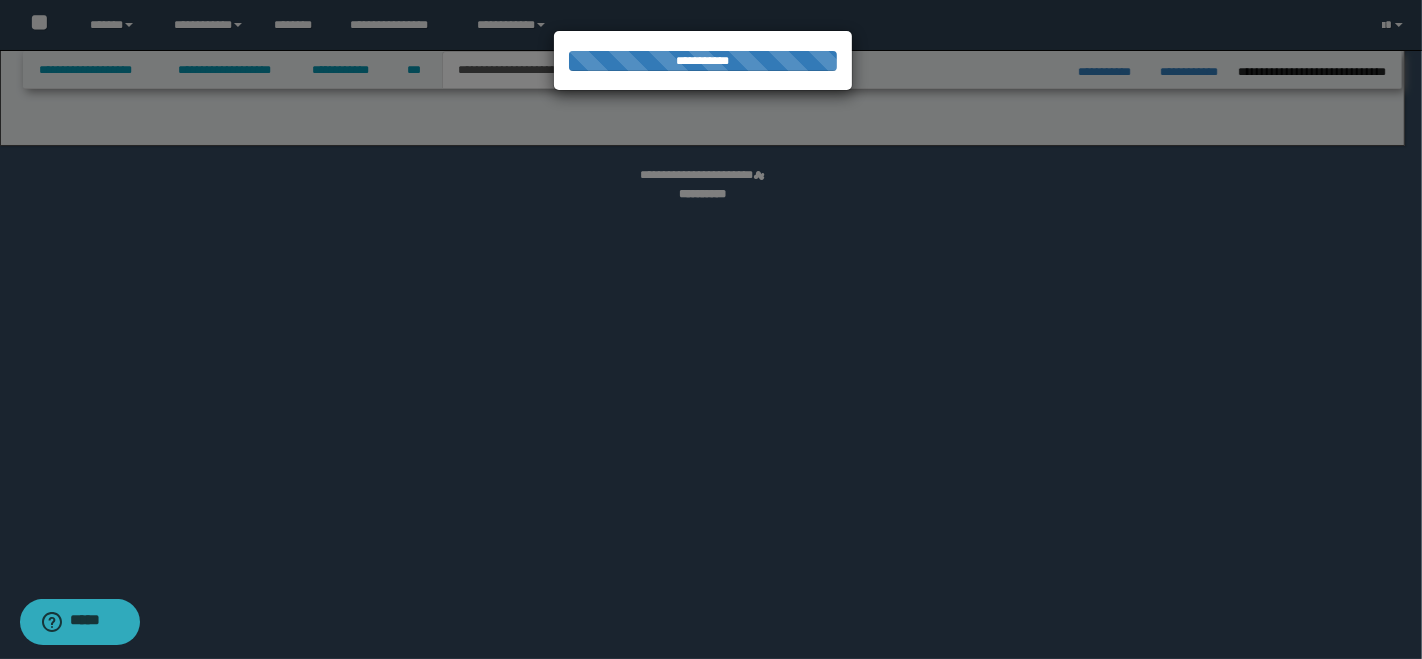 select on "*" 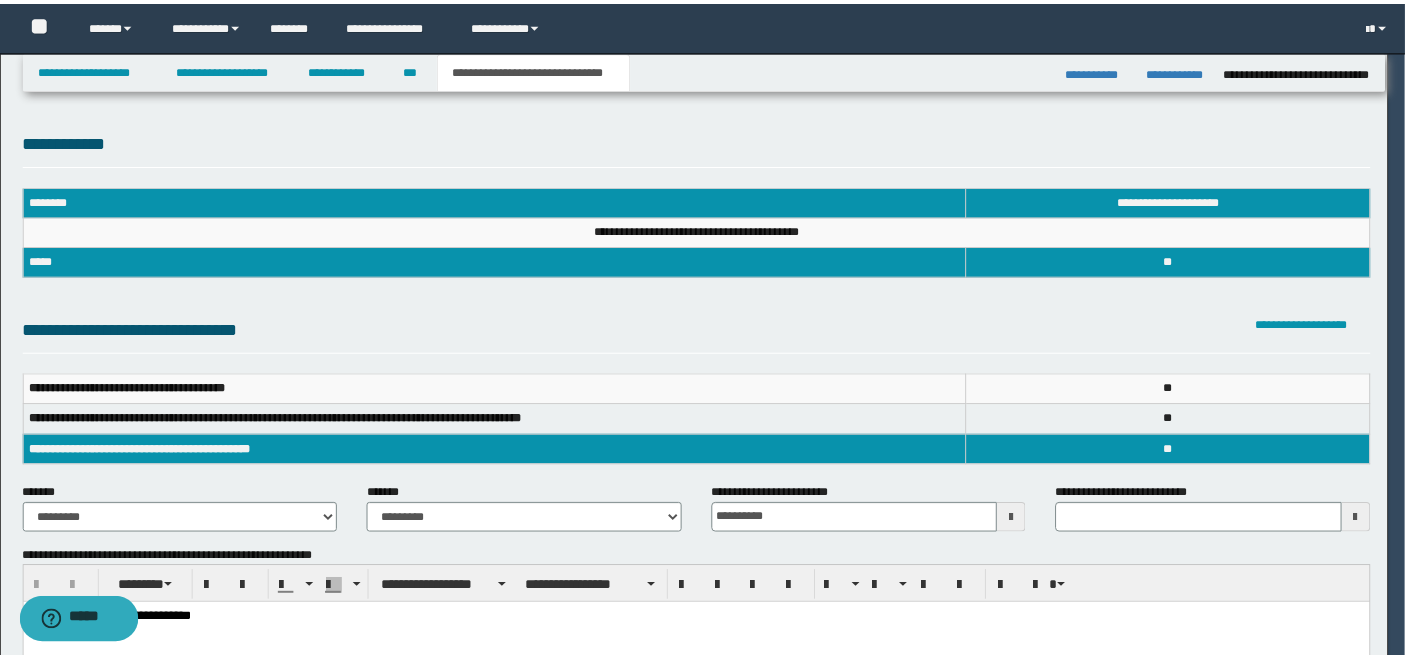scroll, scrollTop: 0, scrollLeft: 0, axis: both 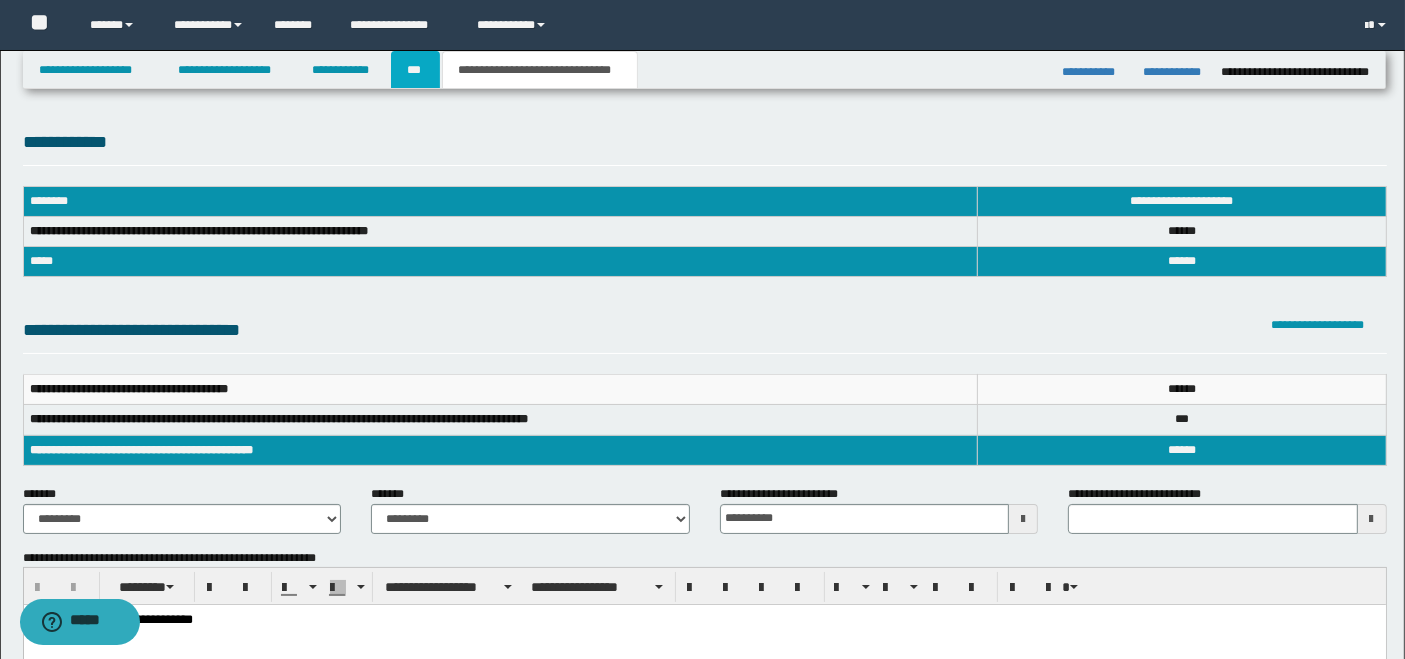 click on "***" at bounding box center (415, 70) 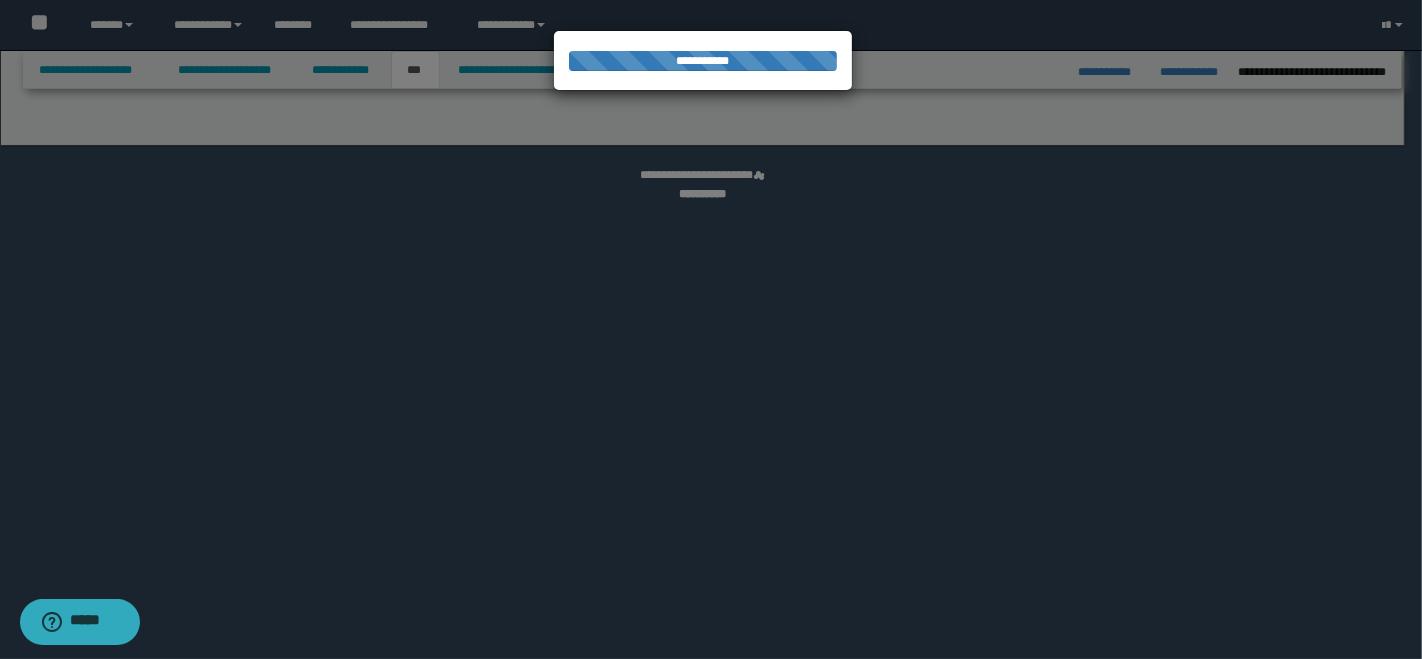 select on "**" 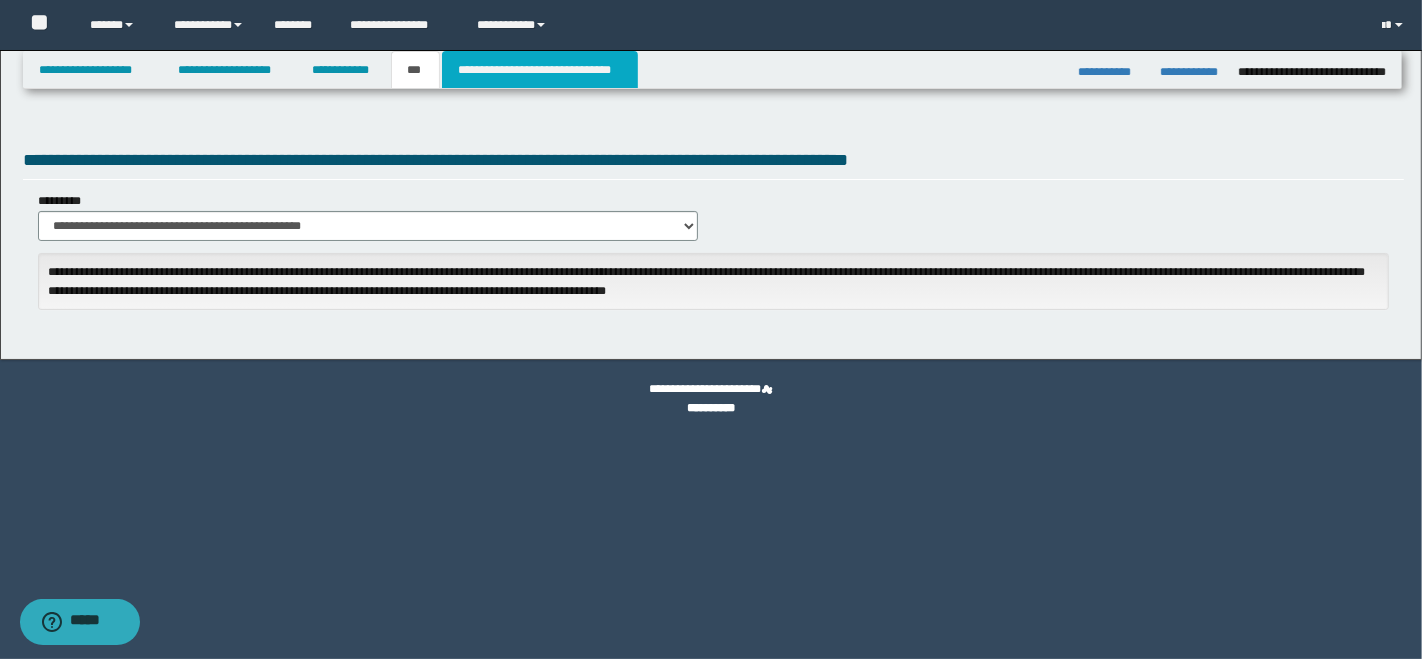 click on "**********" at bounding box center [540, 70] 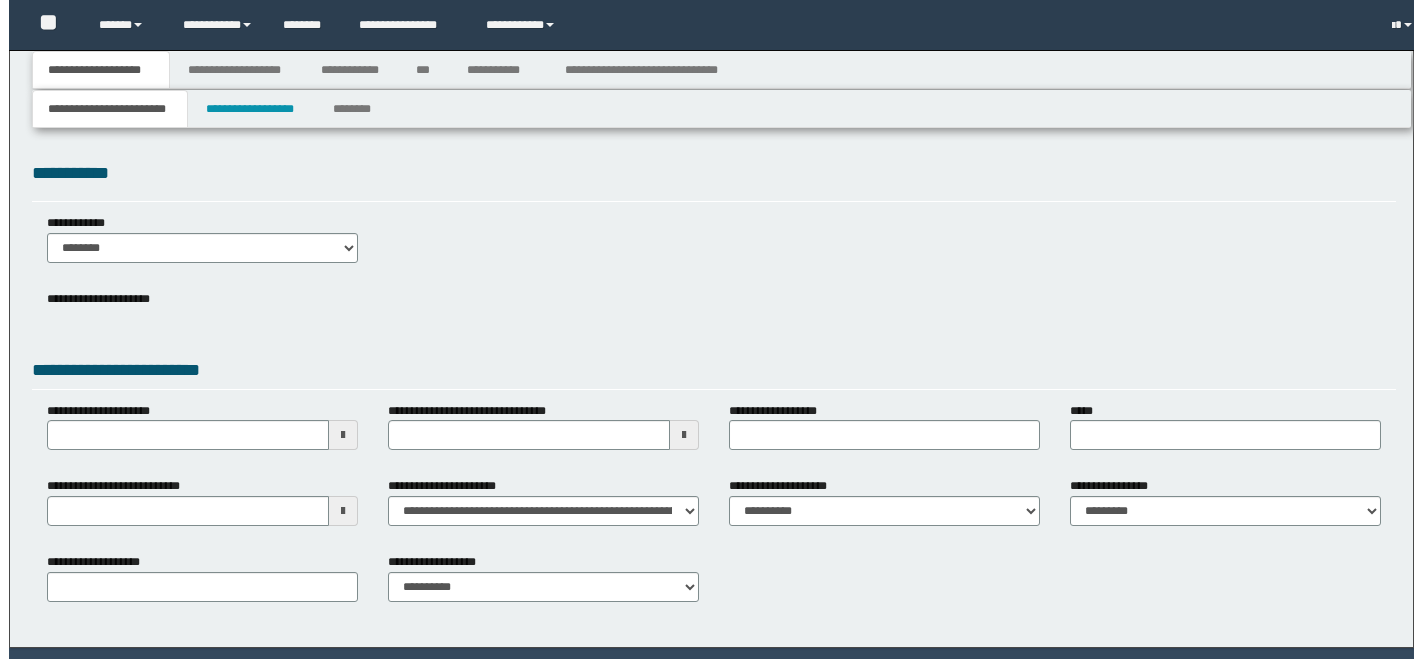 scroll, scrollTop: 0, scrollLeft: 0, axis: both 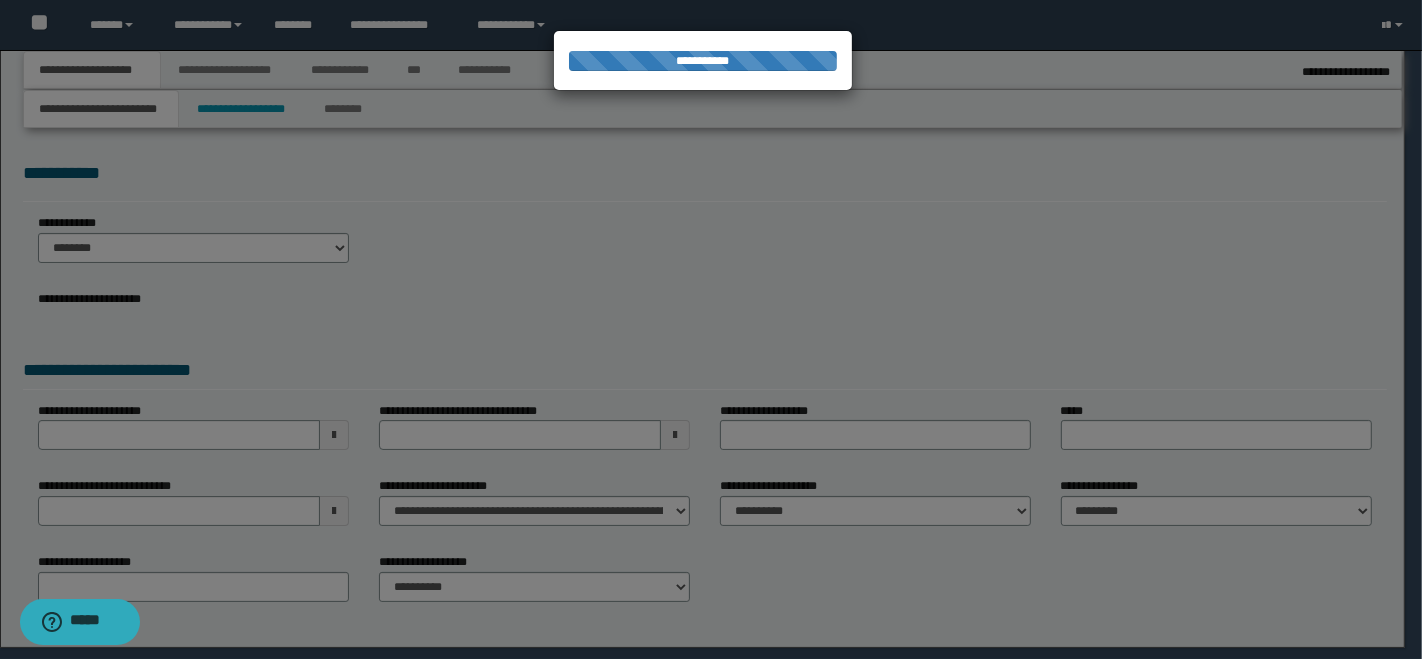 type on "***" 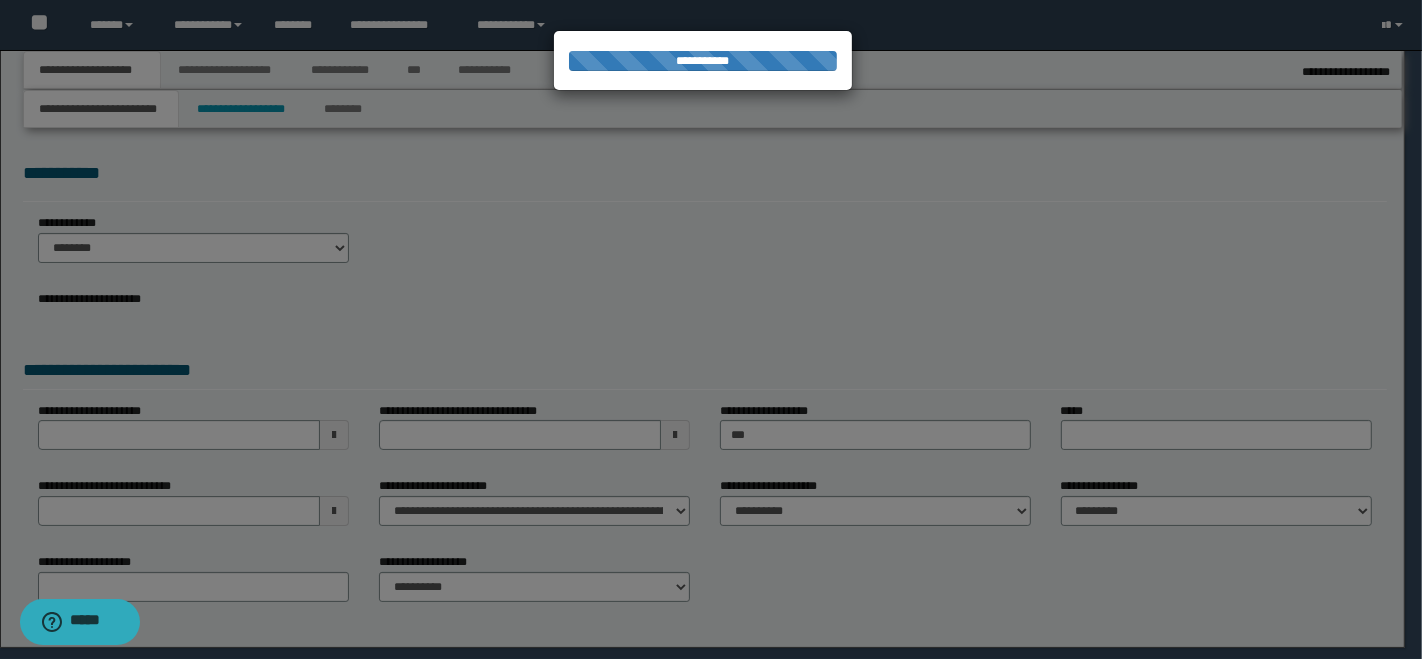 select on "*" 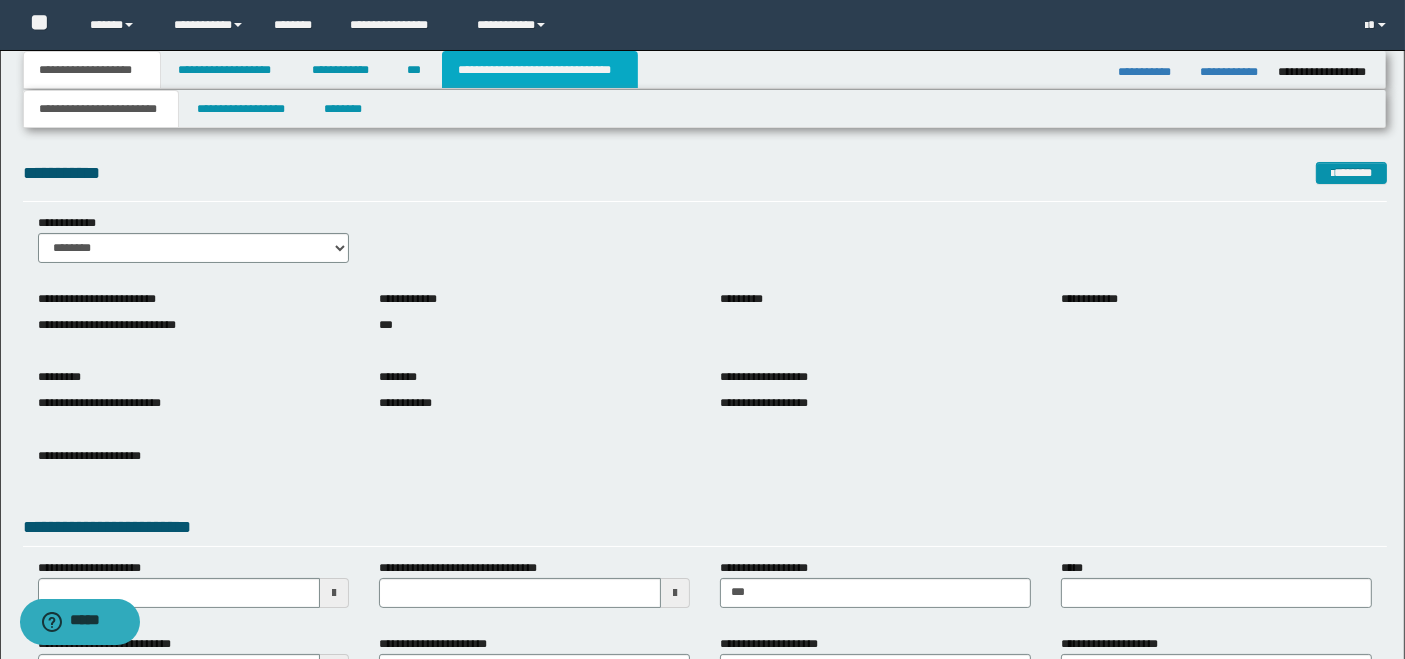 click on "**********" at bounding box center [540, 70] 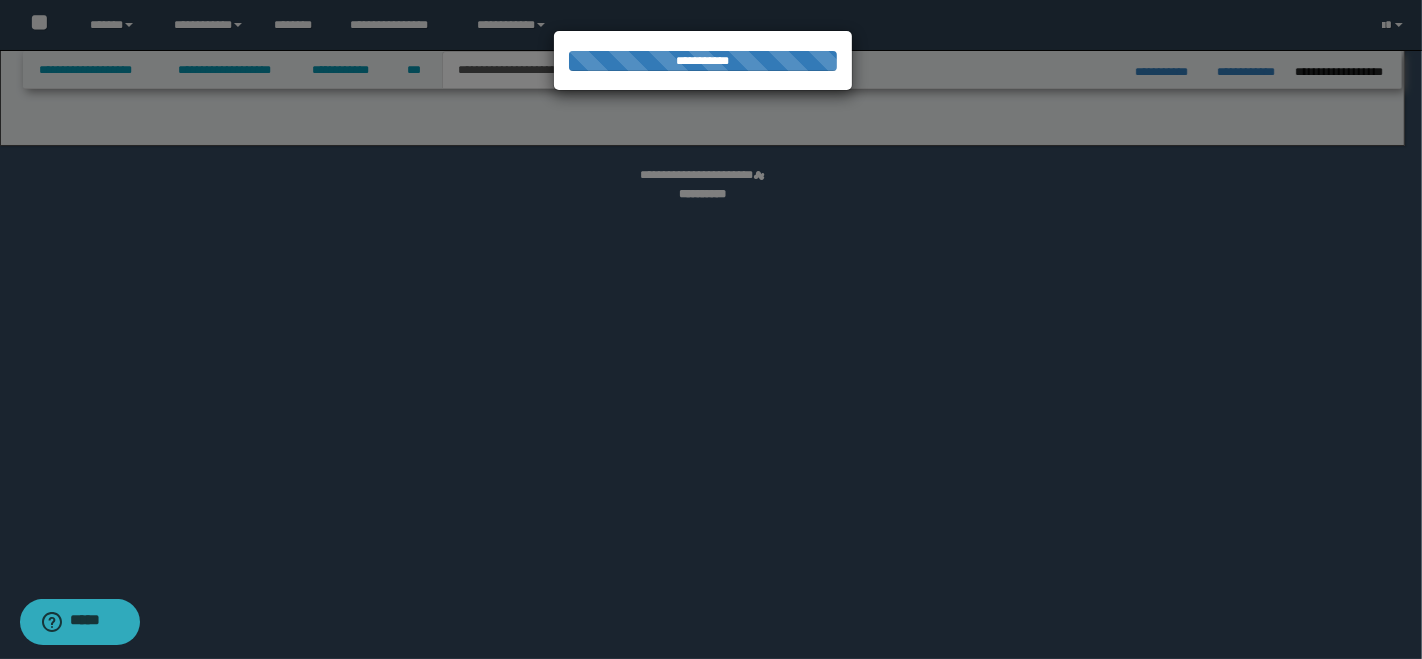 select on "*" 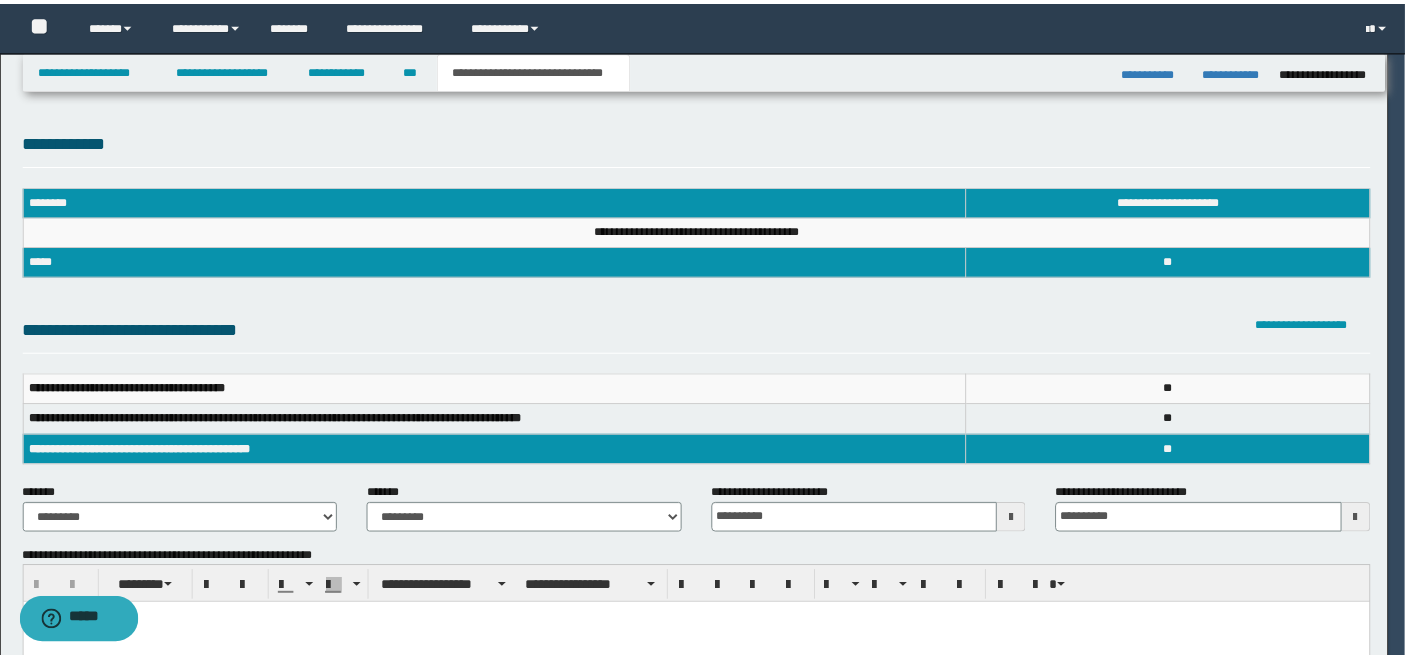 scroll, scrollTop: 0, scrollLeft: 0, axis: both 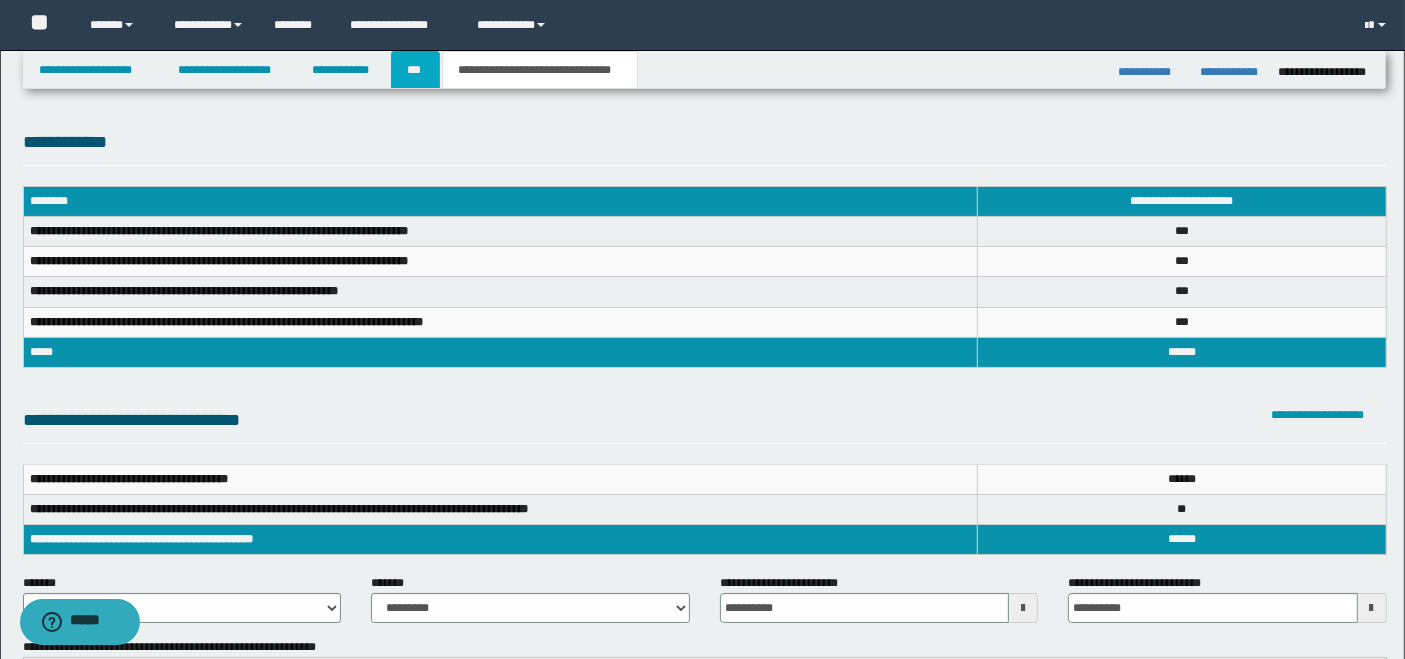 click on "***" at bounding box center [415, 70] 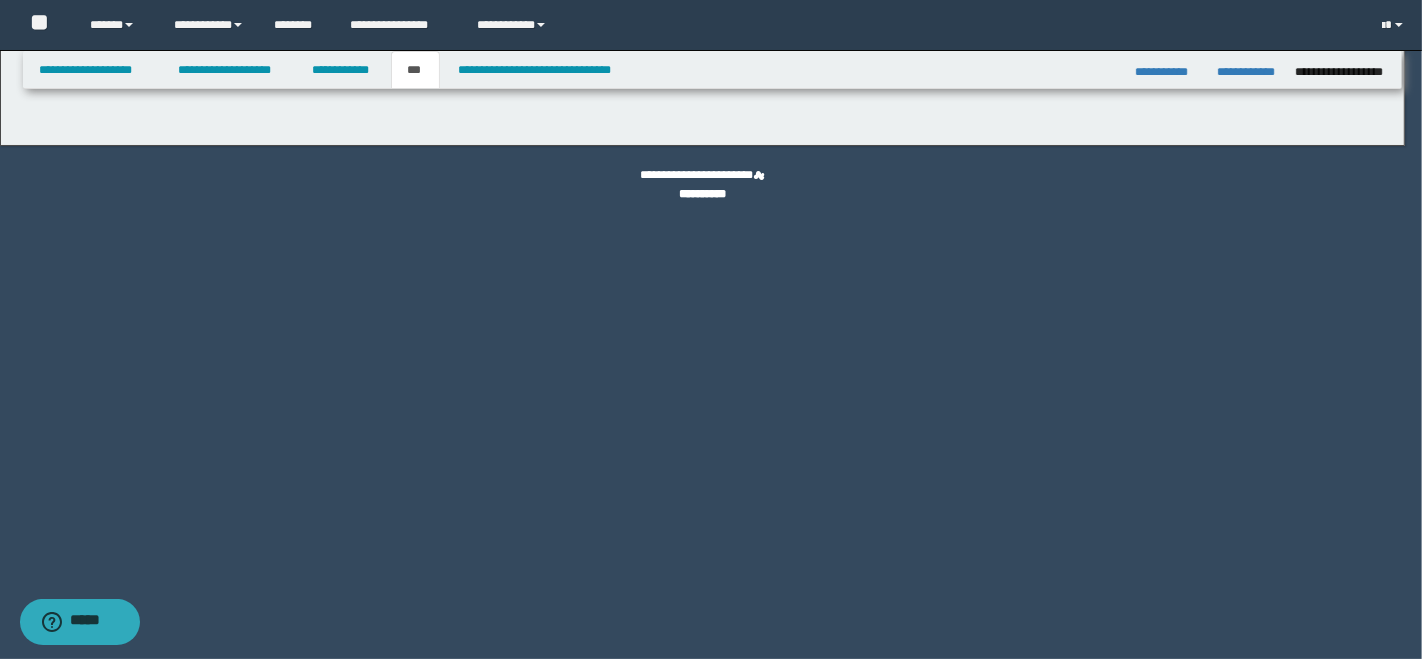select on "***" 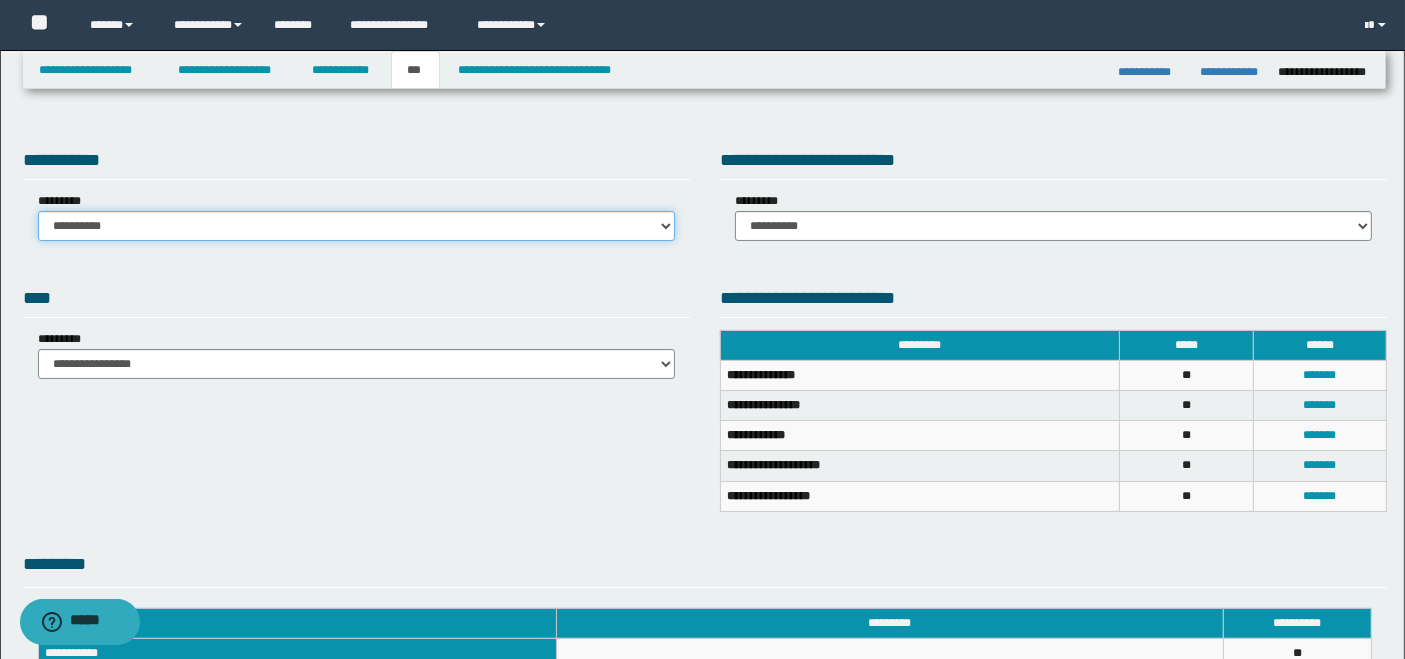 click on "**********" at bounding box center (356, 226) 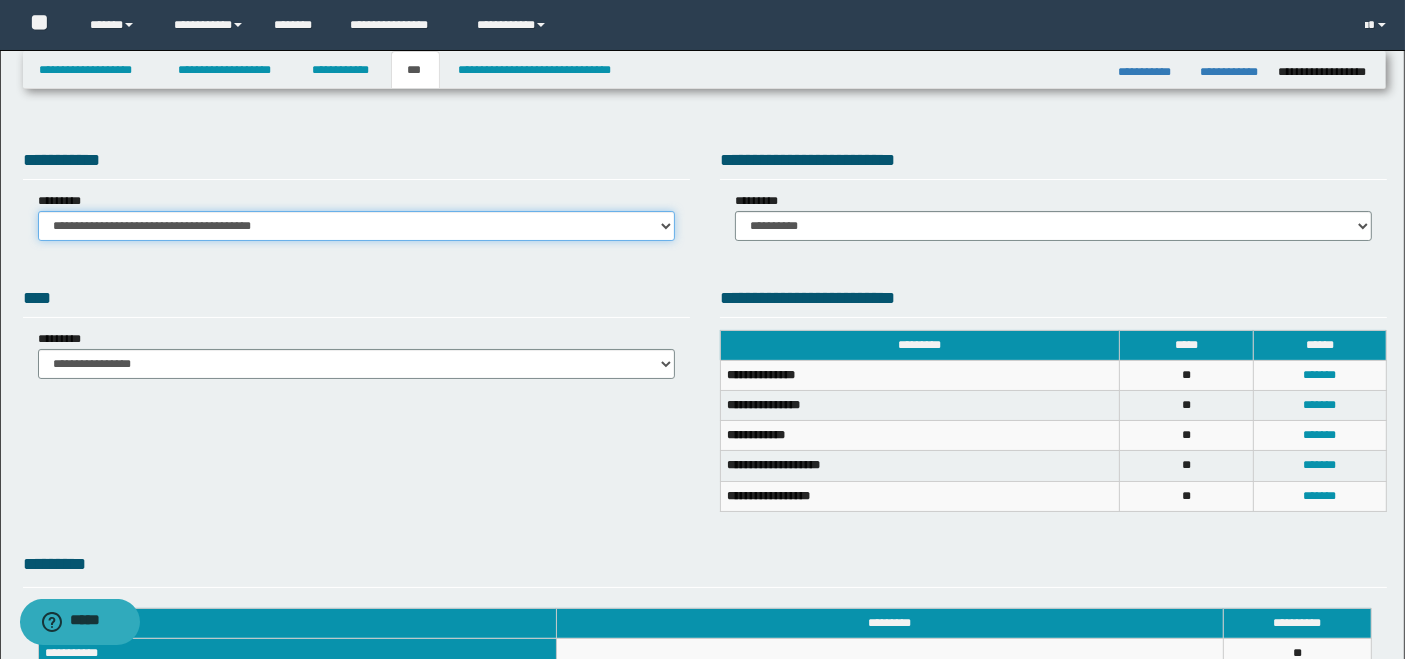 click on "**********" at bounding box center (356, 226) 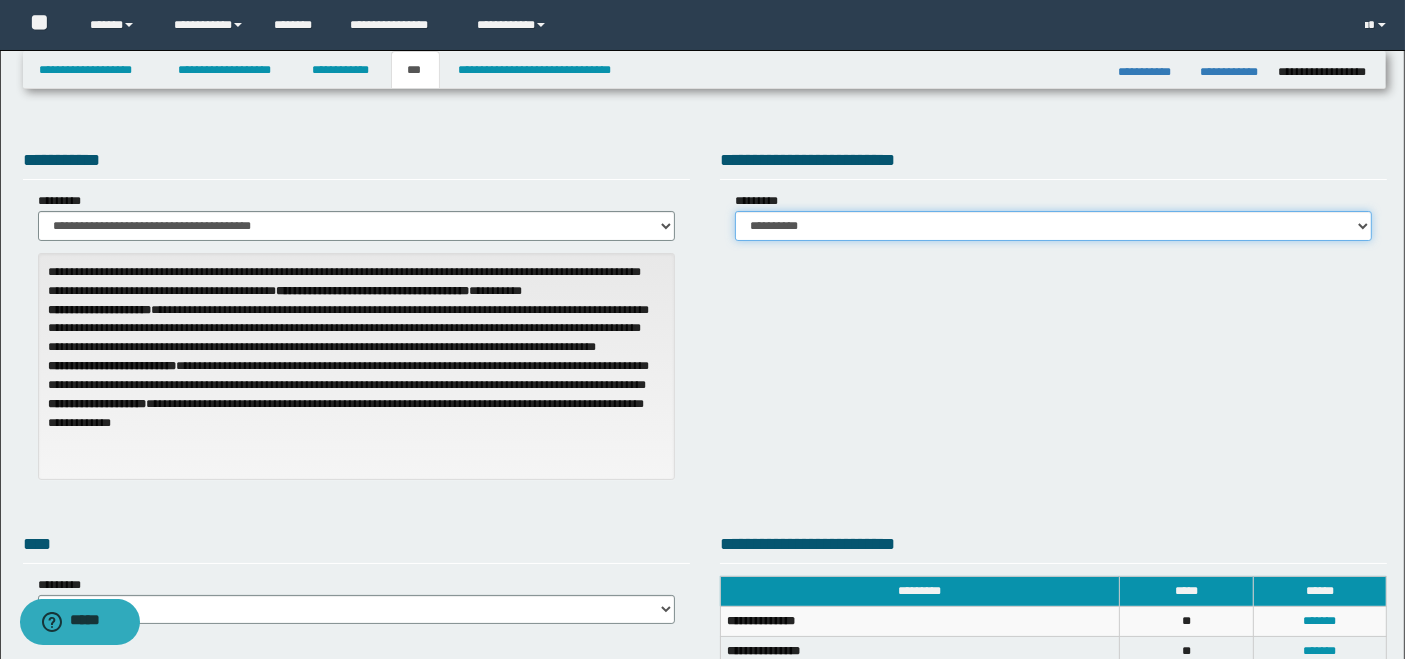 click on "**********" at bounding box center (1053, 226) 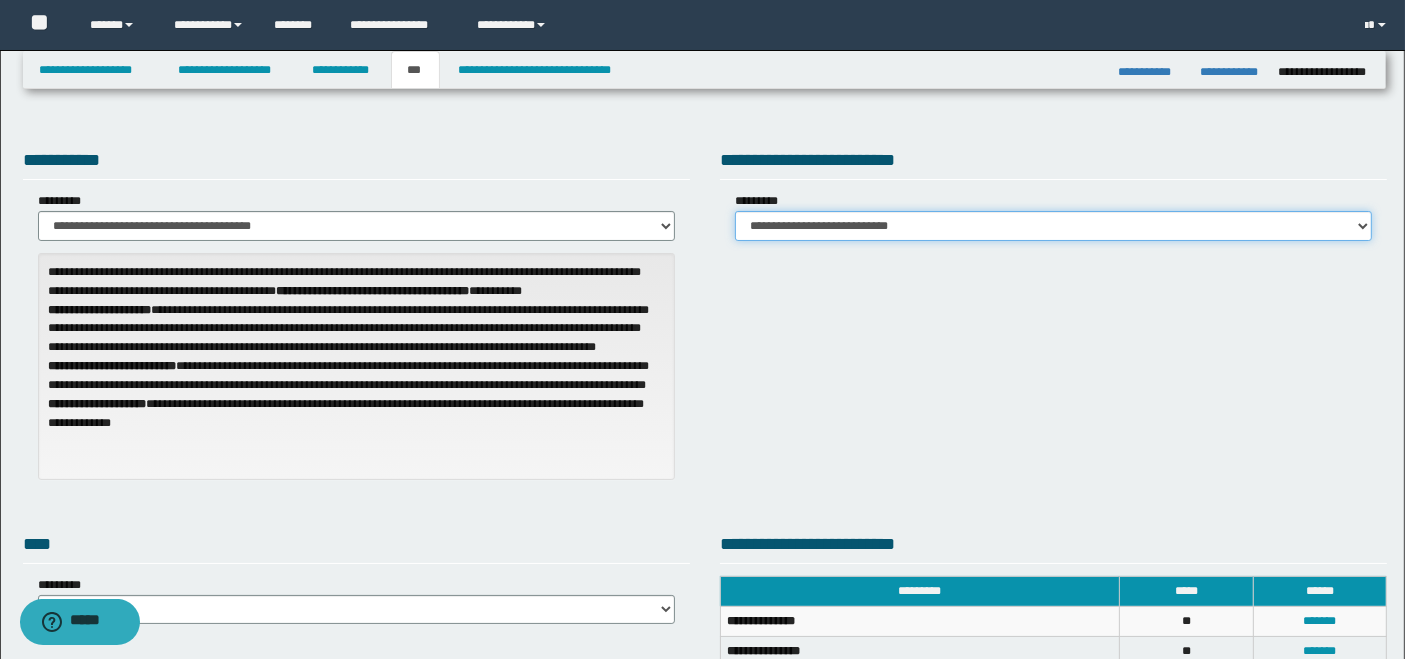click on "**********" at bounding box center (1053, 226) 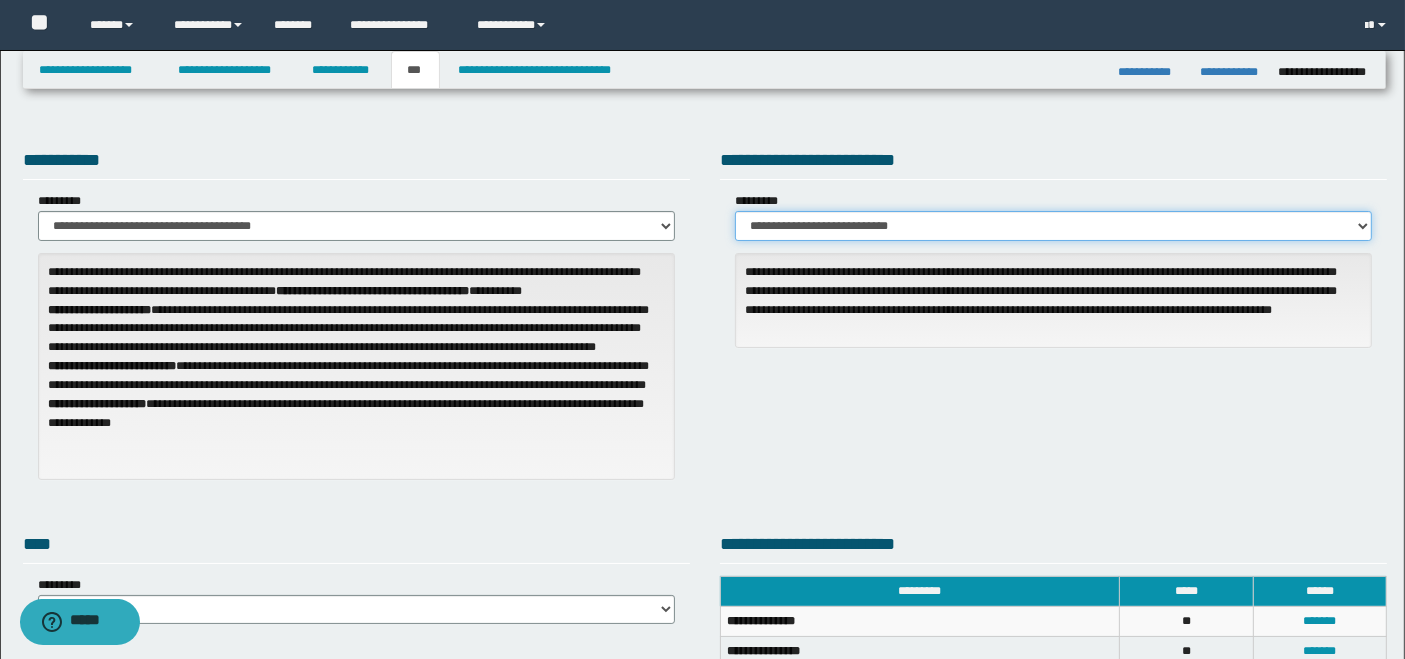 scroll, scrollTop: 333, scrollLeft: 0, axis: vertical 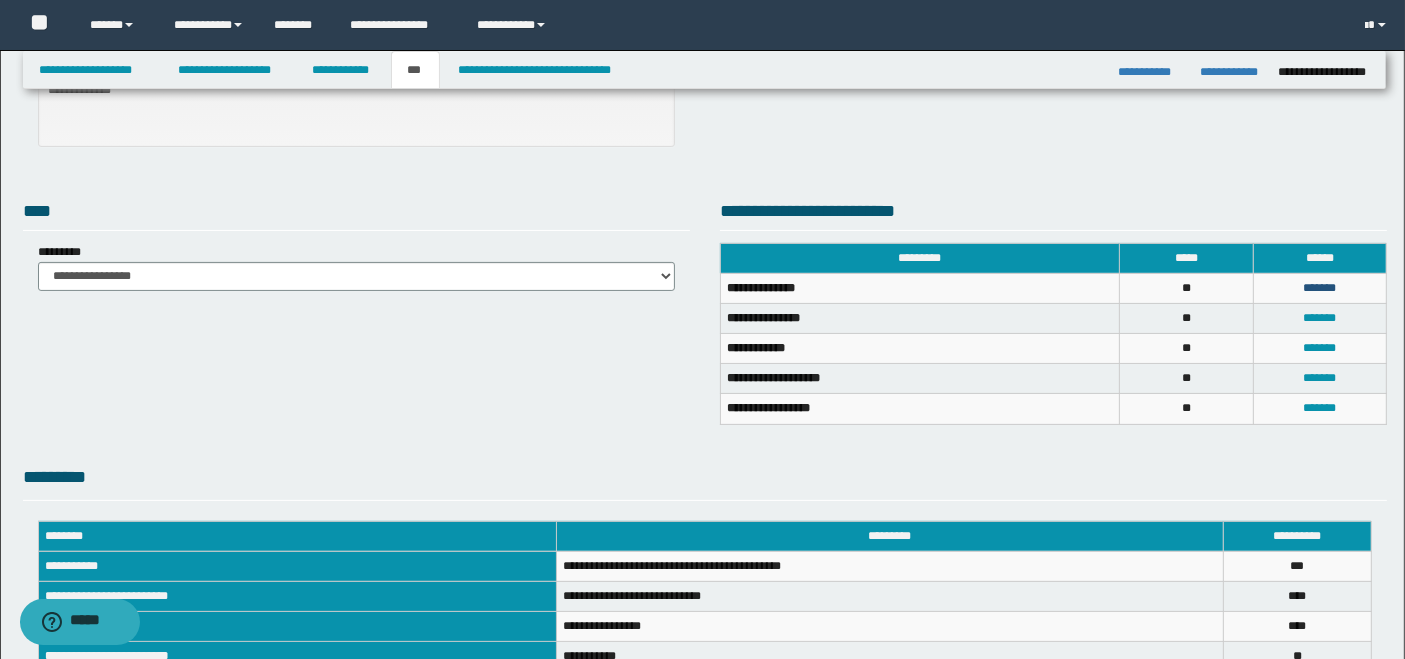 click on "*******" at bounding box center (1319, 288) 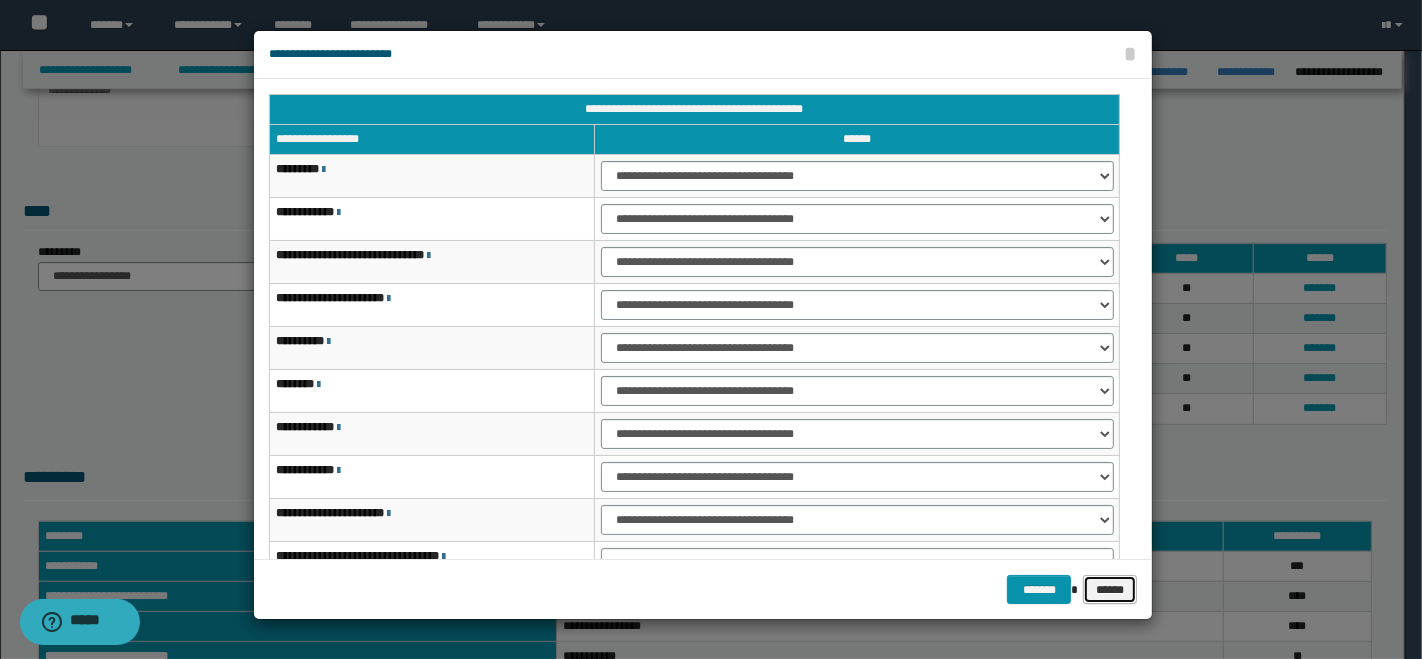 drag, startPoint x: 1109, startPoint y: 592, endPoint x: 1105, endPoint y: 579, distance: 13.601471 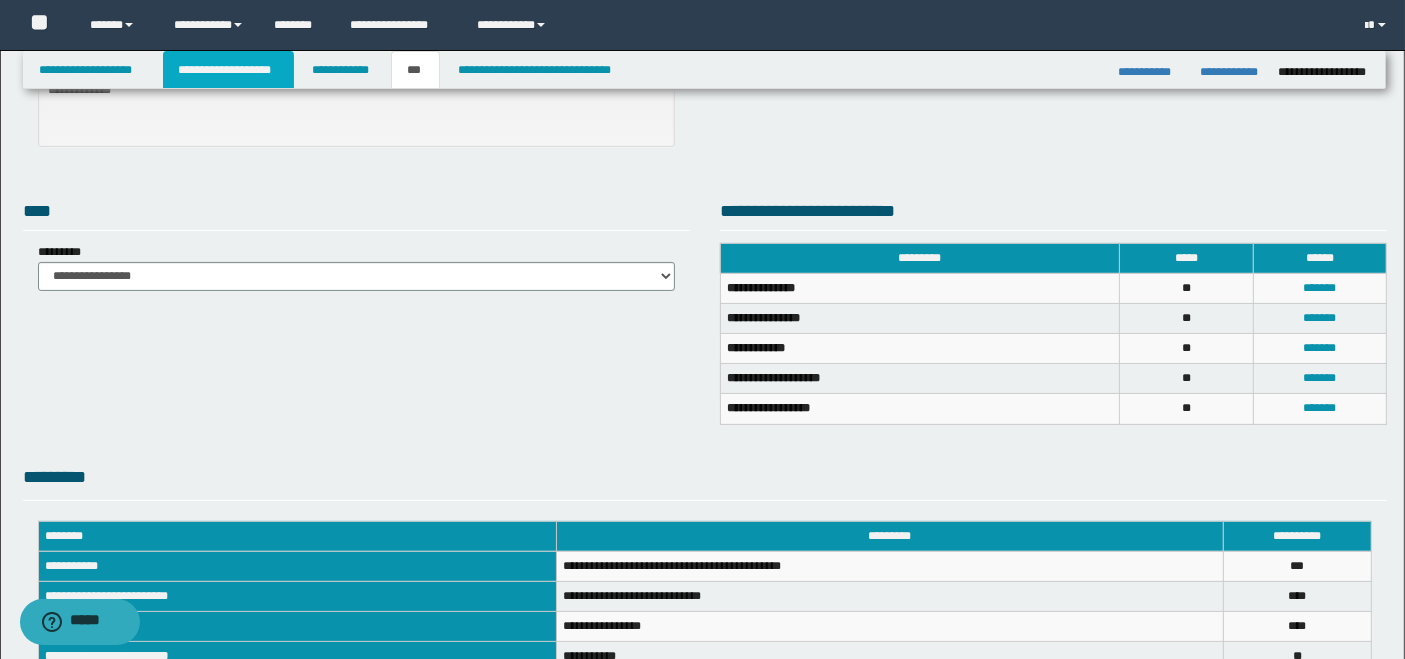 click on "**********" at bounding box center (228, 70) 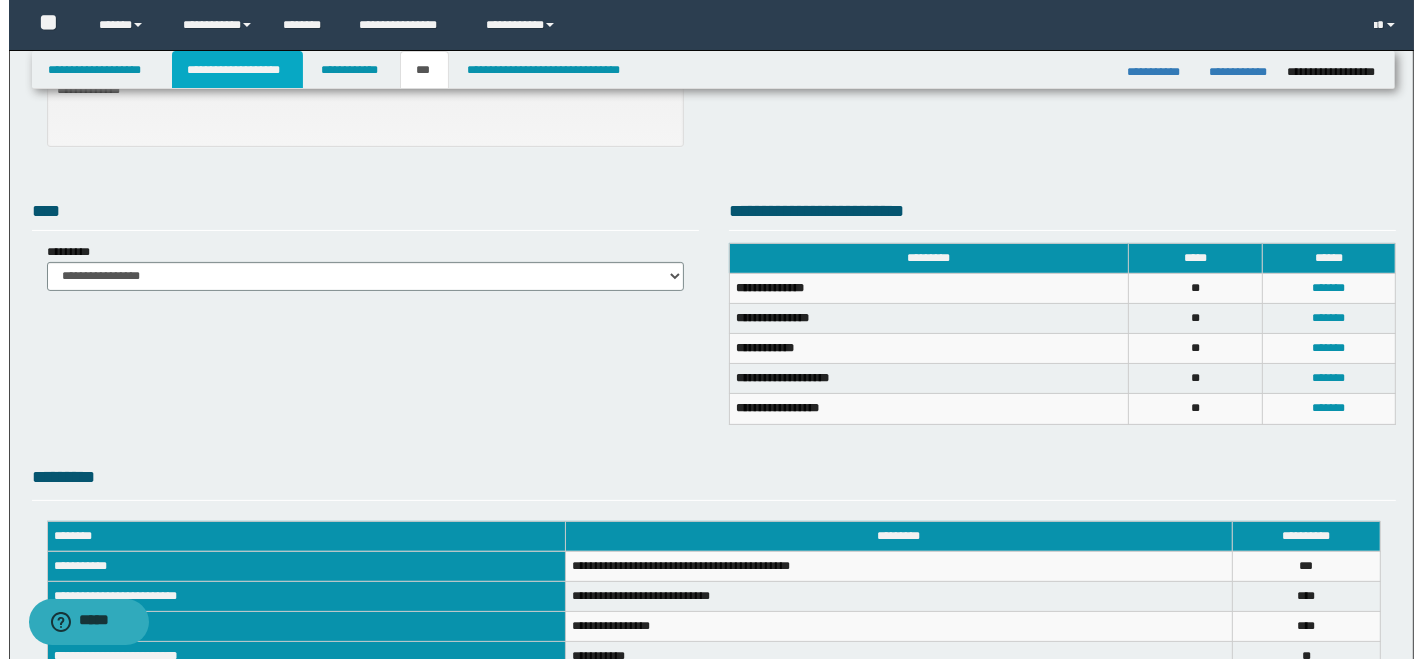 scroll, scrollTop: 0, scrollLeft: 0, axis: both 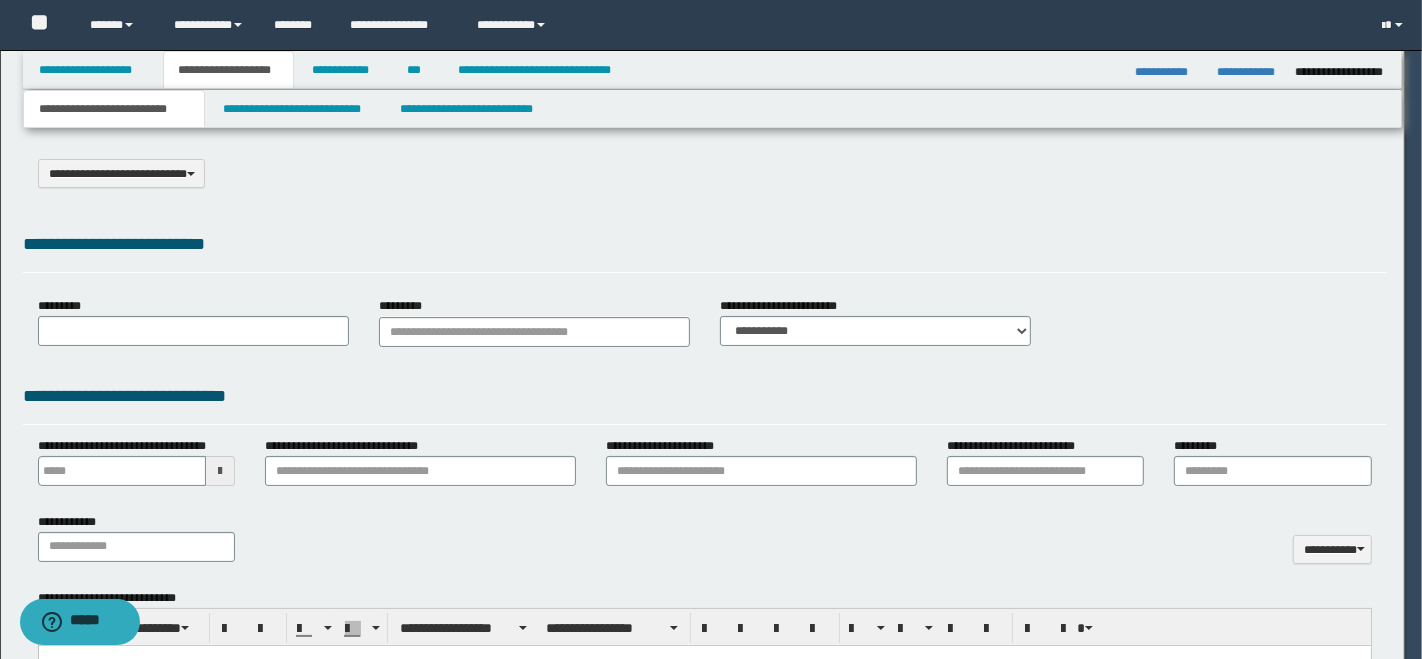 type on "**********" 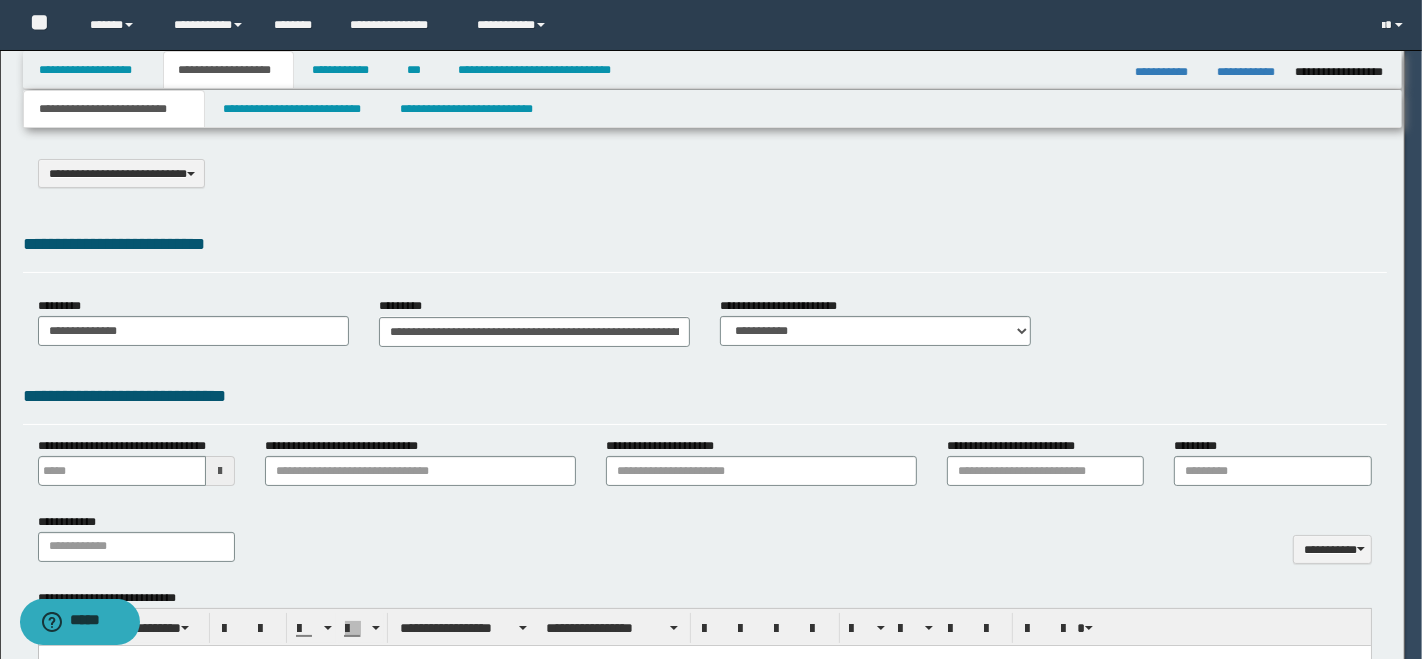 scroll, scrollTop: 0, scrollLeft: 0, axis: both 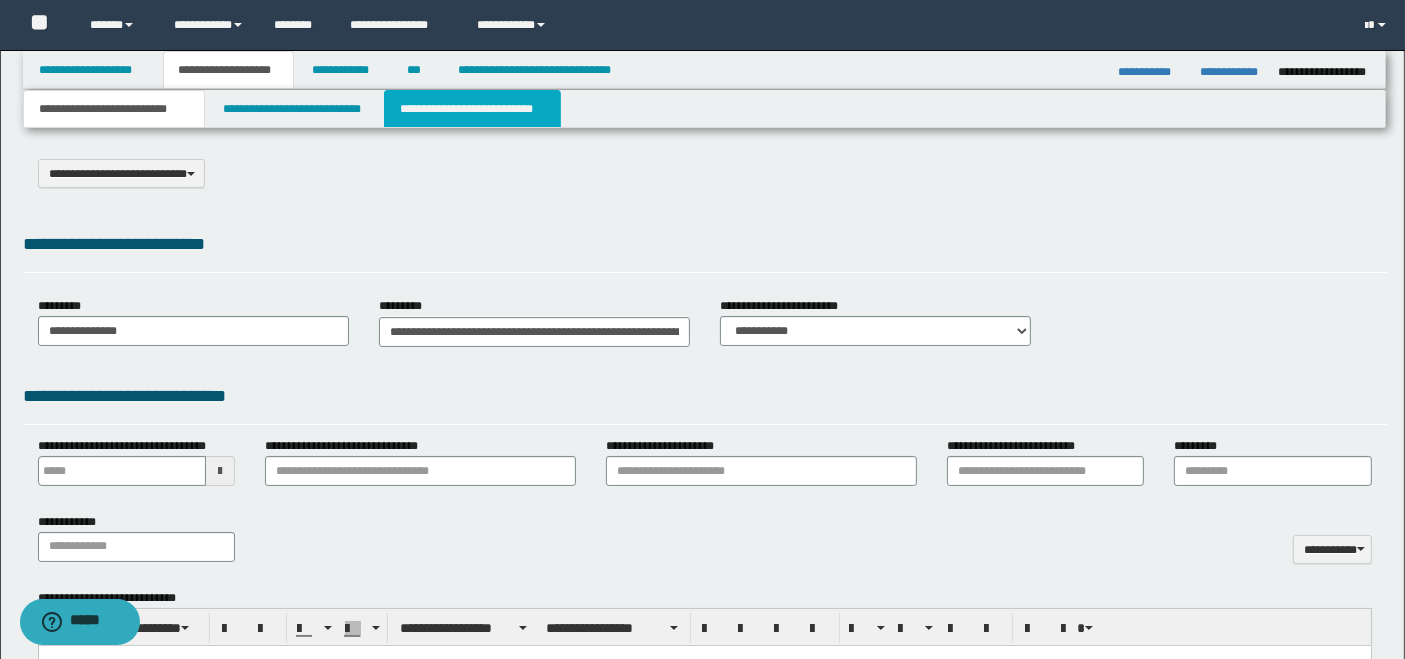 click on "**********" at bounding box center (472, 109) 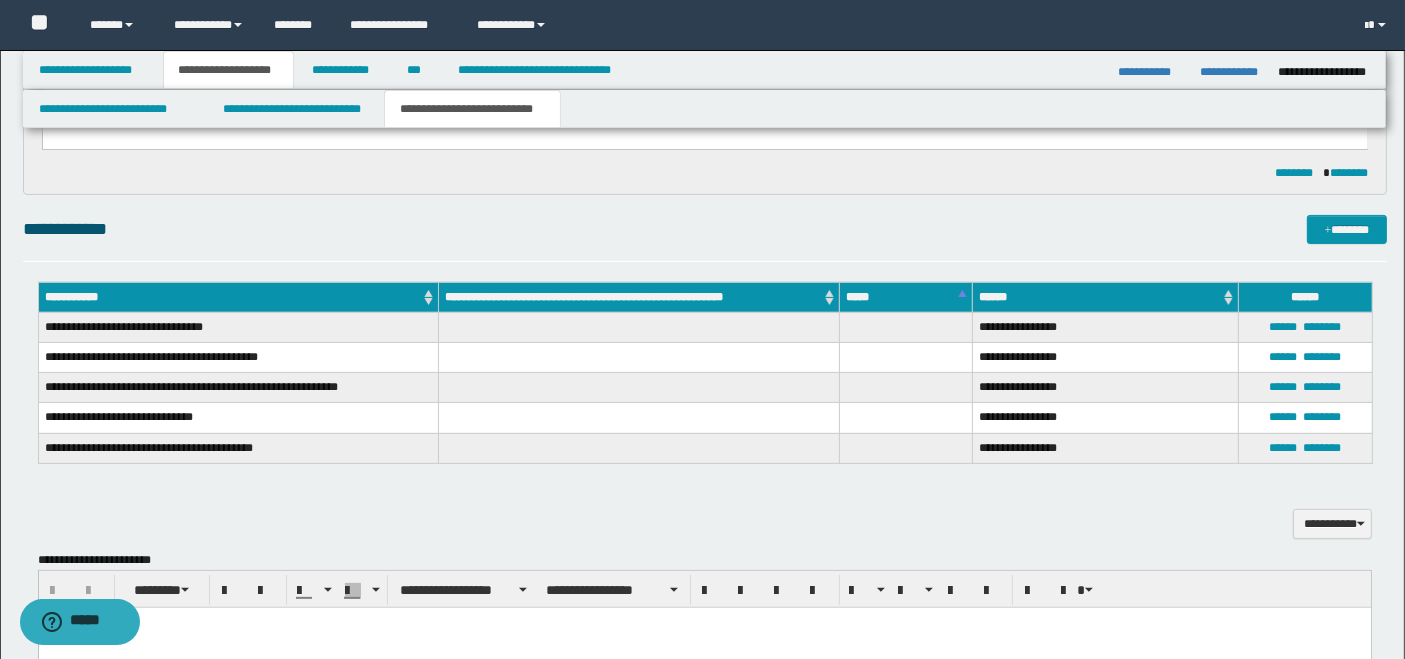 scroll, scrollTop: 666, scrollLeft: 0, axis: vertical 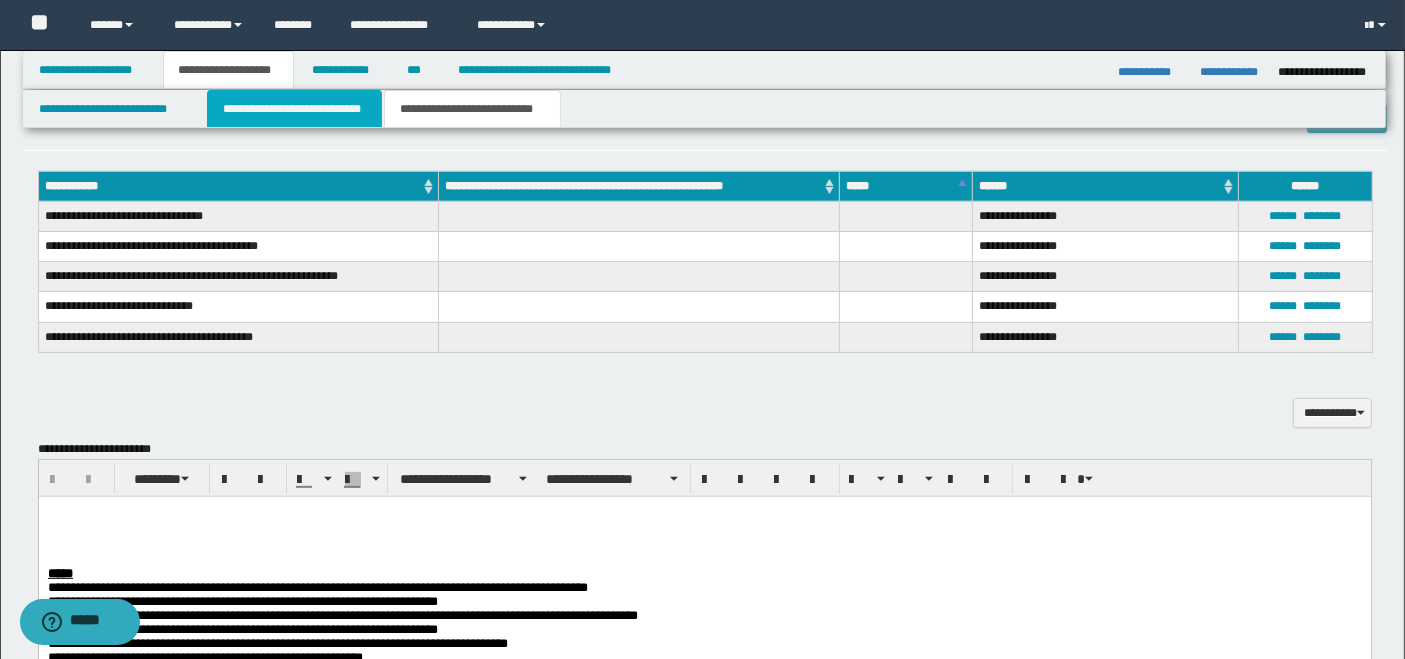 click on "**********" at bounding box center (294, 109) 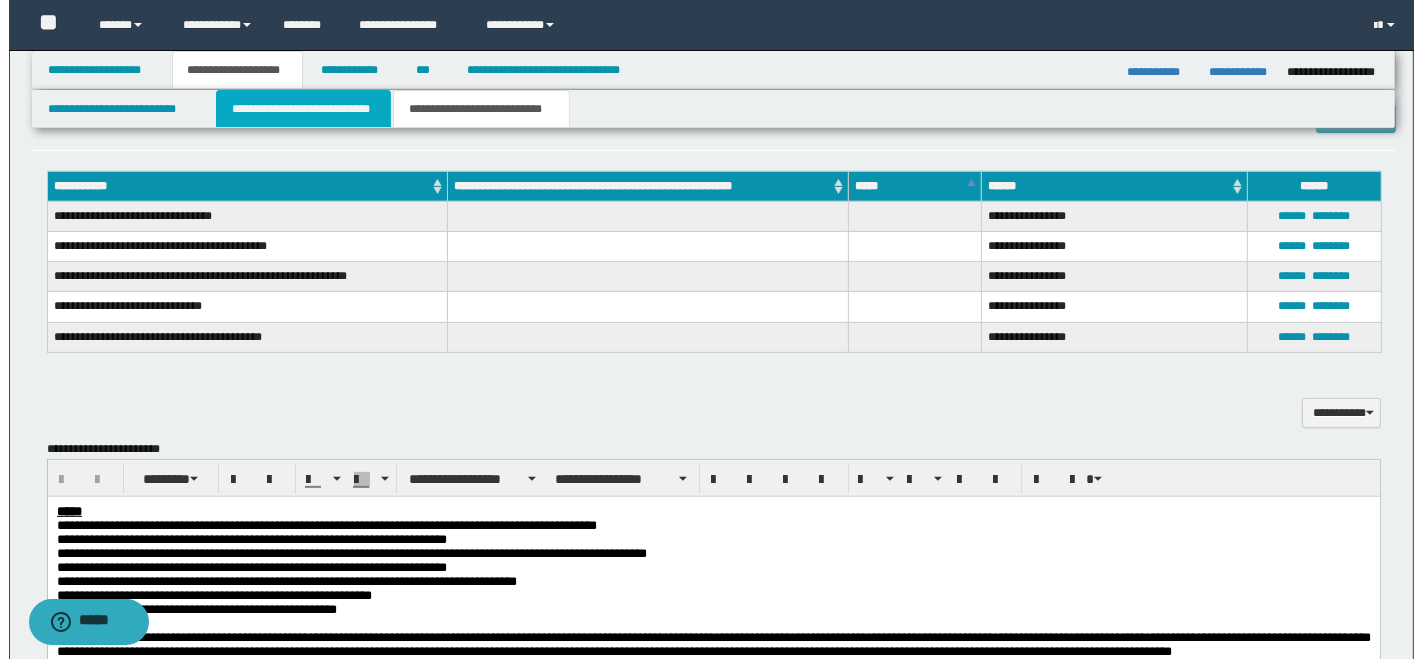 scroll, scrollTop: 0, scrollLeft: 0, axis: both 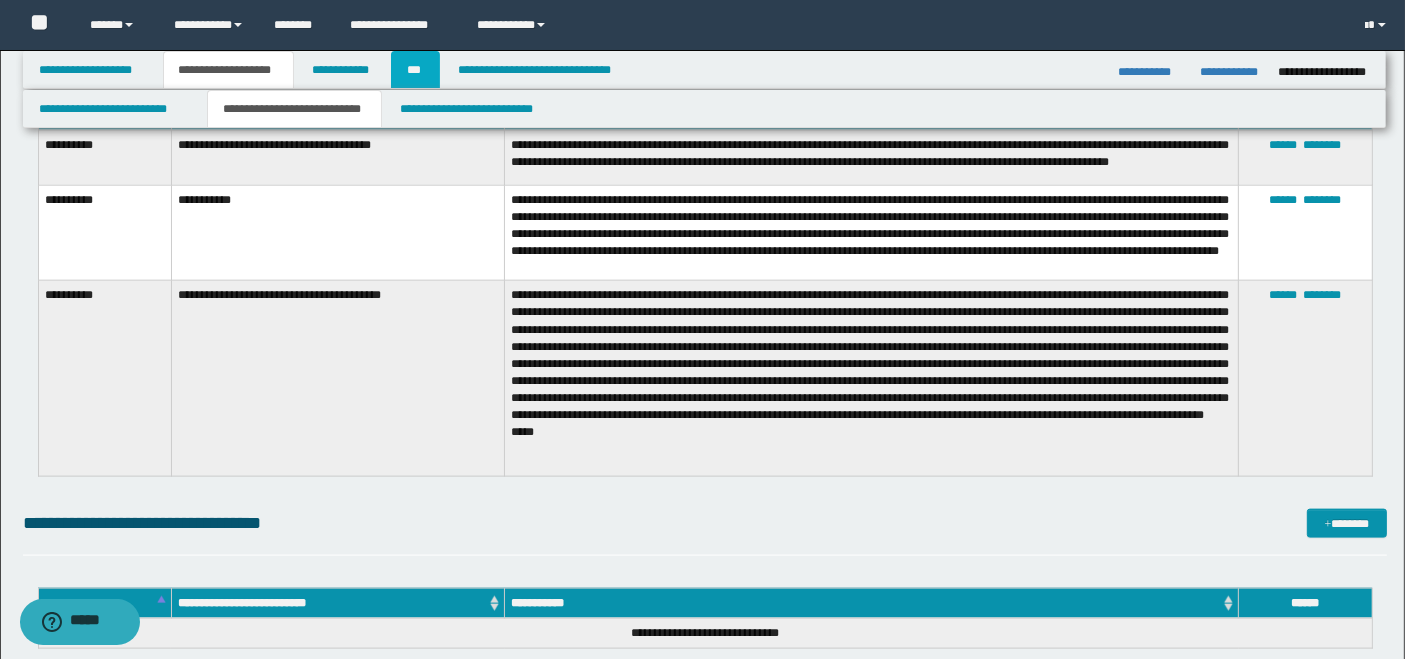 click on "***" at bounding box center [415, 70] 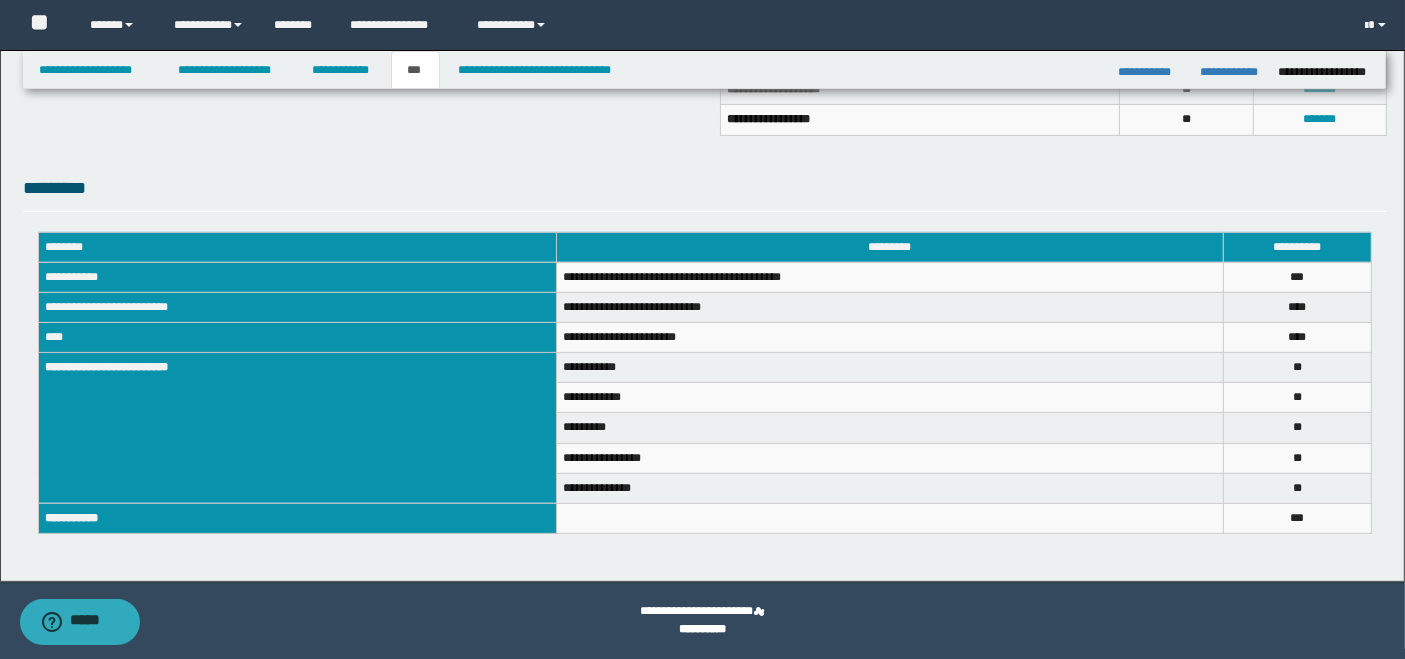 scroll, scrollTop: 400, scrollLeft: 0, axis: vertical 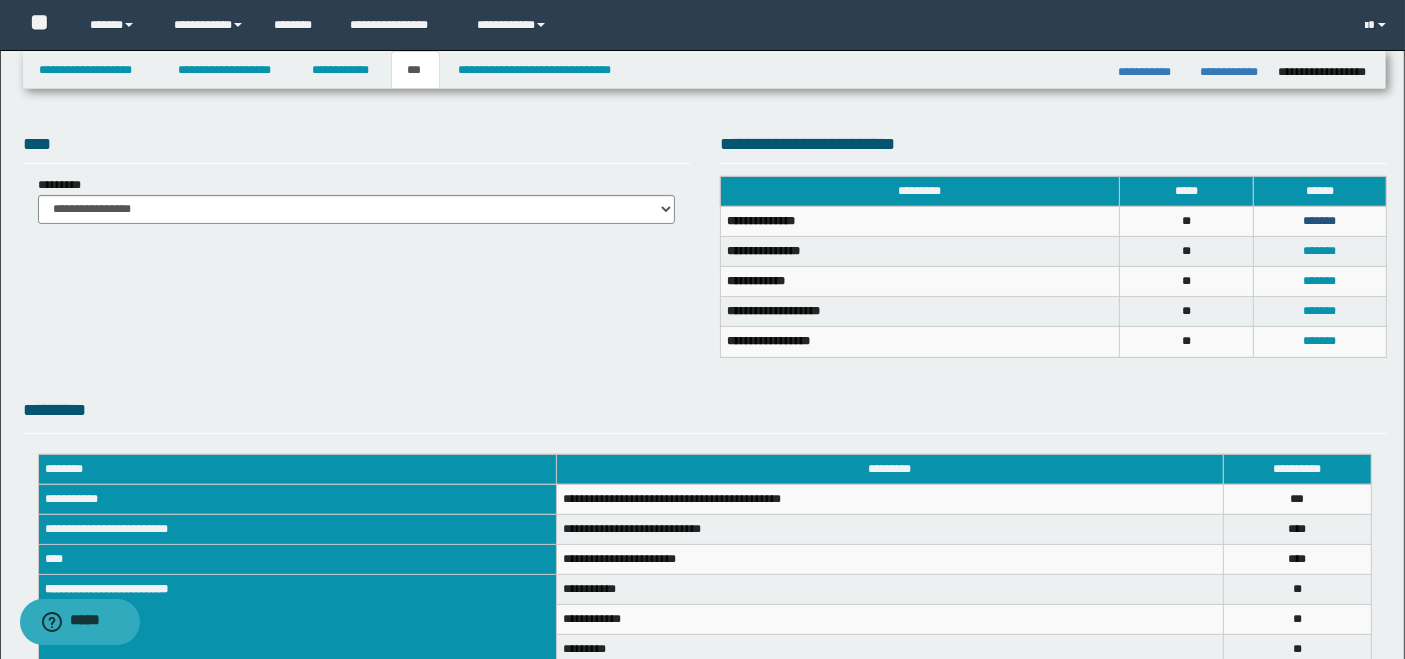 click on "*******" at bounding box center [1319, 221] 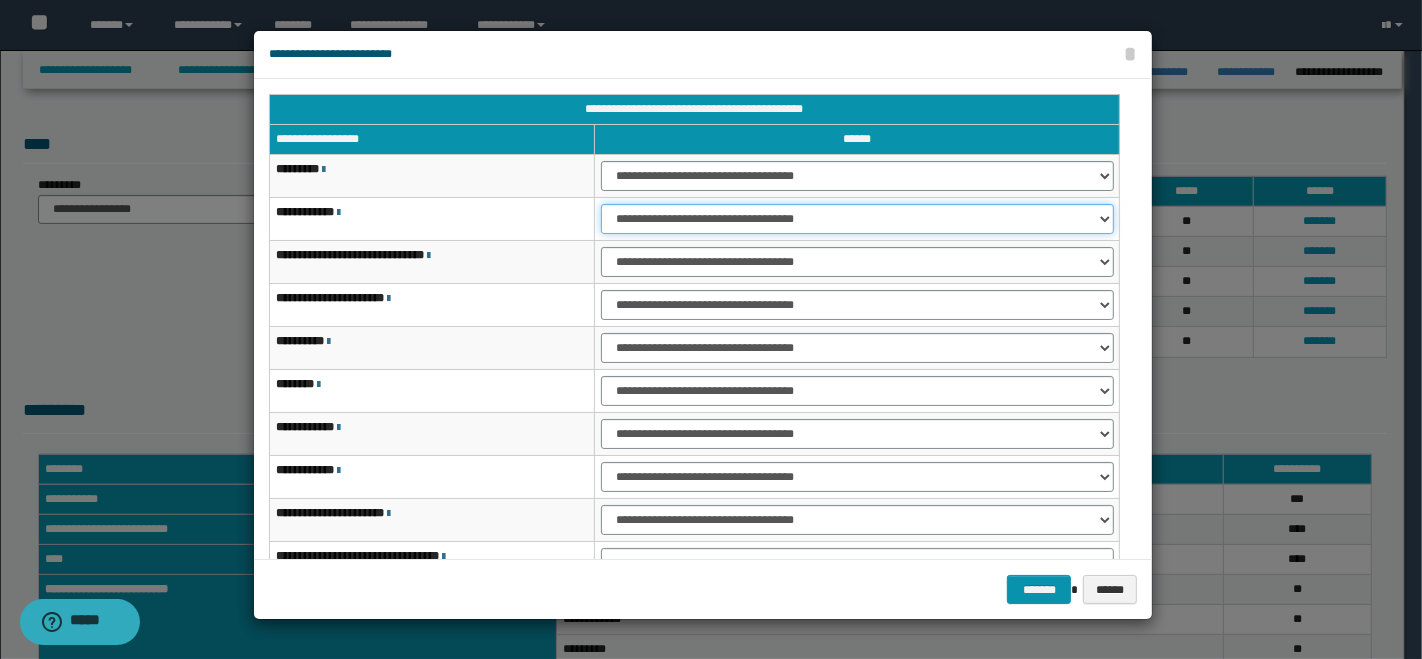 click on "**********" at bounding box center (857, 219) 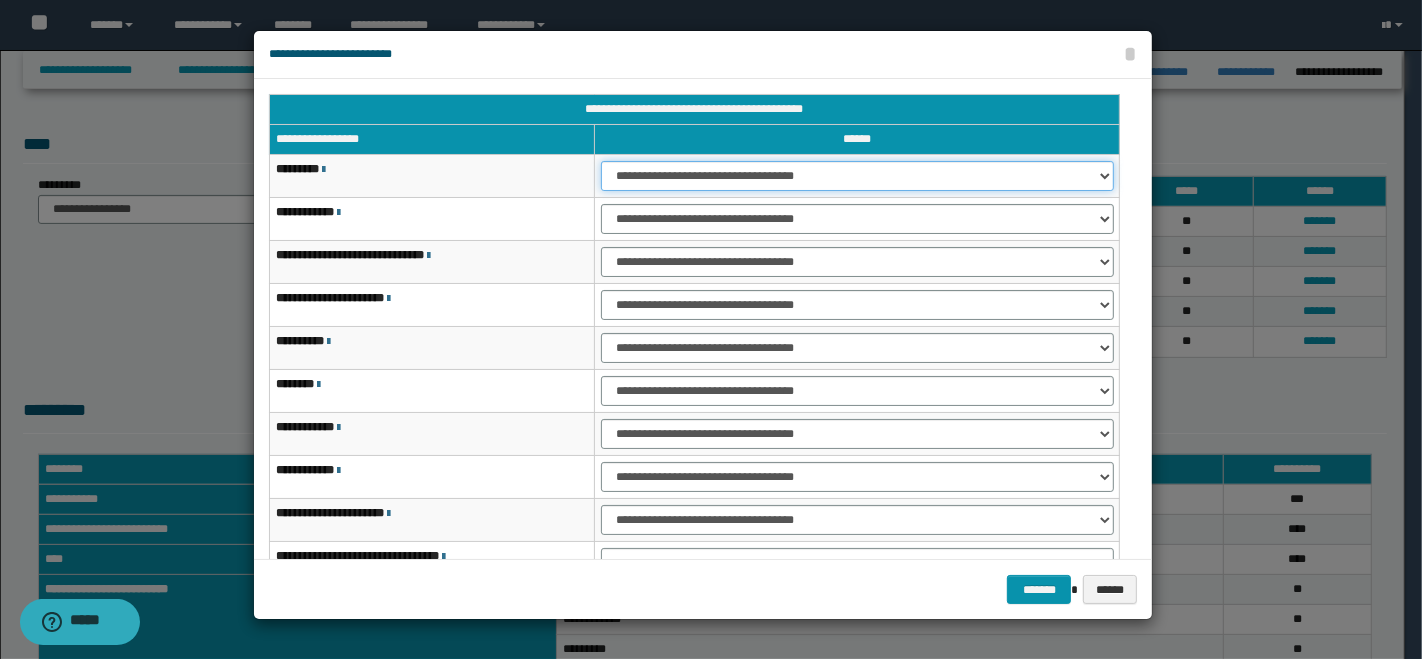 click on "**********" at bounding box center (857, 176) 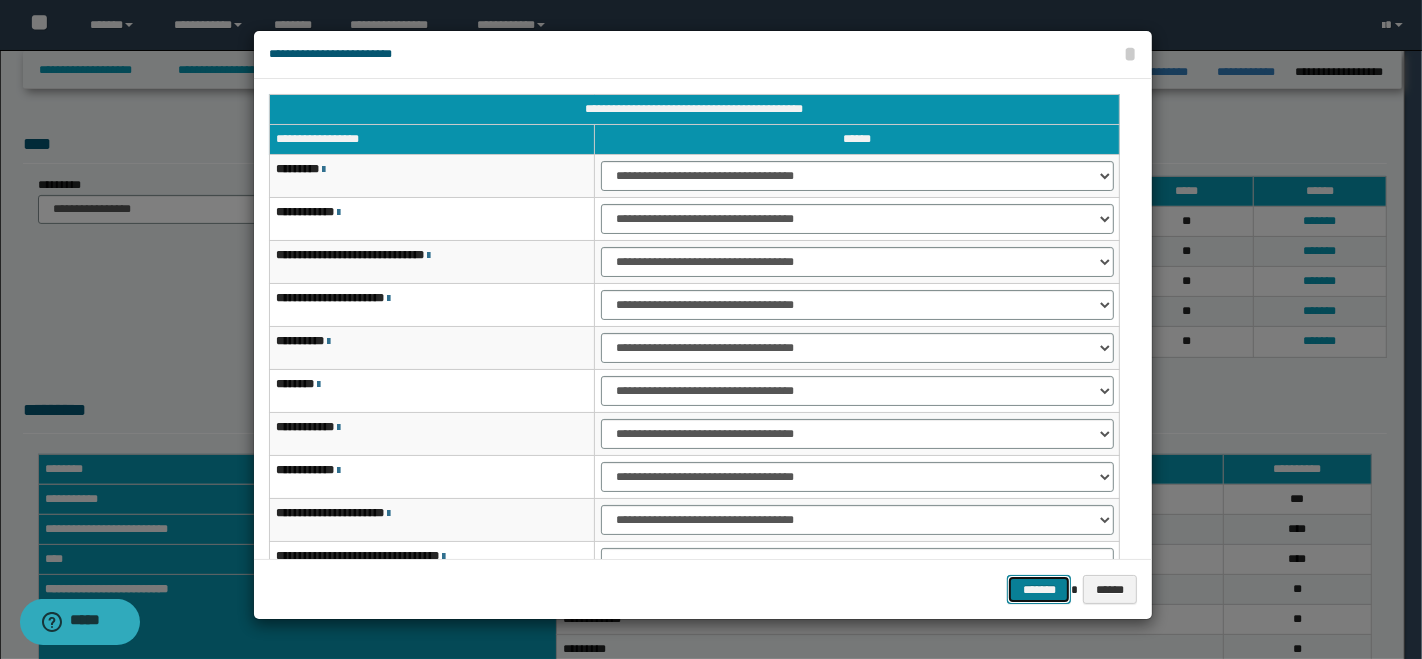 click on "*******" at bounding box center [1039, 589] 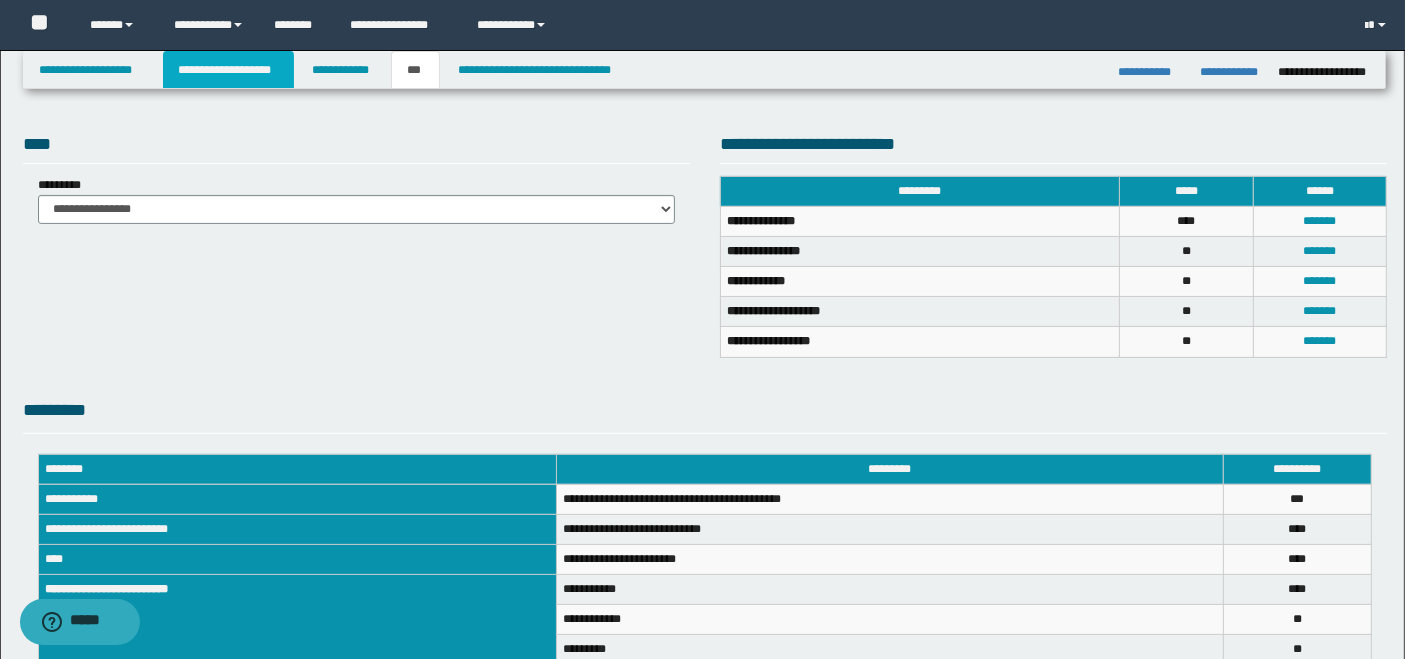 click on "**********" at bounding box center [228, 70] 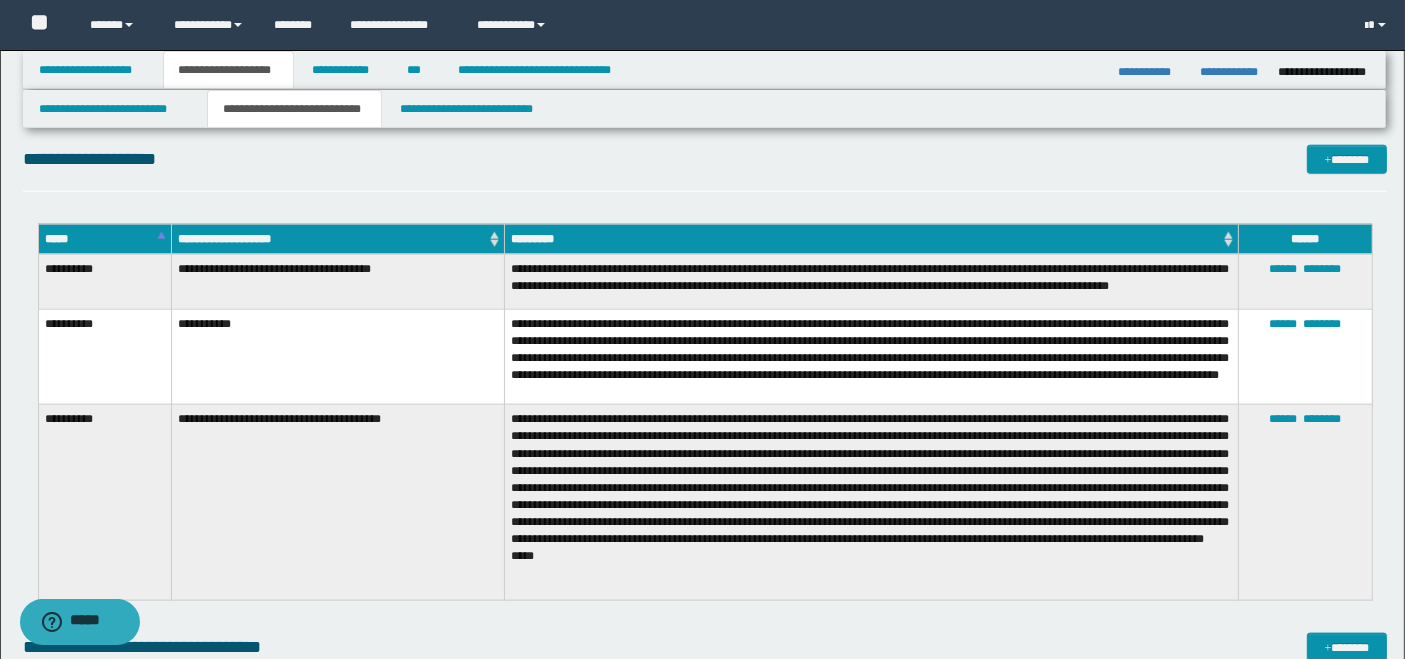 scroll, scrollTop: 2208, scrollLeft: 0, axis: vertical 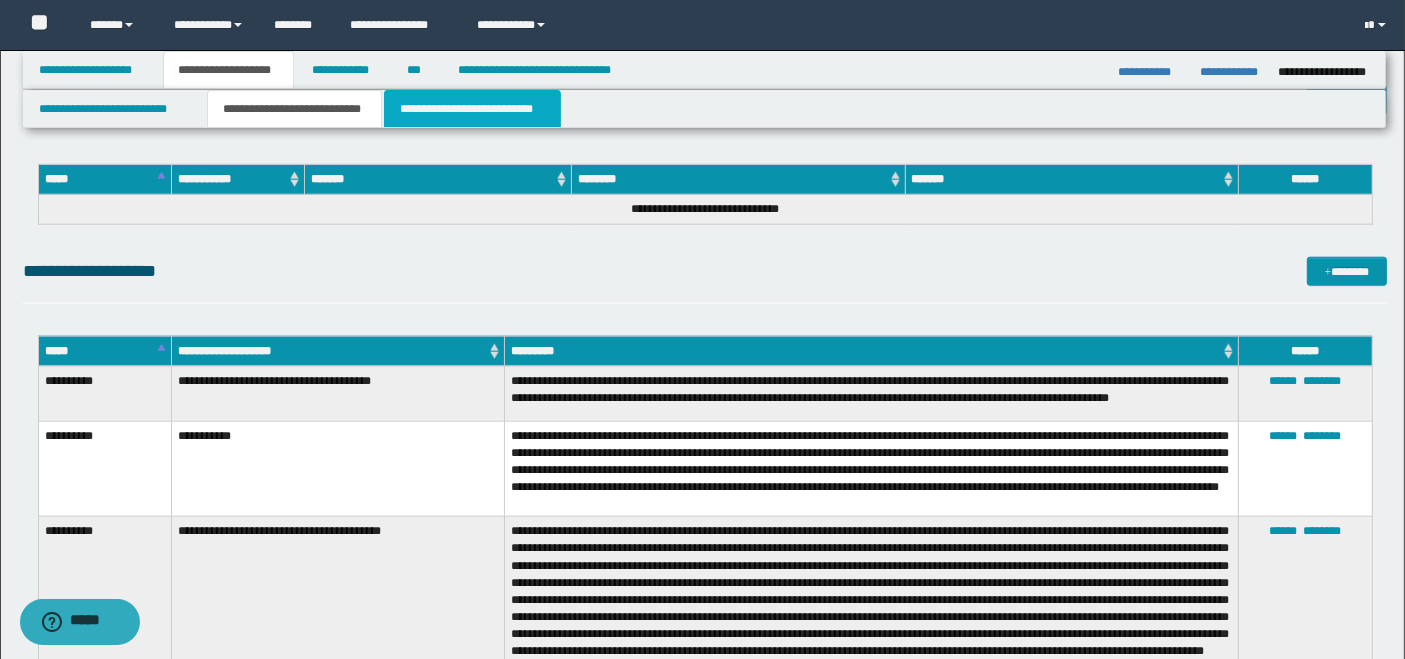 drag, startPoint x: 428, startPoint y: 107, endPoint x: 465, endPoint y: 126, distance: 41.59327 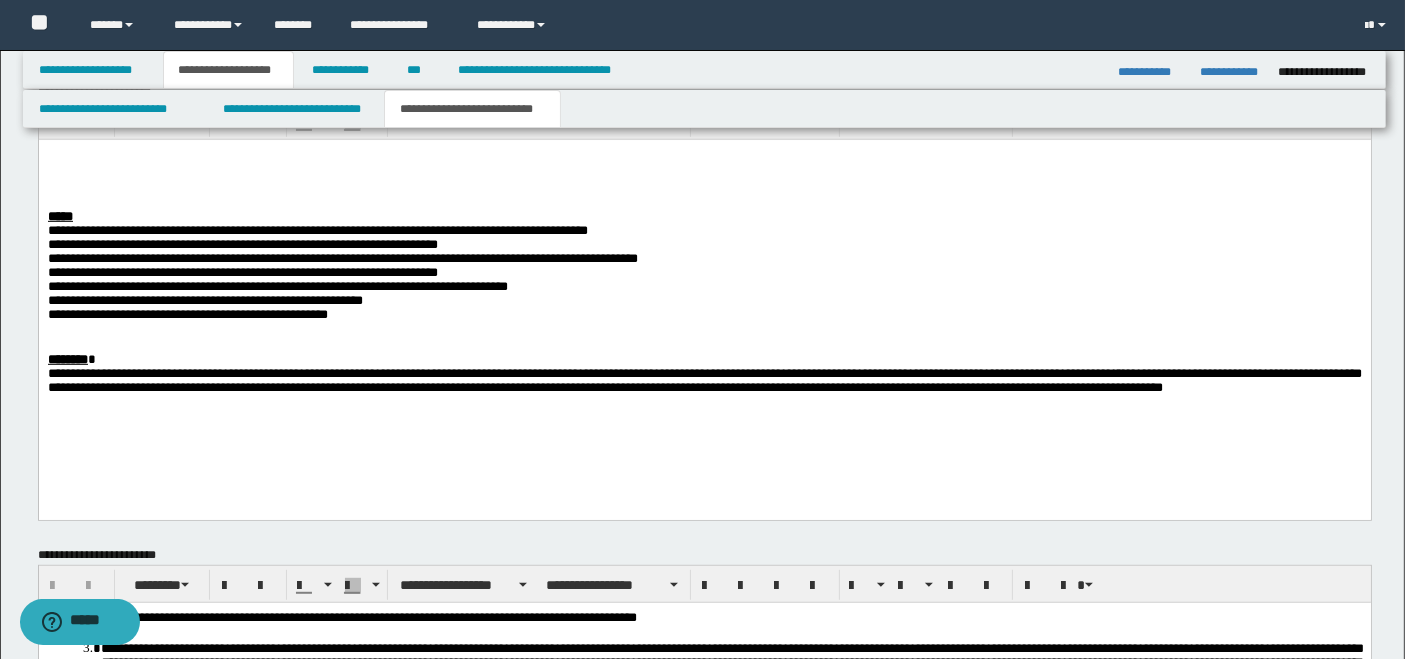 scroll, scrollTop: 801, scrollLeft: 0, axis: vertical 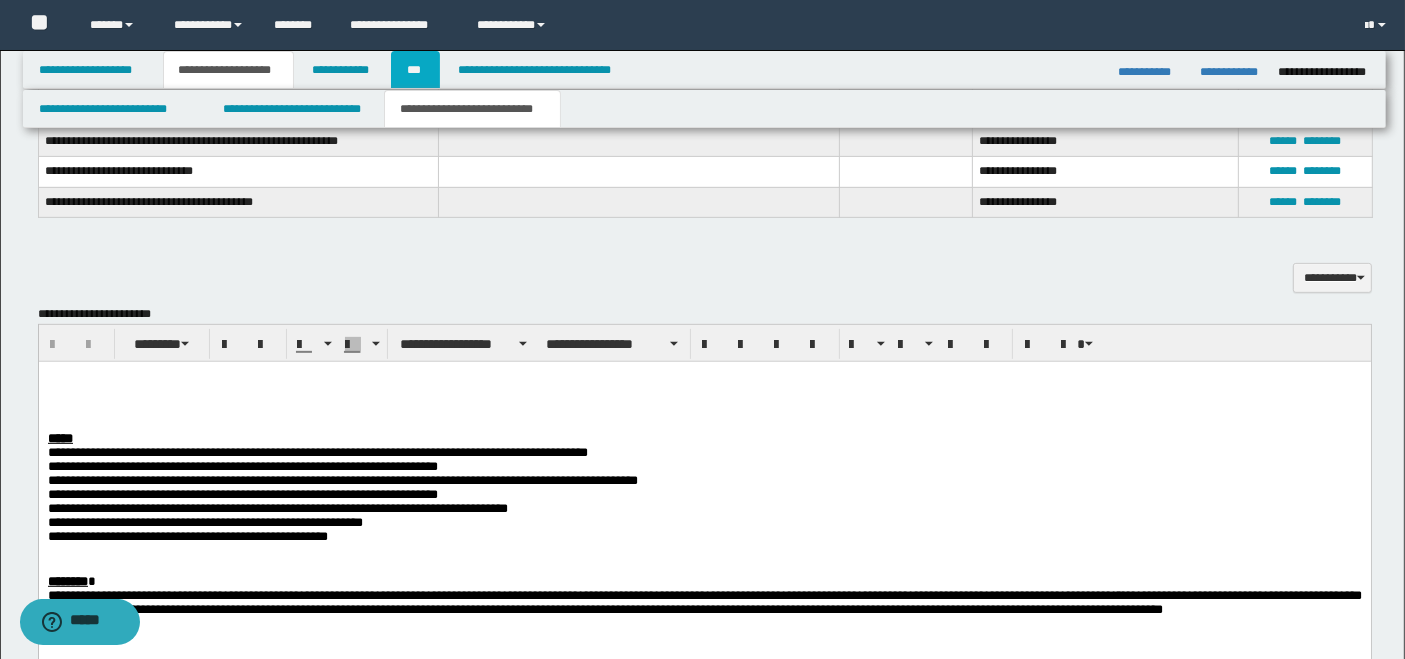click on "***" at bounding box center [415, 70] 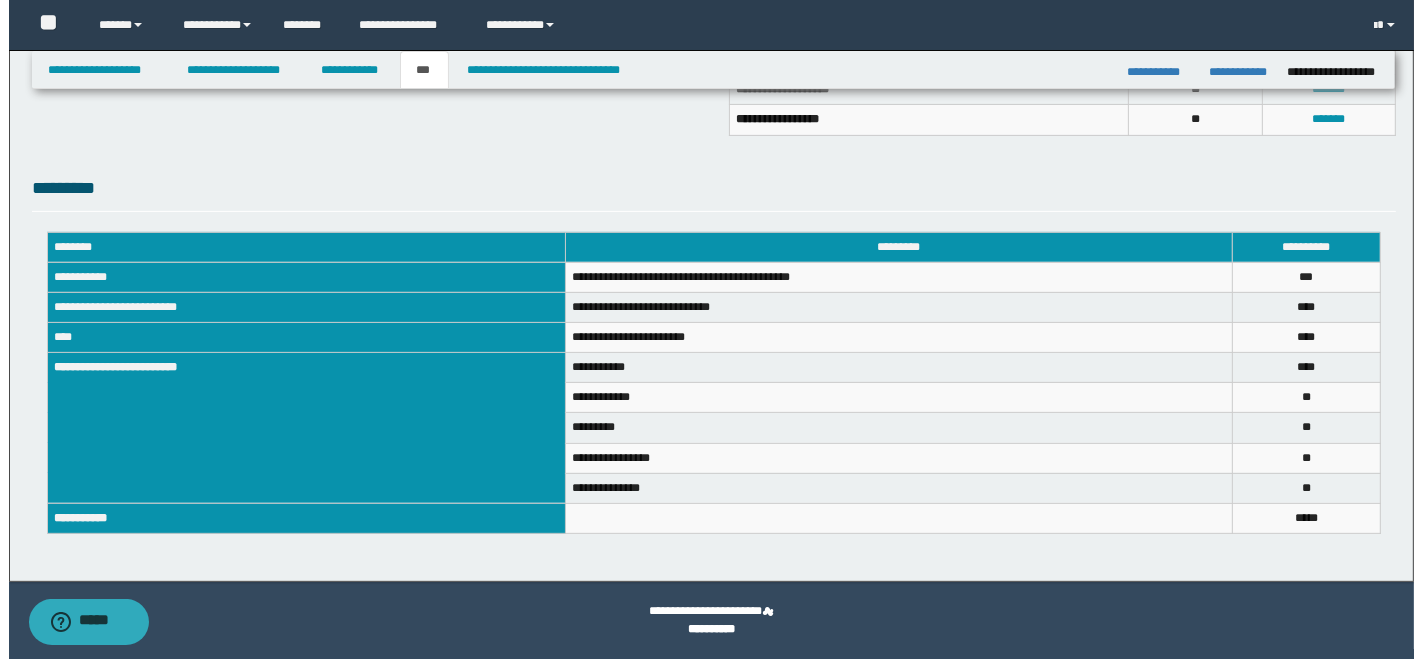scroll, scrollTop: 288, scrollLeft: 0, axis: vertical 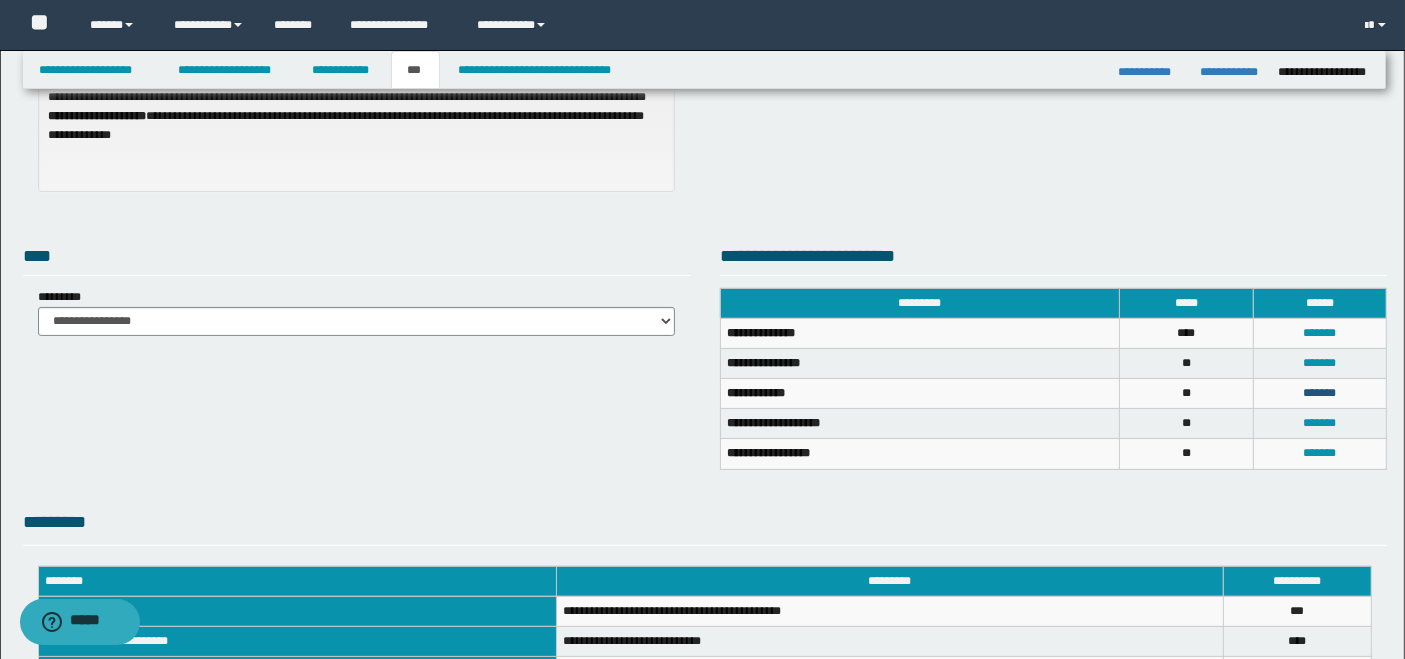 click on "*******" at bounding box center (1319, 393) 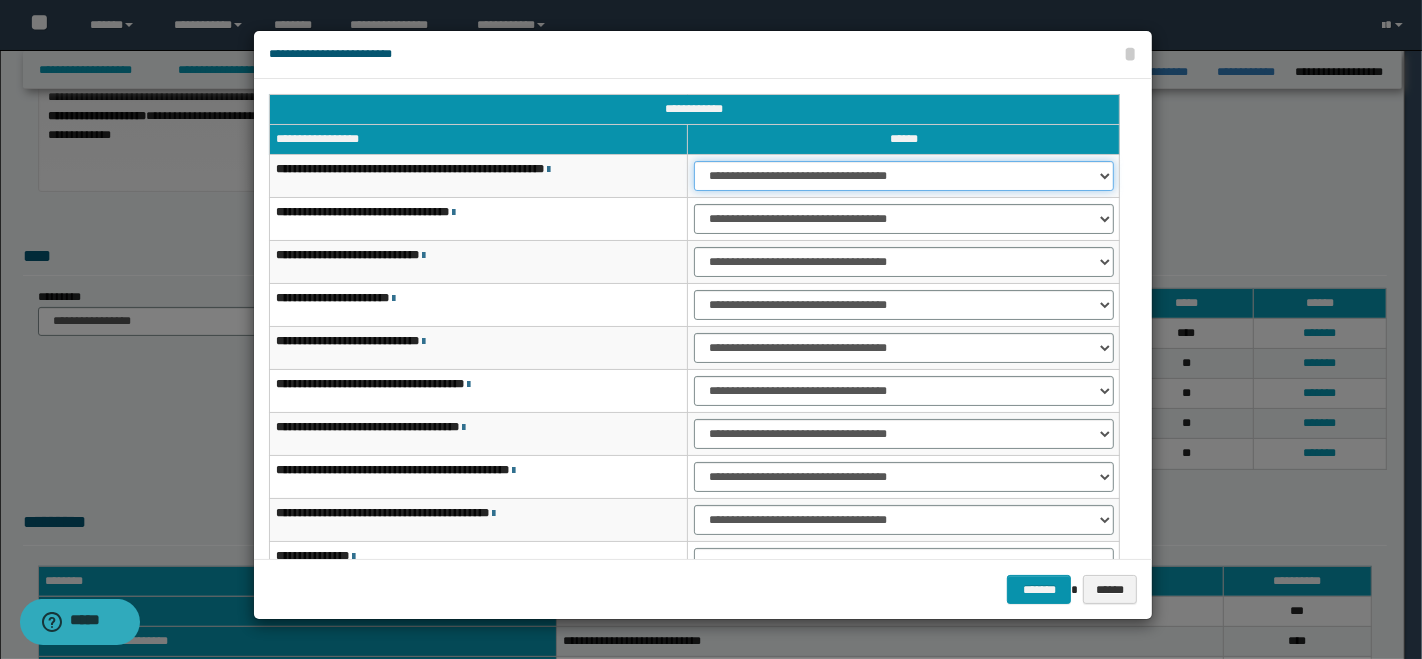 click on "**********" at bounding box center [903, 176] 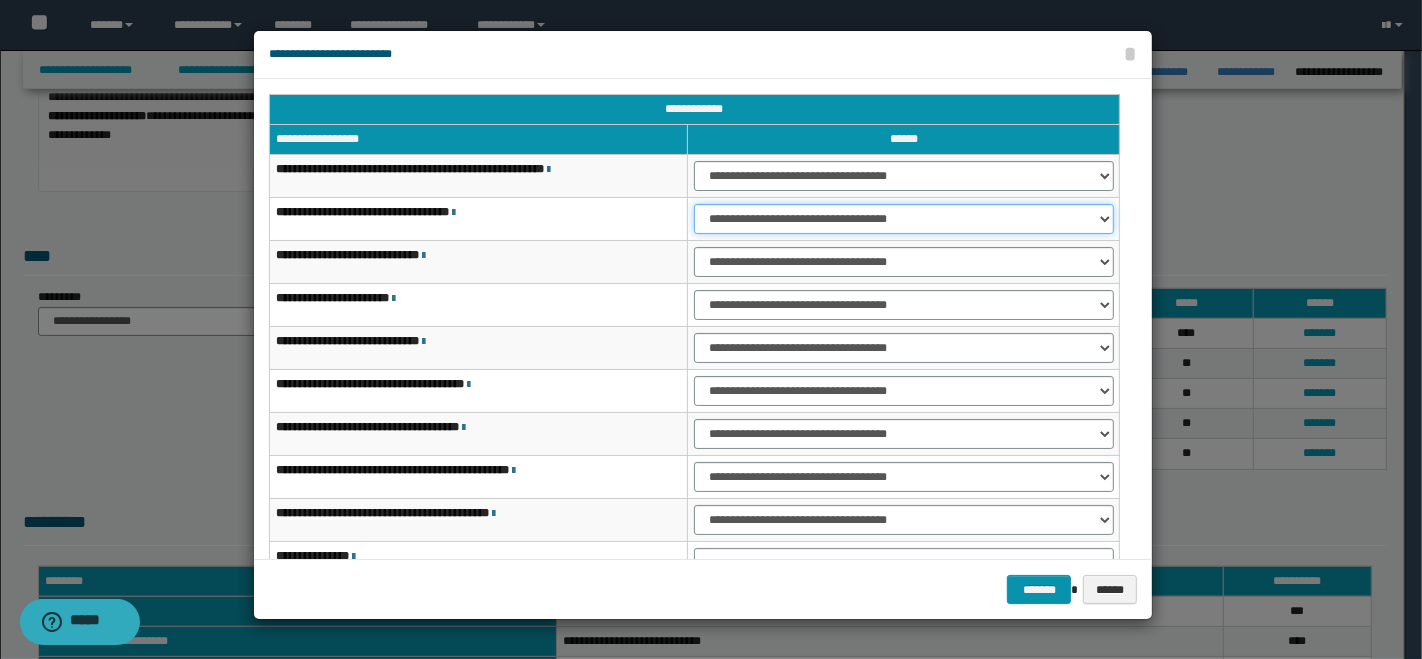 drag, startPoint x: 775, startPoint y: 207, endPoint x: 777, endPoint y: 218, distance: 11.18034 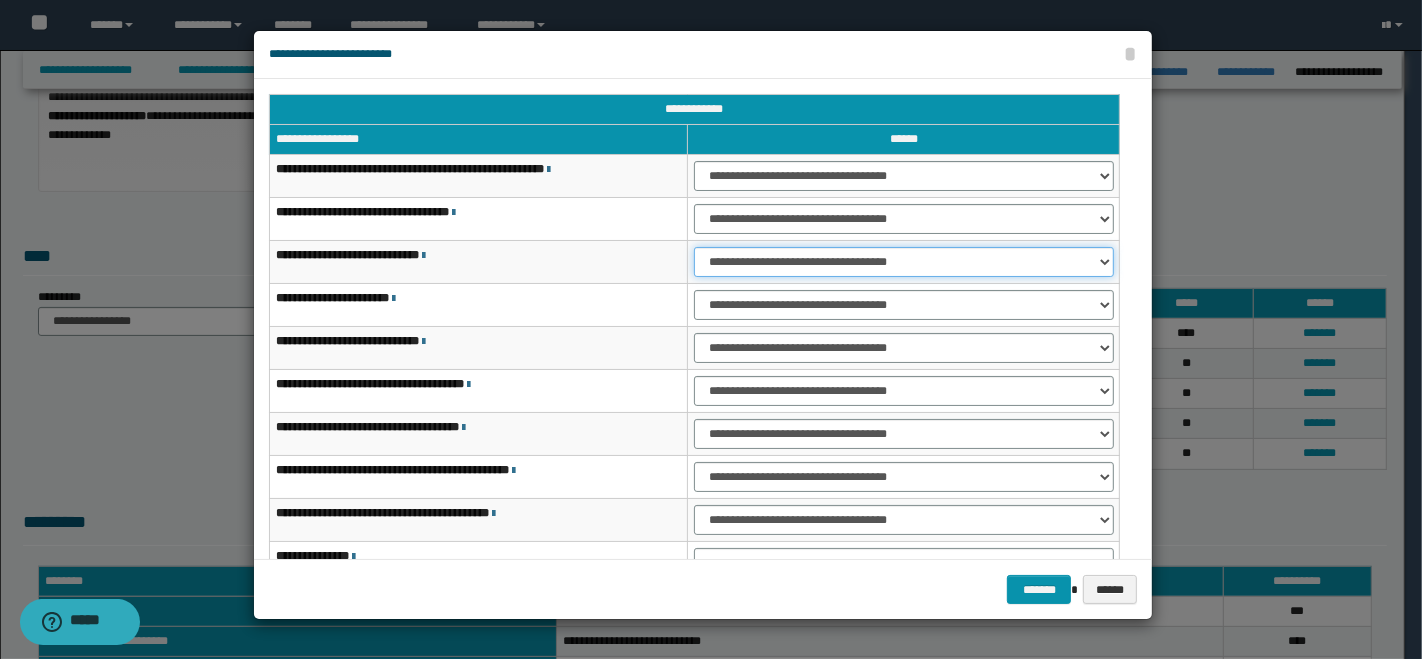 click on "**********" at bounding box center (903, 262) 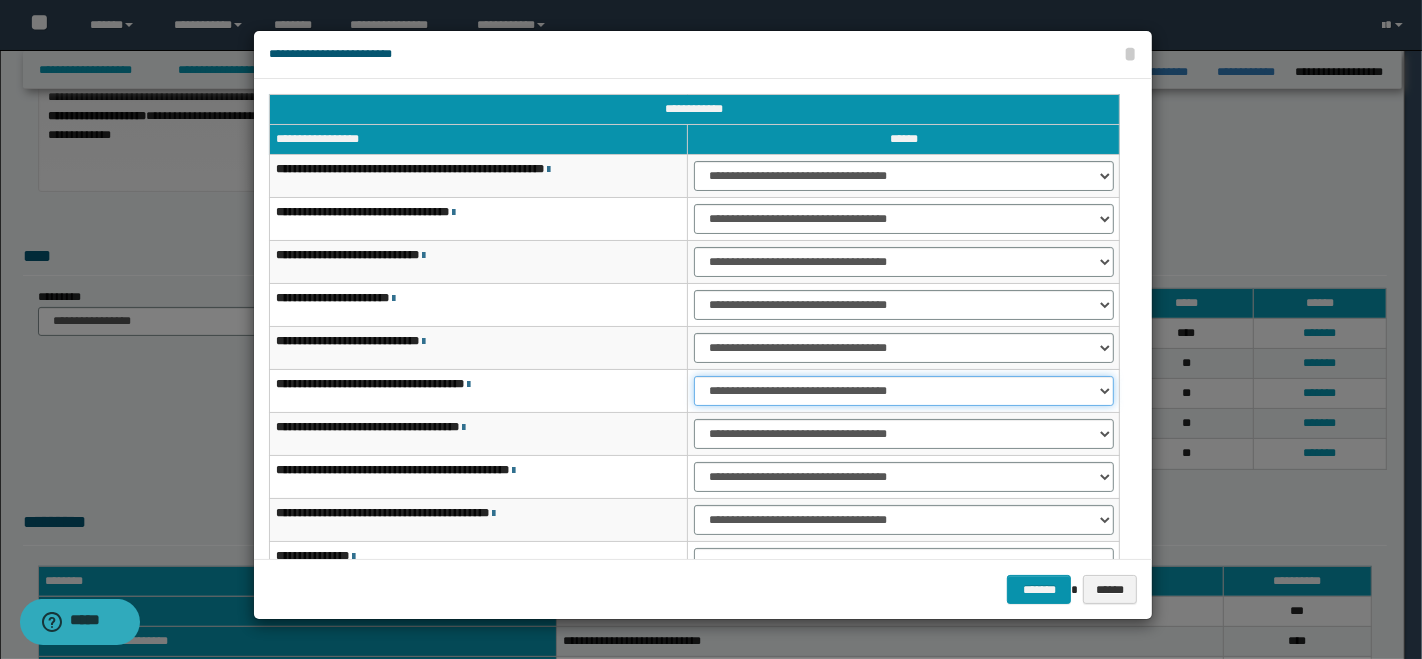 drag, startPoint x: 799, startPoint y: 385, endPoint x: 797, endPoint y: 398, distance: 13.152946 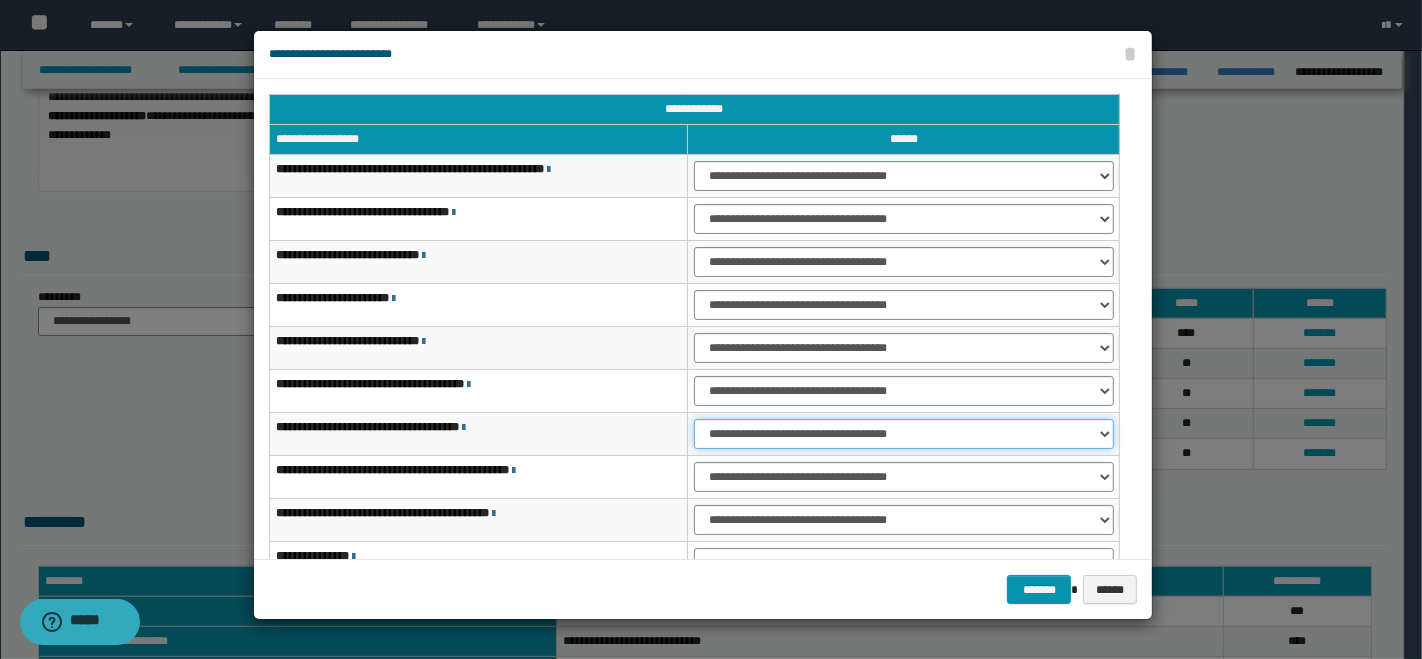 click on "**********" at bounding box center [903, 434] 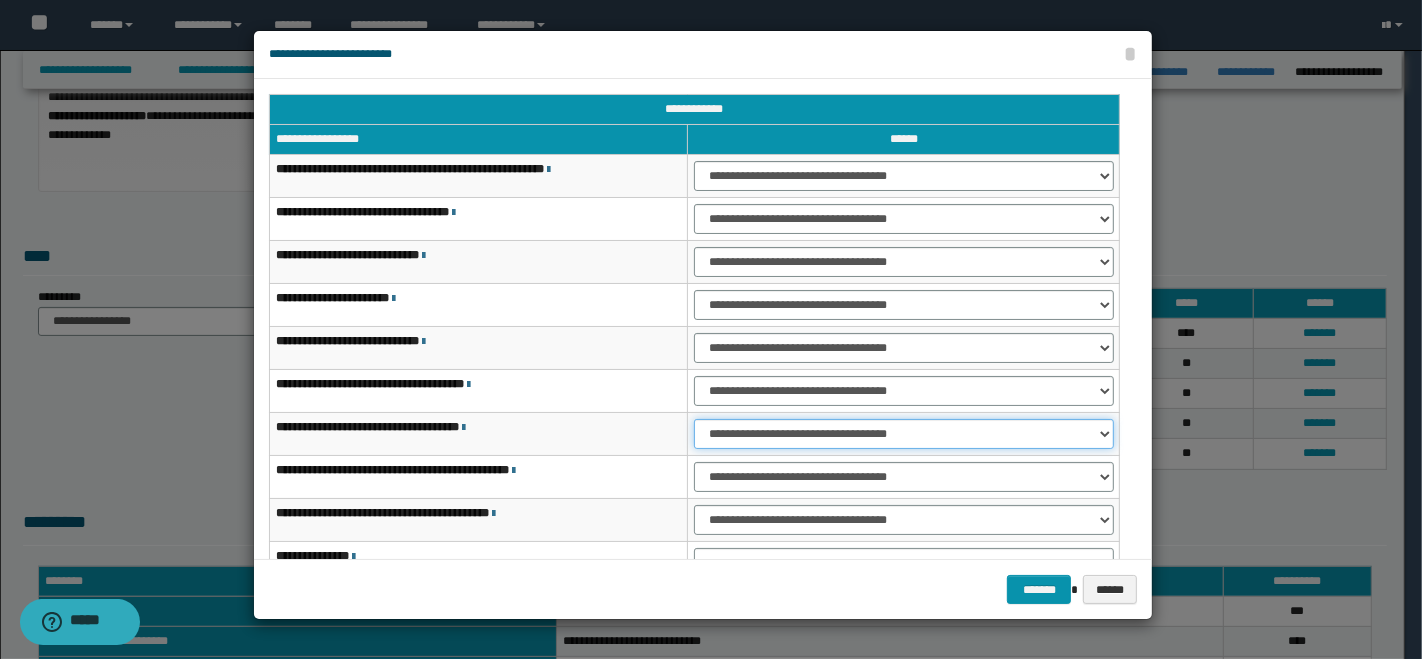 scroll, scrollTop: 111, scrollLeft: 0, axis: vertical 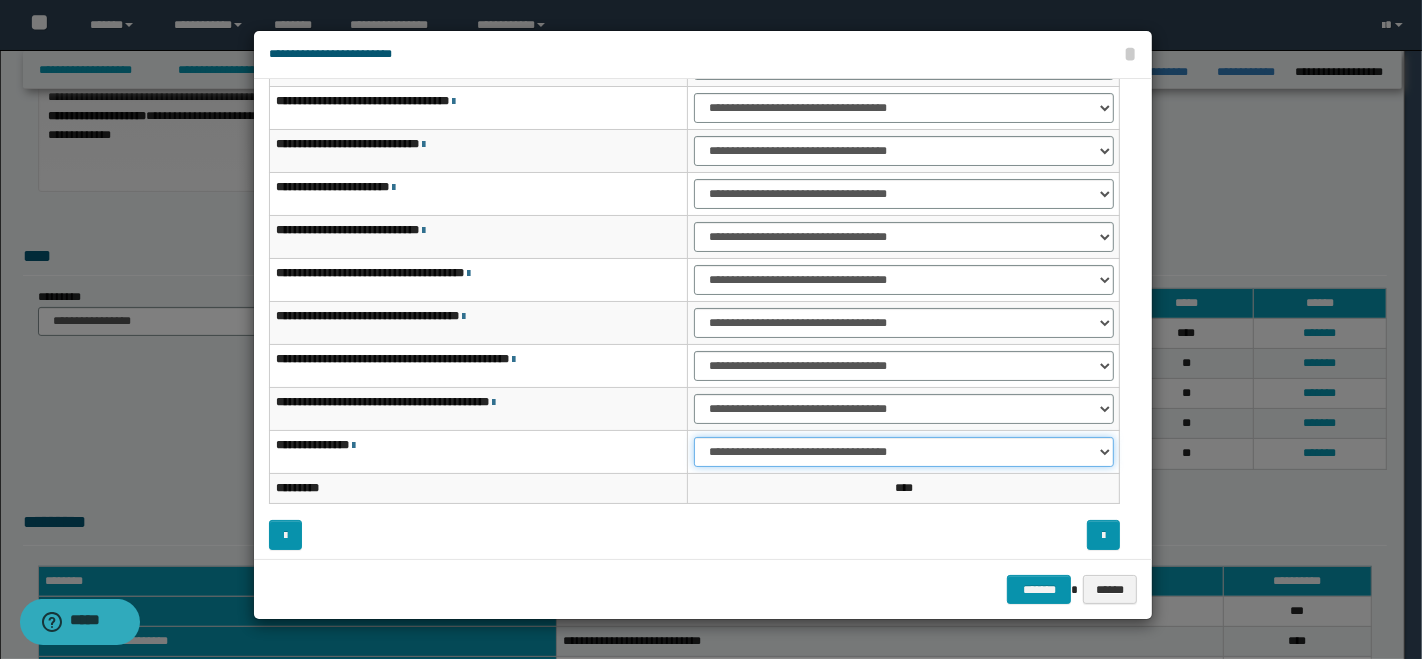 click on "**********" at bounding box center [903, 452] 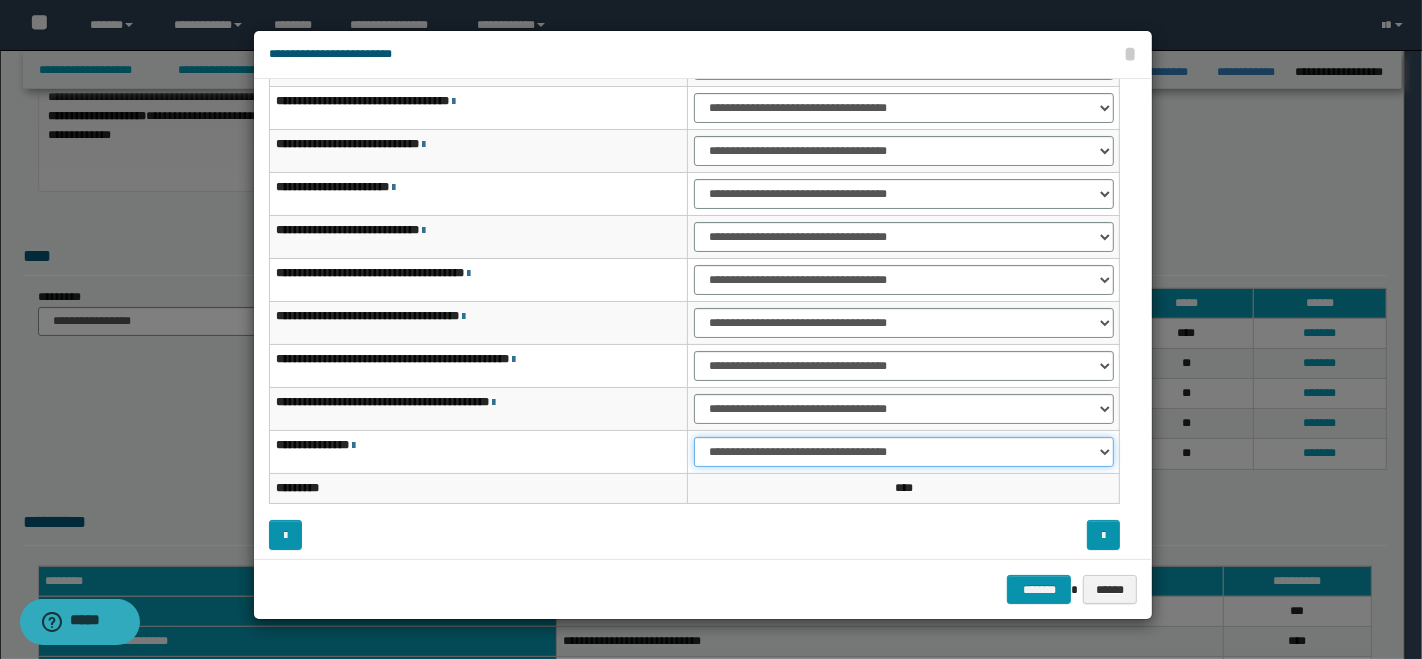 select on "***" 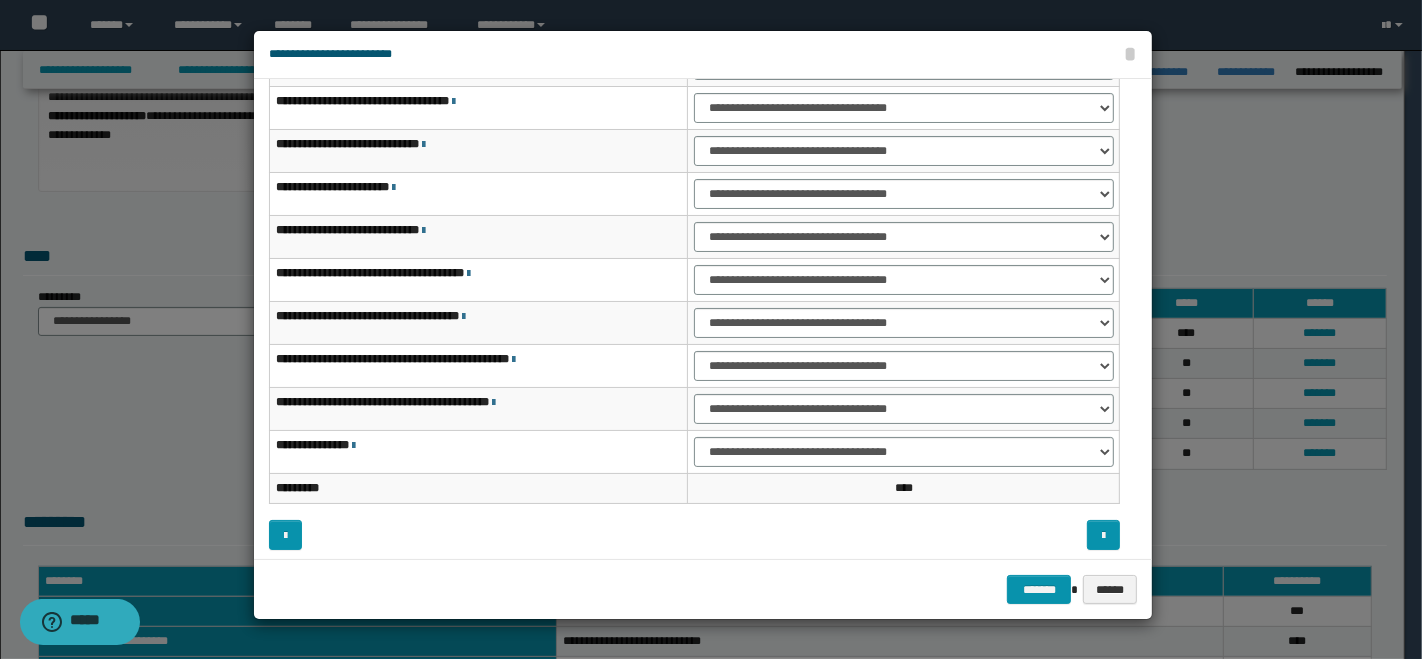 click on "*******
******" at bounding box center [703, 589] 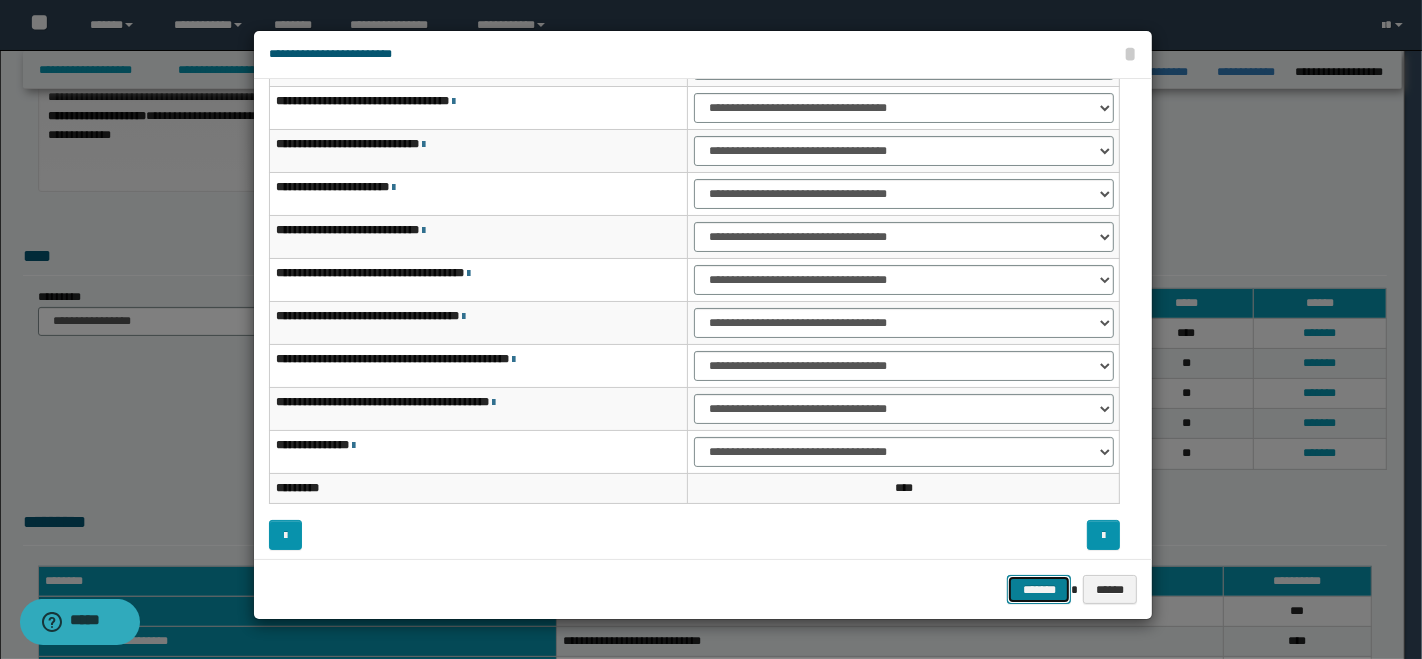 click on "*******" at bounding box center [1039, 589] 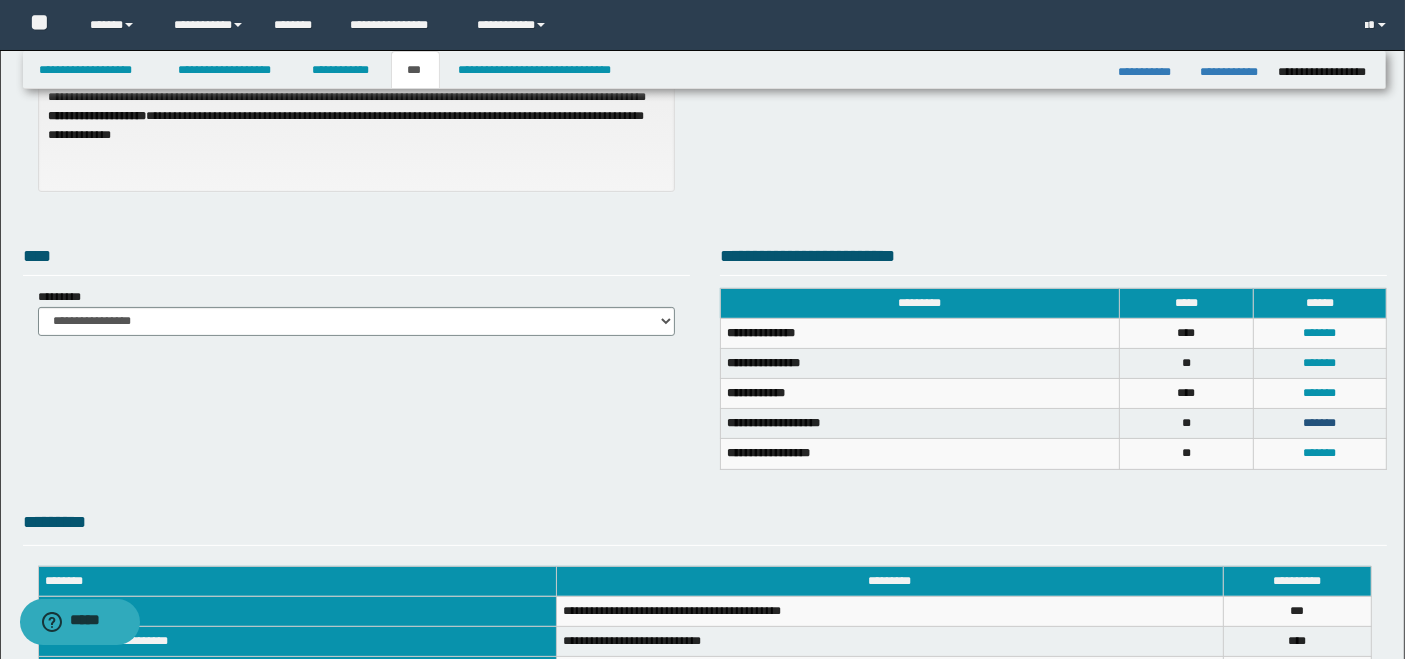 click on "*******" at bounding box center (1319, 423) 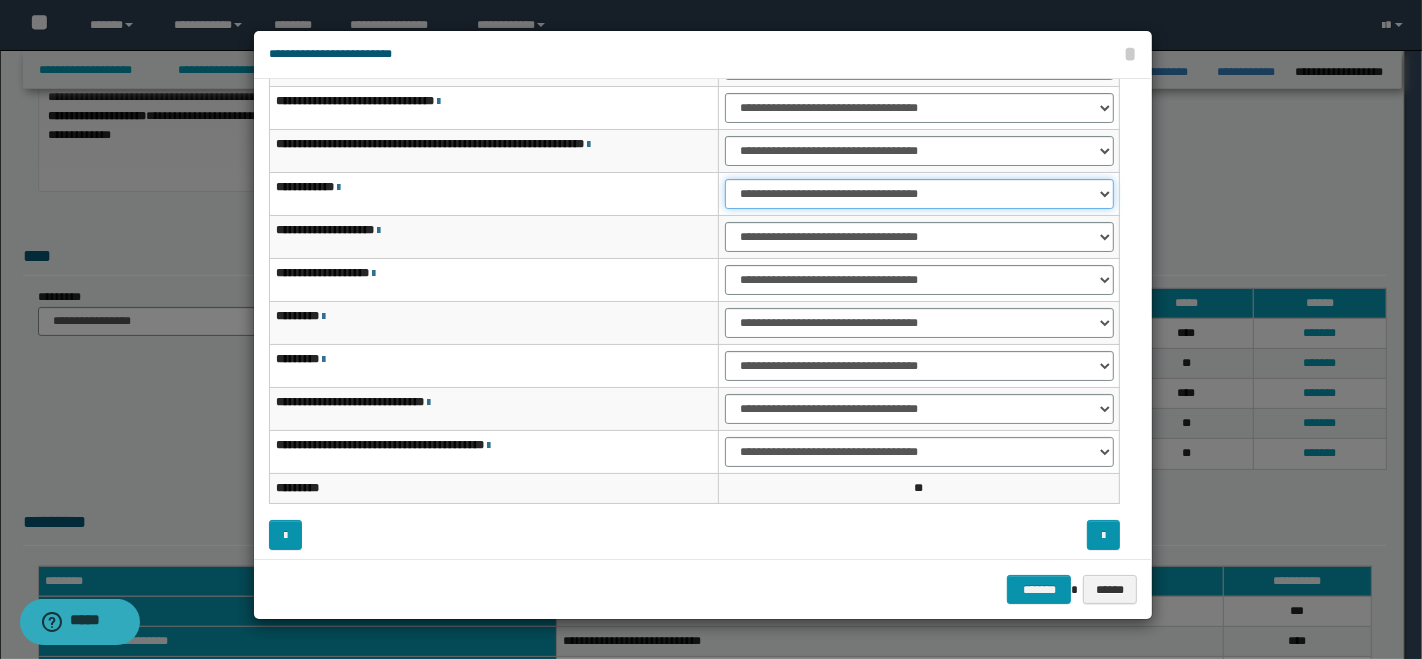 click on "**********" at bounding box center (919, 194) 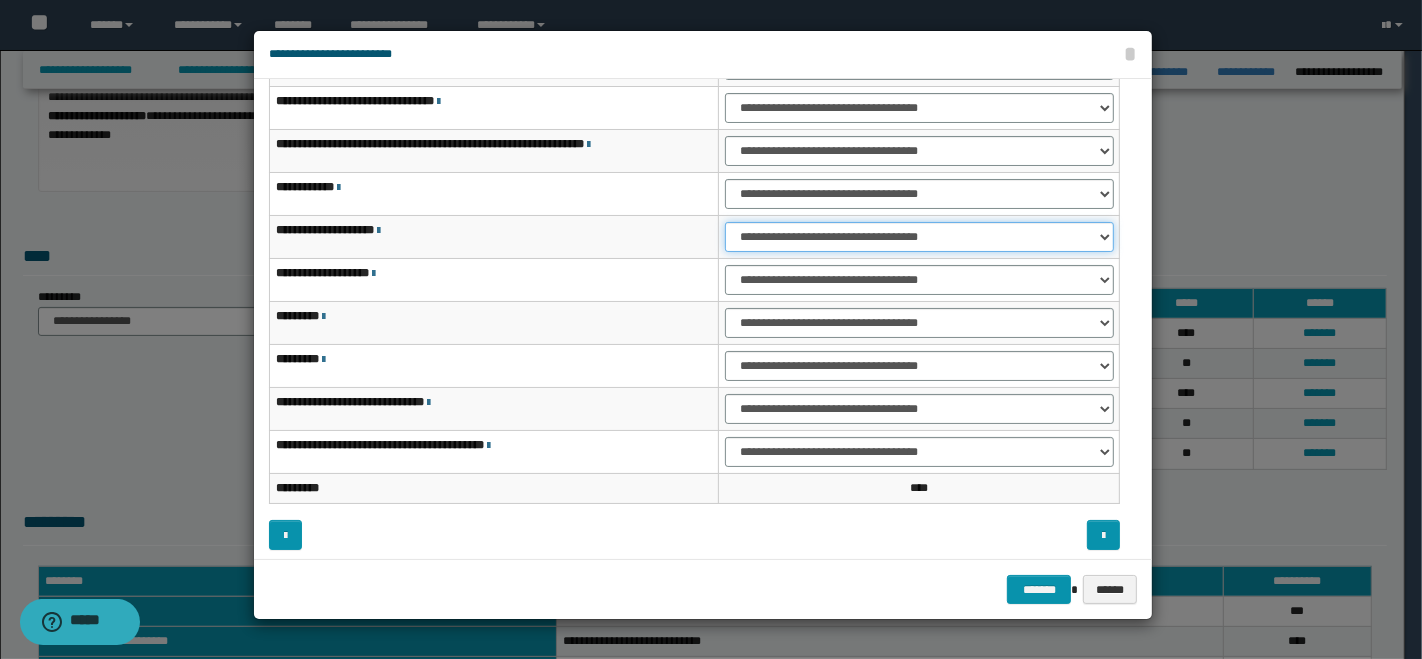 click on "**********" at bounding box center [919, 237] 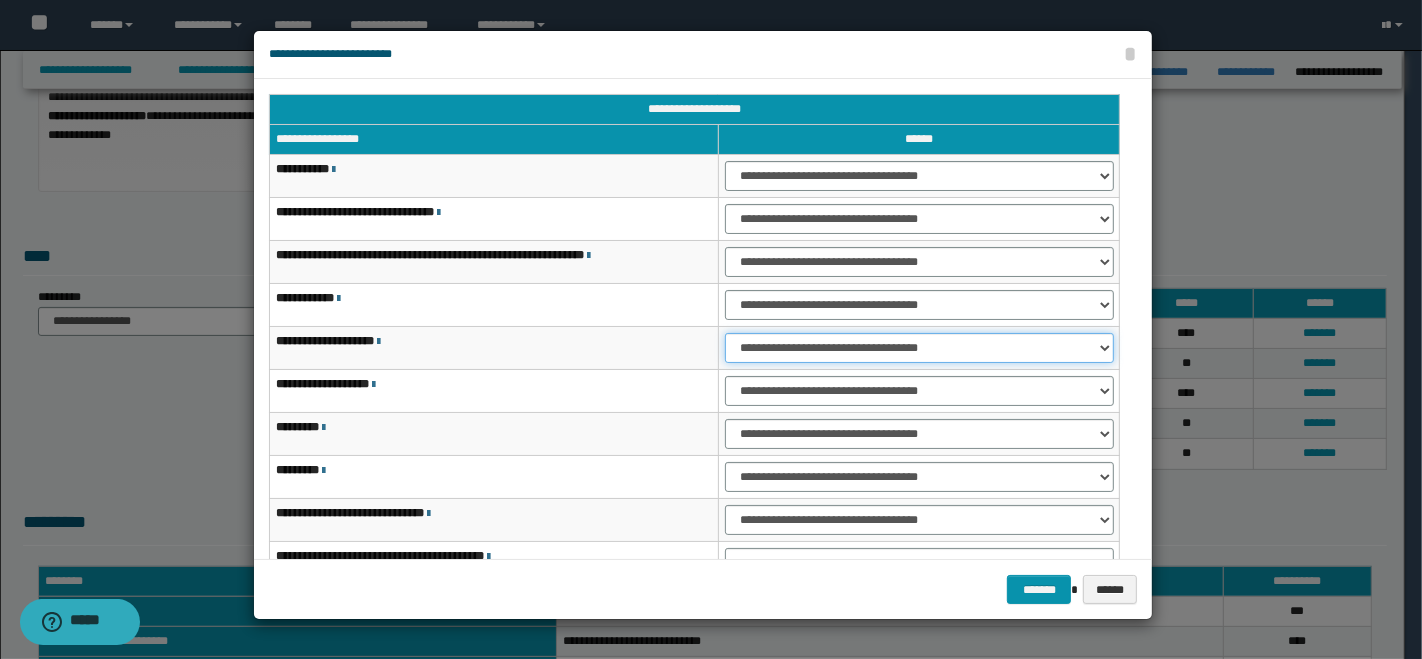 scroll, scrollTop: 111, scrollLeft: 0, axis: vertical 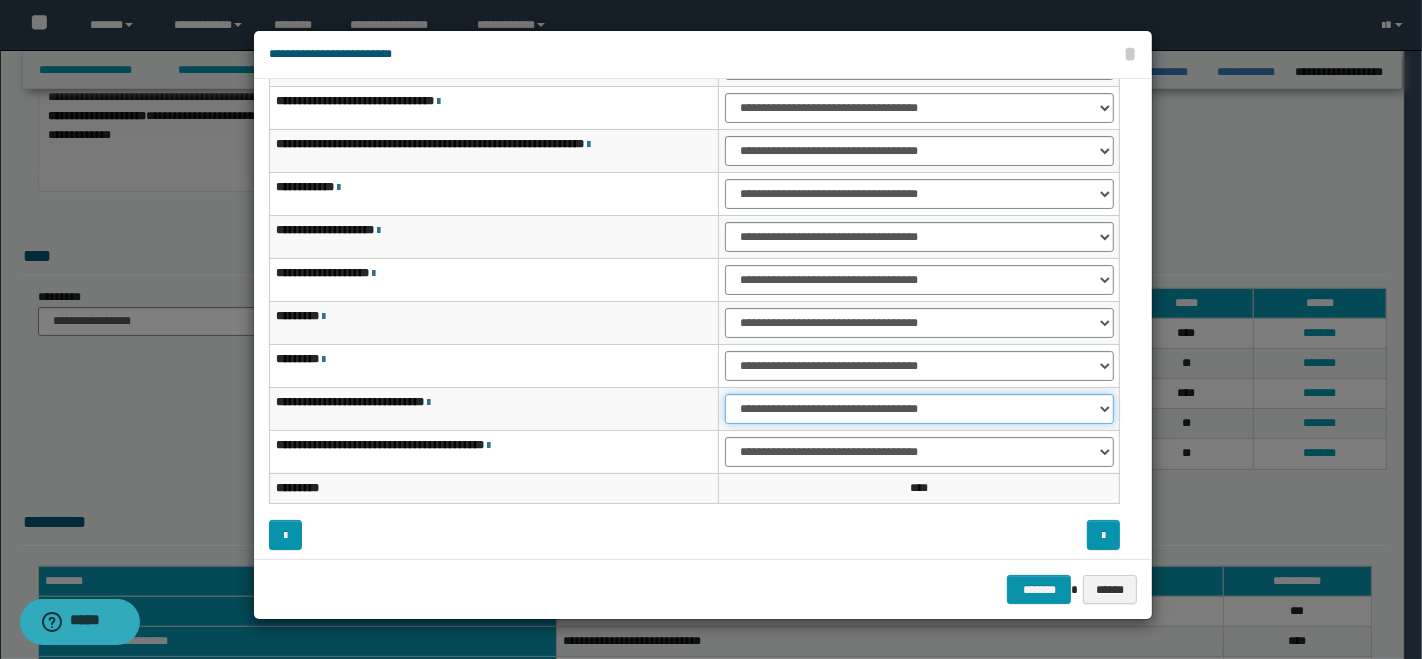 click on "**********" at bounding box center [919, 409] 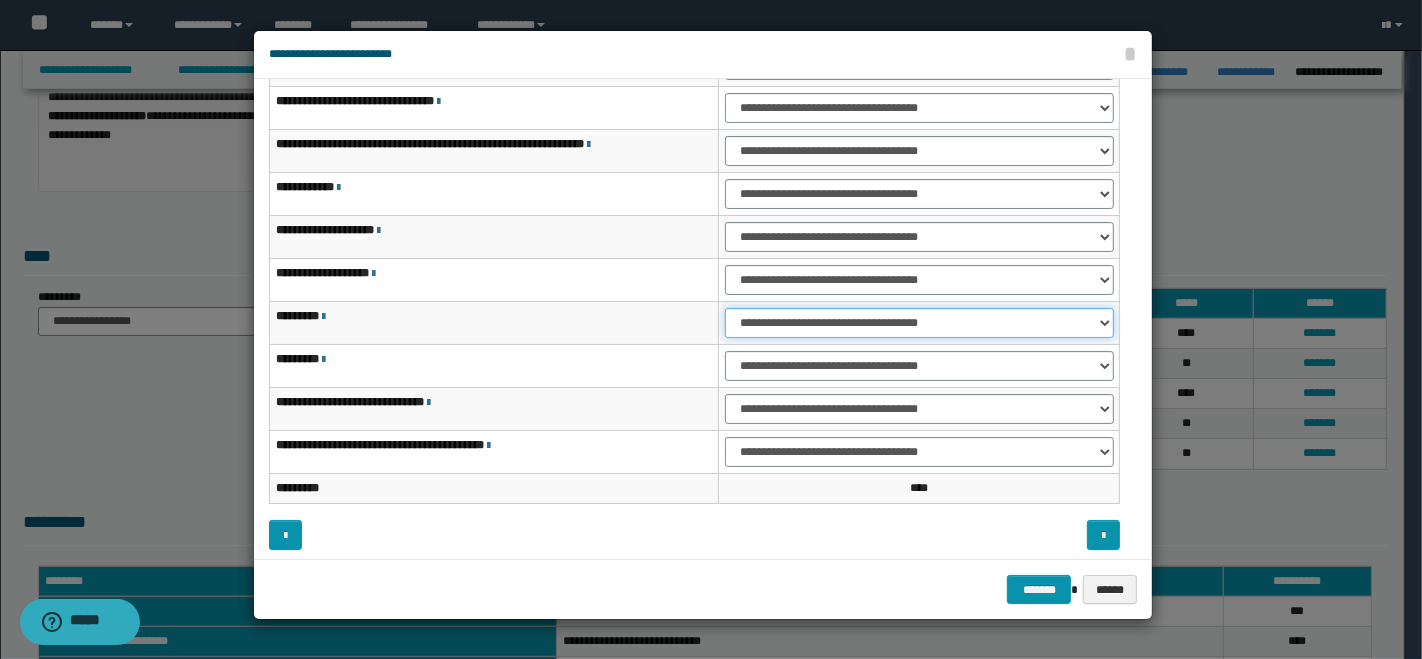 click on "**********" at bounding box center (919, 323) 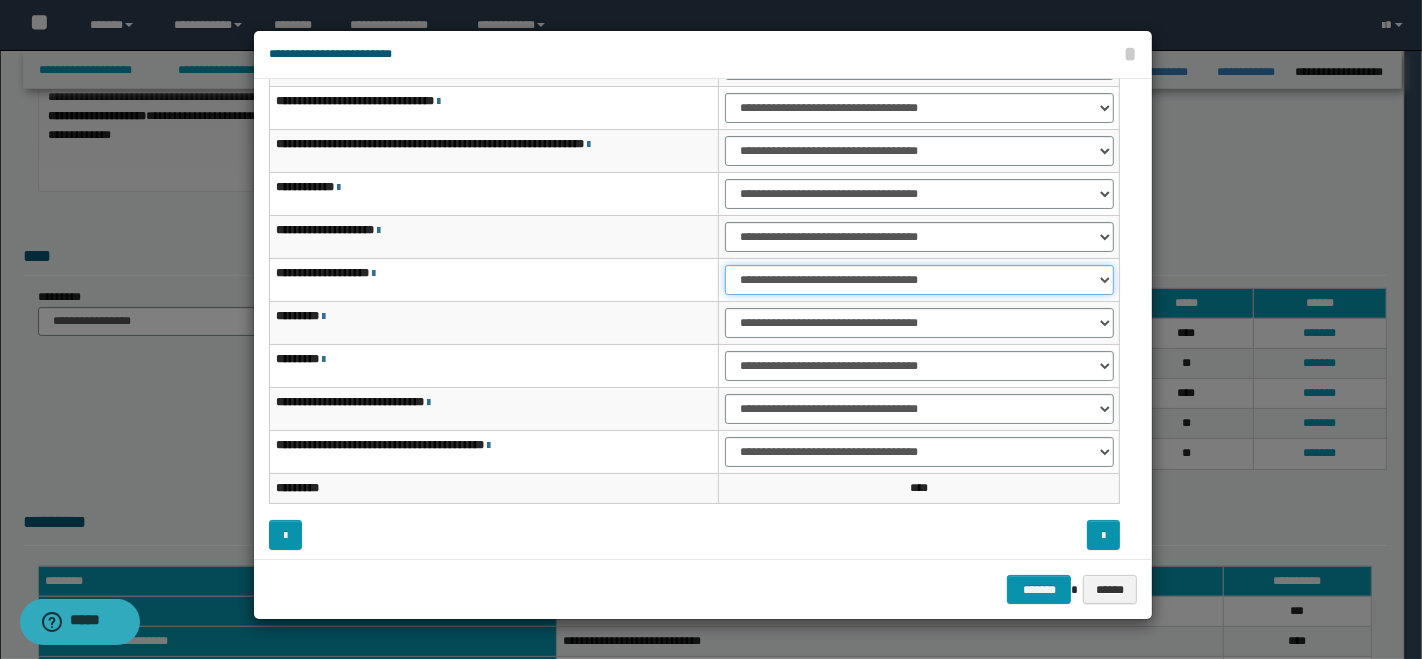 click on "**********" at bounding box center [919, 280] 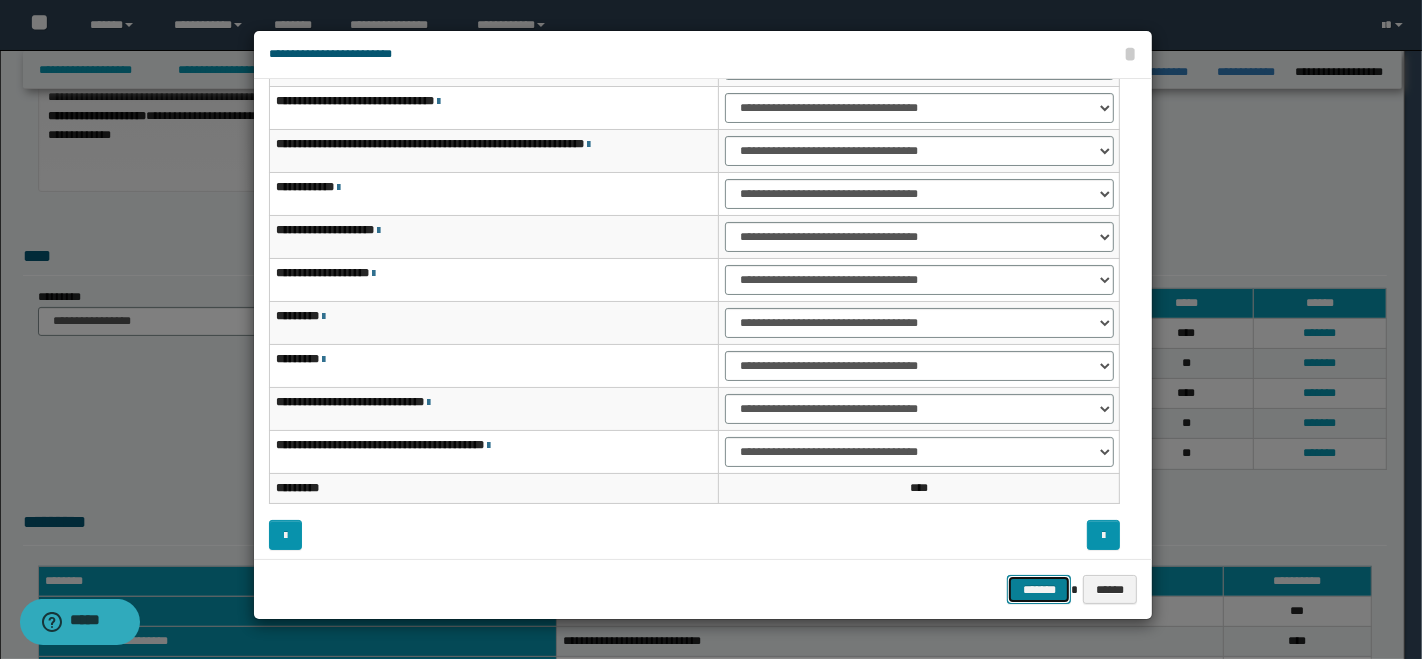 drag, startPoint x: 1029, startPoint y: 592, endPoint x: 1036, endPoint y: 584, distance: 10.630146 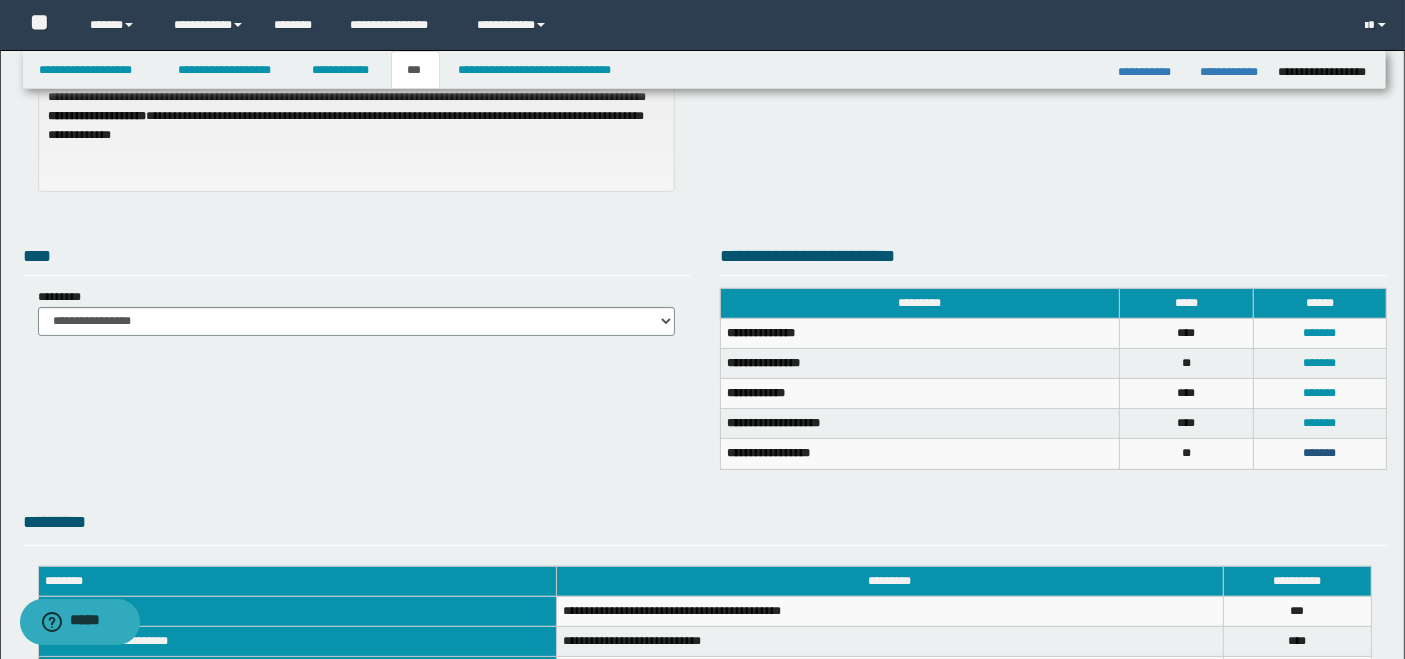 click on "*******" at bounding box center [1319, 453] 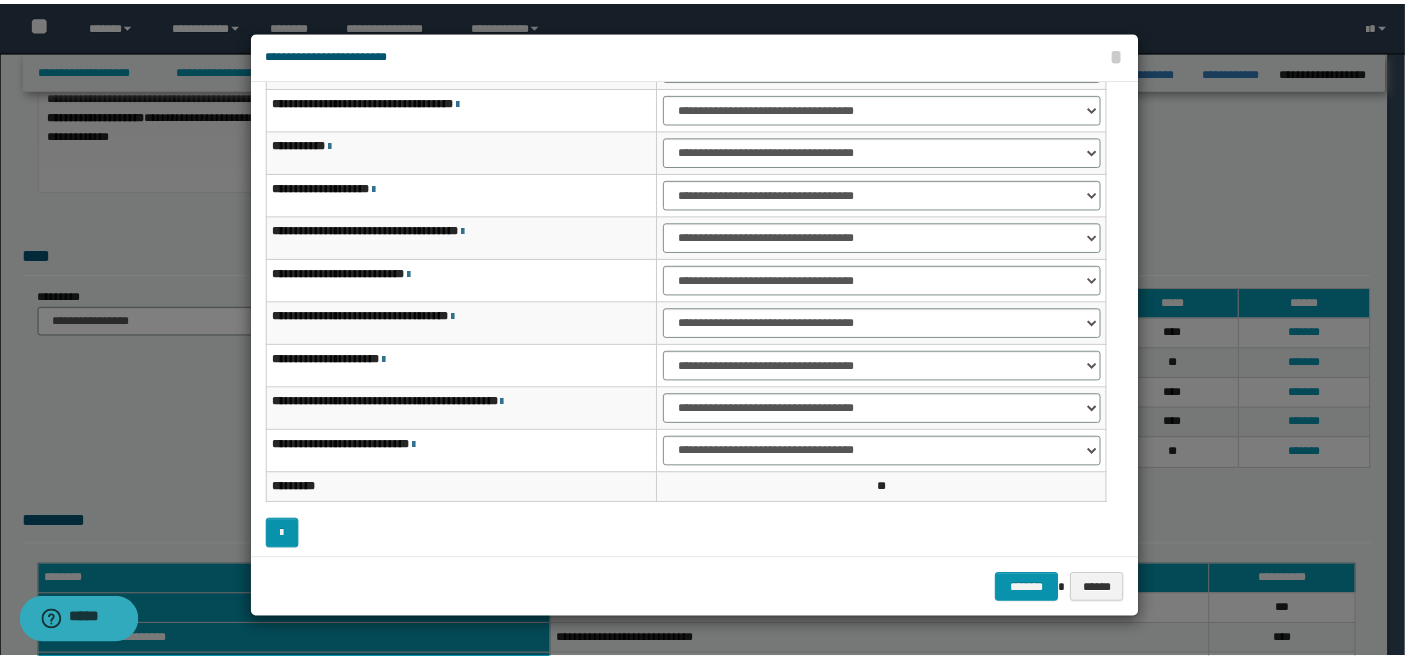 scroll, scrollTop: 0, scrollLeft: 0, axis: both 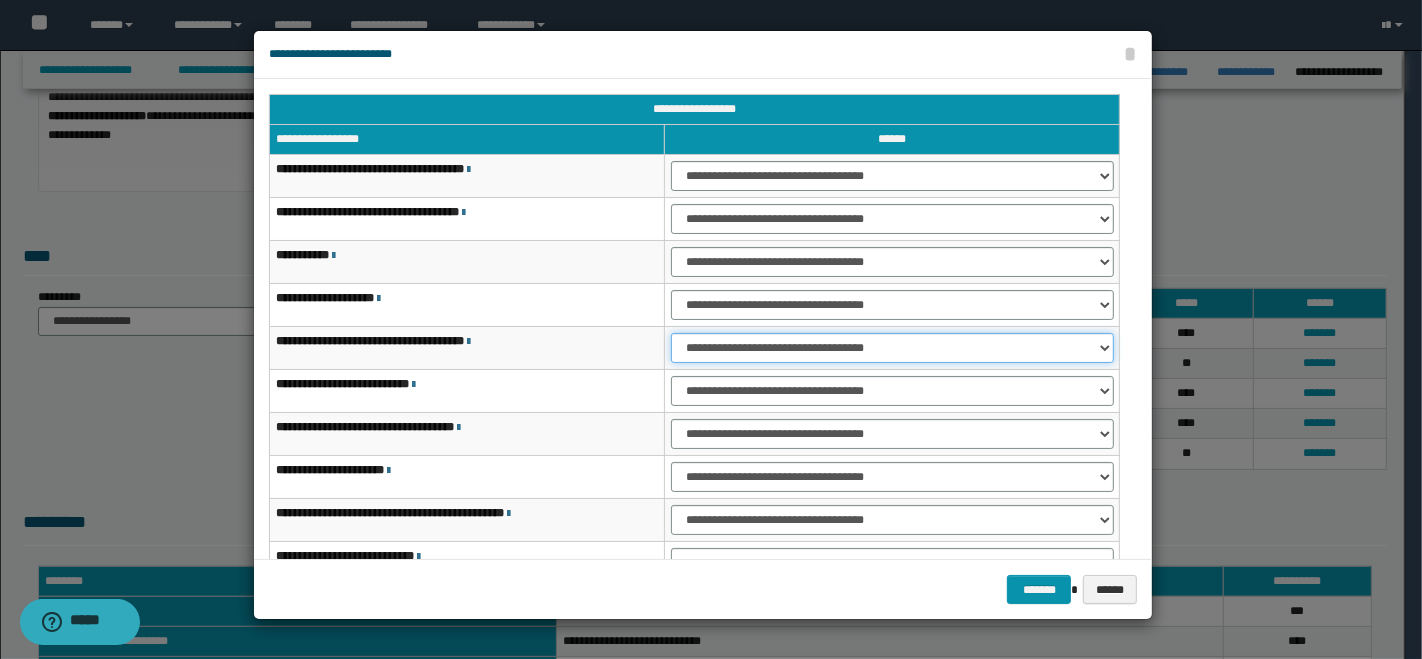 drag, startPoint x: 733, startPoint y: 344, endPoint x: 736, endPoint y: 355, distance: 11.401754 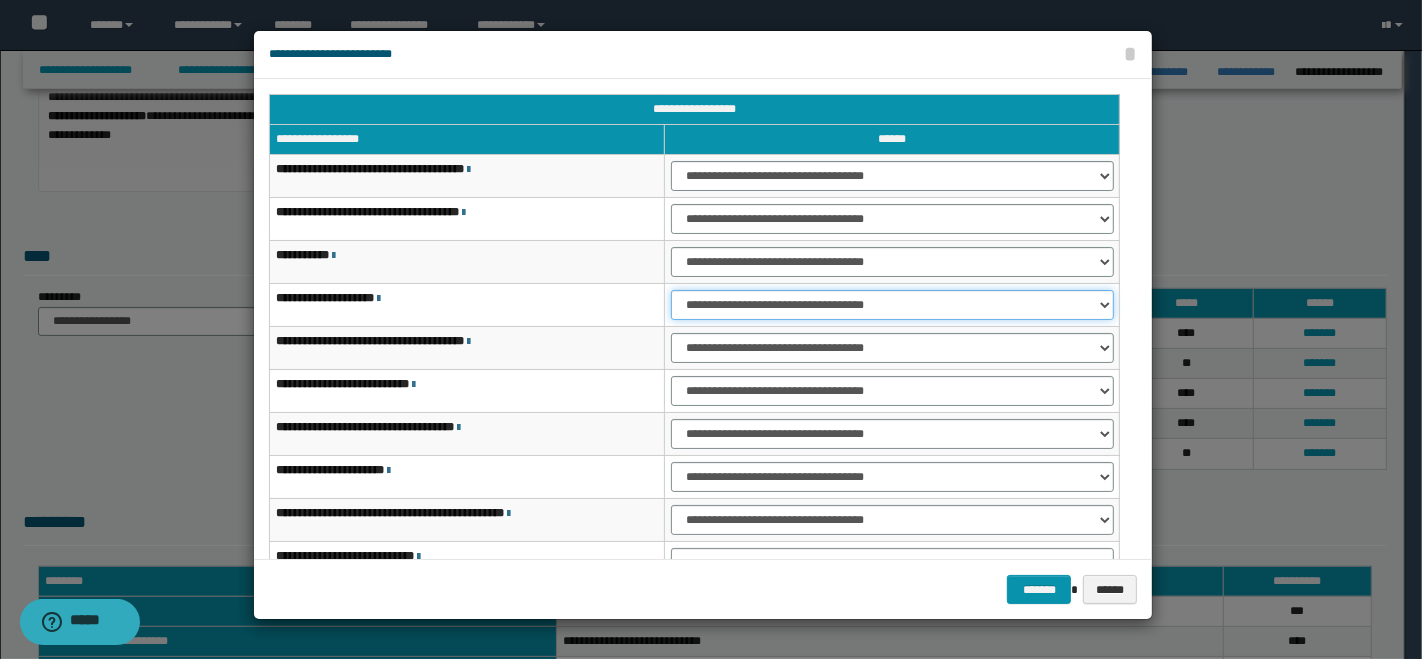 click on "**********" at bounding box center [892, 305] 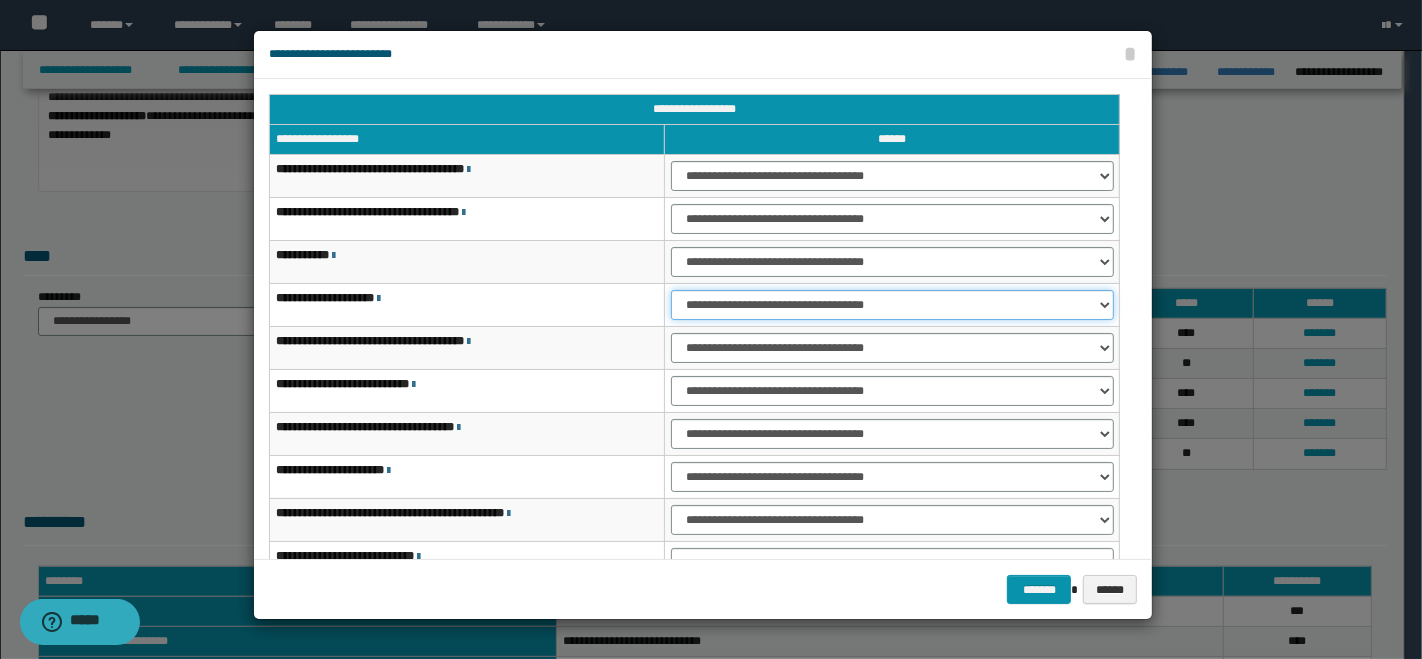 click on "**********" at bounding box center [892, 305] 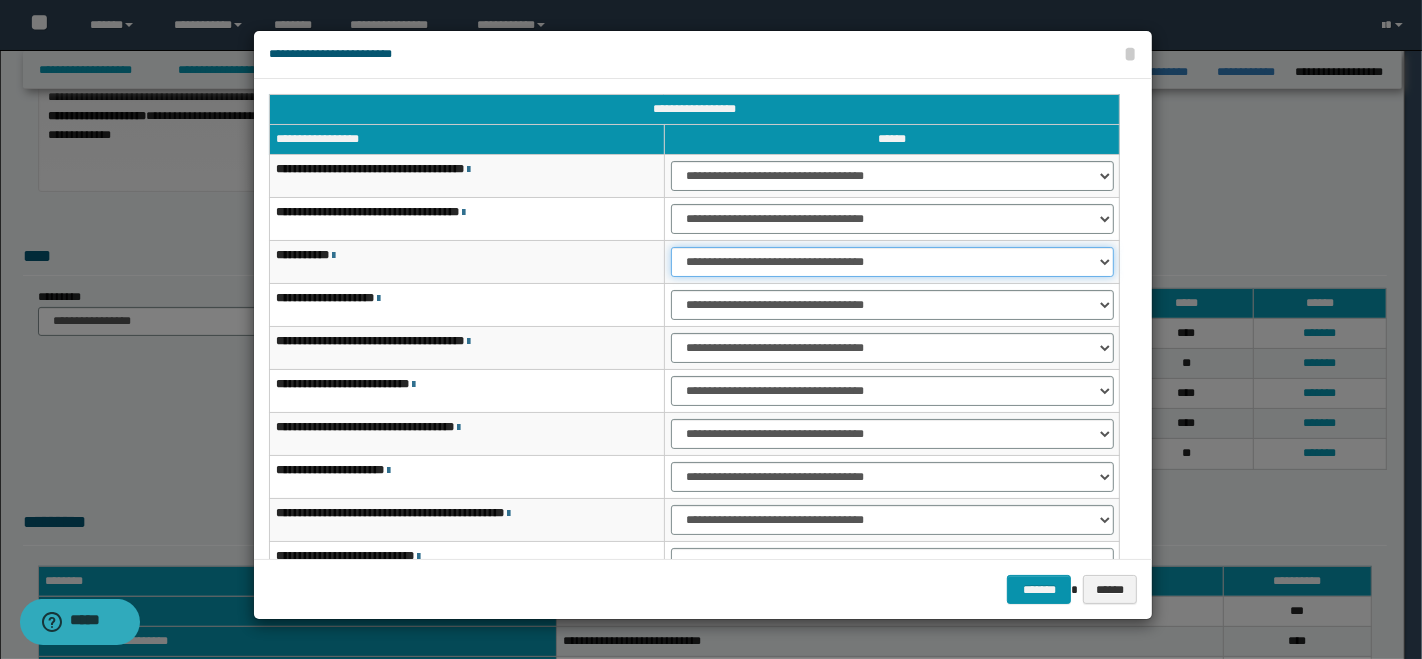 click on "**********" at bounding box center [892, 262] 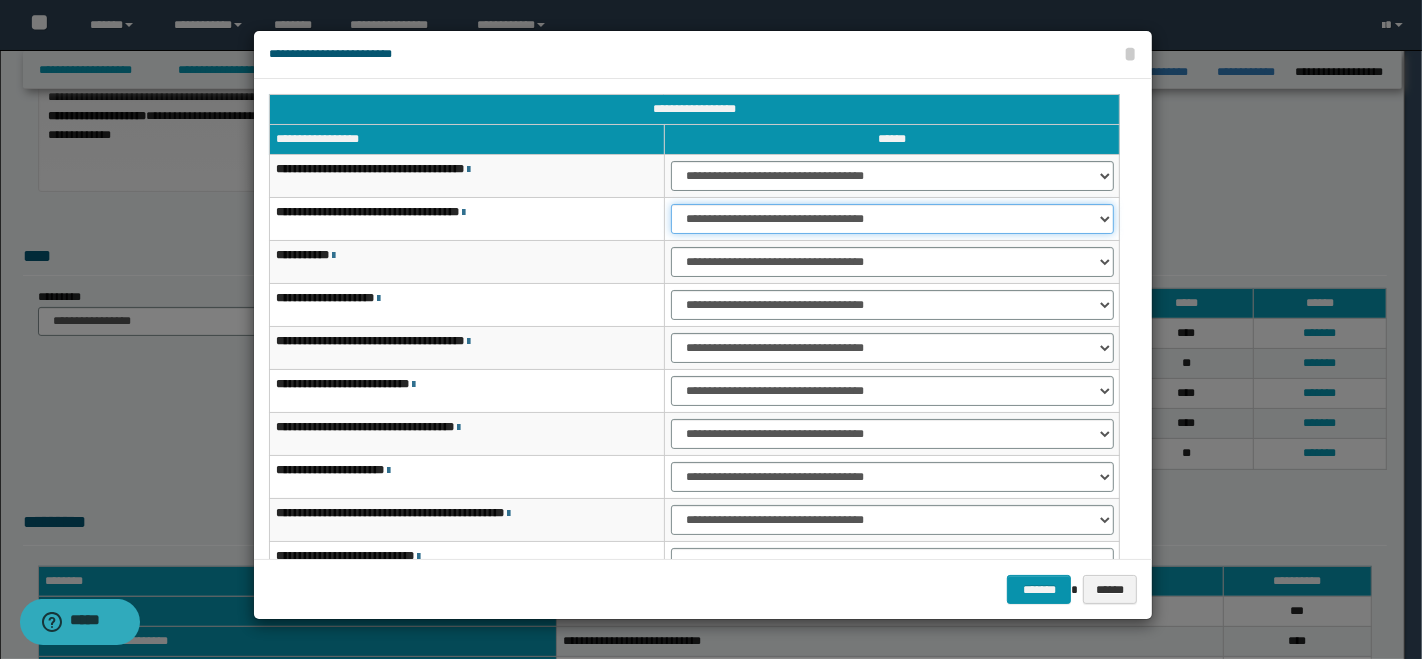 click on "**********" at bounding box center [892, 219] 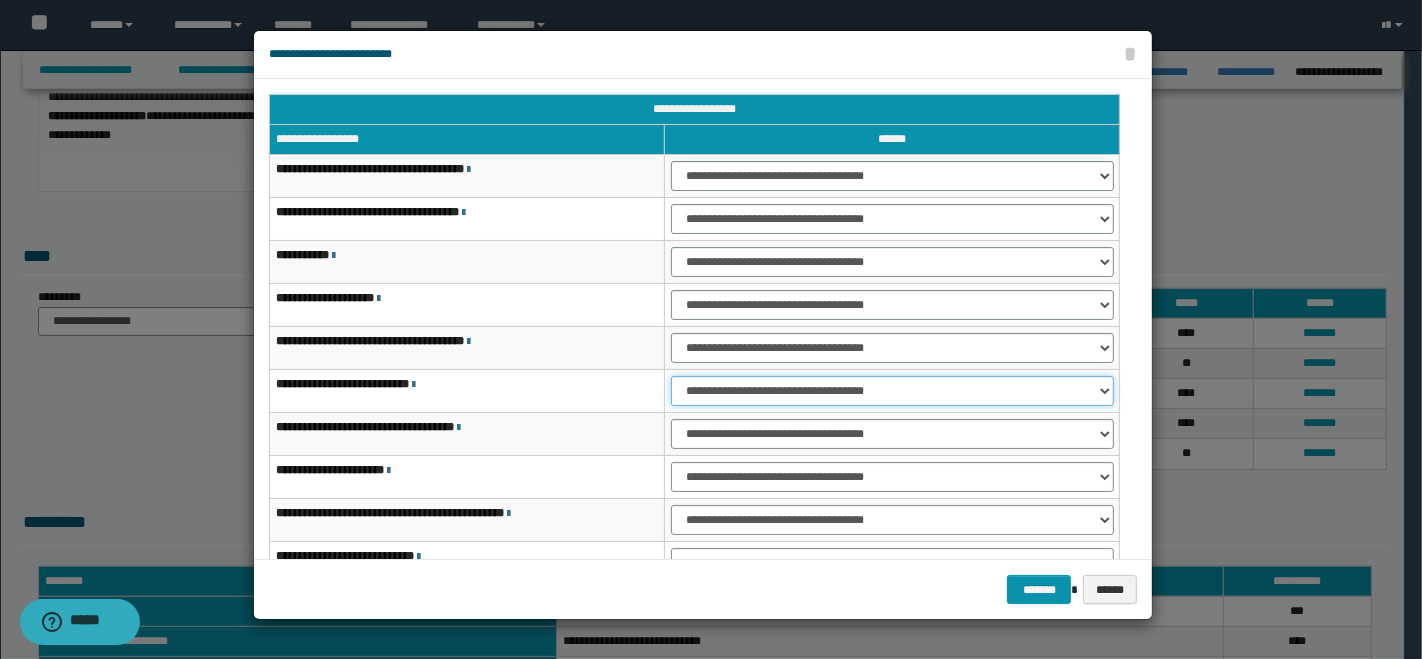 click on "**********" at bounding box center (892, 391) 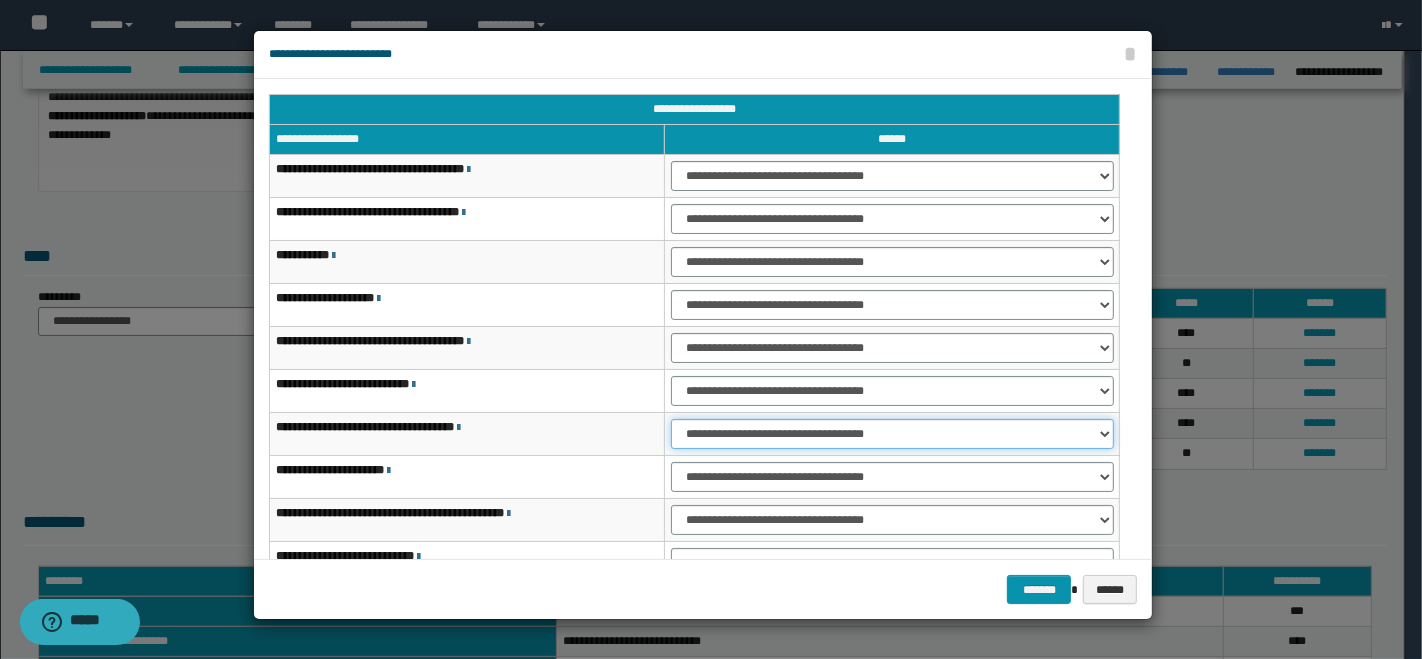 click on "**********" at bounding box center [892, 434] 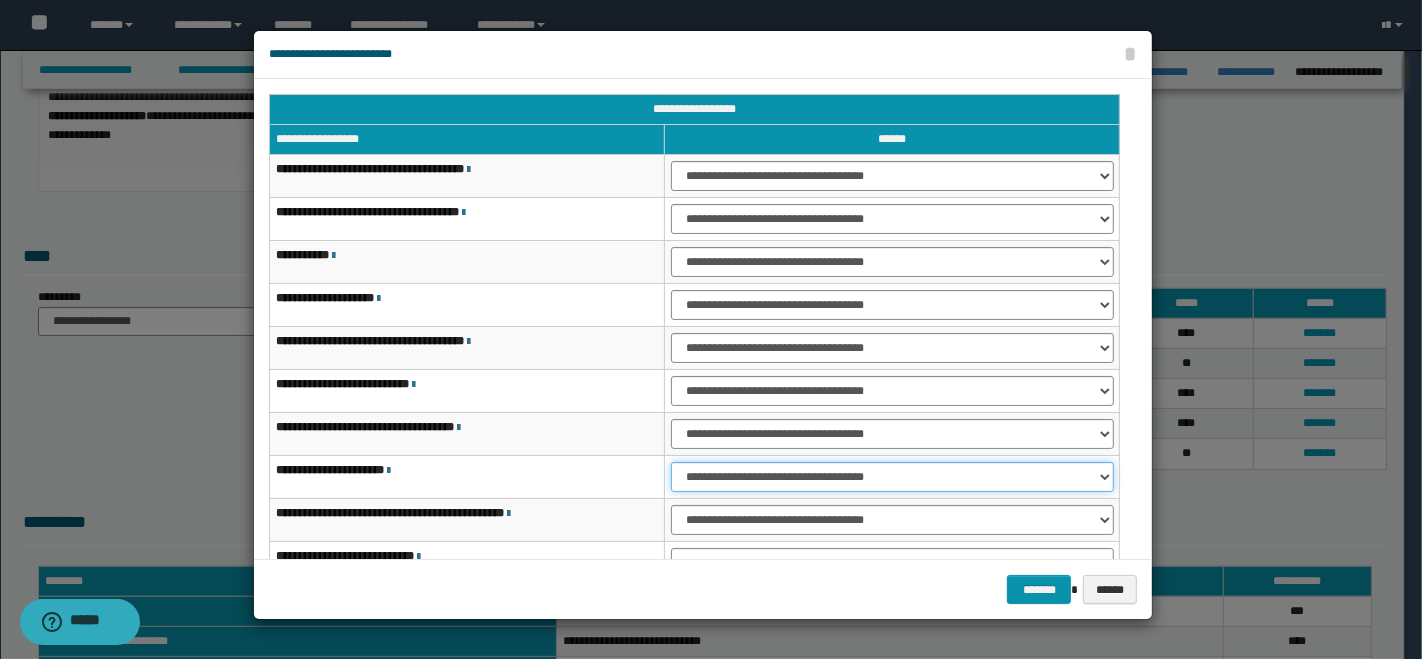 click on "**********" at bounding box center (892, 477) 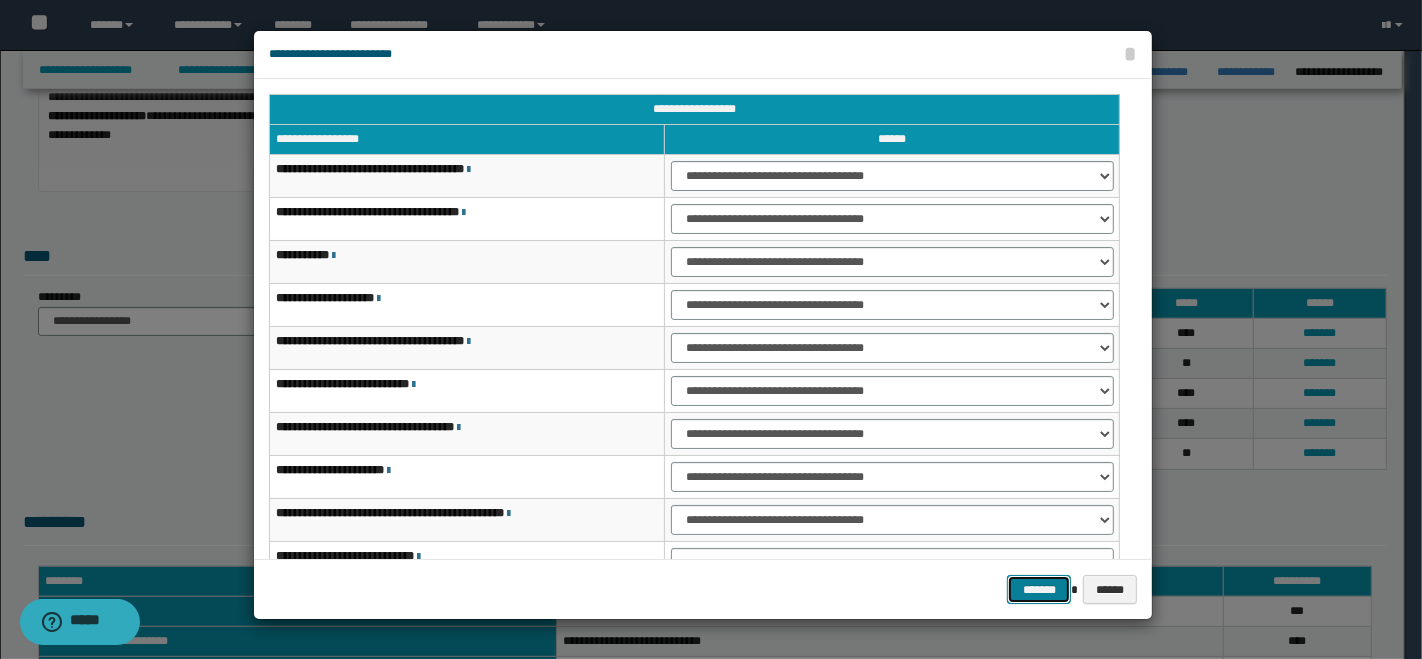 click on "*******" at bounding box center (1039, 589) 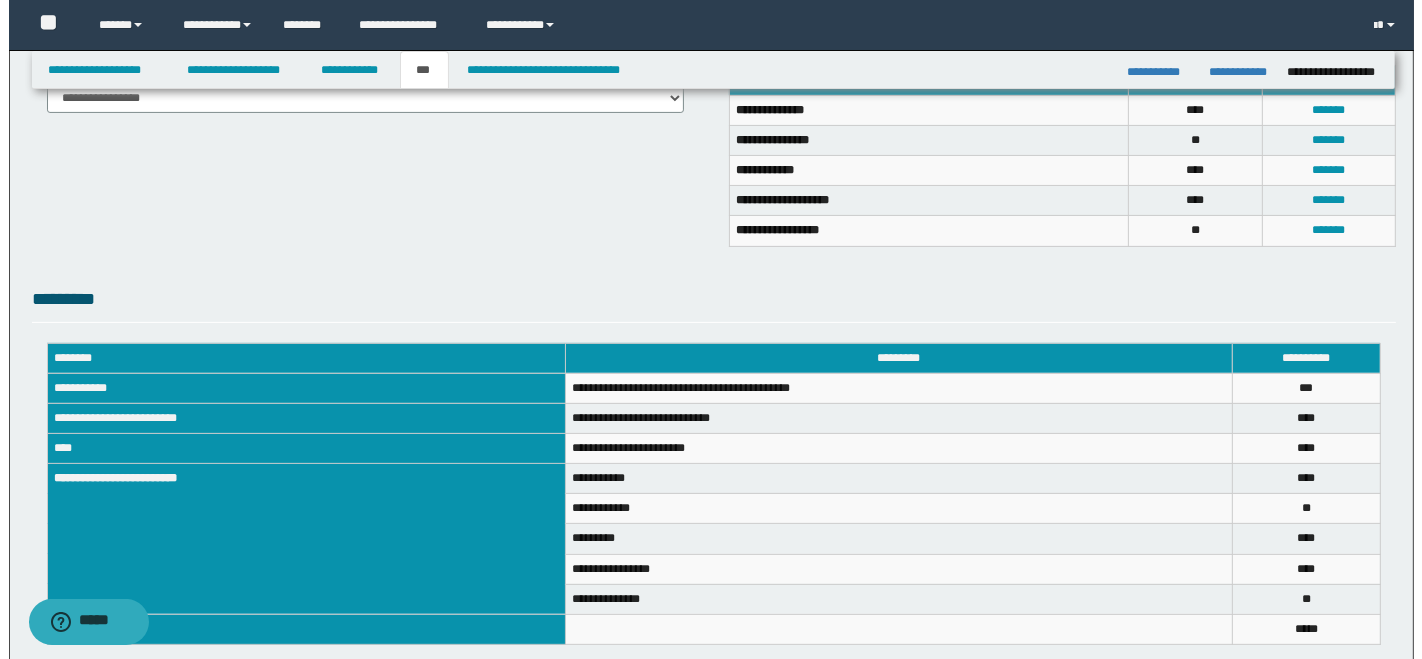 scroll, scrollTop: 622, scrollLeft: 0, axis: vertical 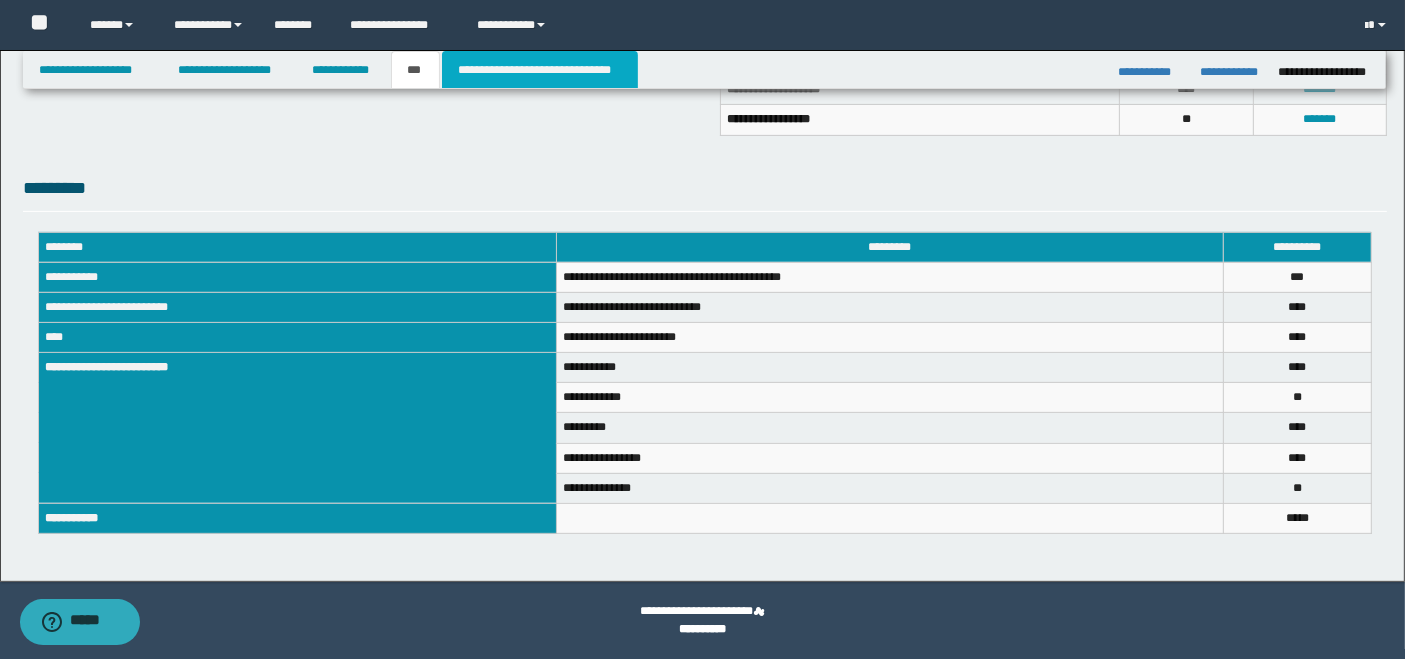 click on "**********" at bounding box center (540, 70) 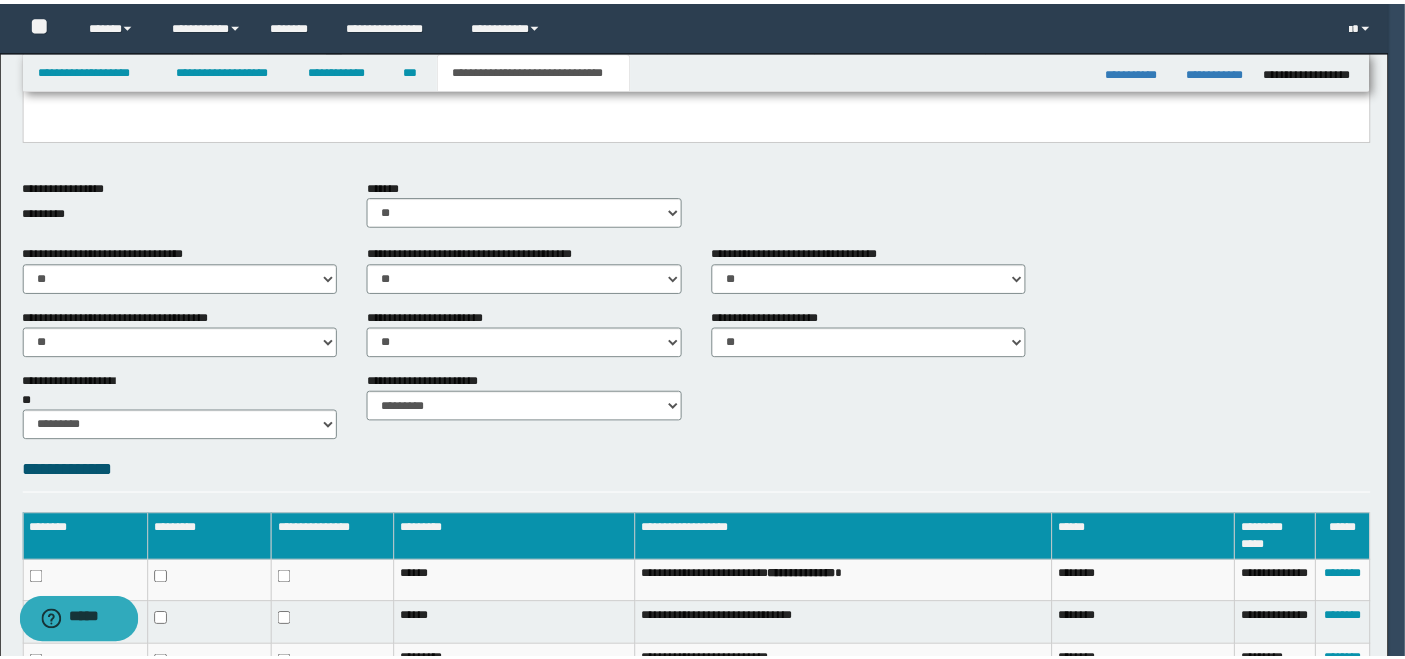 scroll, scrollTop: 177, scrollLeft: 0, axis: vertical 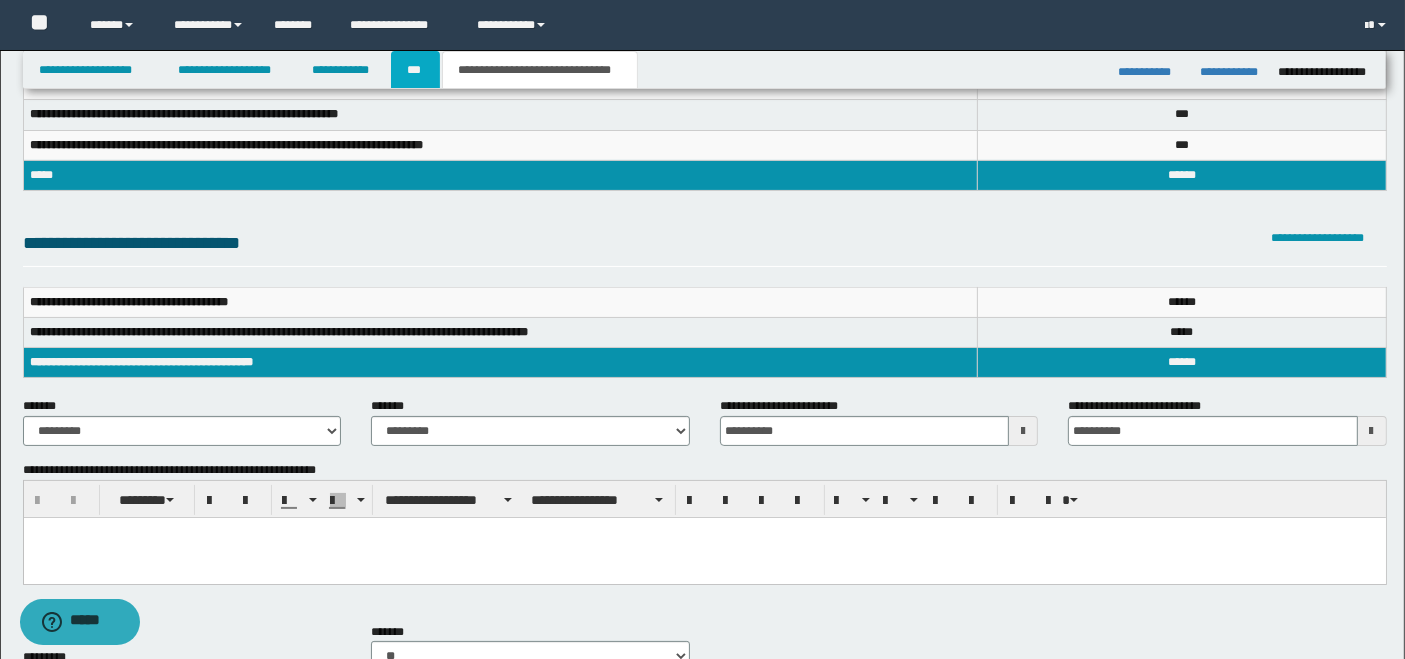 click on "***" at bounding box center (415, 70) 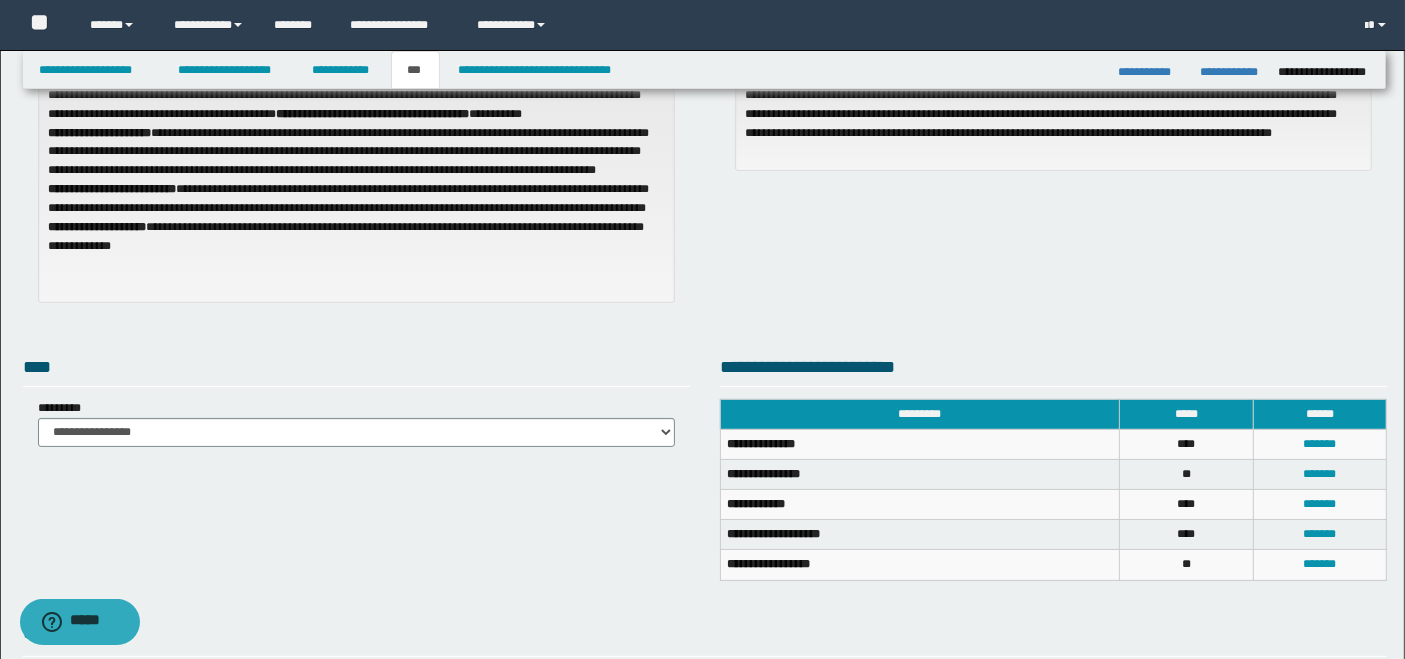 scroll, scrollTop: 0, scrollLeft: 0, axis: both 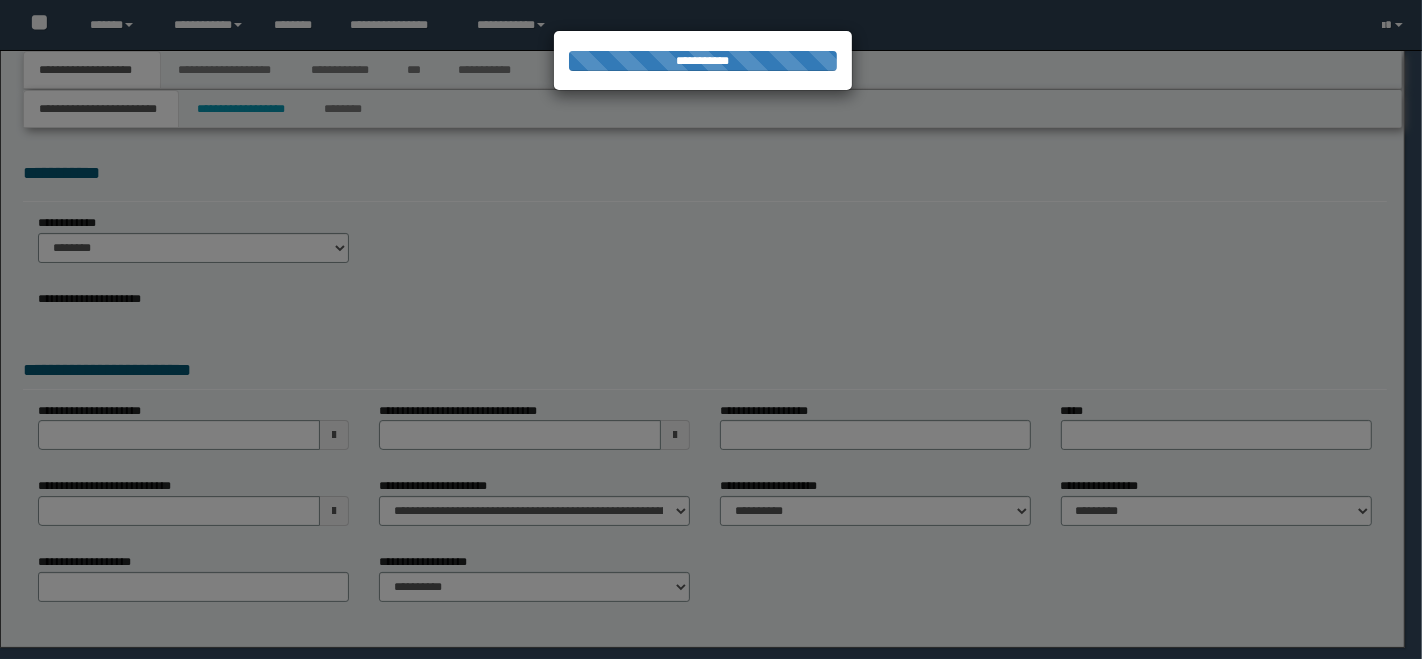 select on "*" 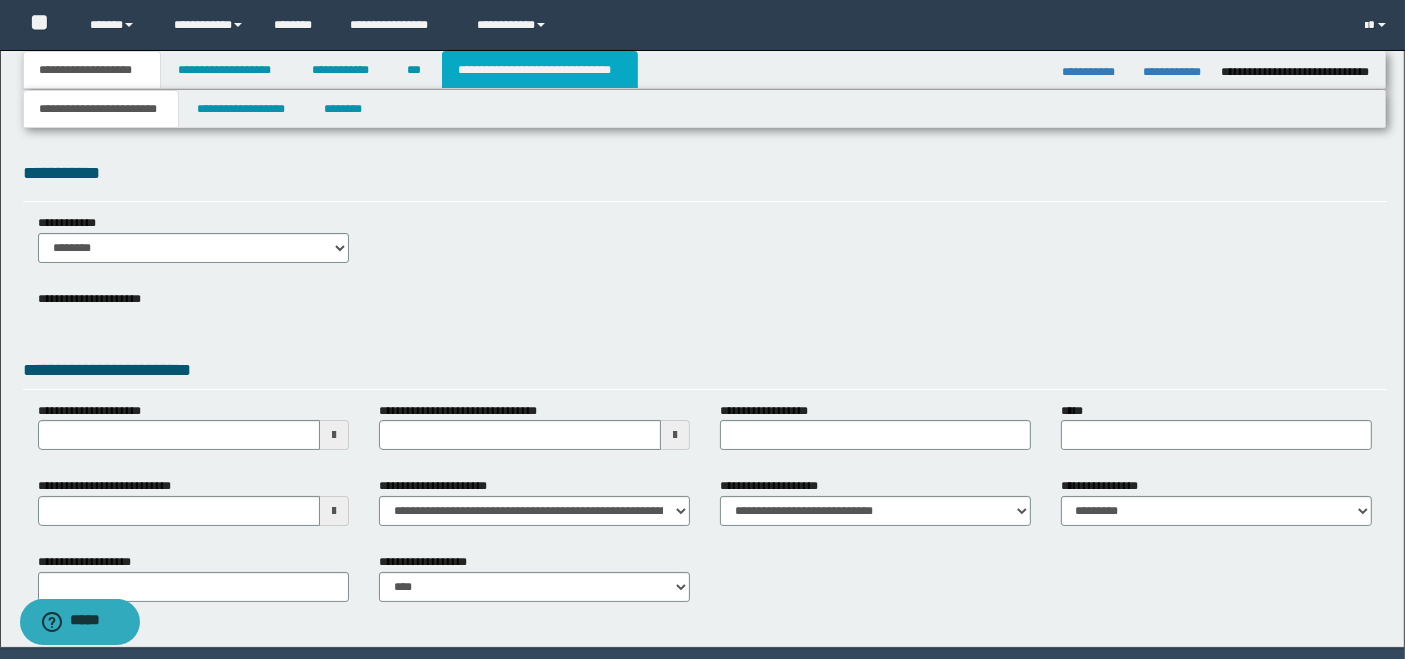 click on "**********" at bounding box center (540, 70) 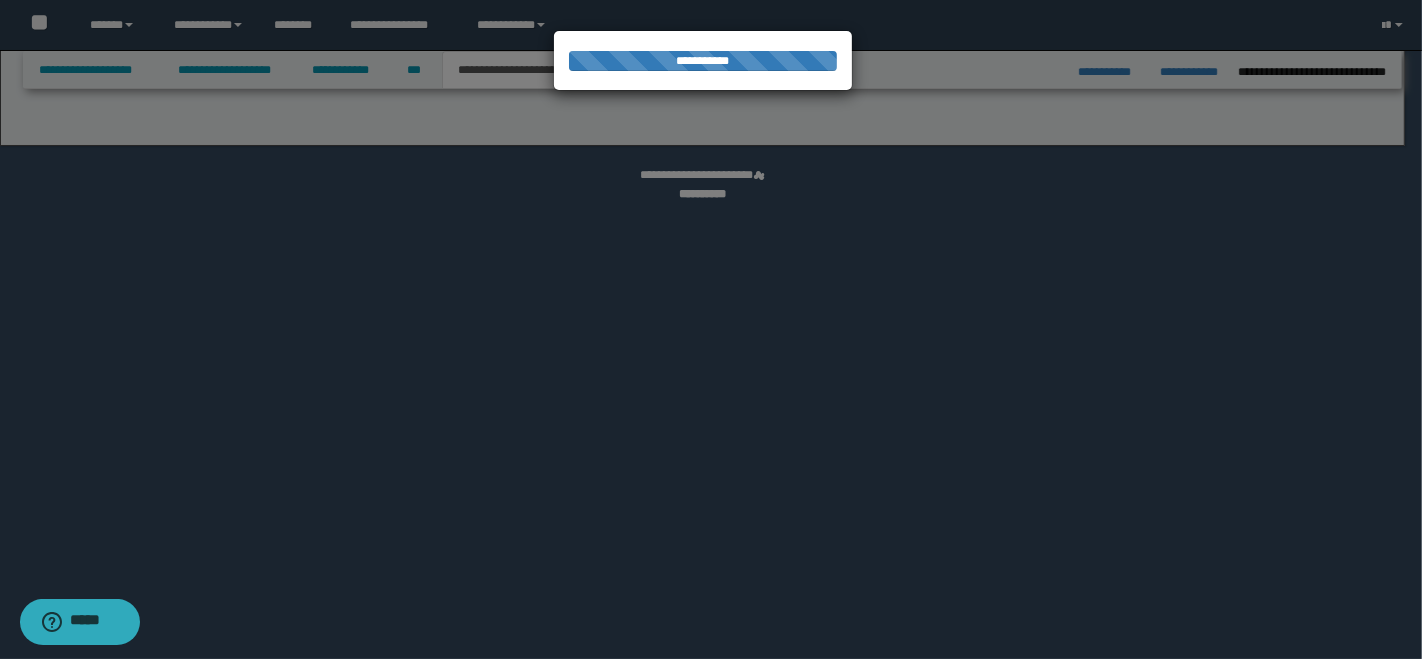 select on "*" 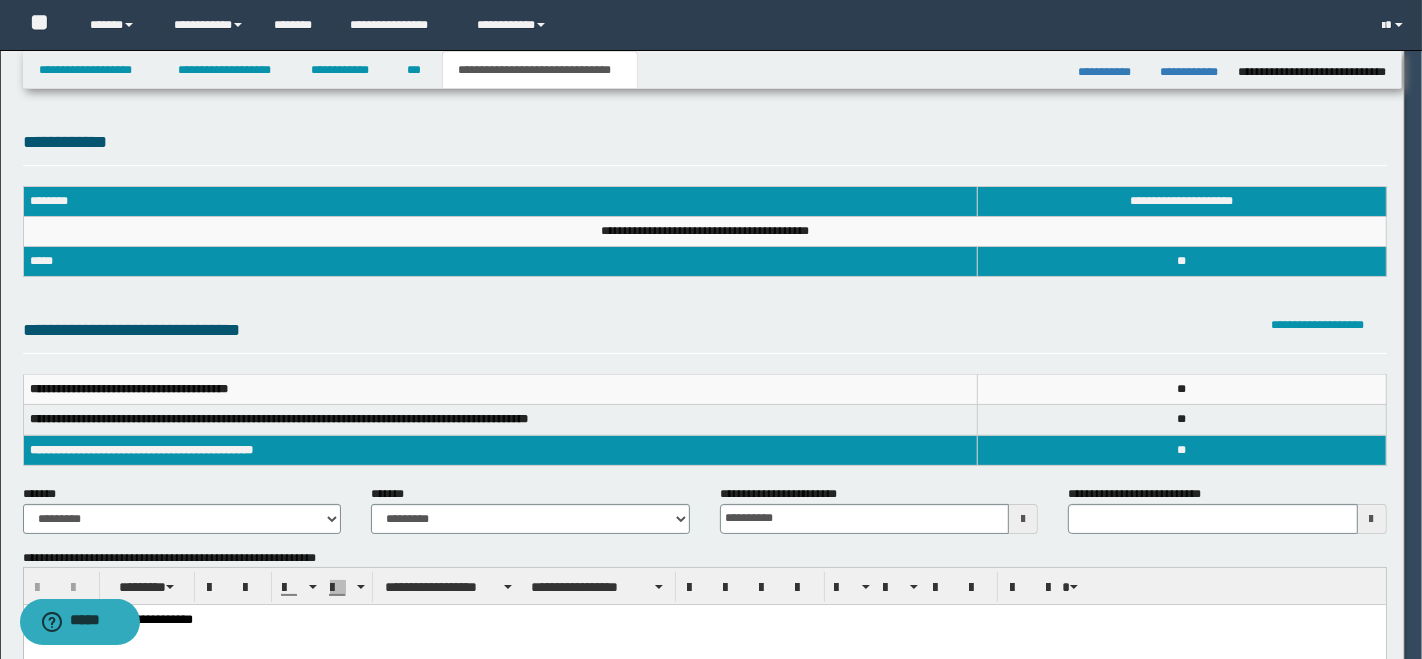 scroll, scrollTop: 0, scrollLeft: 0, axis: both 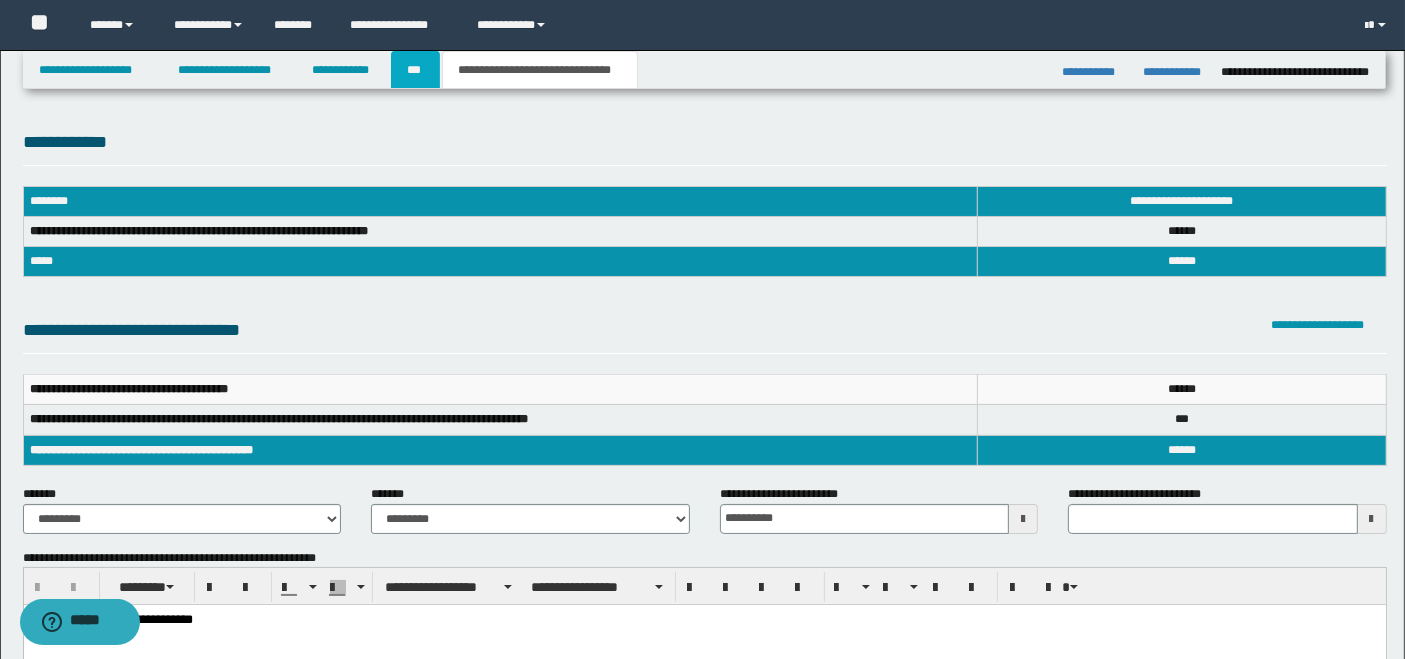click on "***" at bounding box center [415, 70] 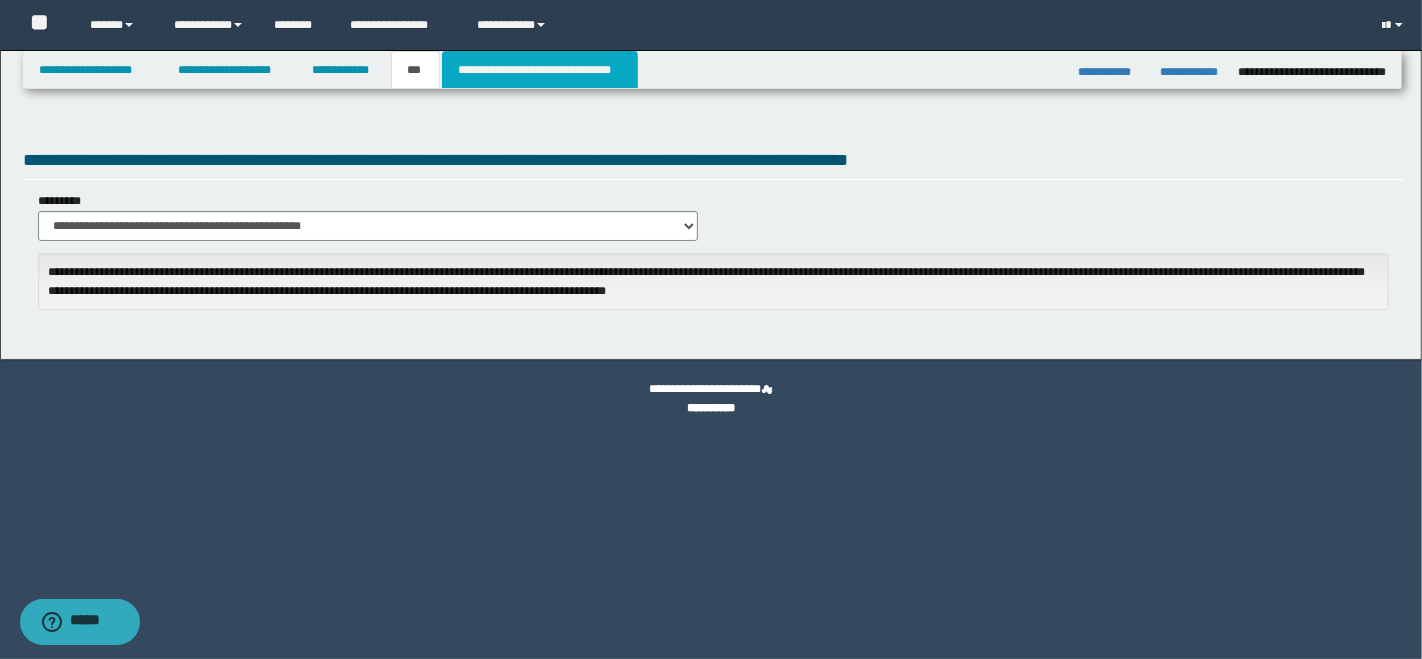 click on "**********" at bounding box center [540, 70] 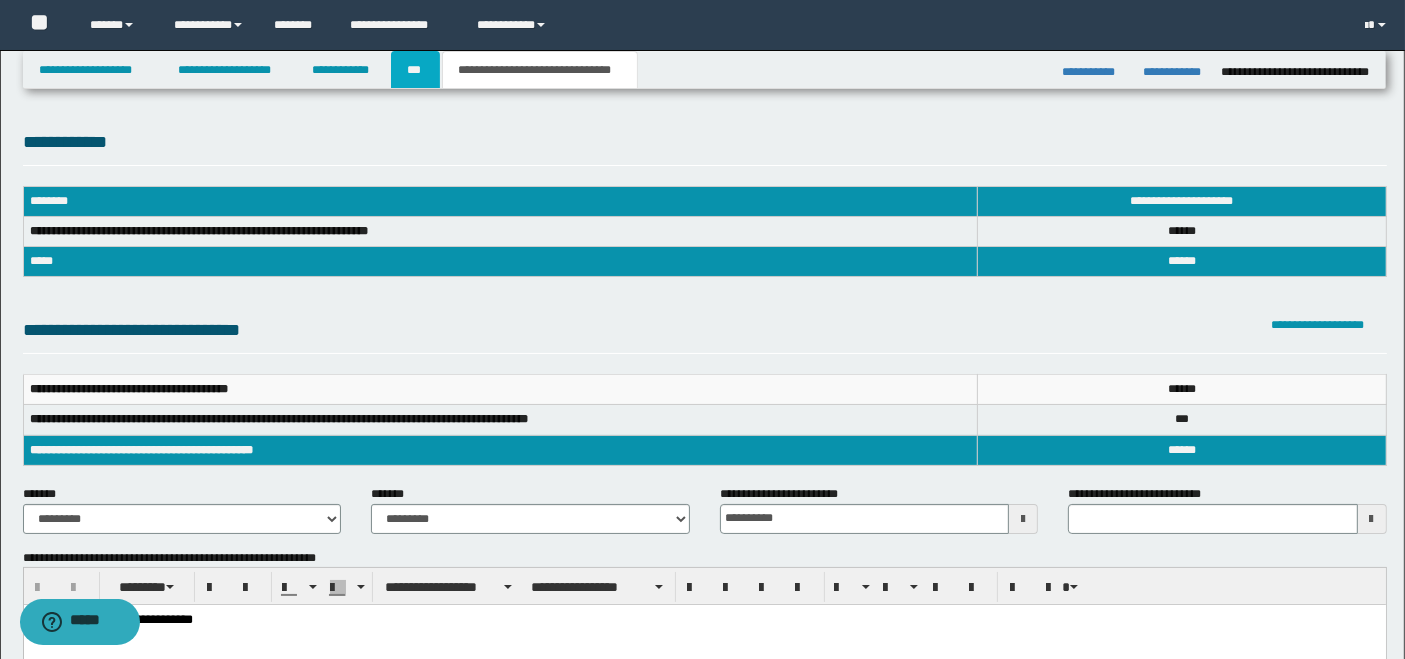 click on "***" at bounding box center (415, 70) 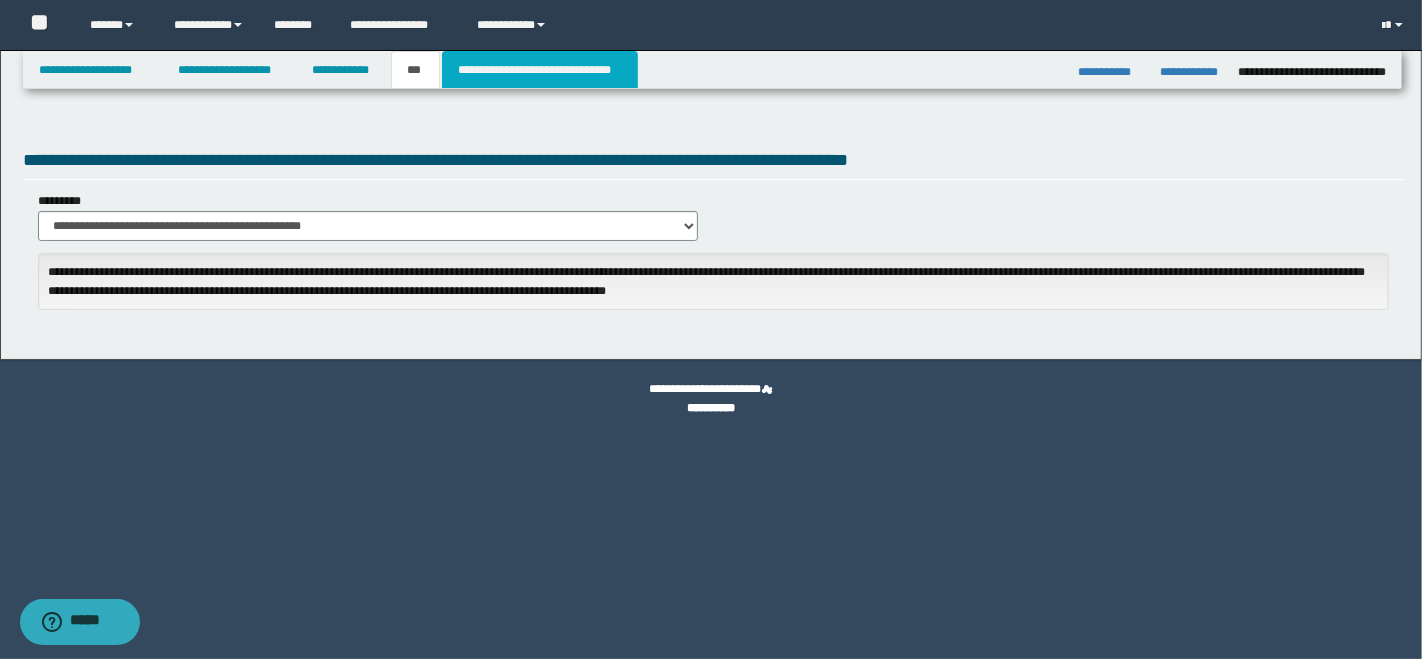 click on "**********" at bounding box center [540, 70] 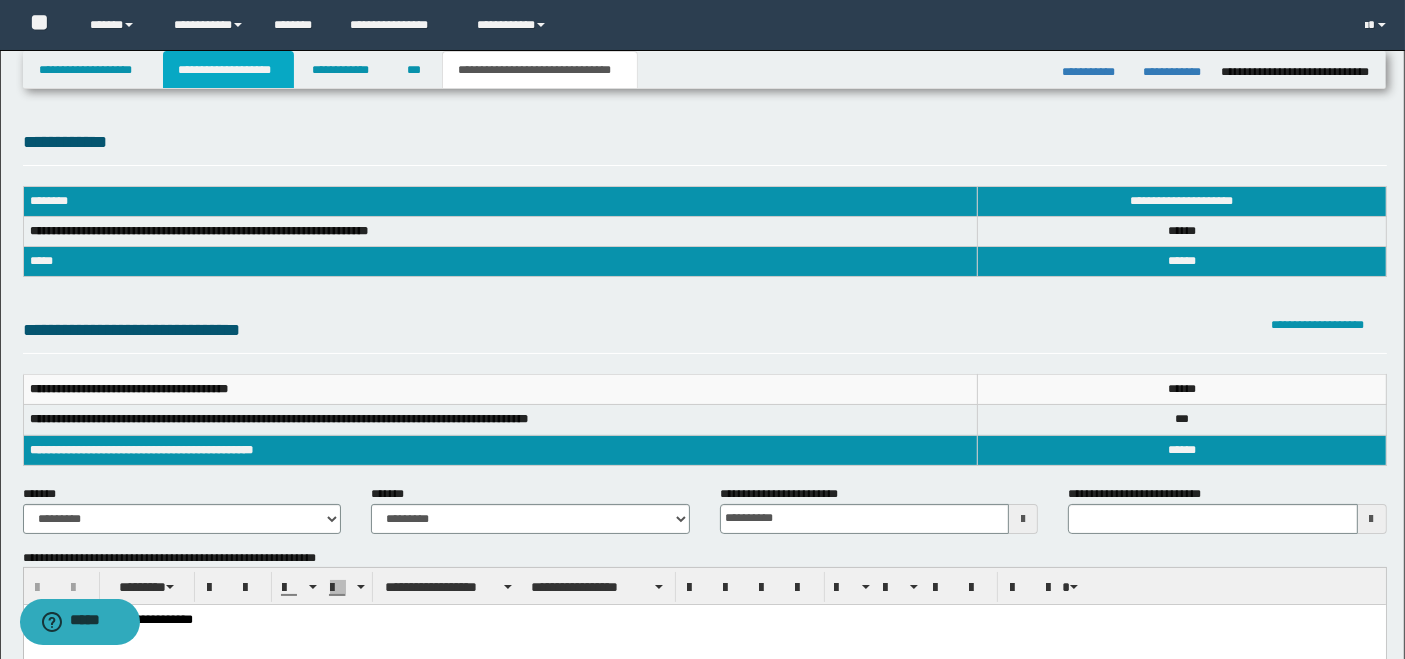 click on "**********" at bounding box center (228, 70) 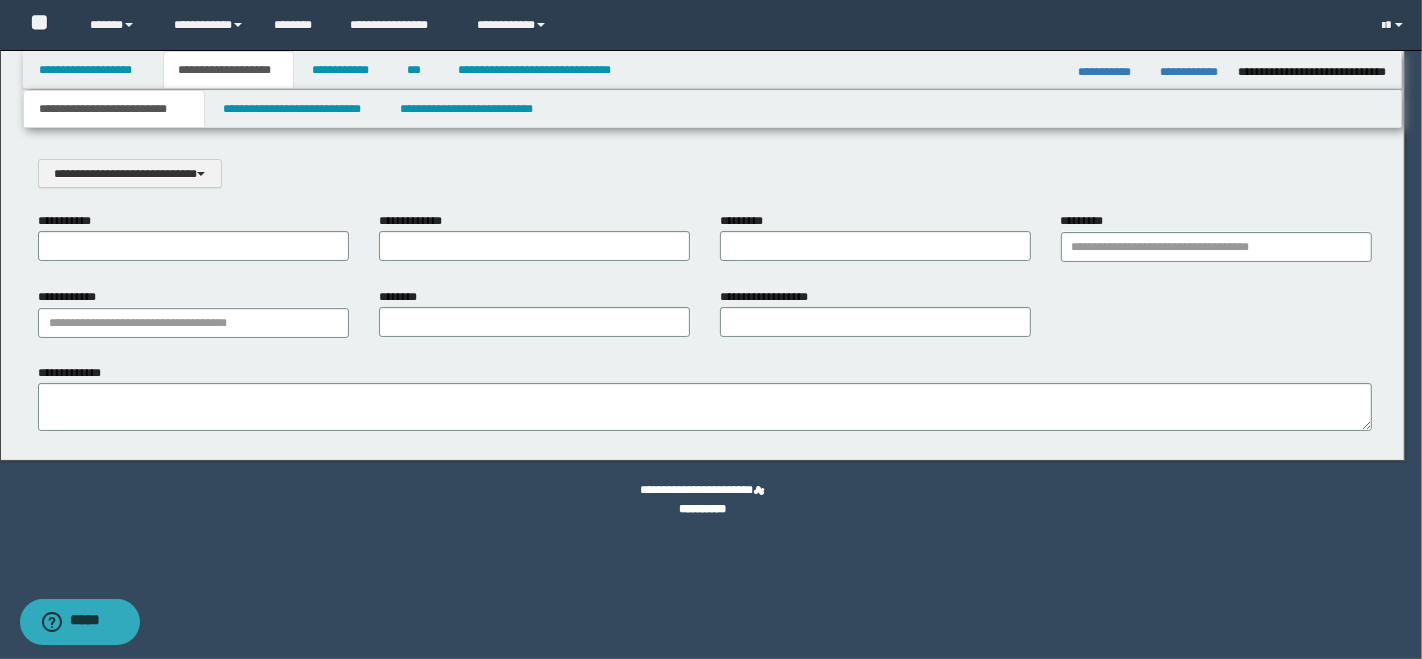 scroll, scrollTop: 0, scrollLeft: 0, axis: both 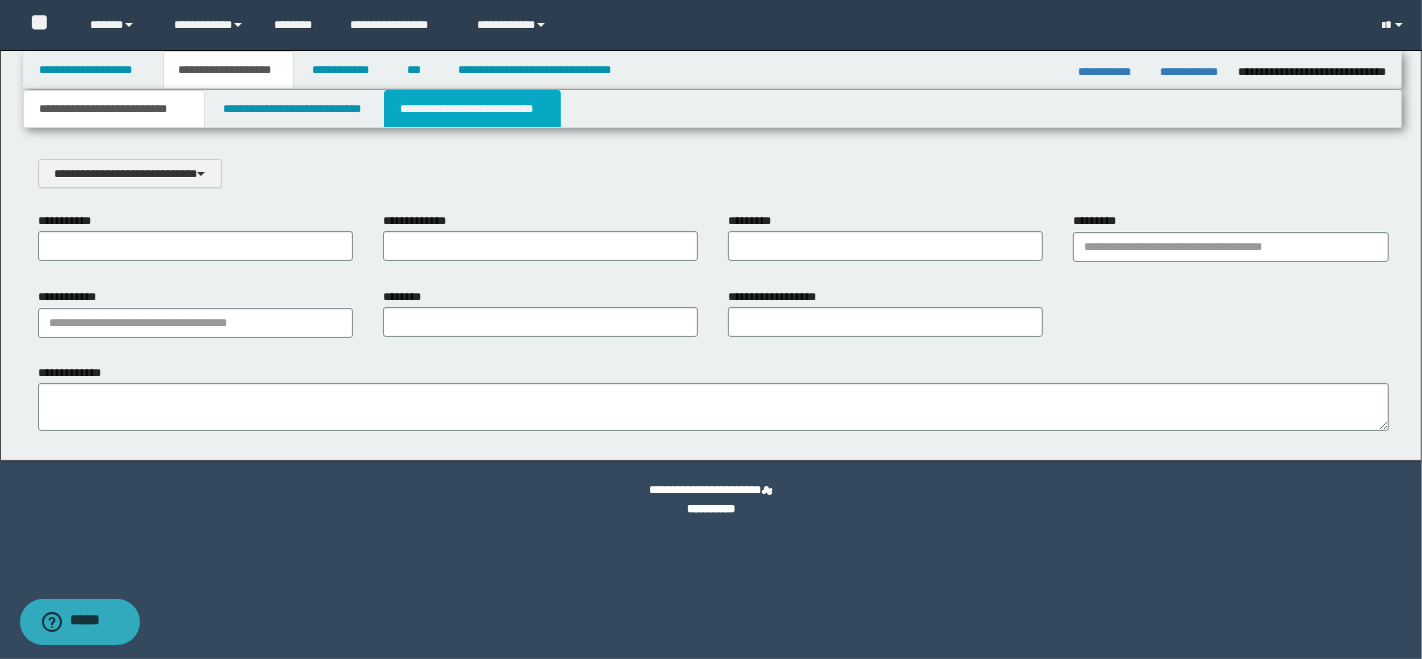 click on "**********" at bounding box center [472, 109] 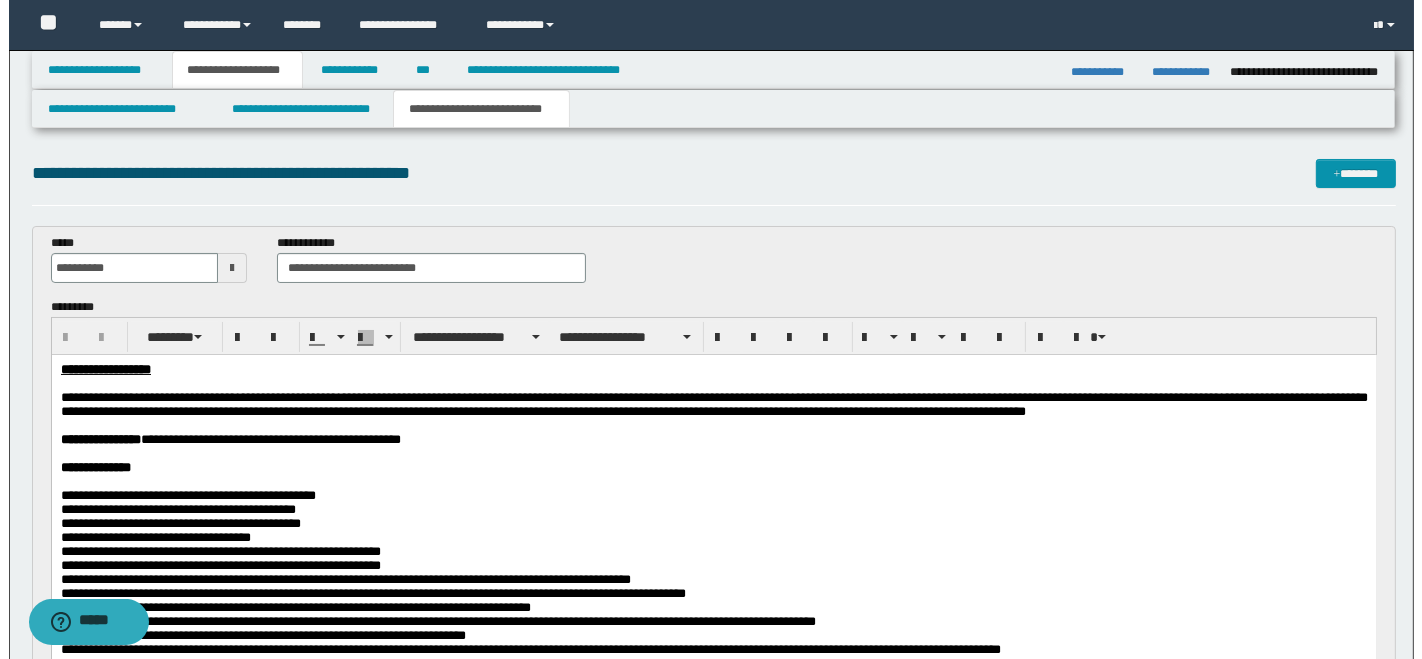 scroll, scrollTop: 0, scrollLeft: 0, axis: both 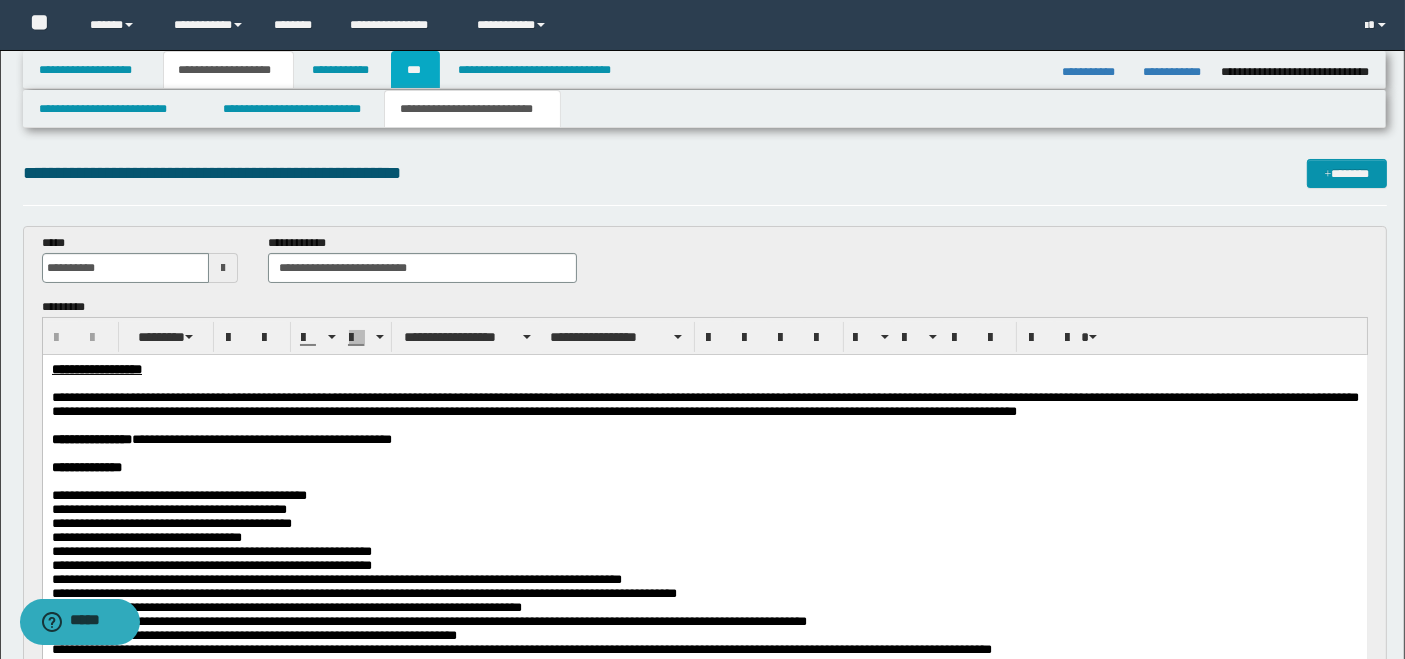 click on "***" at bounding box center [415, 70] 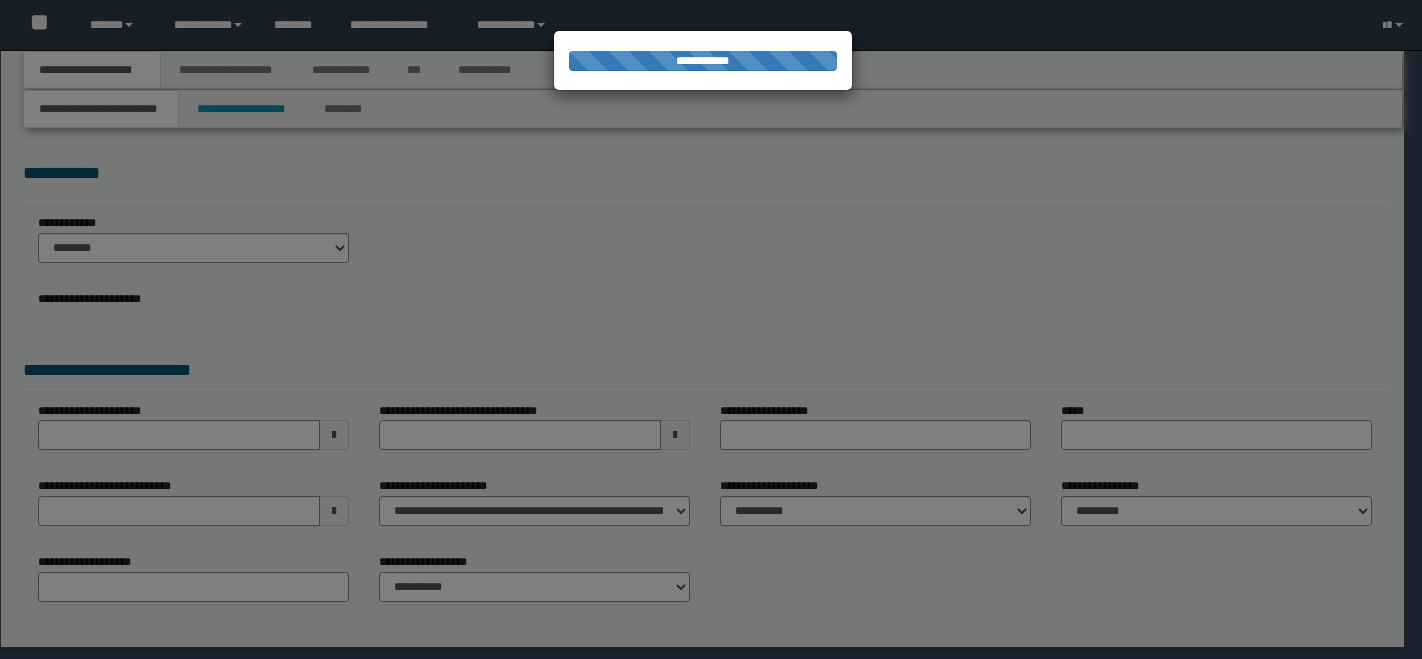 scroll, scrollTop: 0, scrollLeft: 0, axis: both 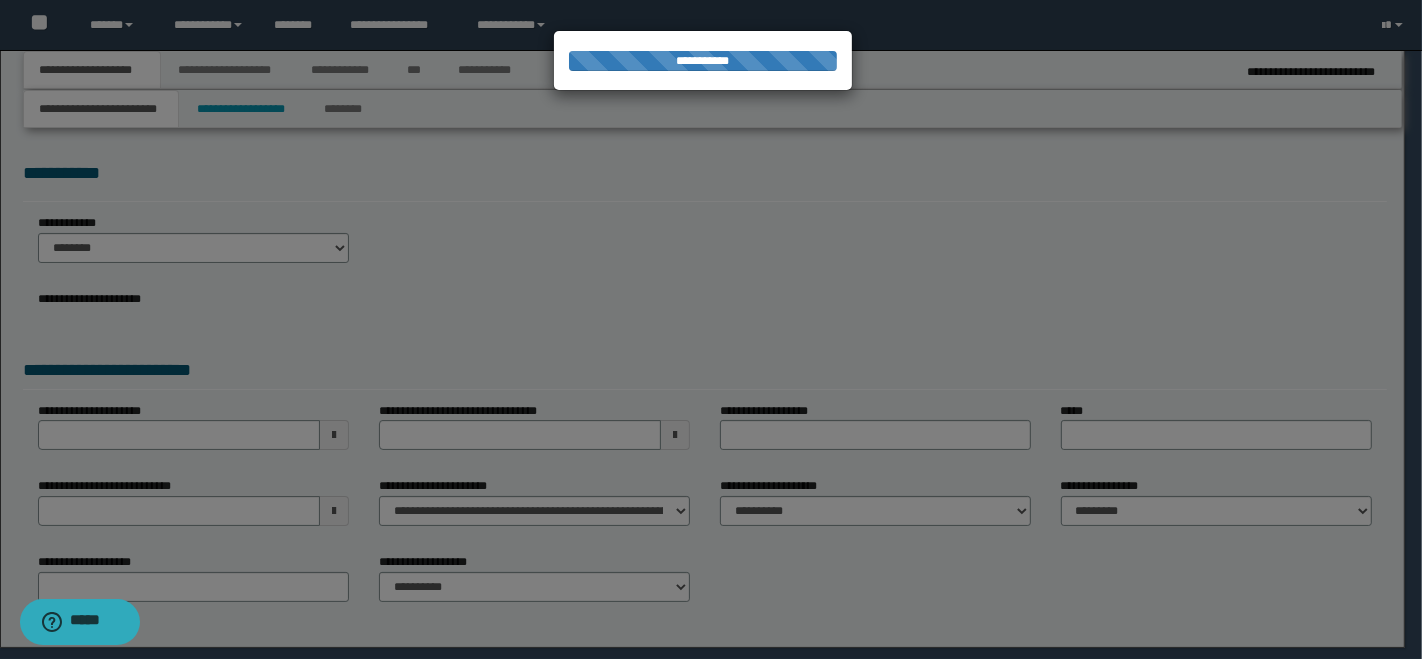 select on "*" 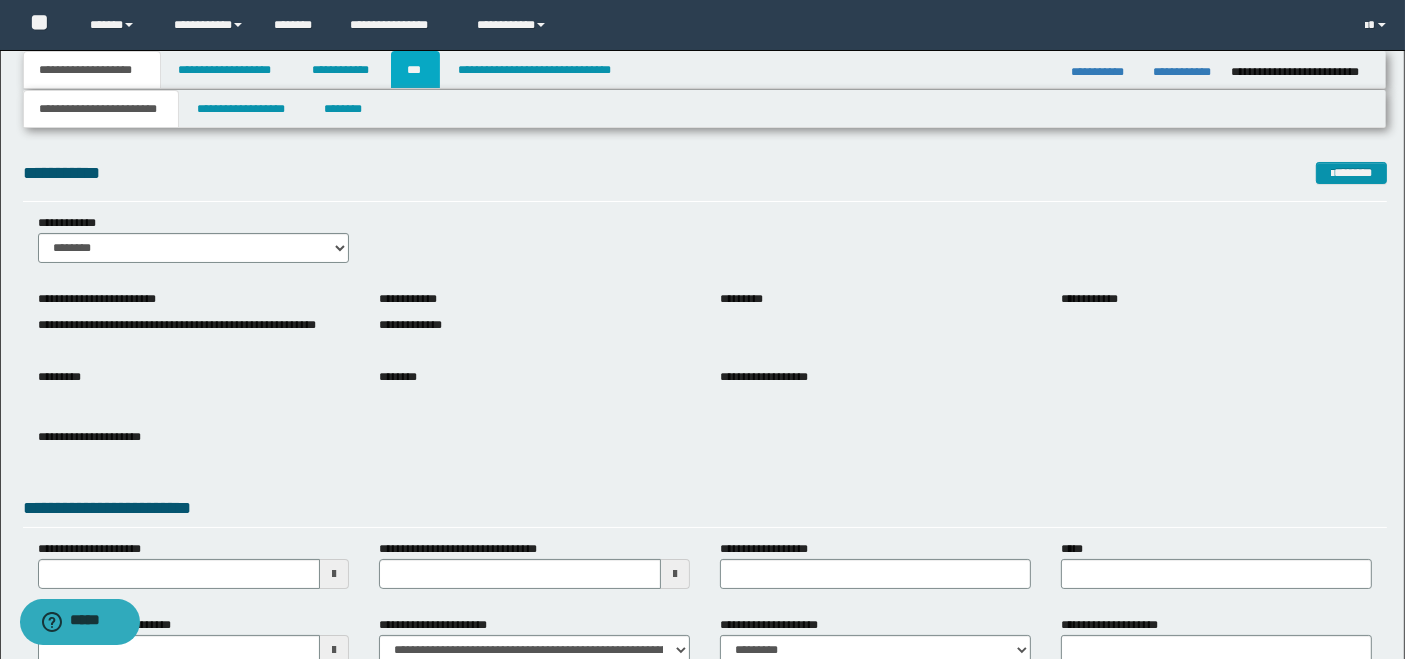 click on "***" at bounding box center [415, 70] 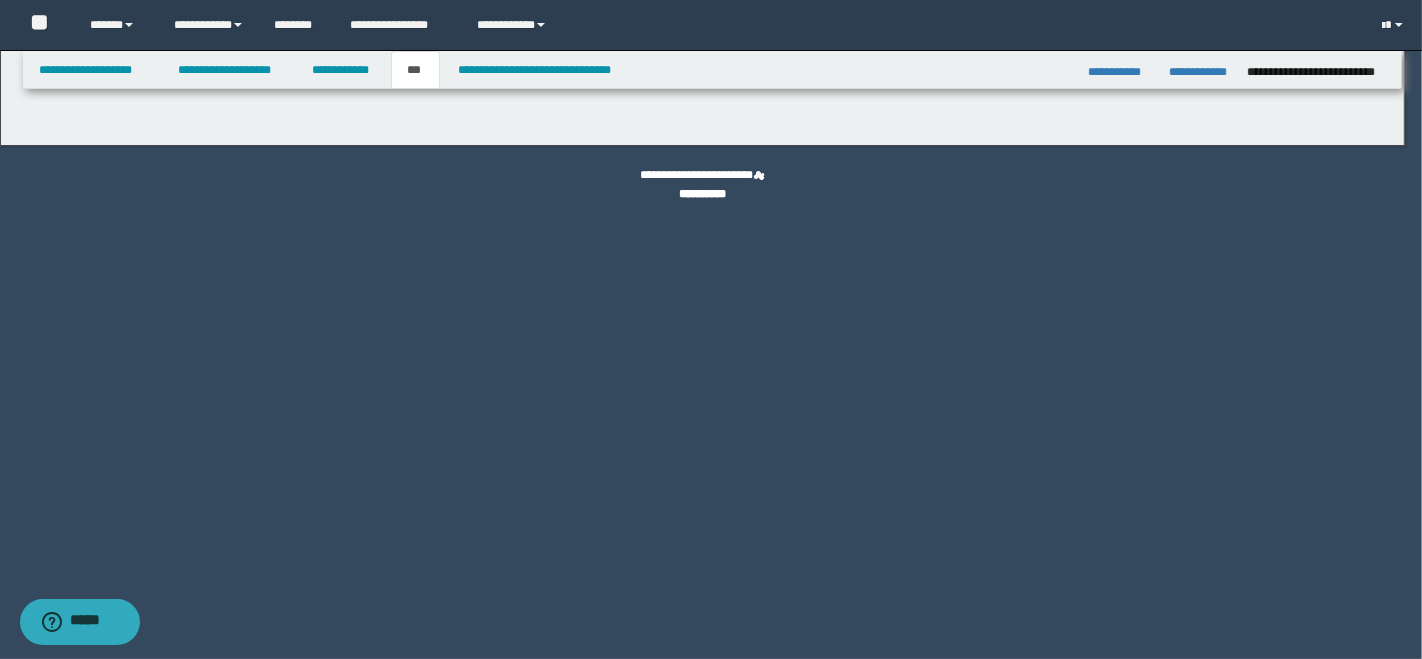 select on "*" 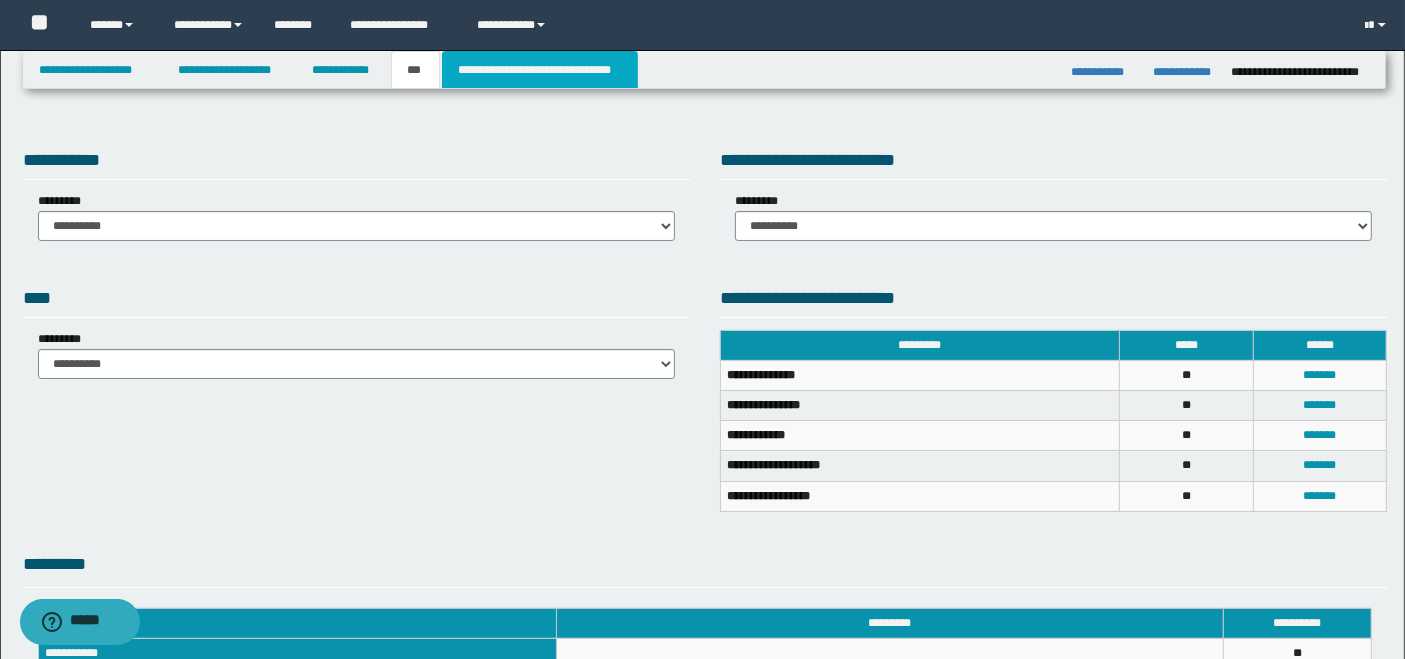 click on "**********" at bounding box center [540, 70] 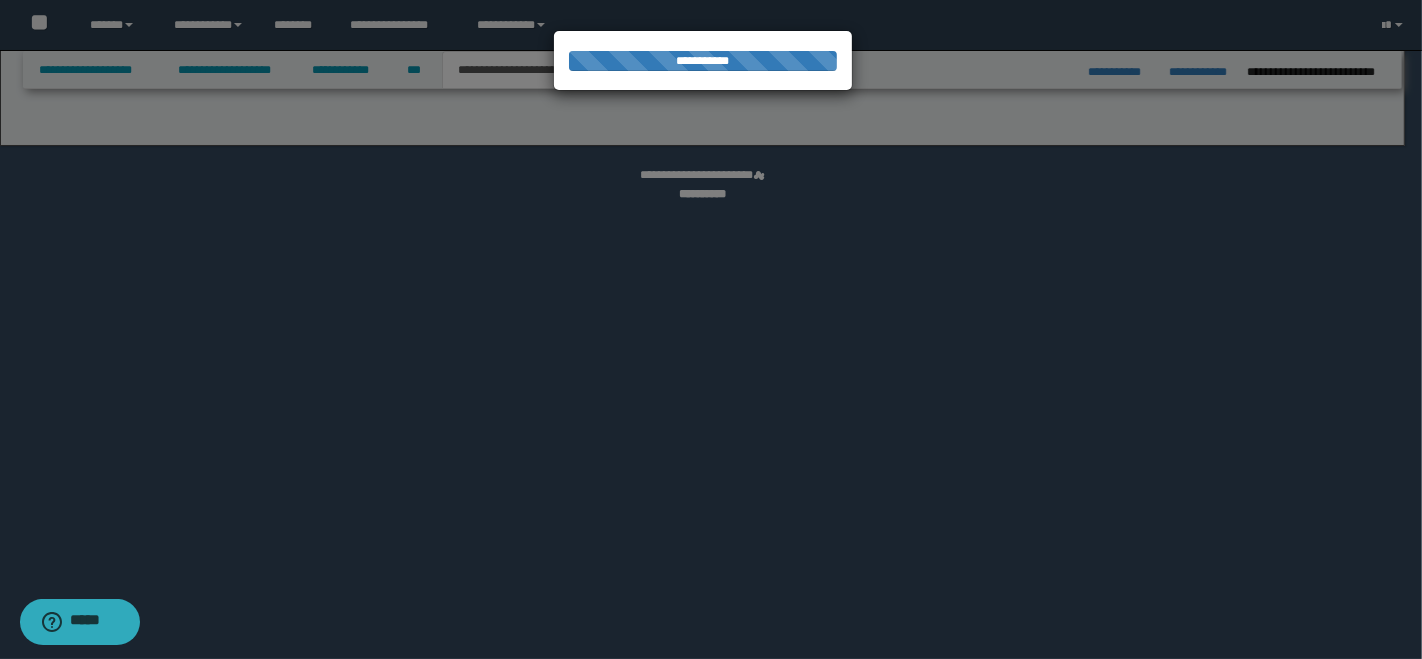 select on "*" 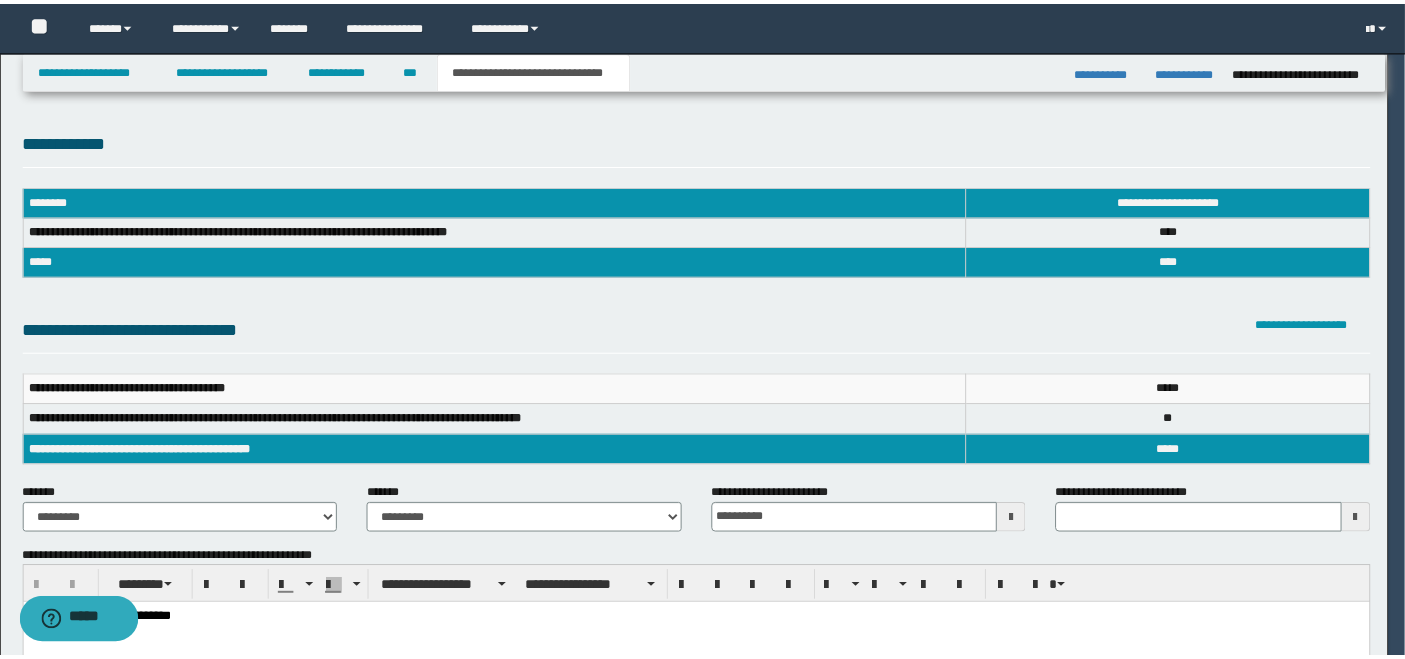 scroll, scrollTop: 0, scrollLeft: 0, axis: both 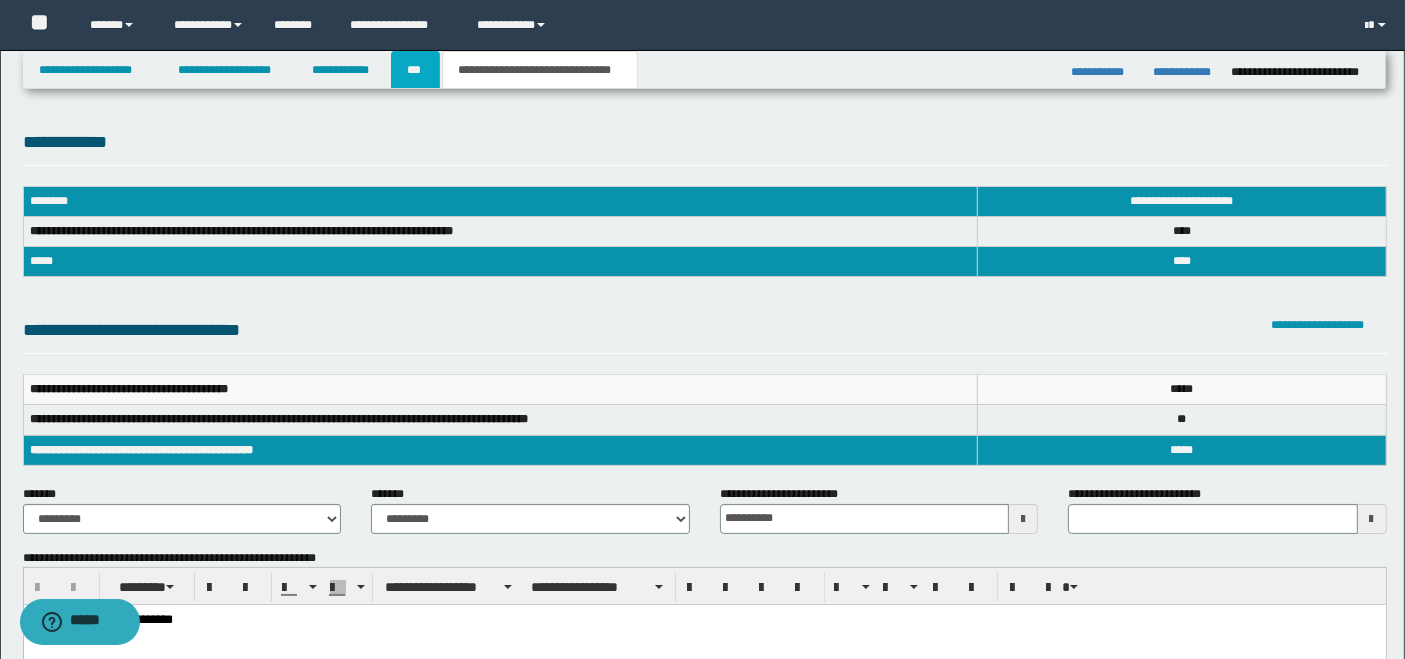 click on "***" at bounding box center (415, 70) 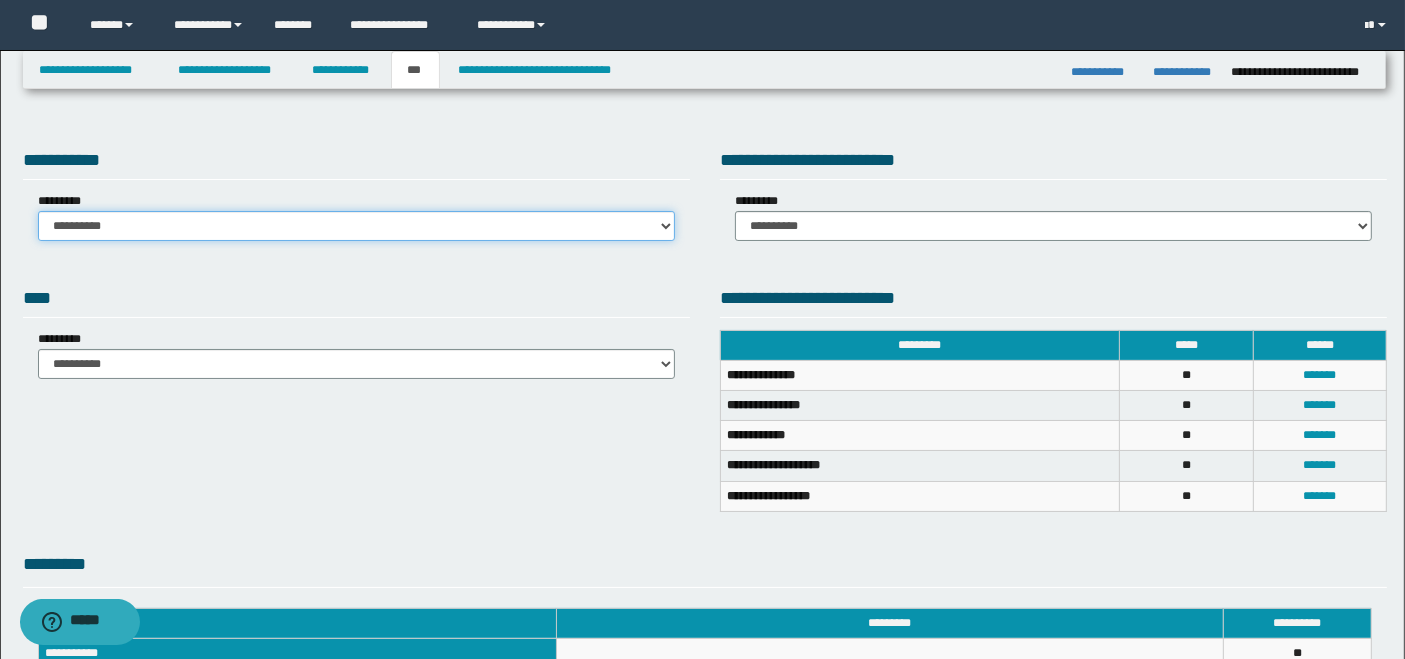 click on "**********" at bounding box center [356, 226] 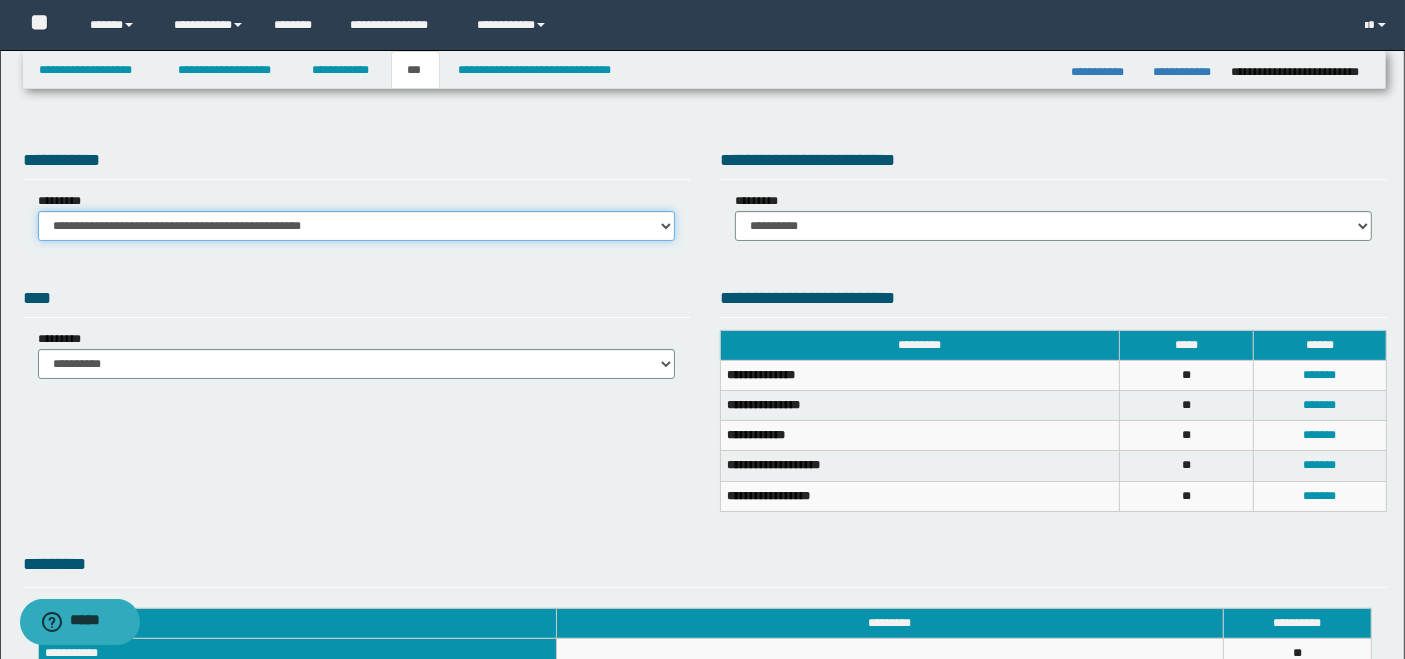click on "**********" at bounding box center [356, 226] 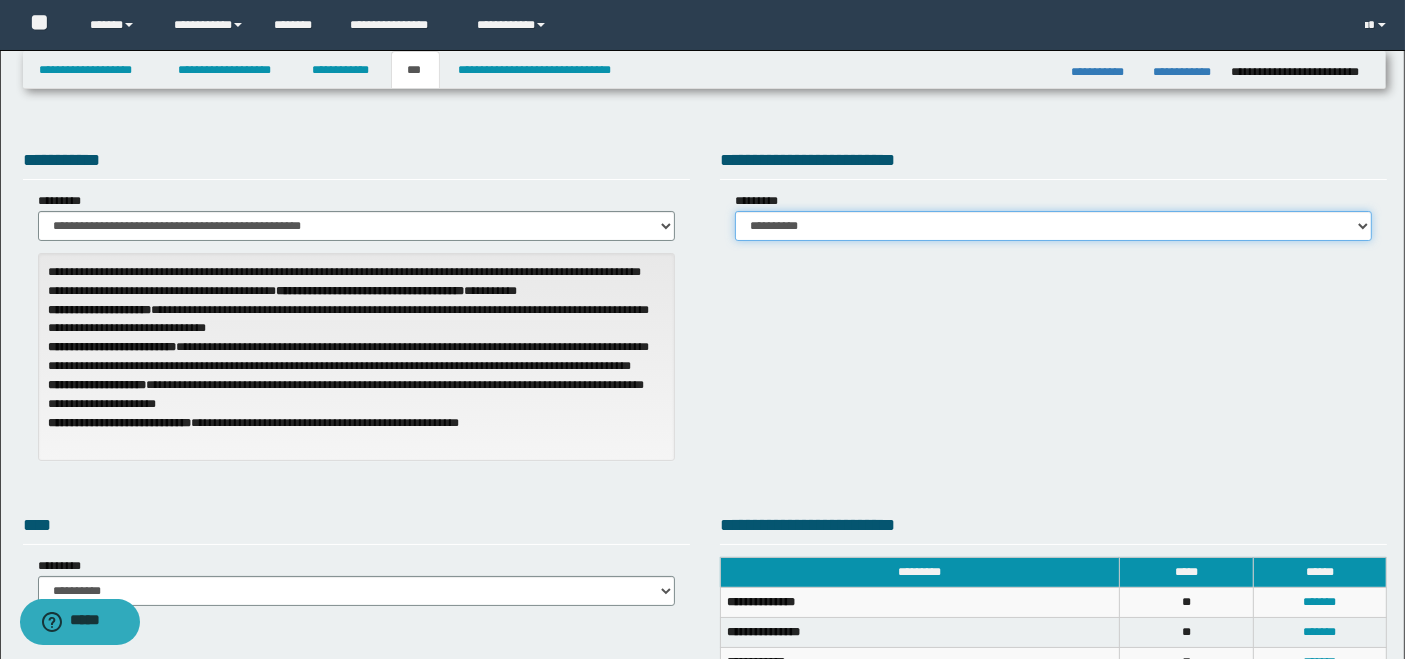 click on "**********" at bounding box center (1053, 226) 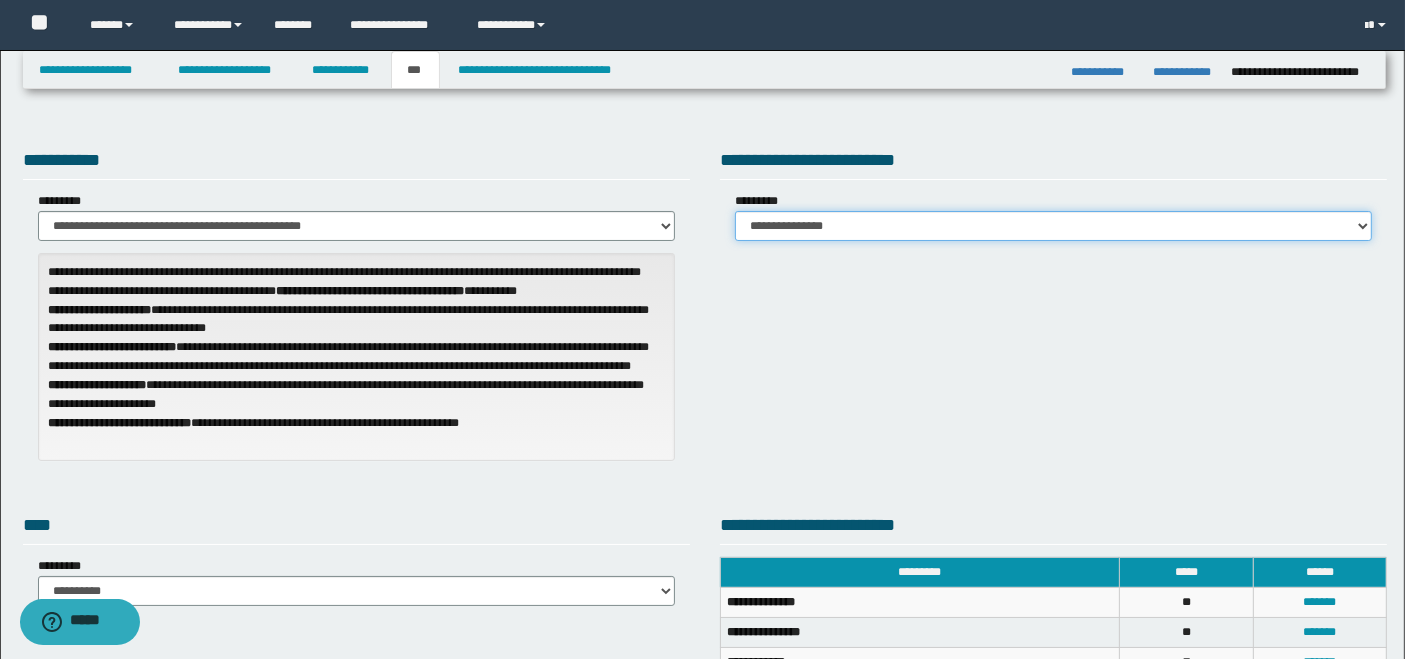 click on "**********" at bounding box center [1053, 226] 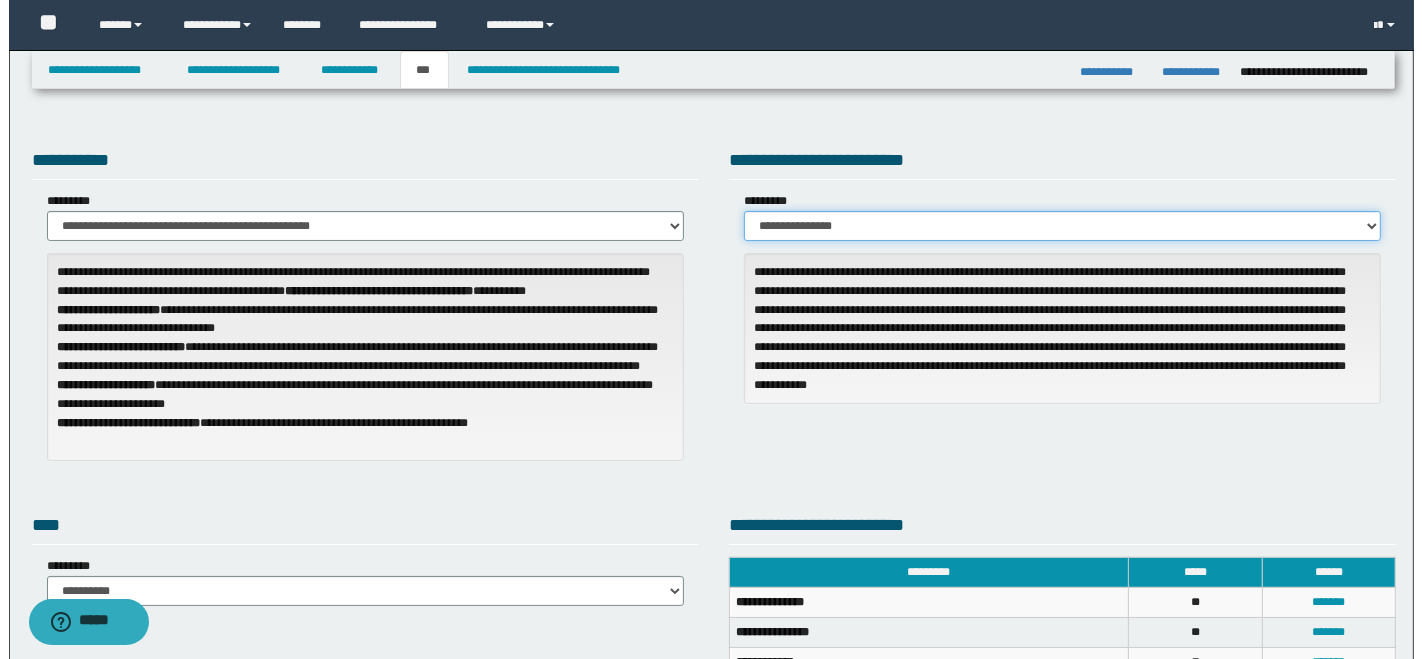 scroll, scrollTop: 222, scrollLeft: 0, axis: vertical 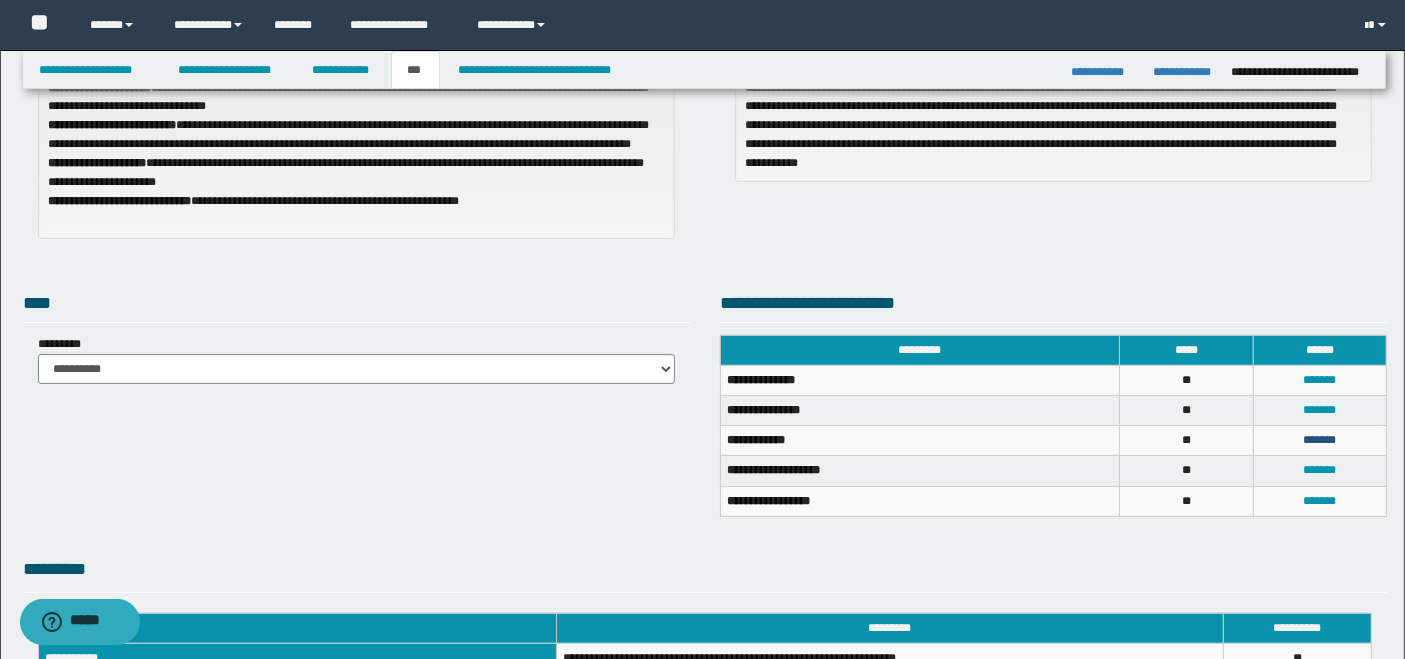 click on "*******" at bounding box center [1319, 440] 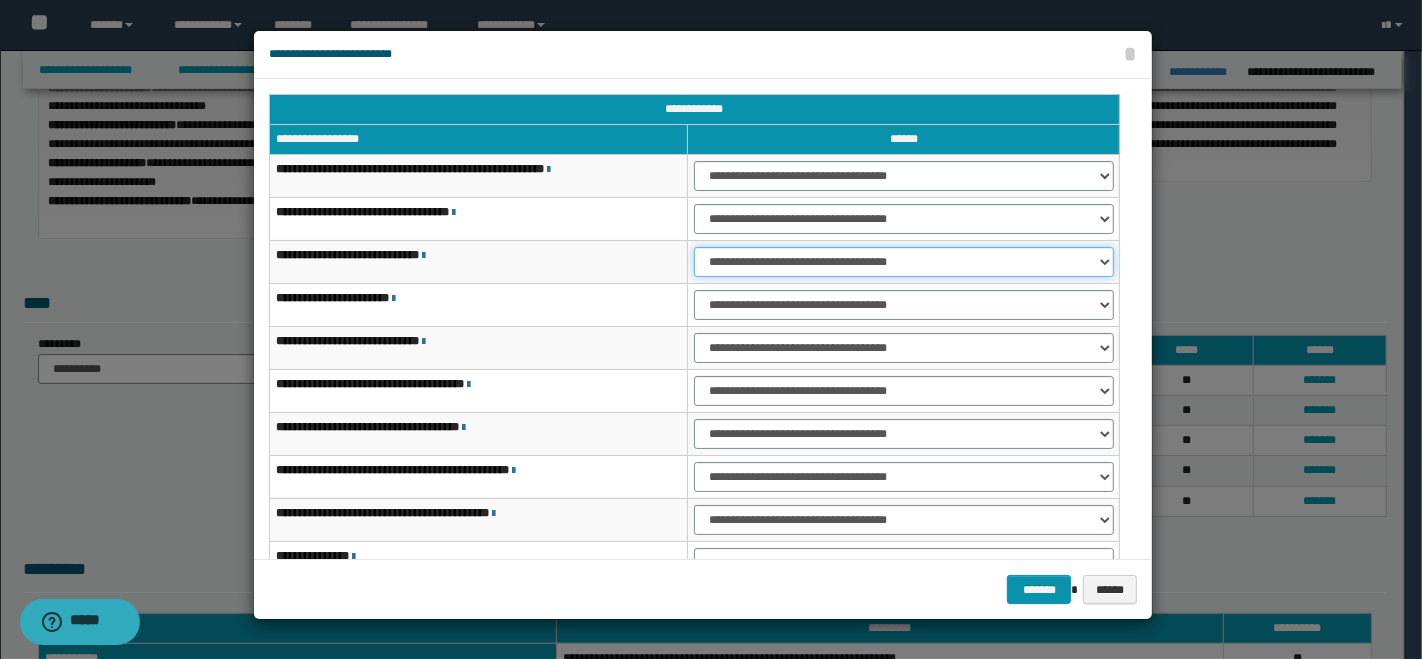 click on "**********" at bounding box center (903, 262) 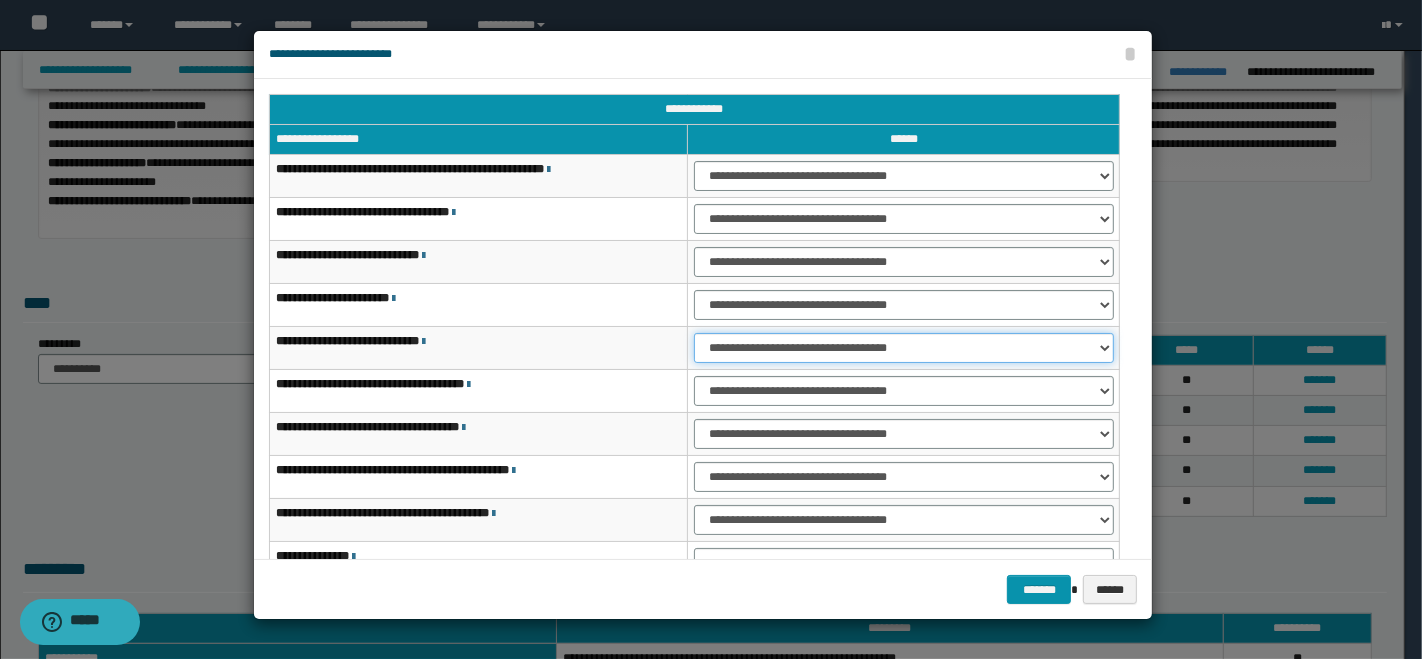 click on "**********" at bounding box center (903, 348) 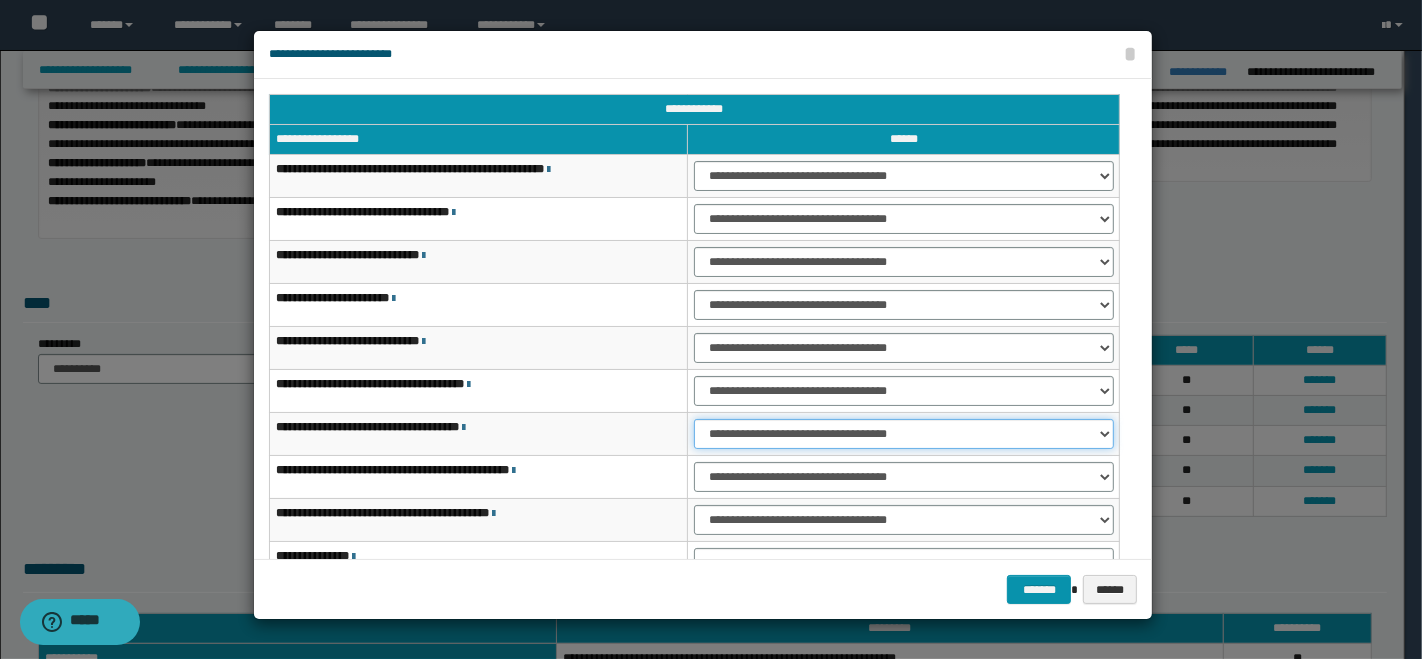 click on "**********" at bounding box center [903, 434] 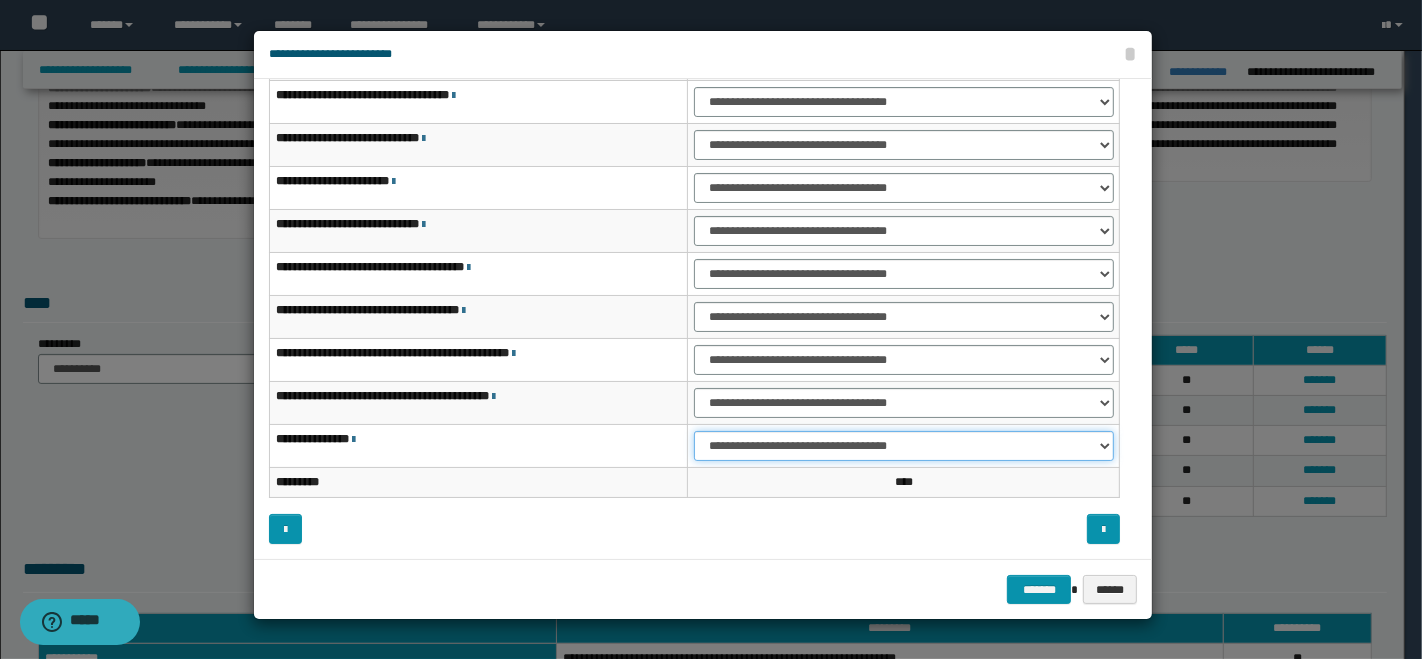 click on "**********" at bounding box center (903, 446) 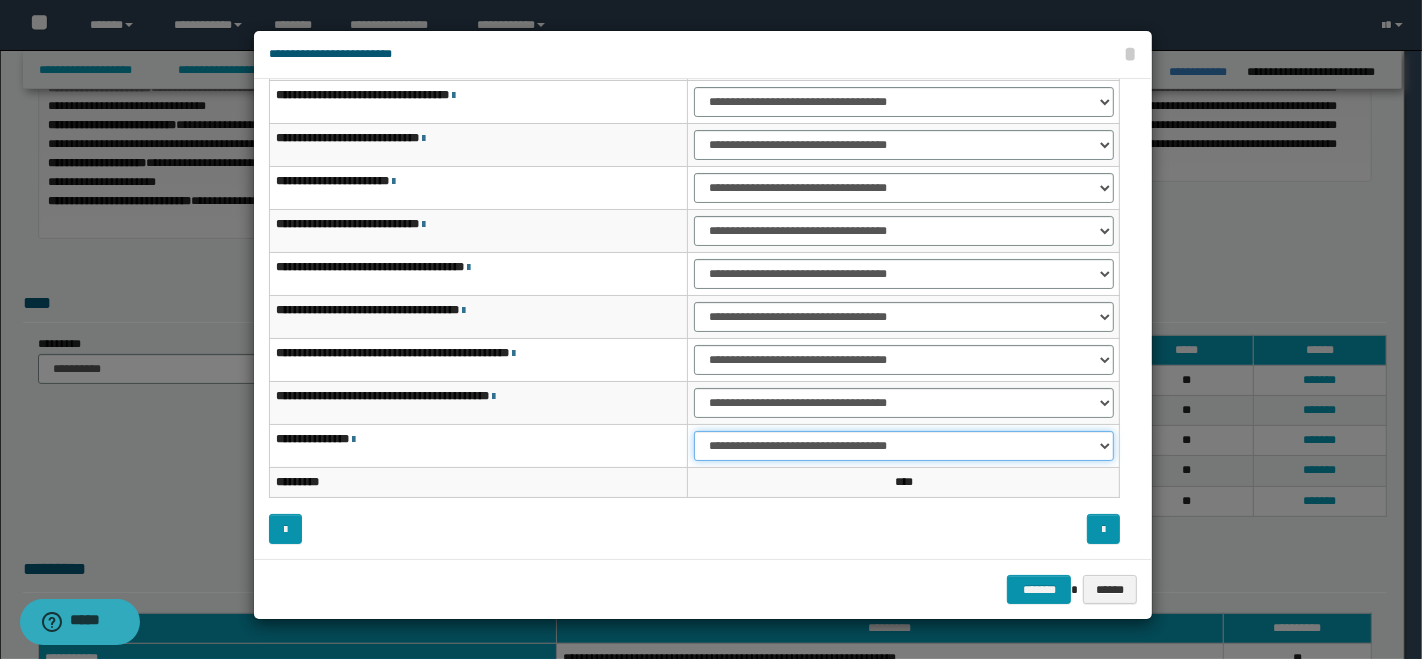 click on "**********" at bounding box center [903, 446] 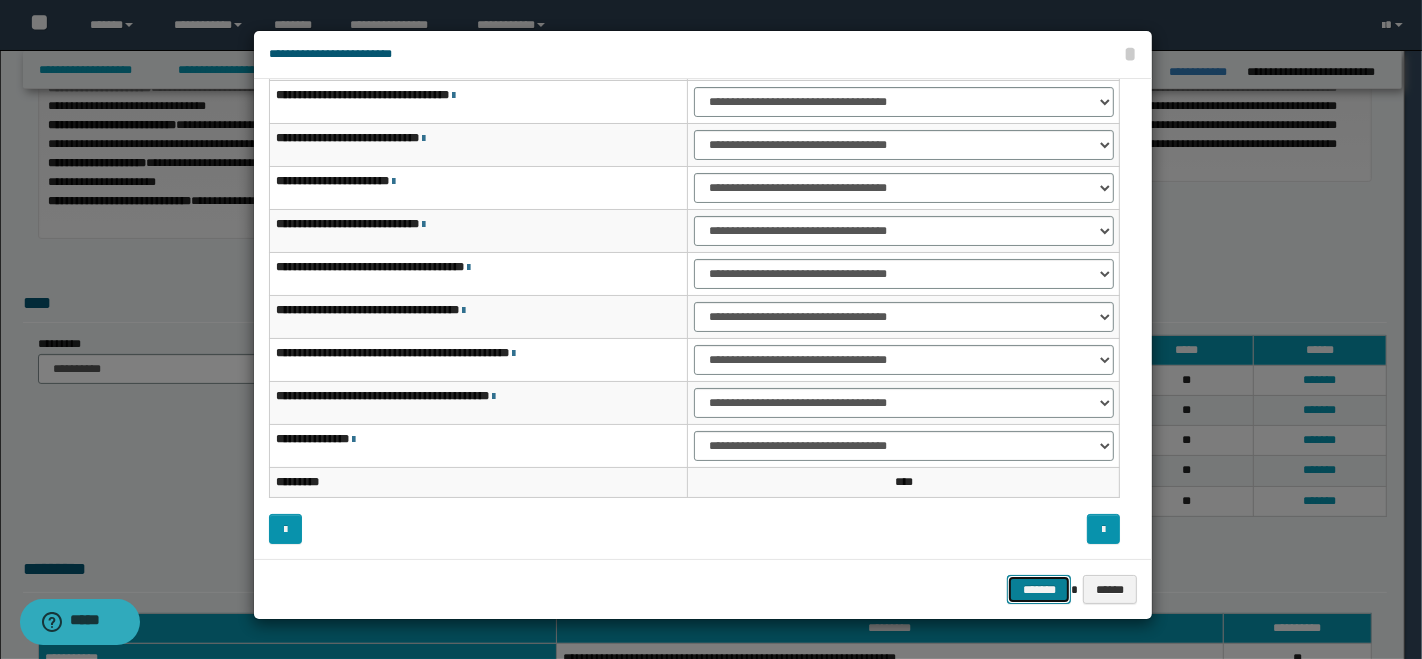 drag, startPoint x: 1037, startPoint y: 592, endPoint x: 1080, endPoint y: 570, distance: 48.30114 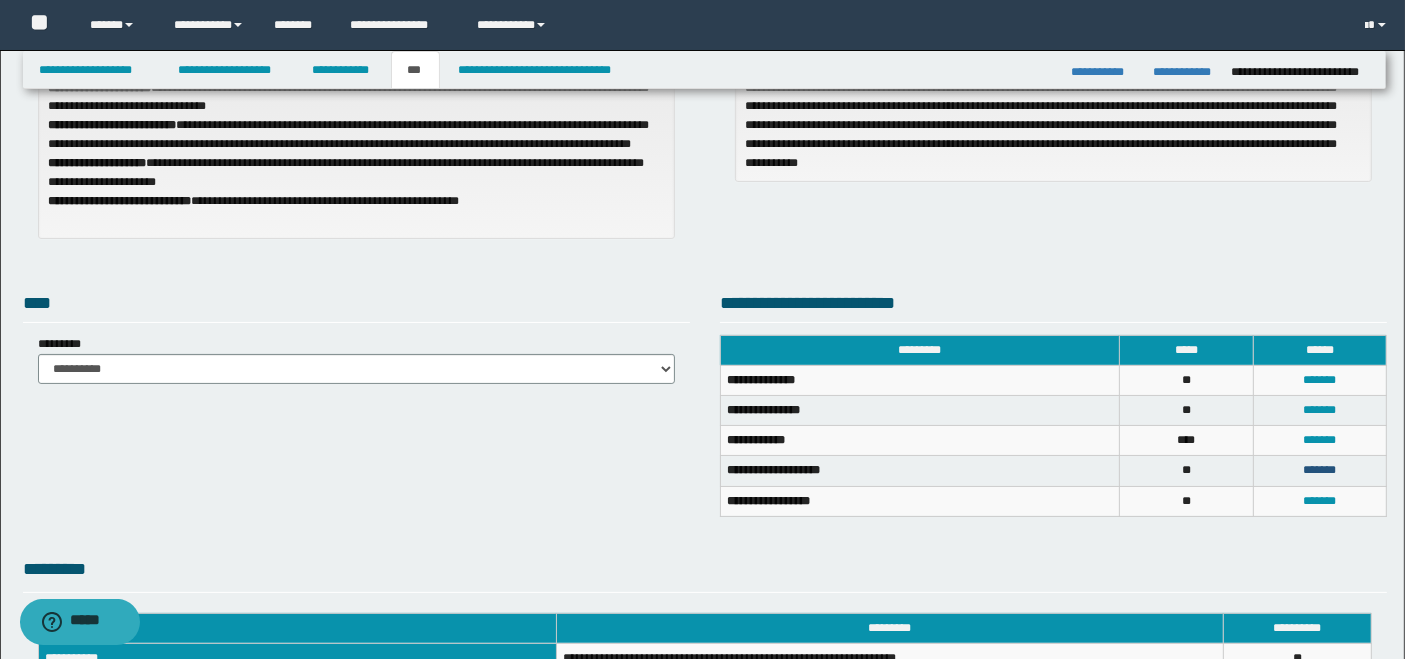 click on "*******" at bounding box center (1319, 470) 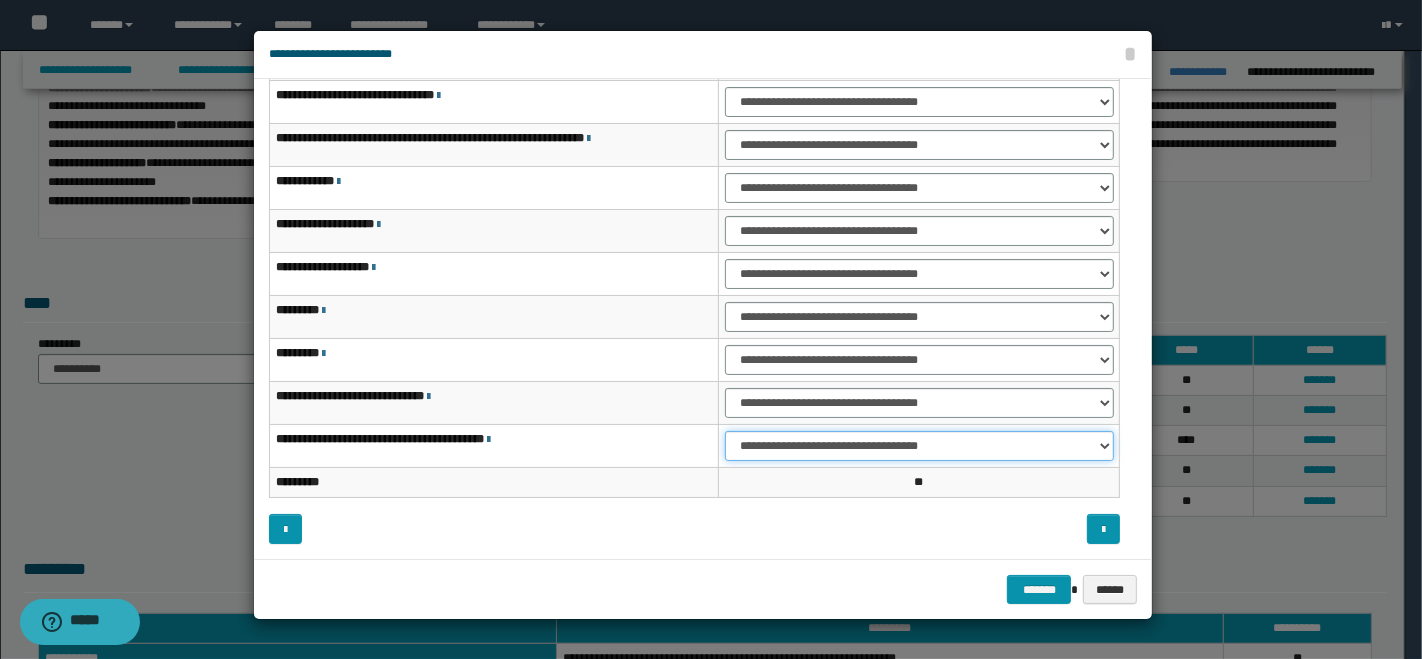 click on "**********" at bounding box center (919, 446) 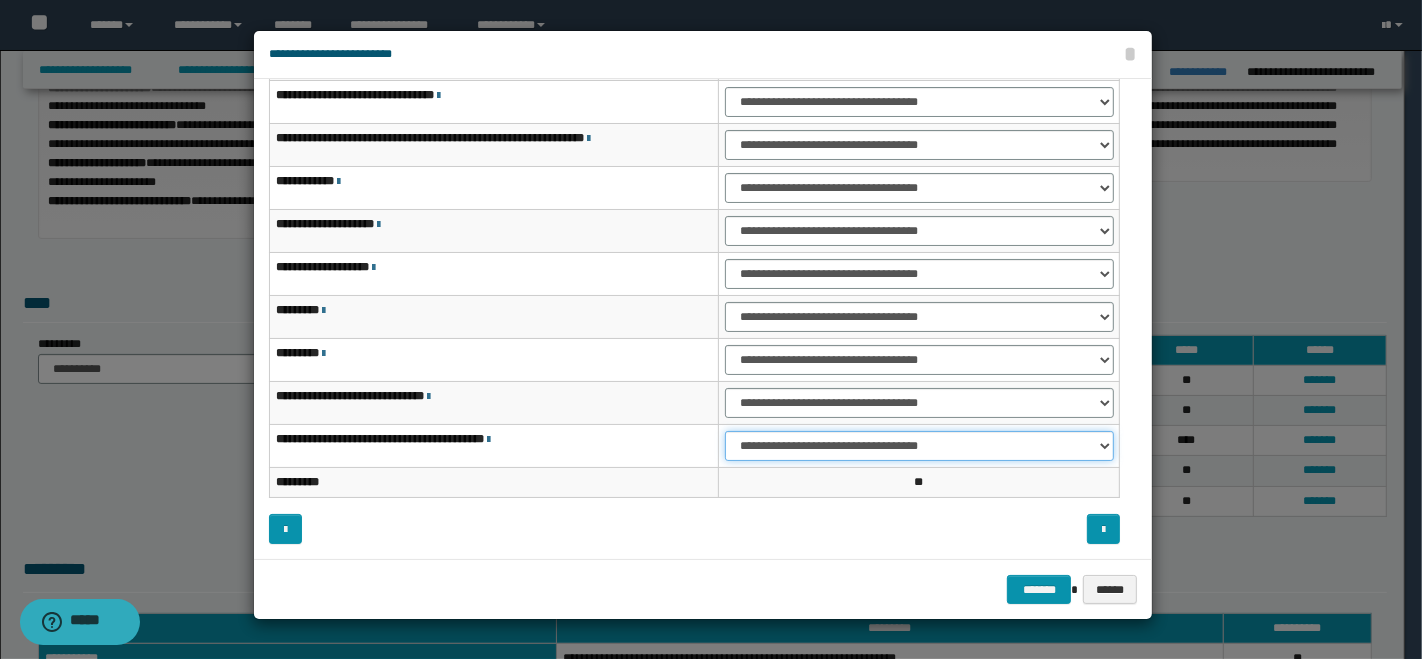 scroll, scrollTop: 0, scrollLeft: 0, axis: both 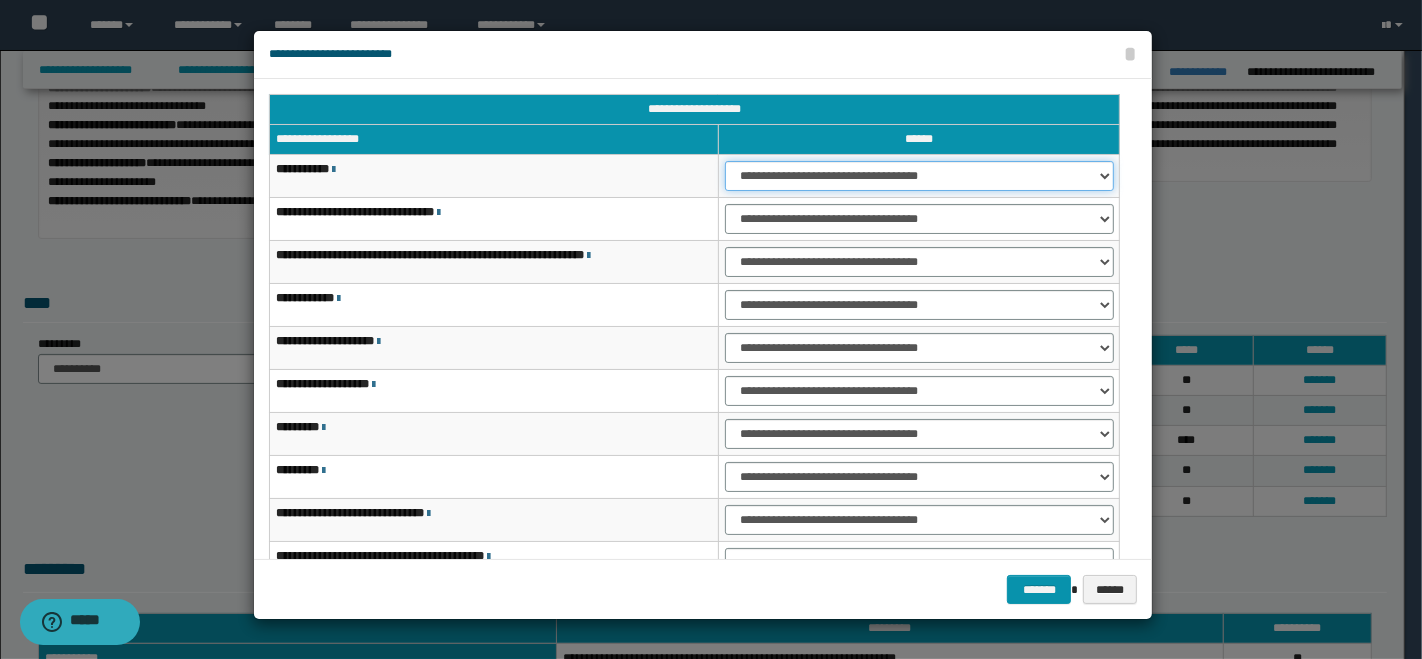 click on "**********" at bounding box center [919, 176] 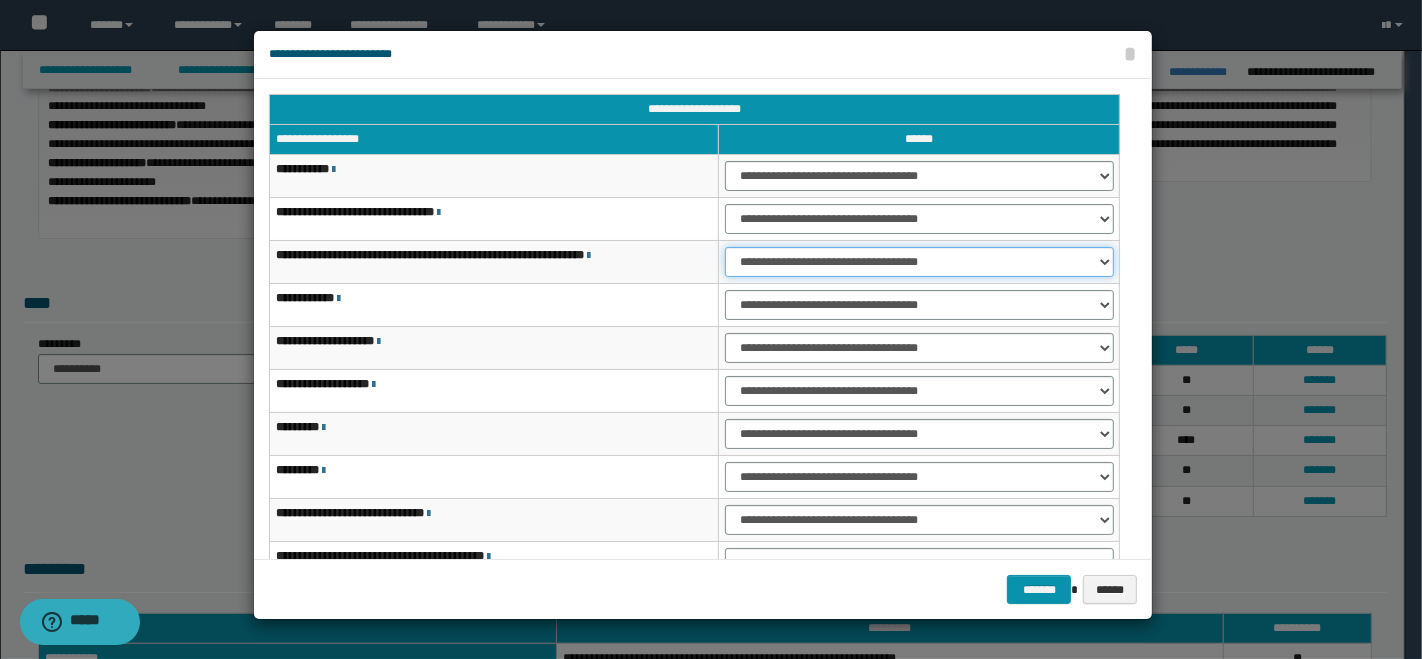 click on "**********" at bounding box center (919, 262) 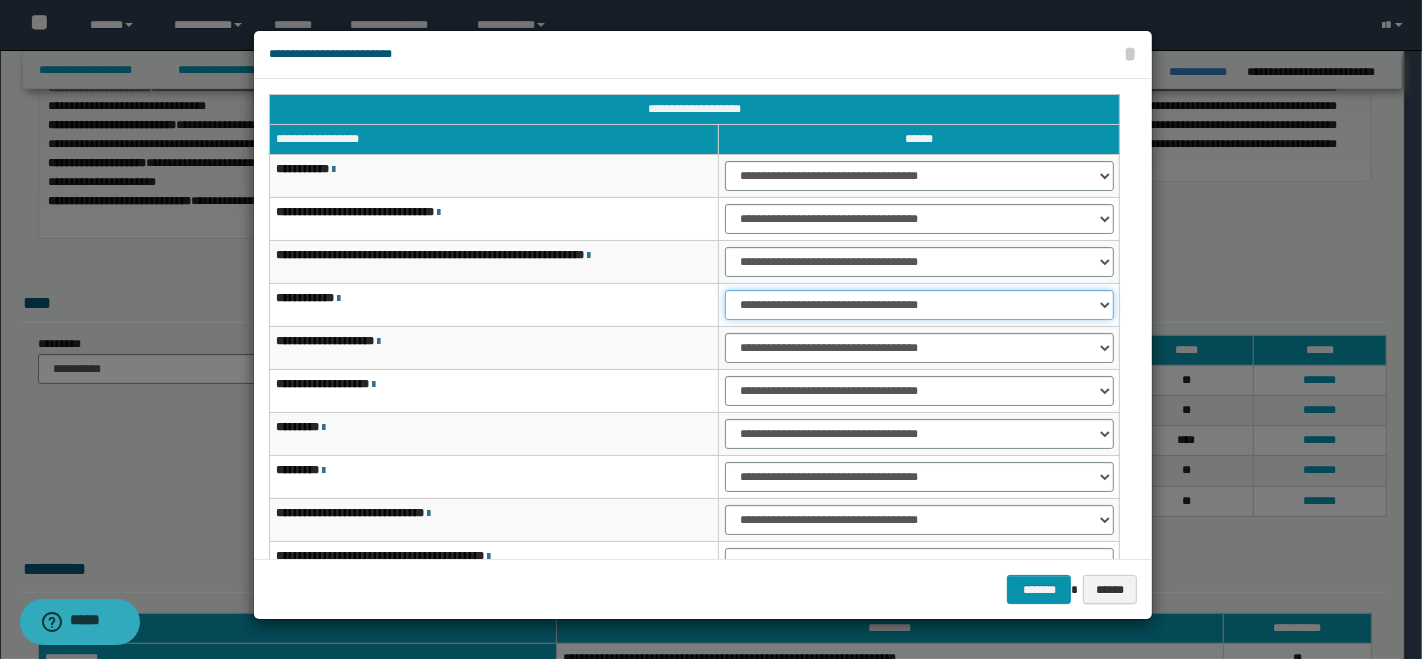 click on "**********" at bounding box center (919, 305) 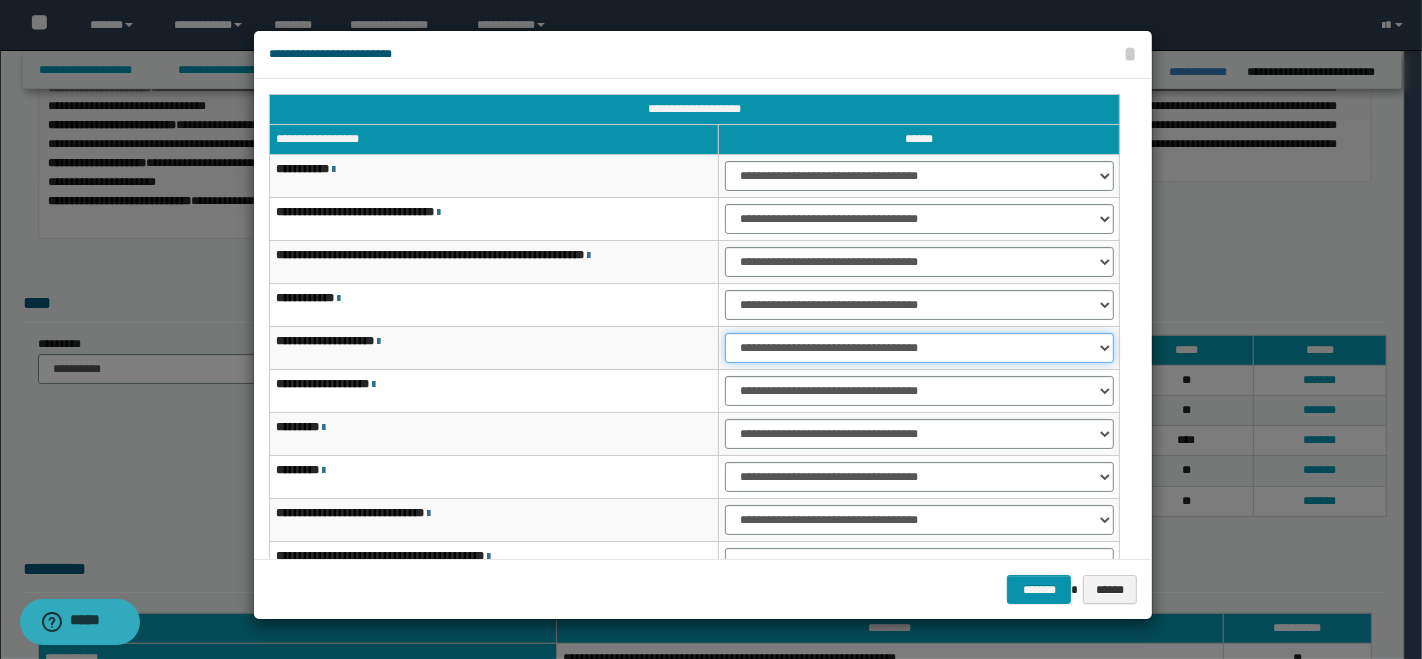 click on "**********" at bounding box center (919, 348) 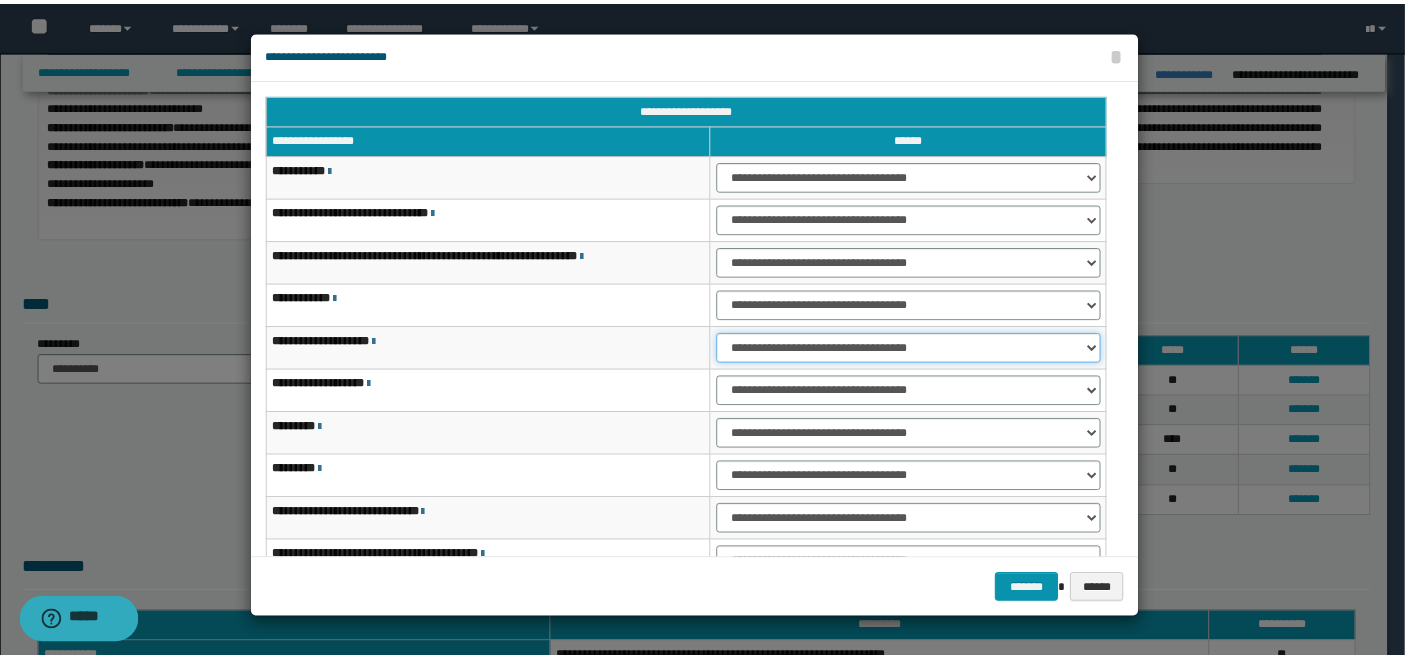 scroll, scrollTop: 111, scrollLeft: 0, axis: vertical 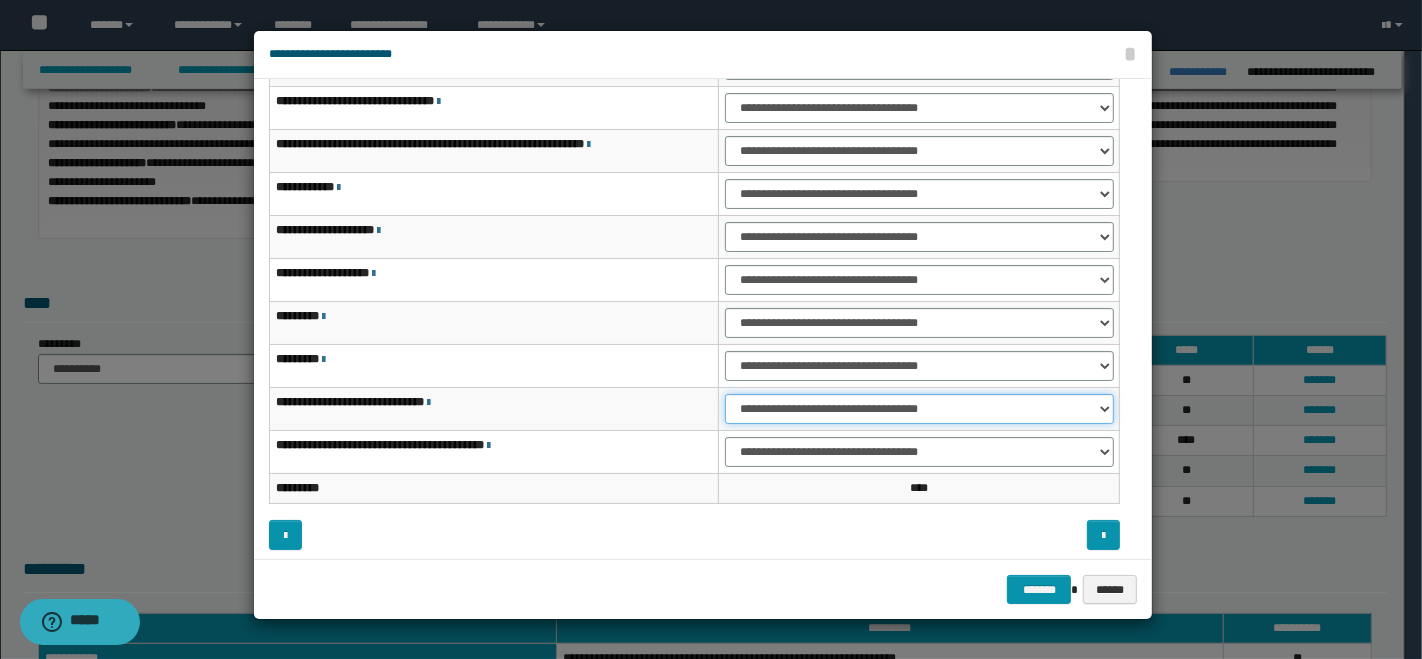 click on "**********" at bounding box center [919, 409] 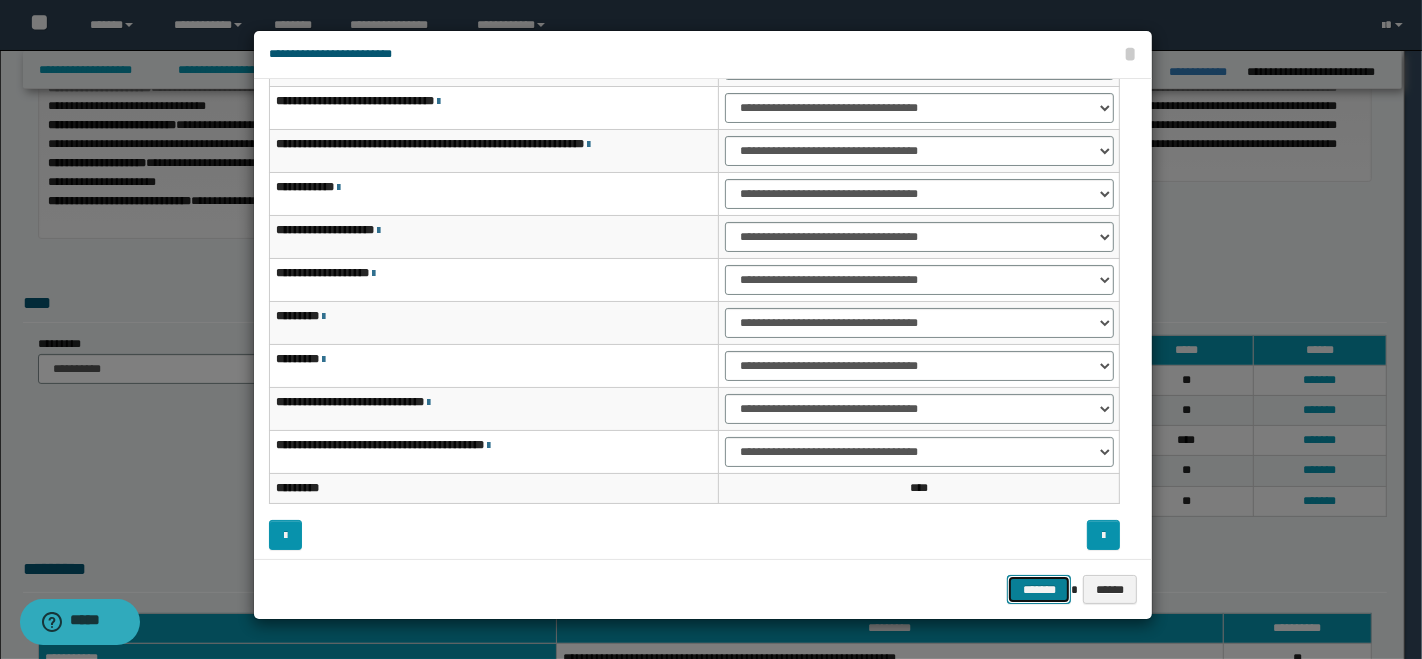 click on "*******" at bounding box center [1039, 589] 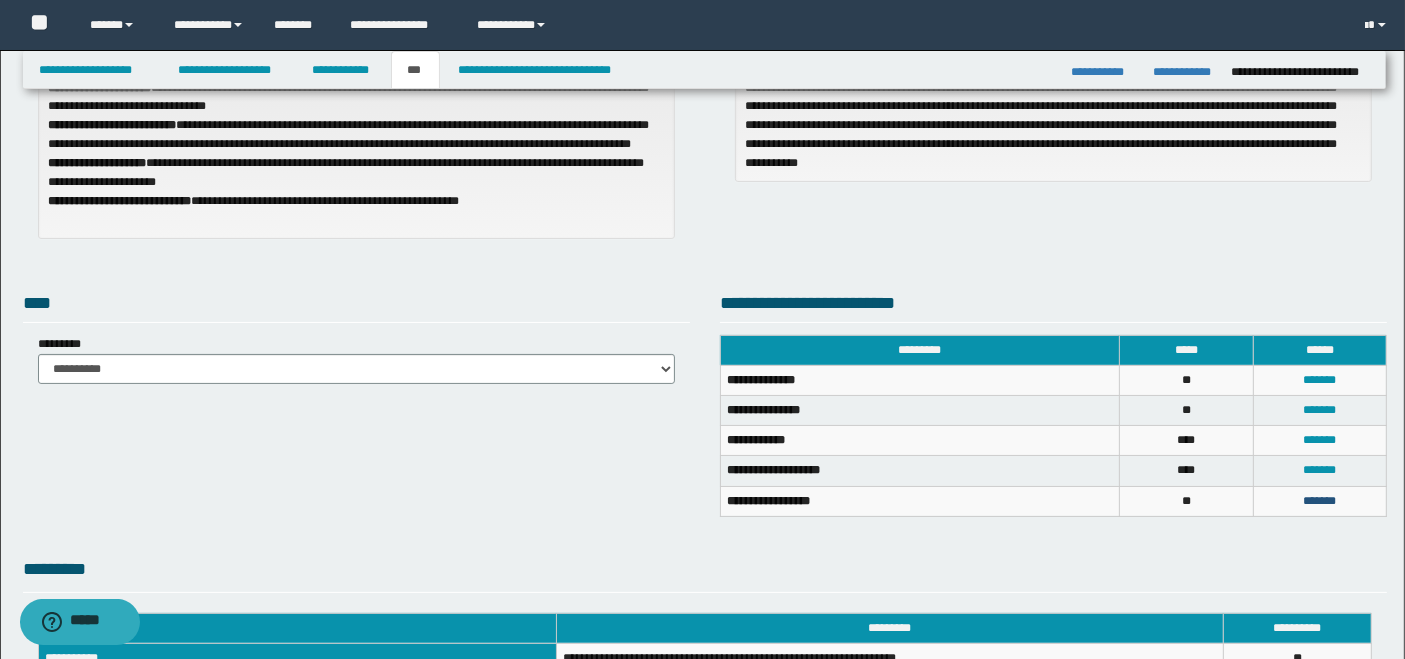 click on "*******" at bounding box center [1319, 501] 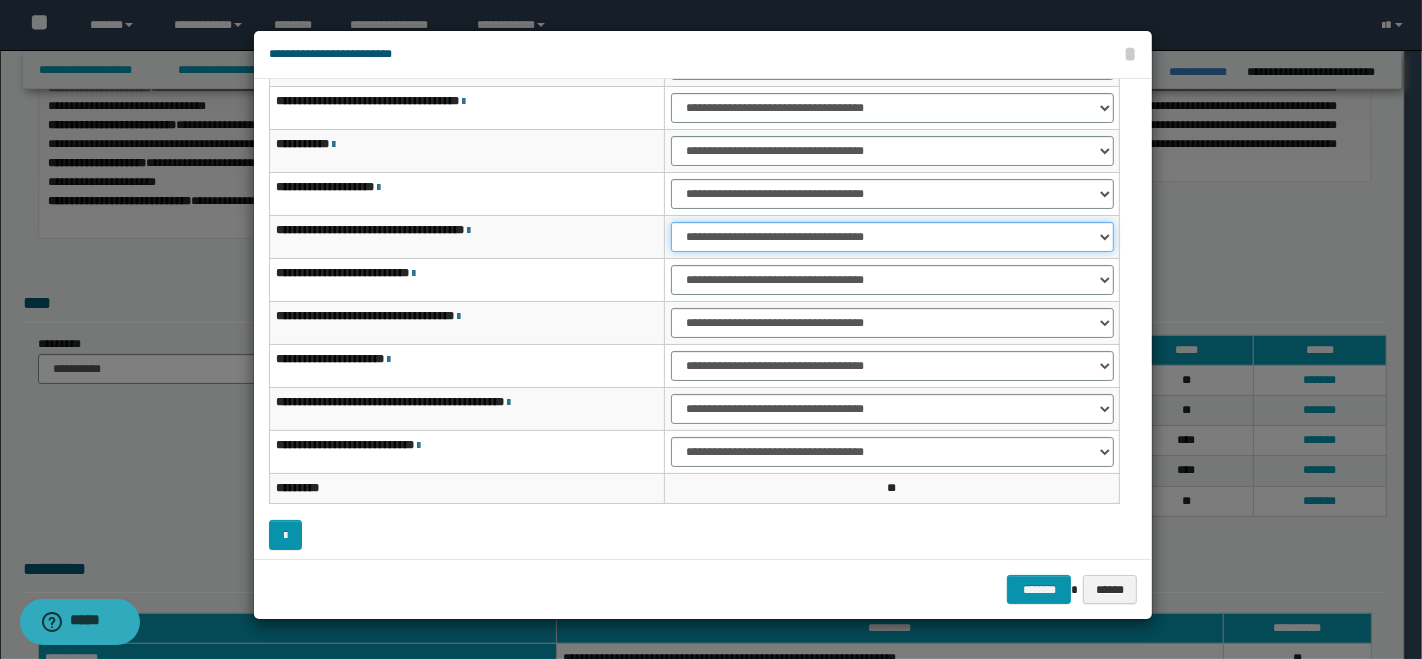 click on "**********" at bounding box center (892, 237) 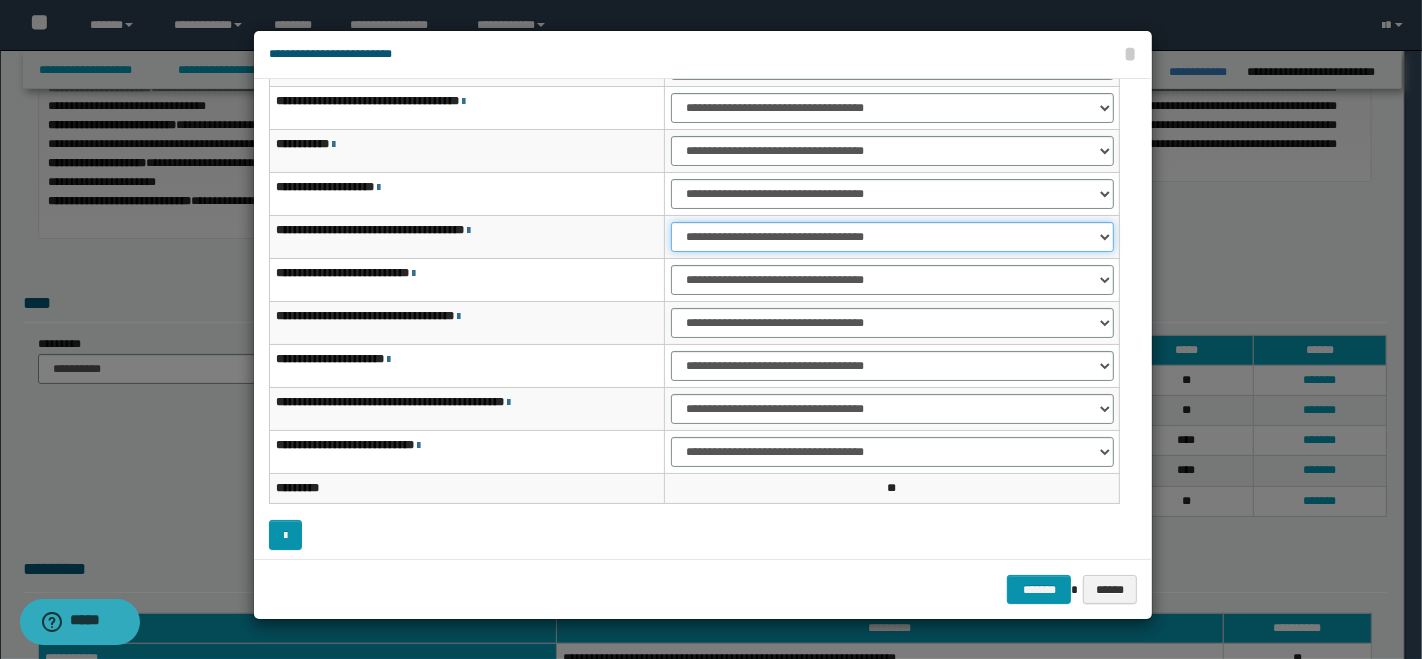 click on "**********" at bounding box center [892, 237] 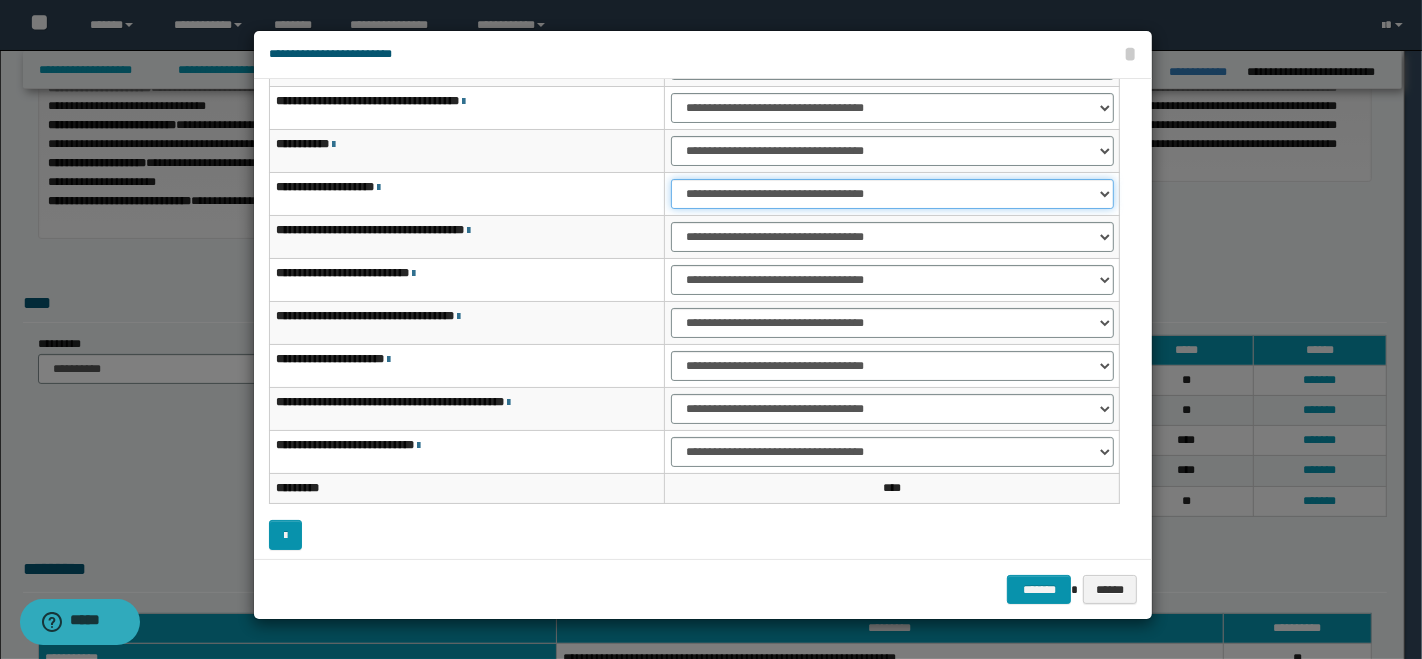 click on "**********" at bounding box center [892, 194] 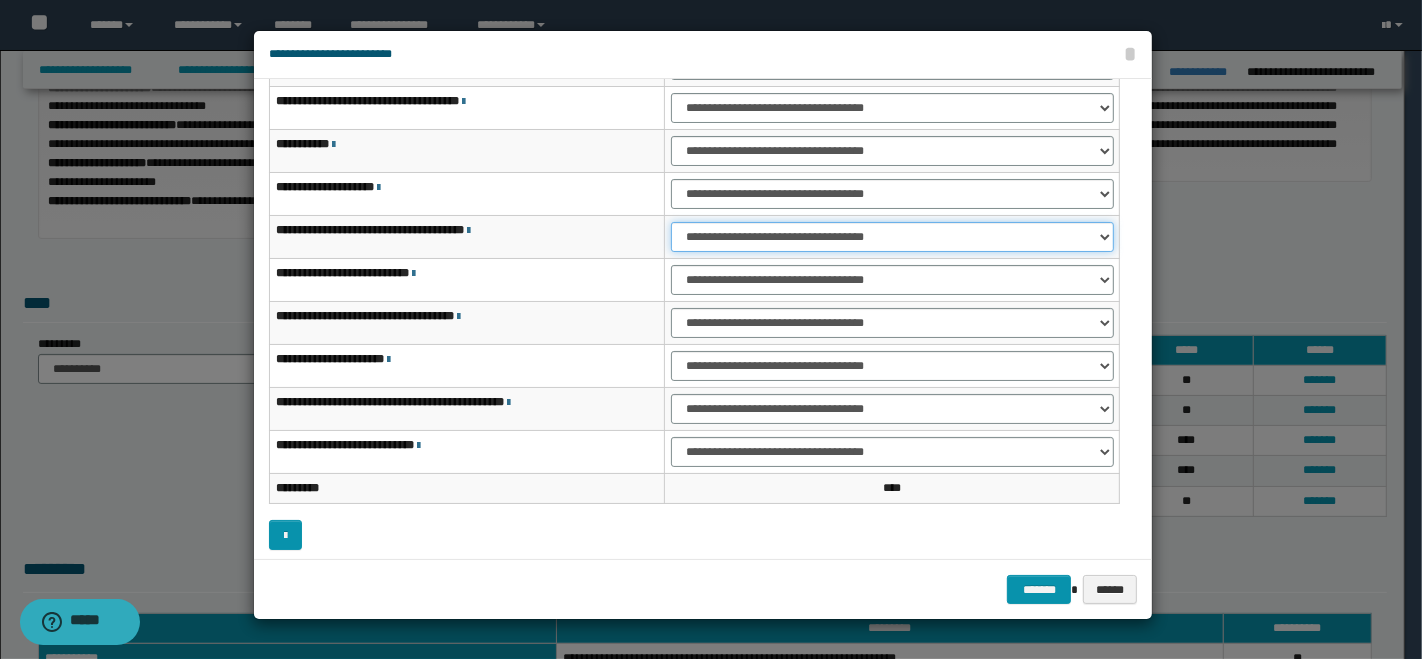 click on "**********" at bounding box center (892, 237) 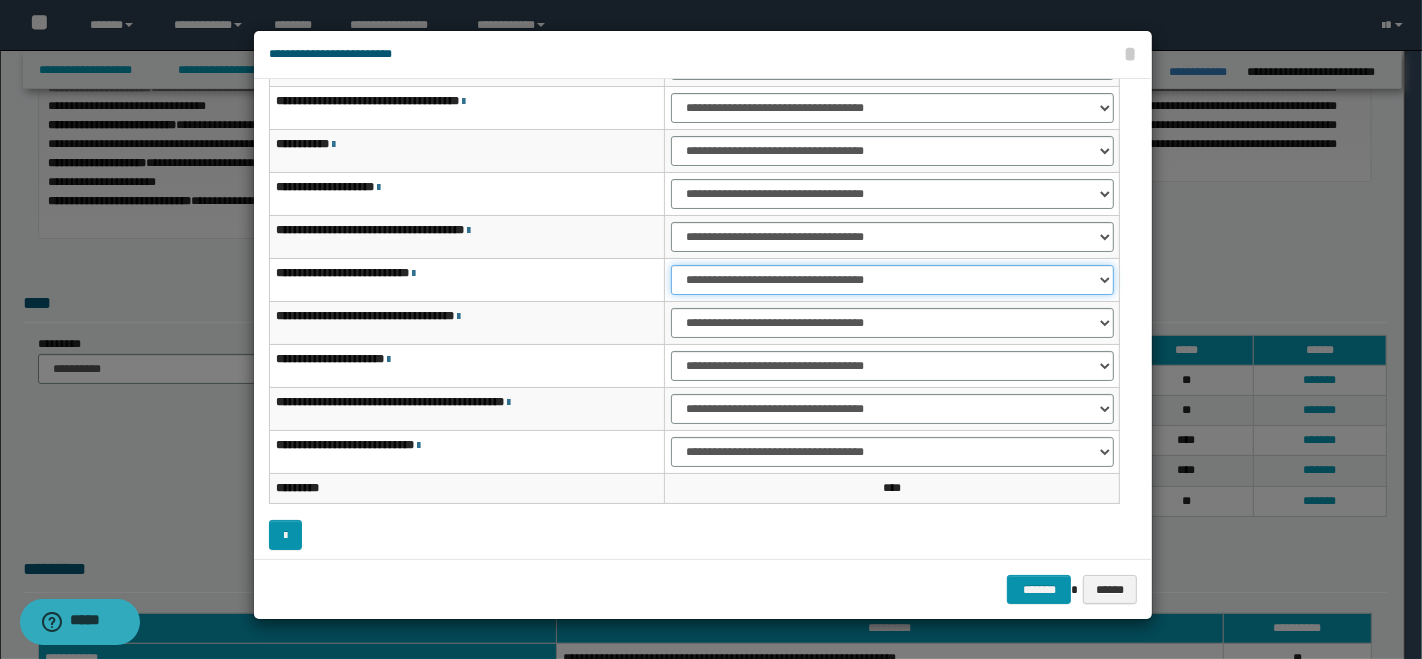 click on "**********" at bounding box center (892, 280) 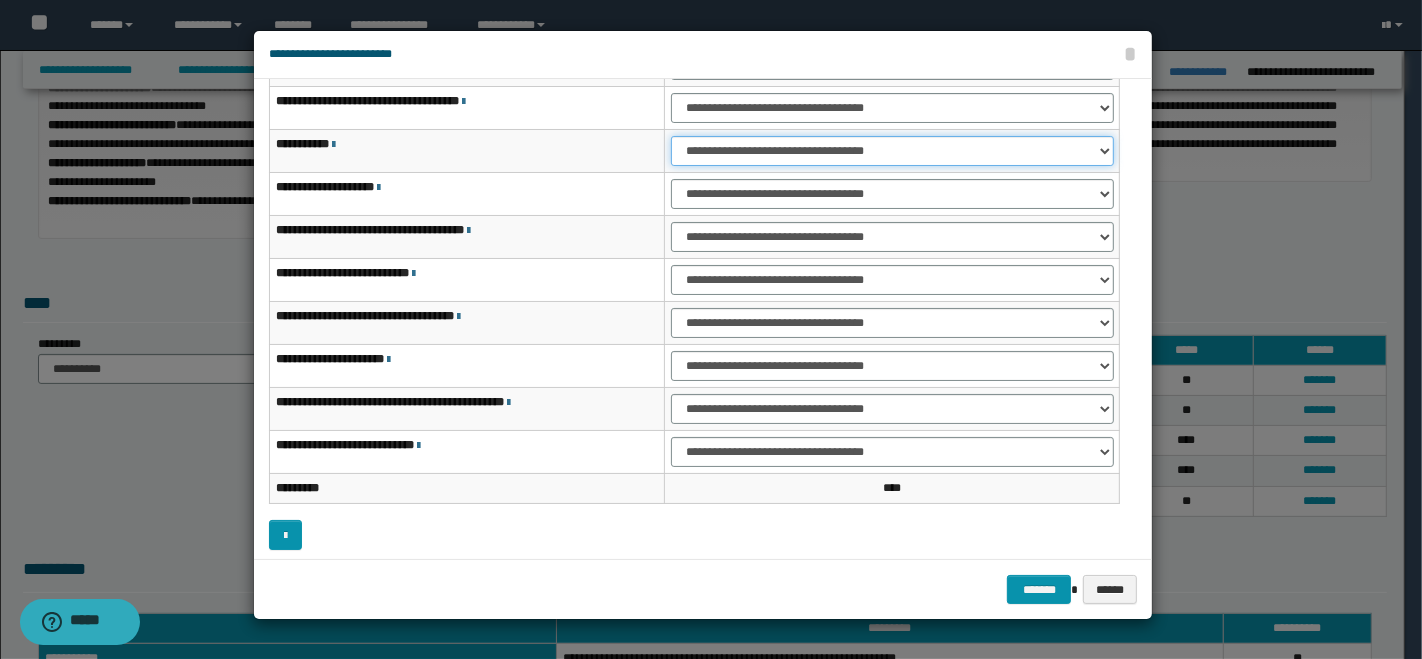 click on "**********" at bounding box center (892, 151) 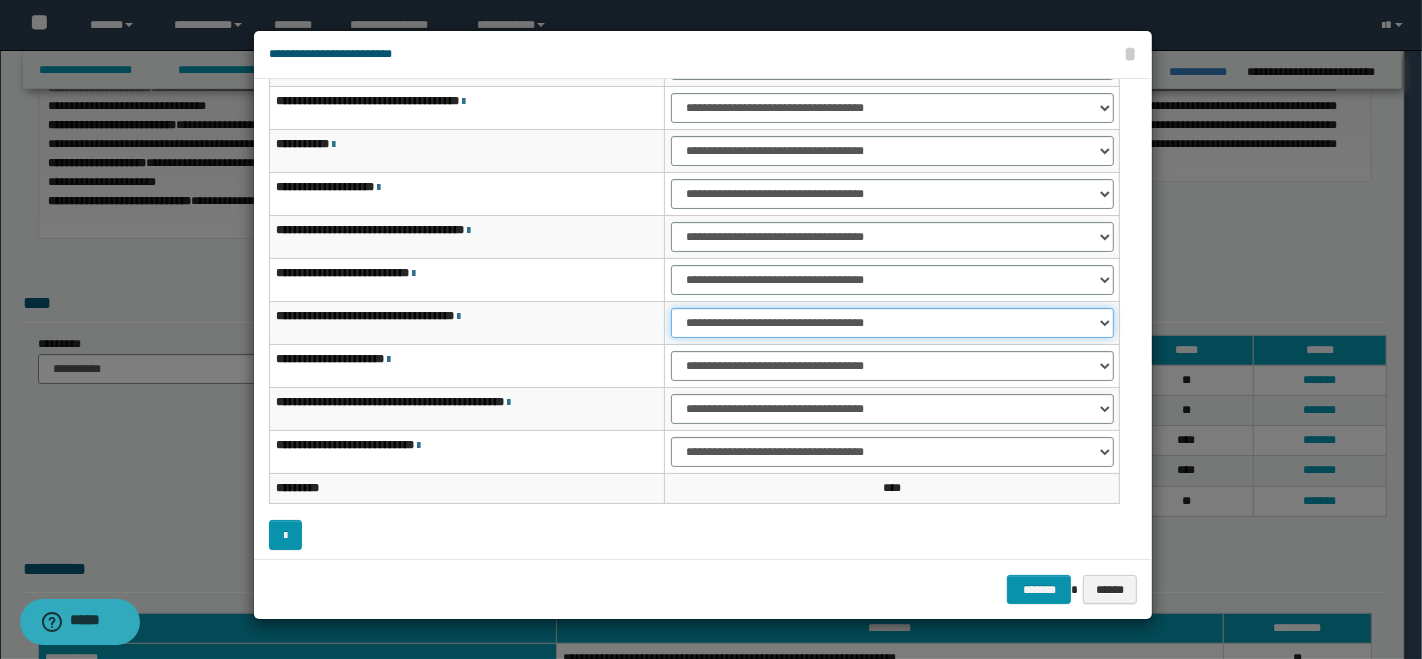 click on "**********" at bounding box center [892, 323] 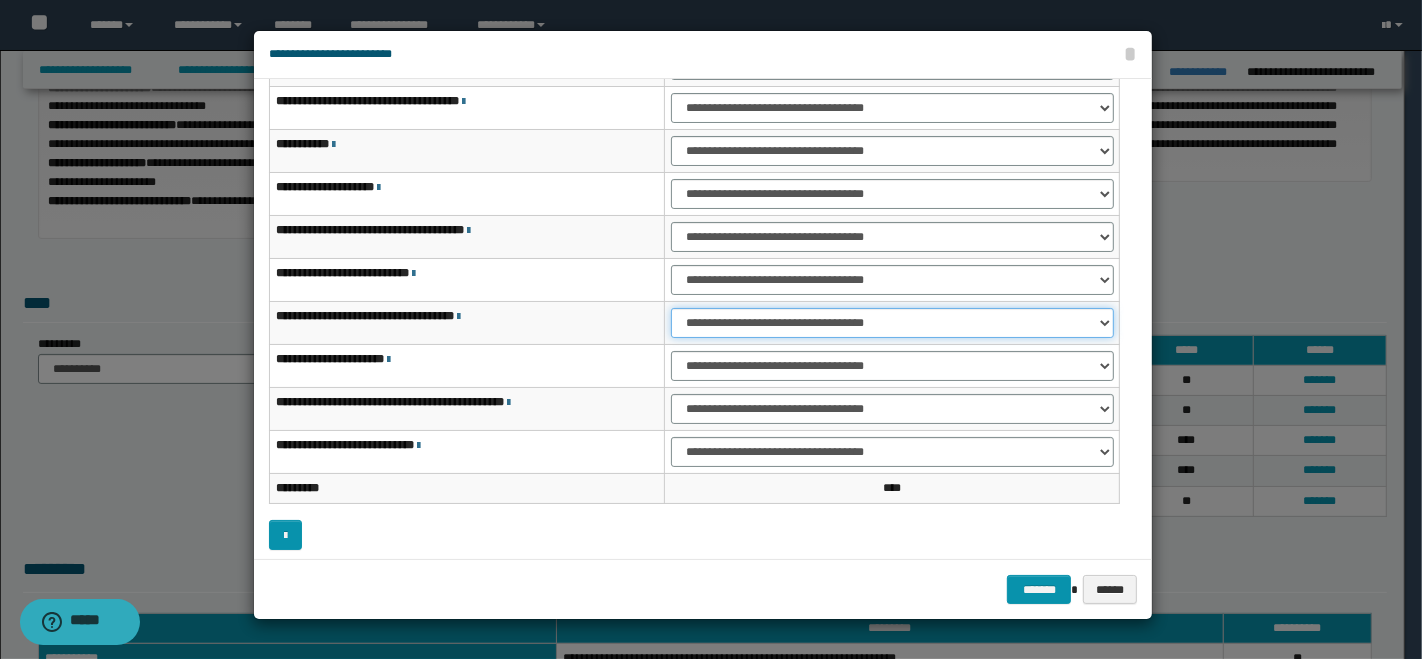 select on "***" 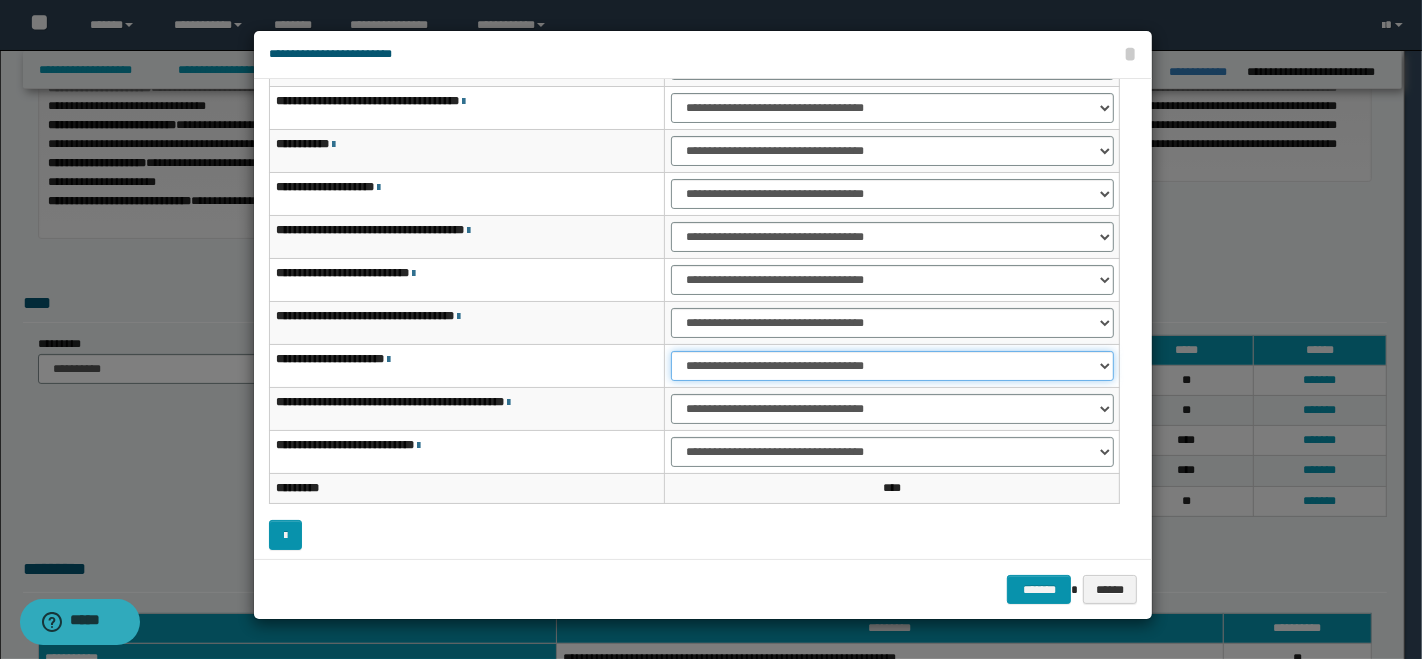 click on "**********" at bounding box center [892, 366] 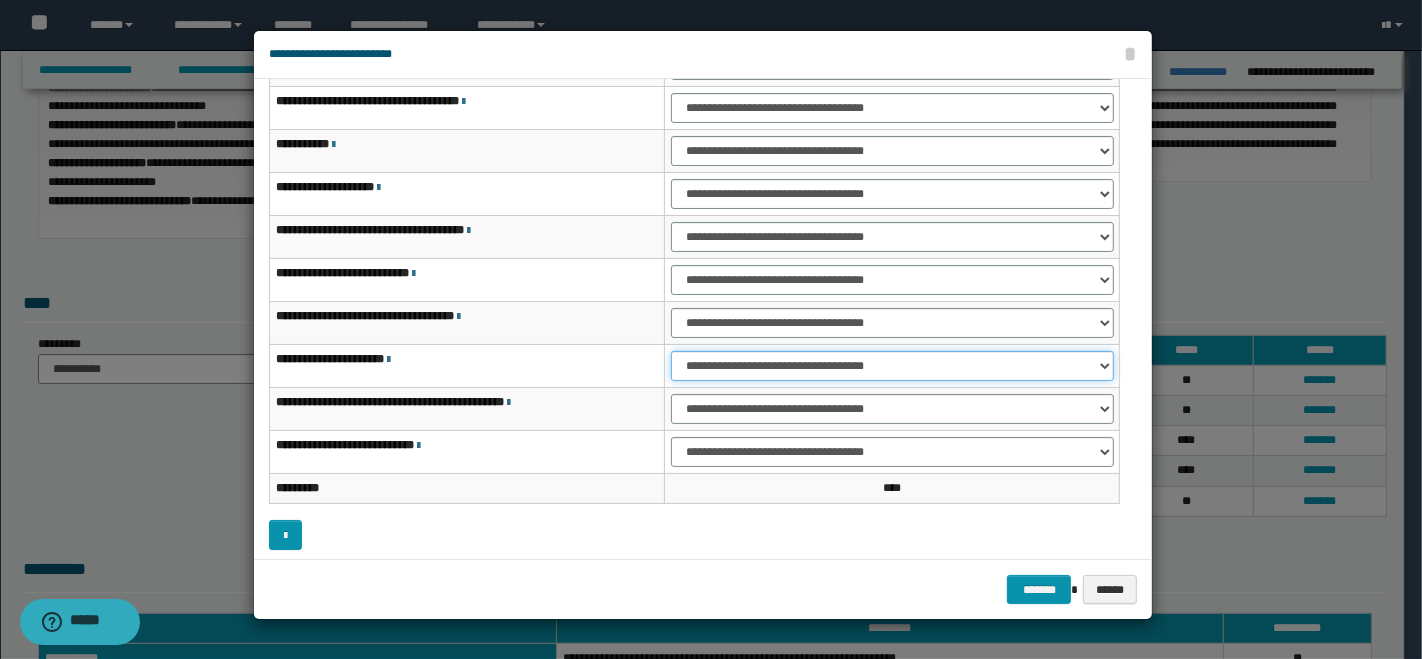 select on "***" 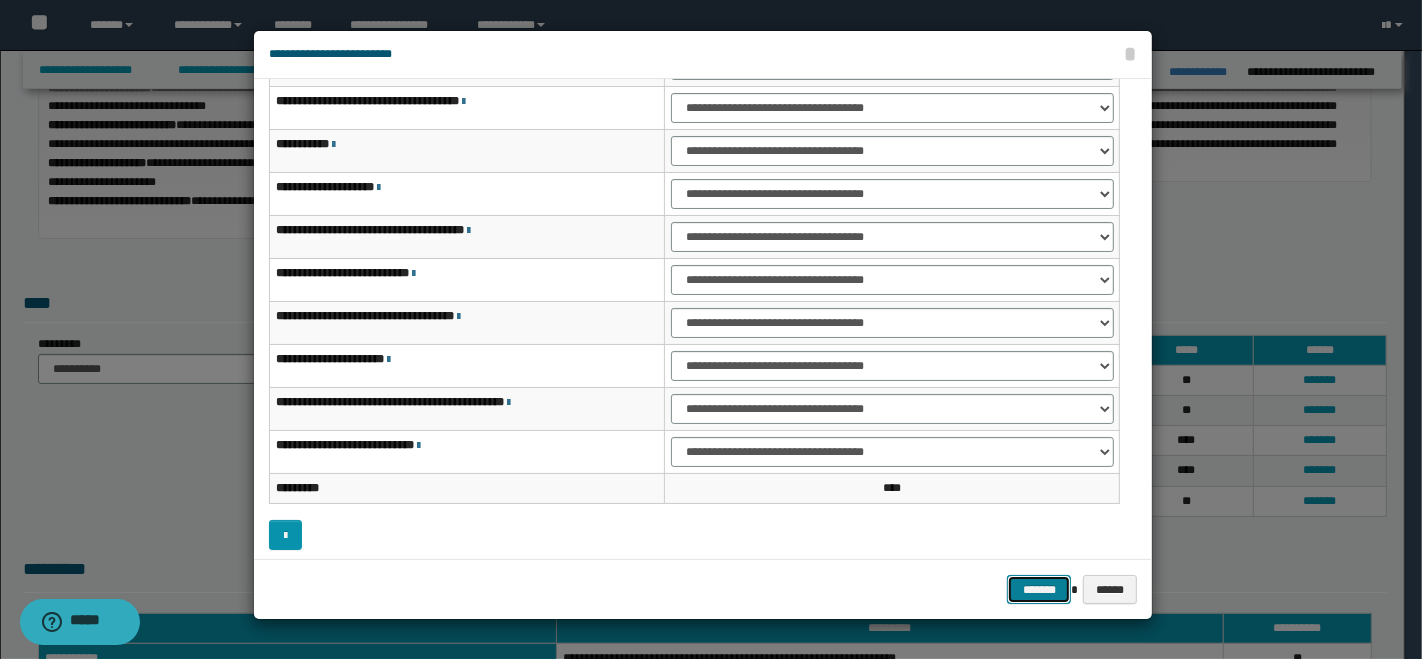 click on "*******" at bounding box center (1039, 589) 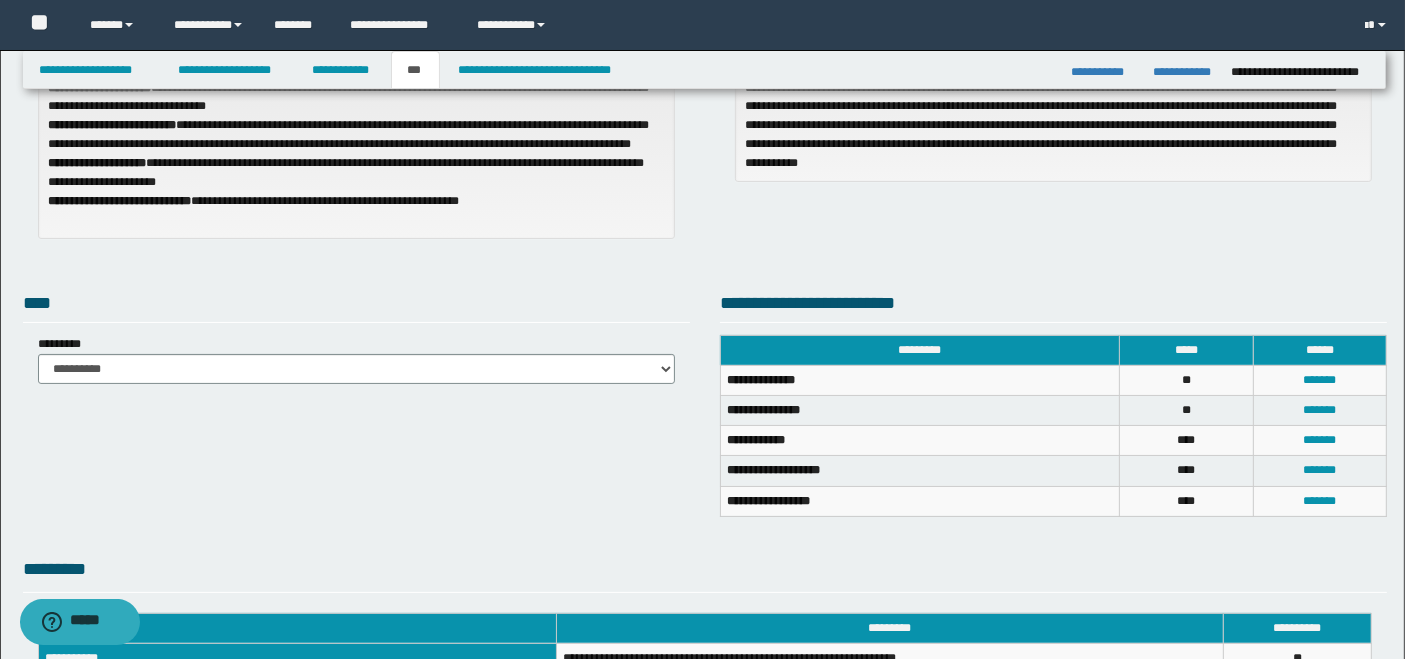 scroll, scrollTop: 602, scrollLeft: 0, axis: vertical 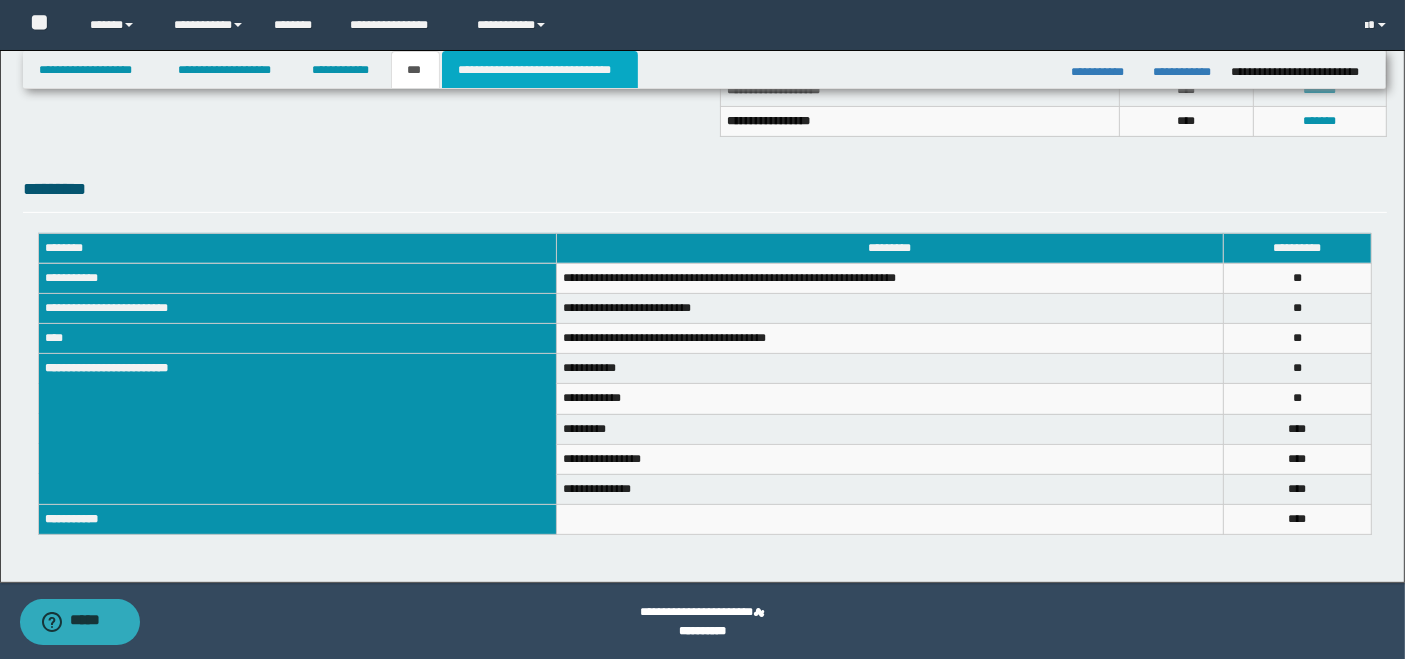 click on "**********" at bounding box center (540, 70) 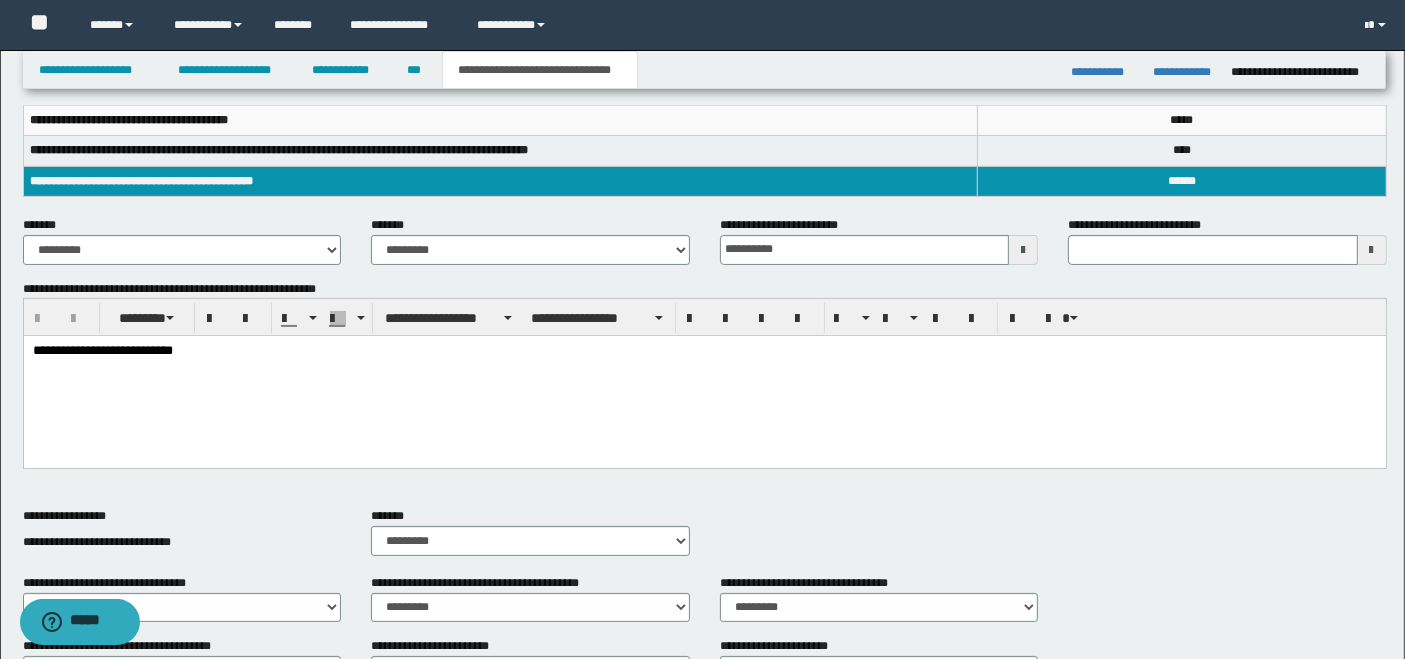 scroll, scrollTop: 158, scrollLeft: 0, axis: vertical 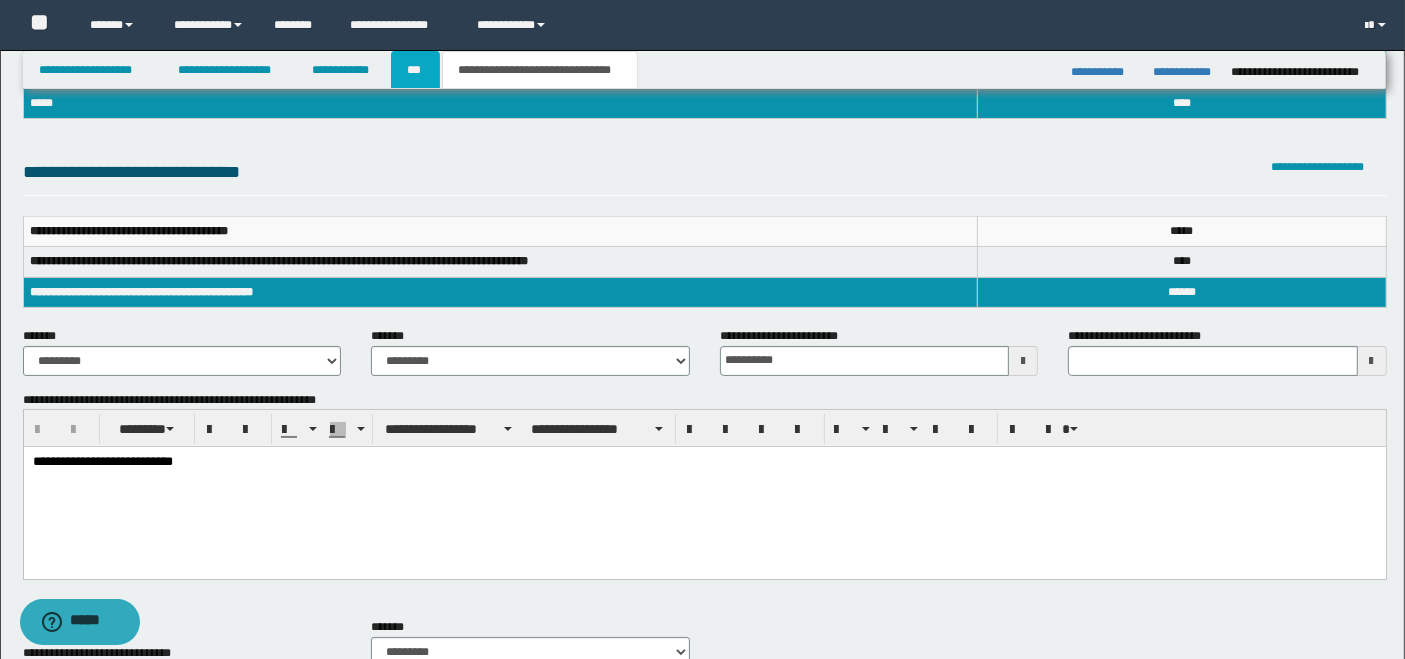 click on "***" at bounding box center (415, 70) 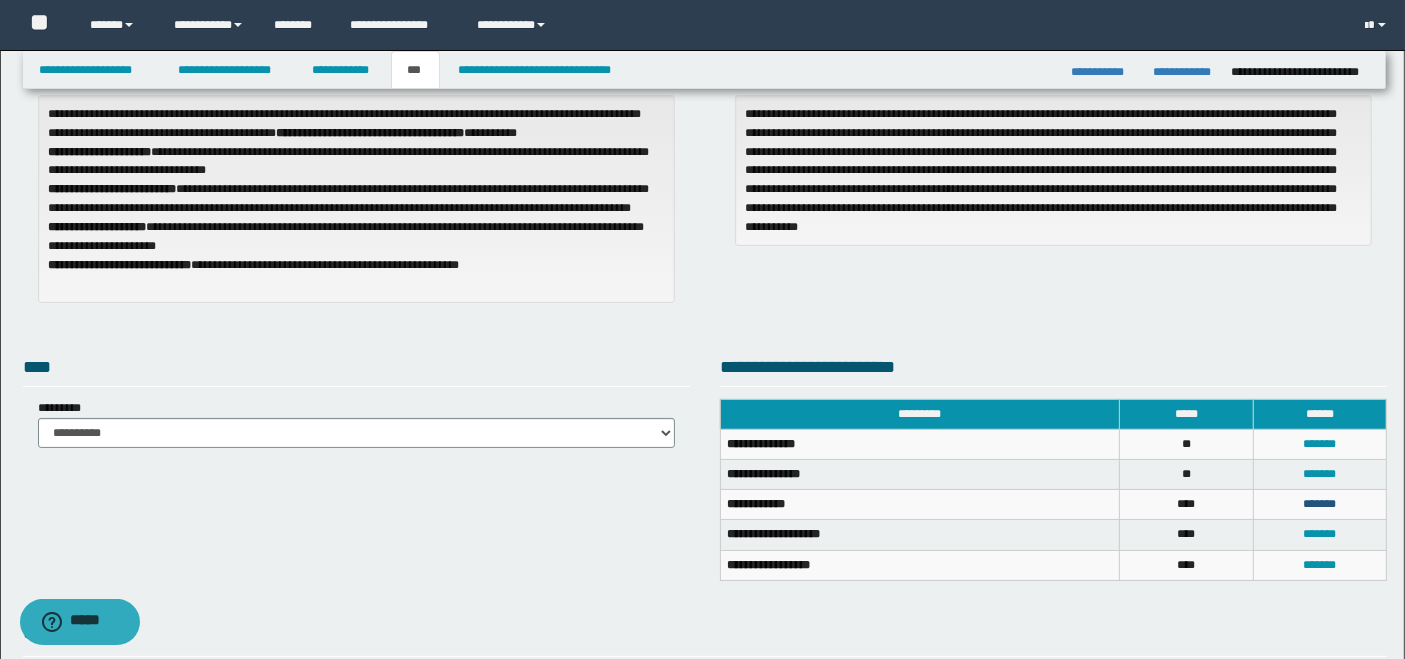 click on "*******" at bounding box center (1319, 504) 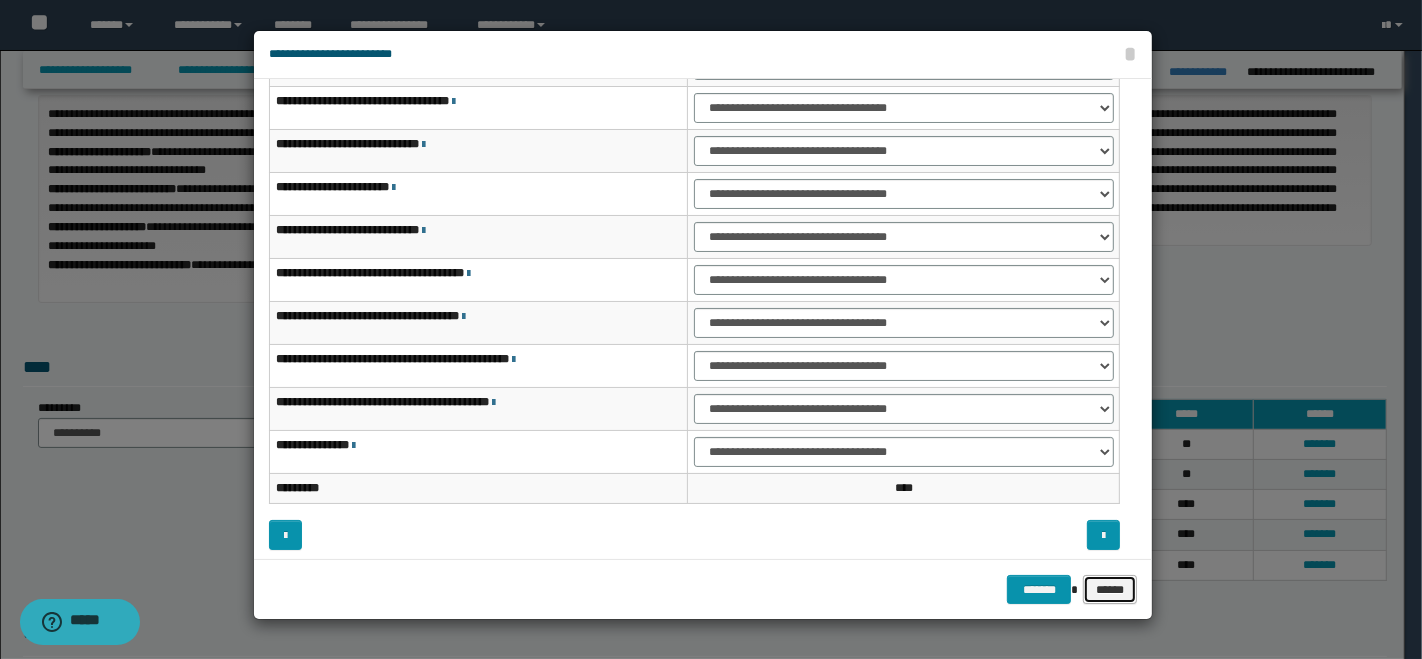 click on "******" at bounding box center (1110, 589) 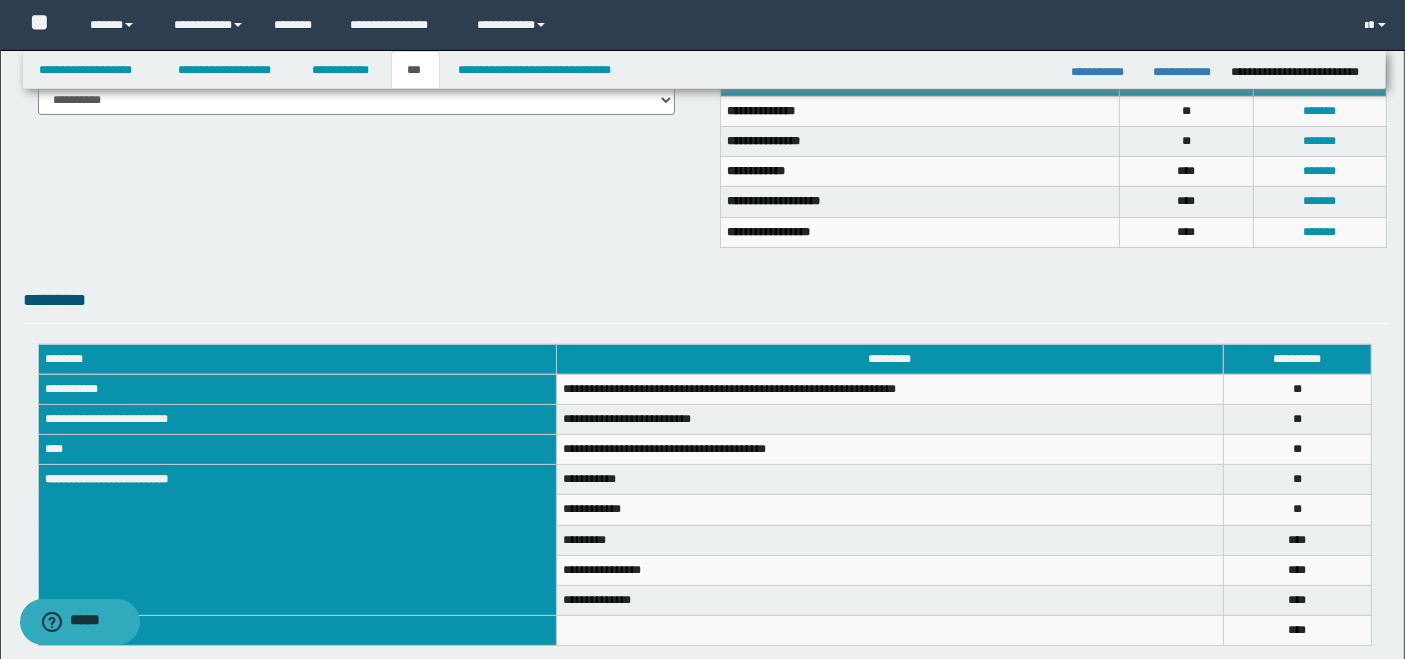 scroll, scrollTop: 269, scrollLeft: 0, axis: vertical 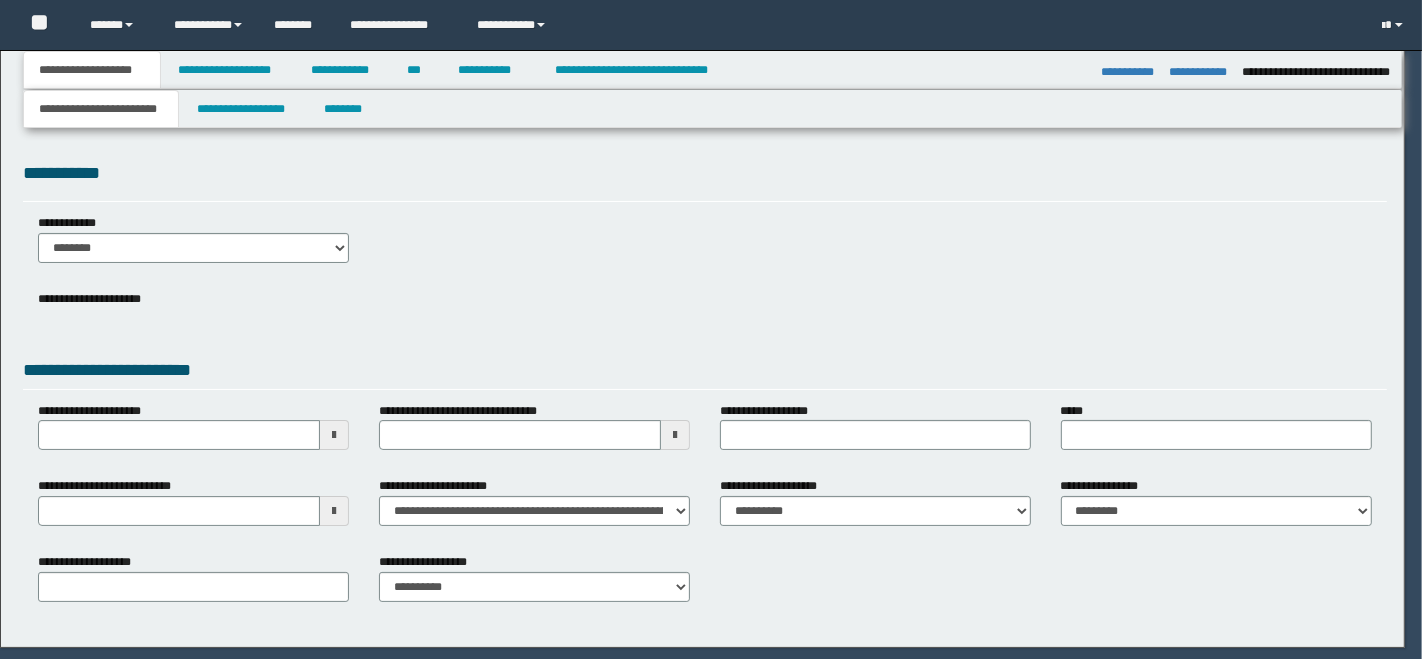 select on "*" 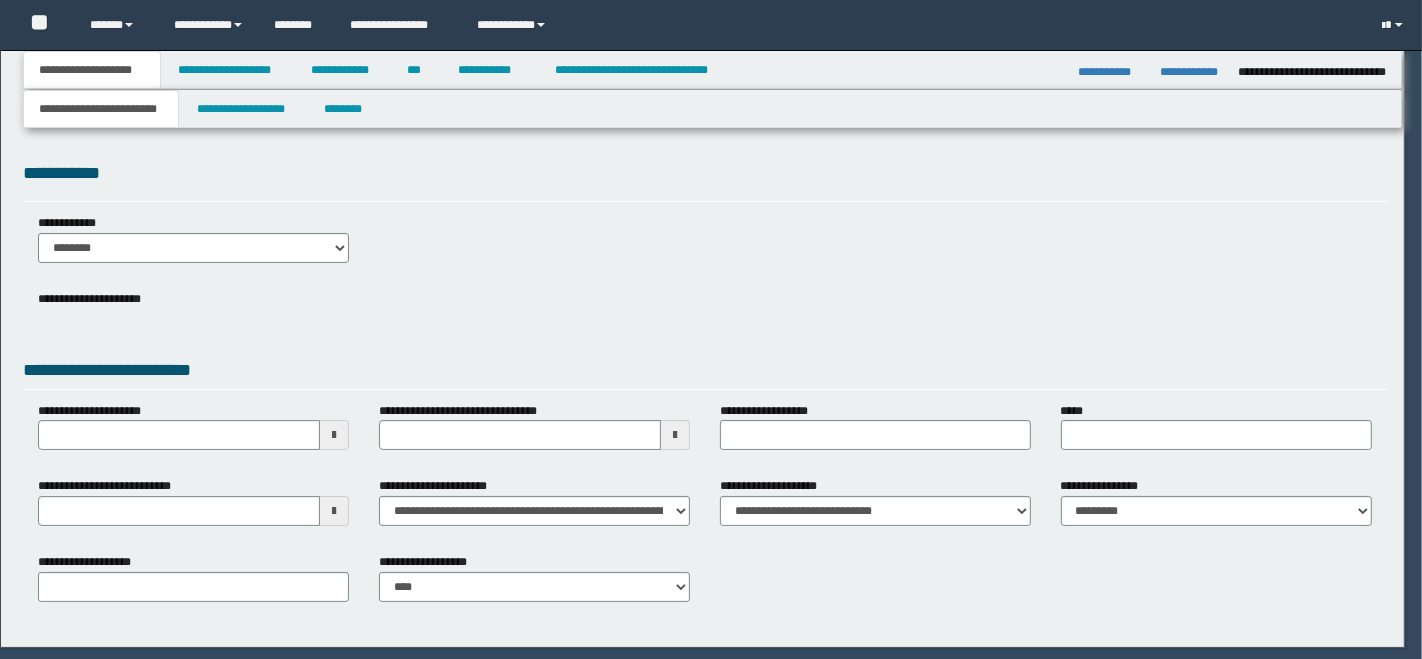 scroll, scrollTop: 0, scrollLeft: 0, axis: both 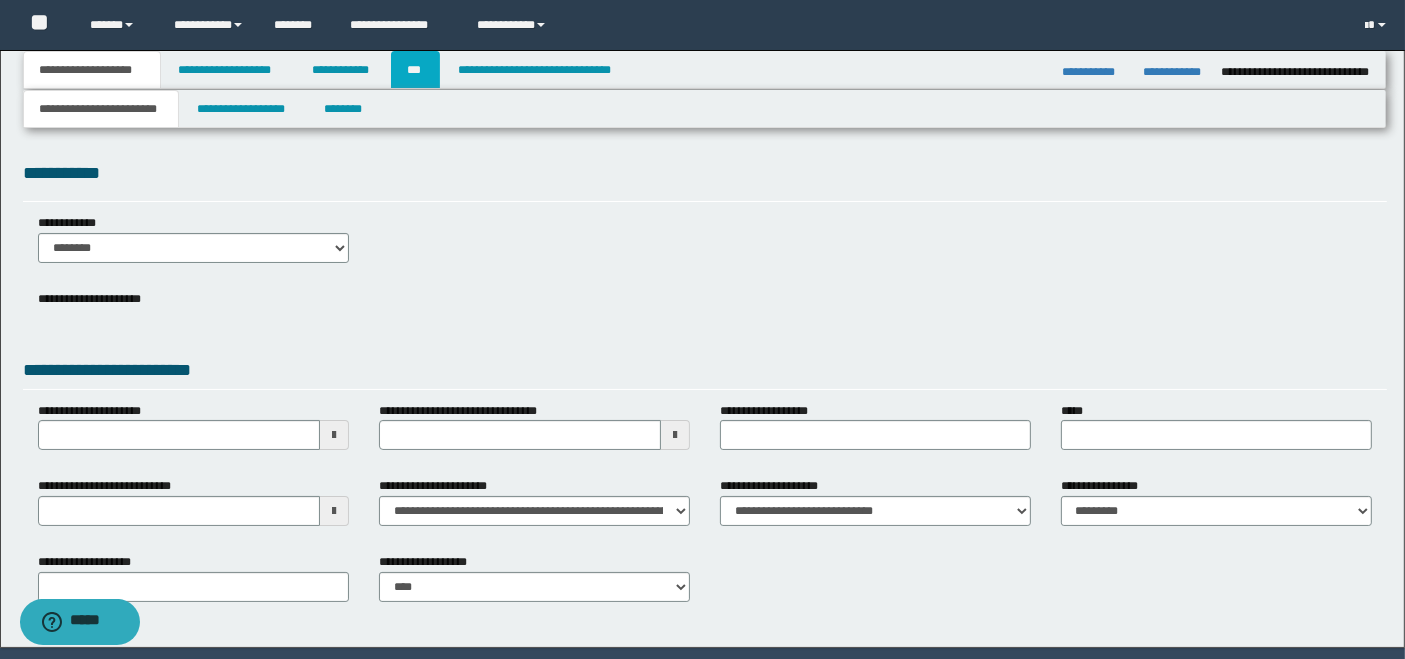 click on "***" at bounding box center (415, 70) 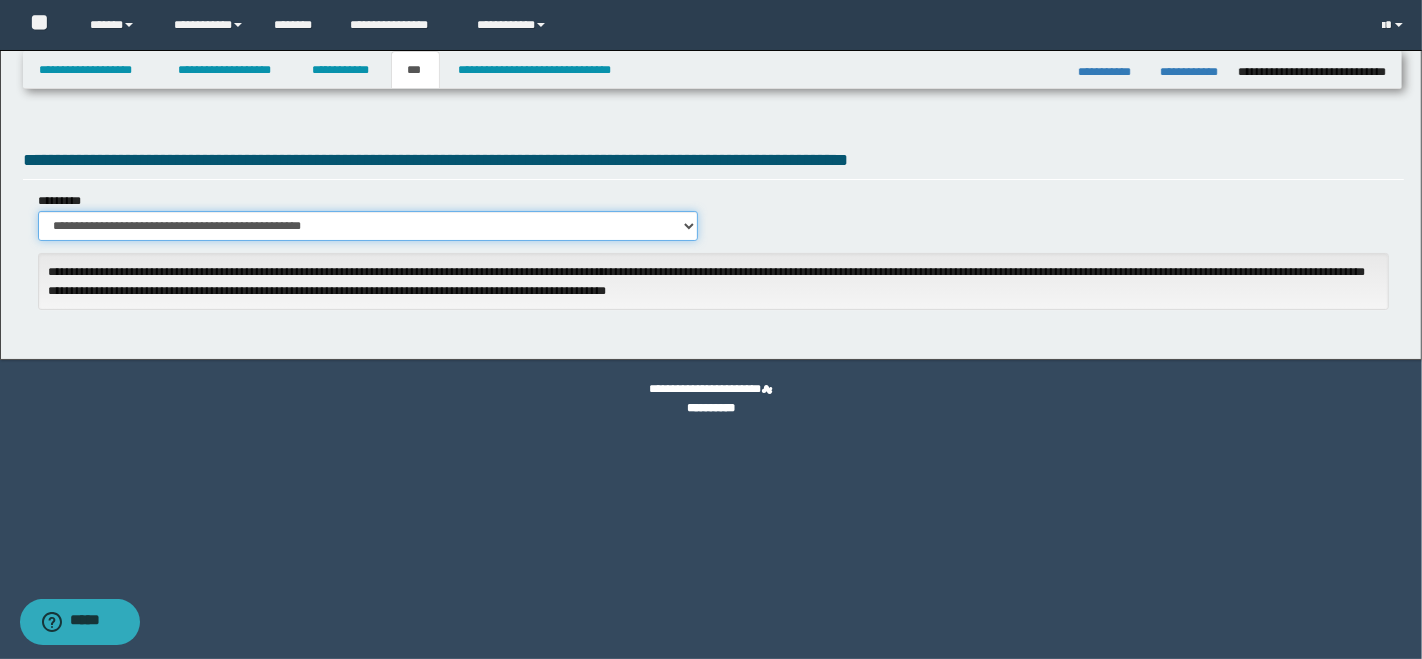 click on "**********" at bounding box center [368, 226] 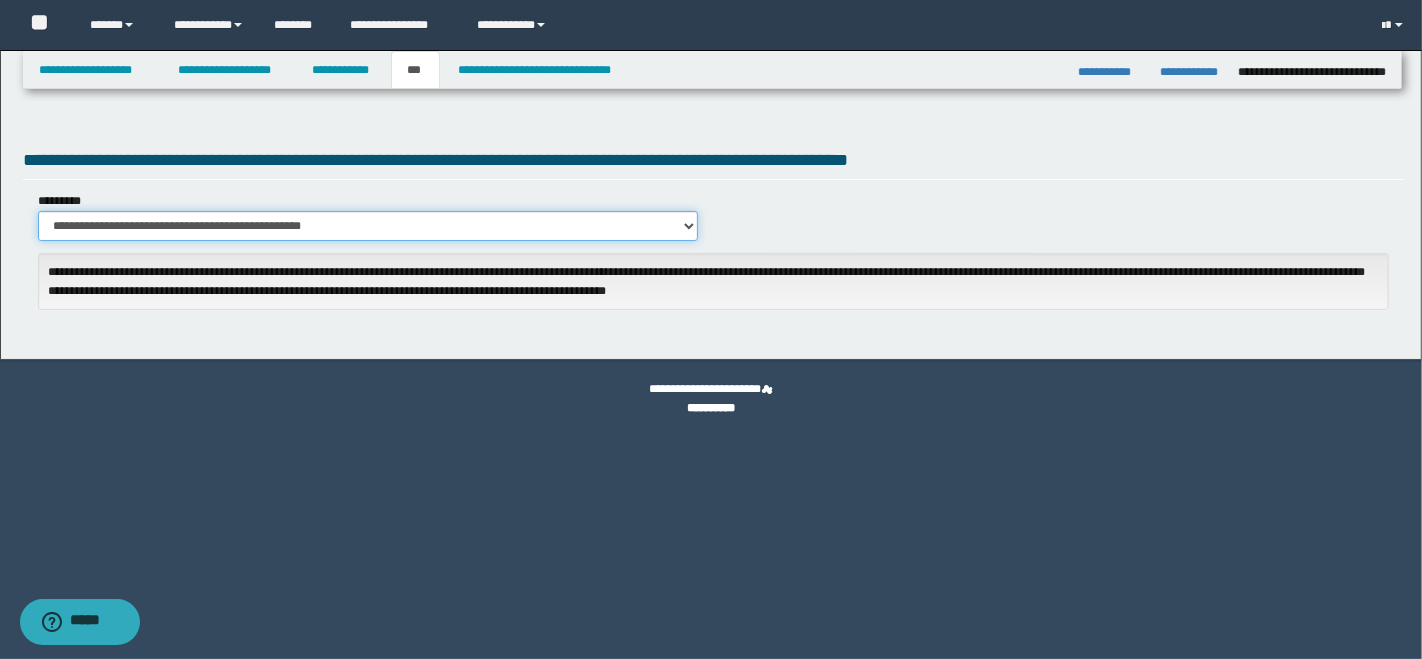 click on "**********" at bounding box center [368, 226] 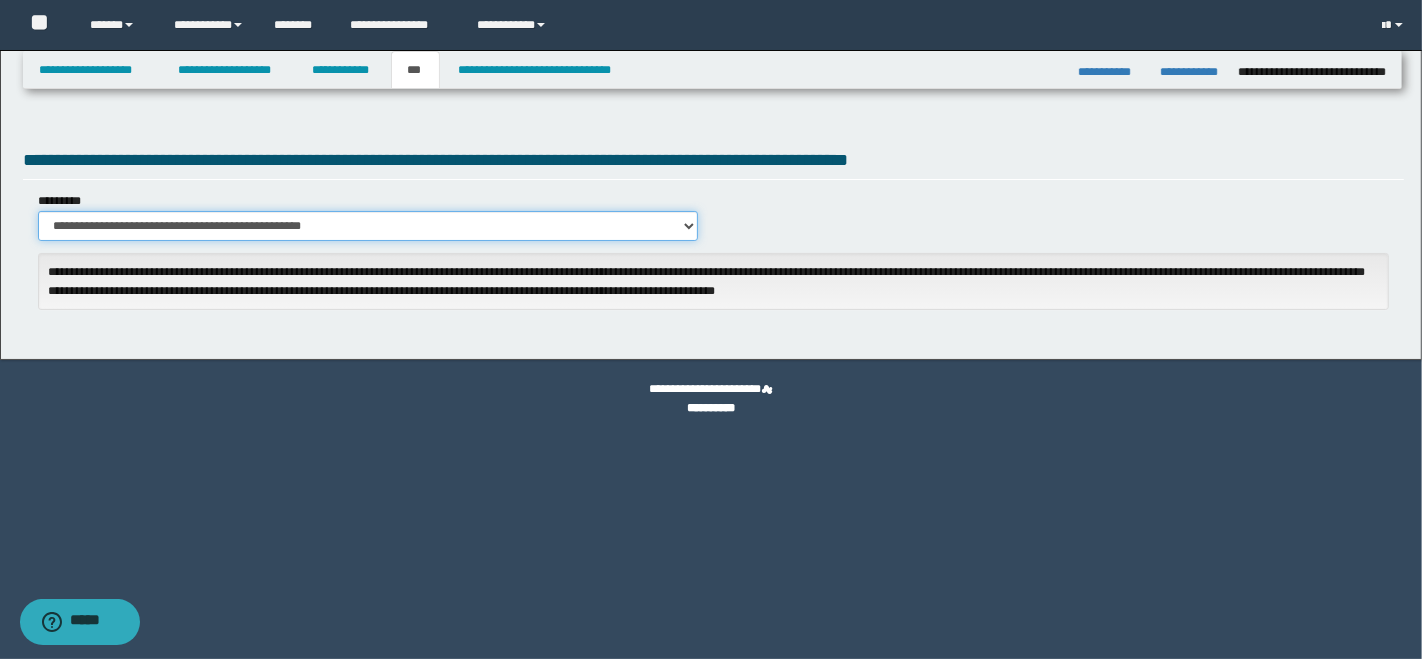 click on "**********" at bounding box center (368, 226) 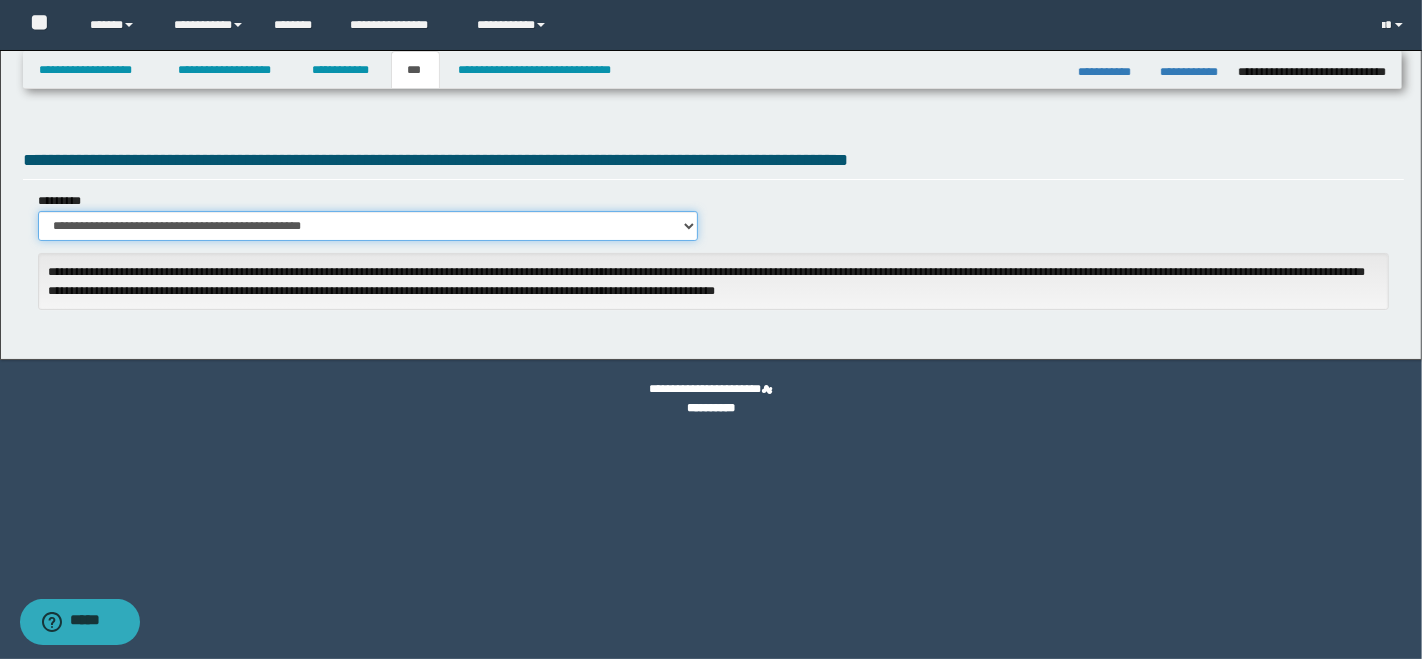 select on "**" 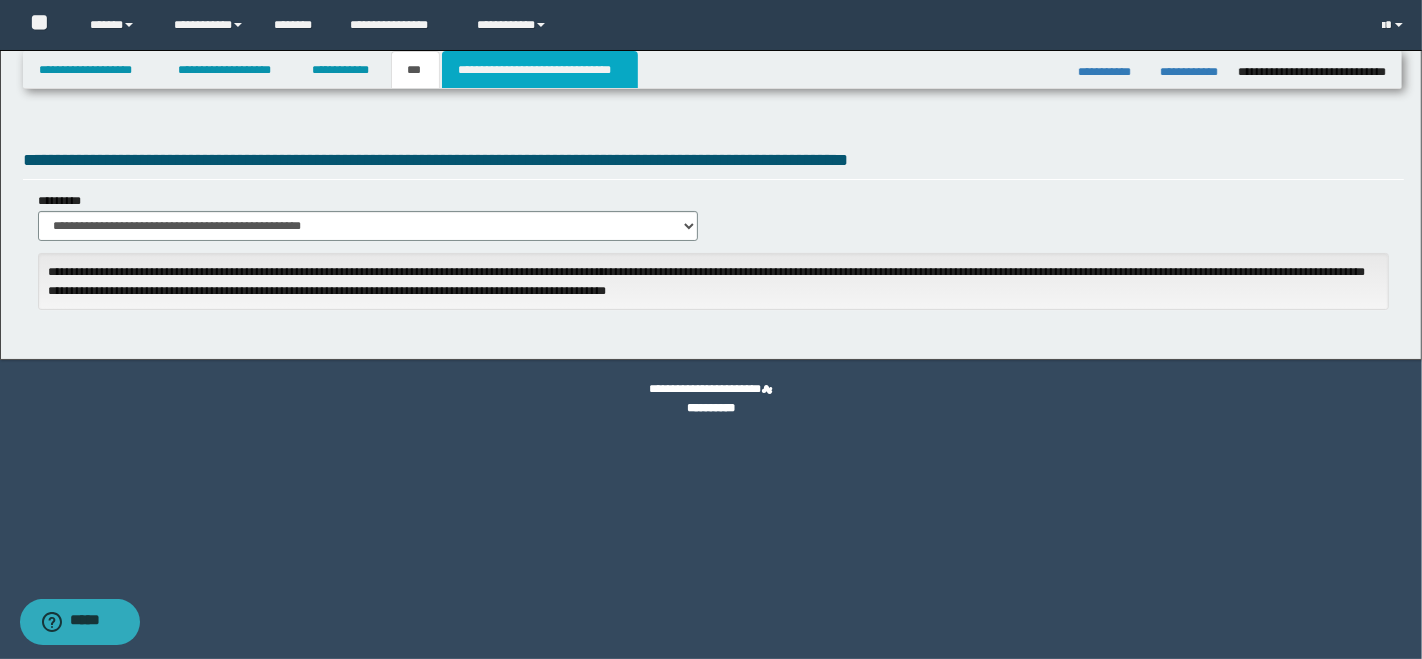 click on "**********" at bounding box center (540, 70) 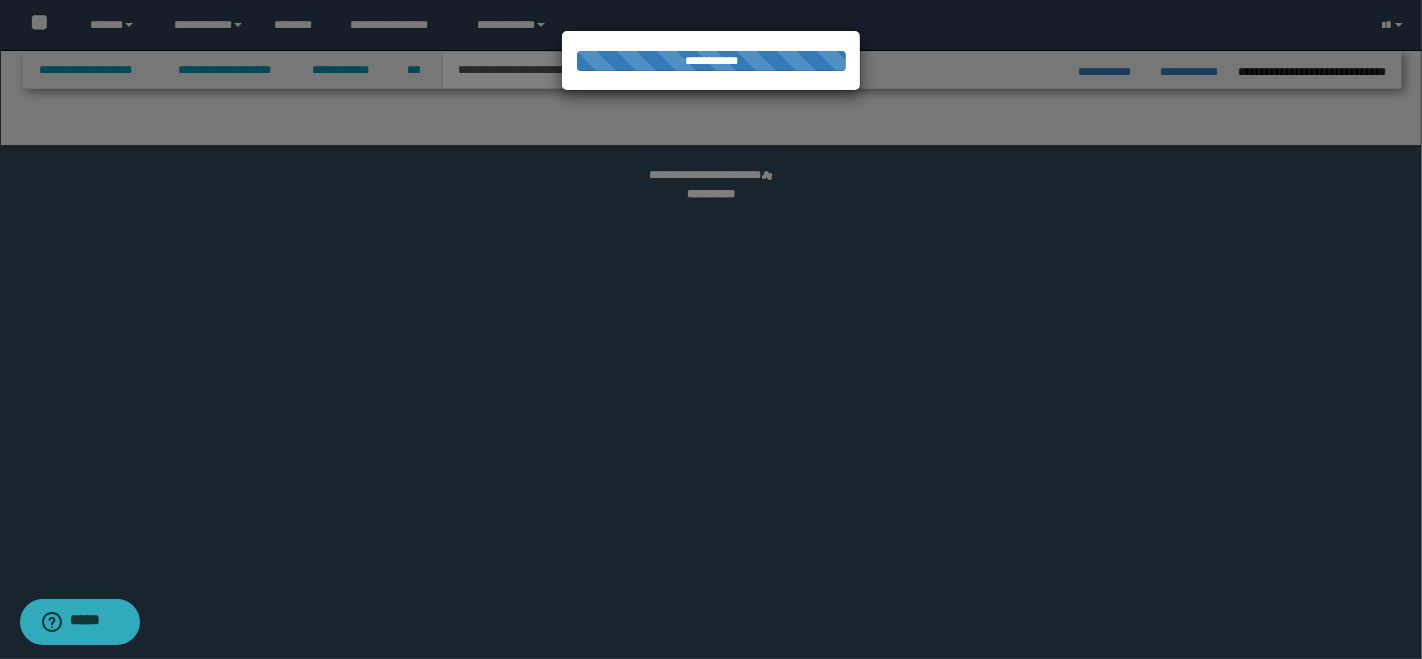 select on "*" 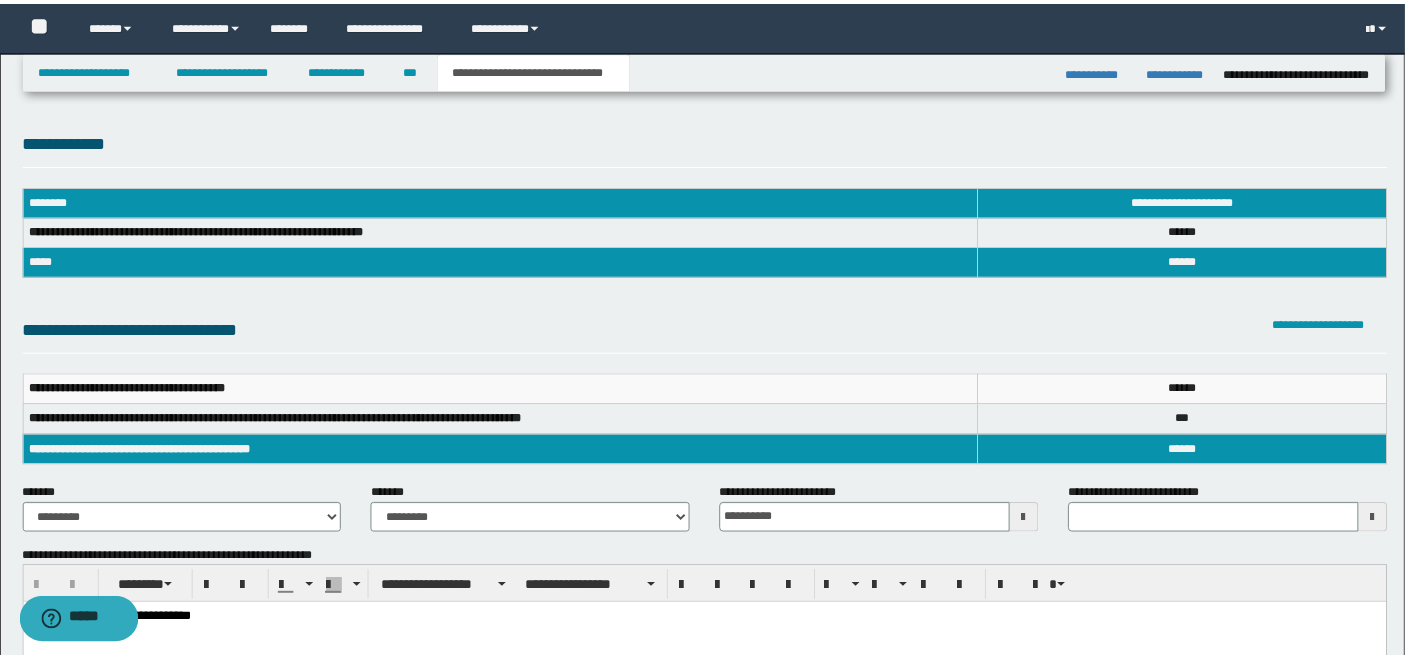 scroll, scrollTop: 0, scrollLeft: 0, axis: both 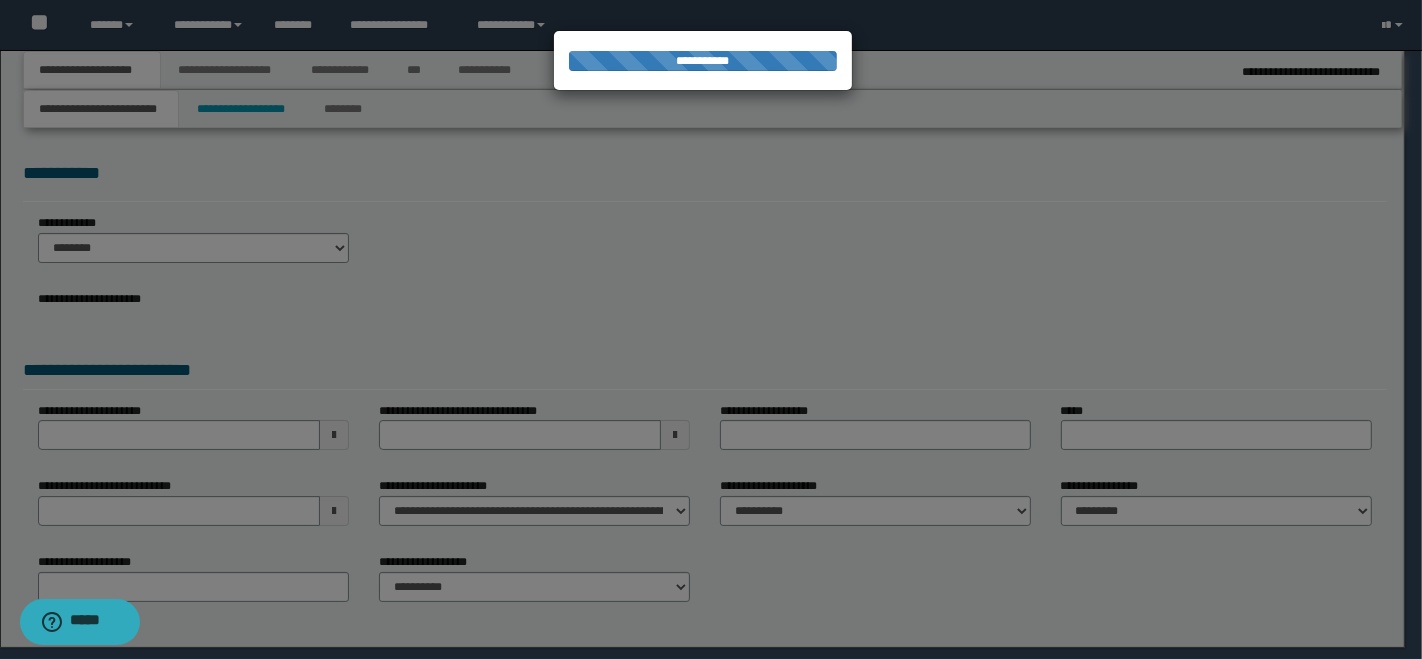 select on "*" 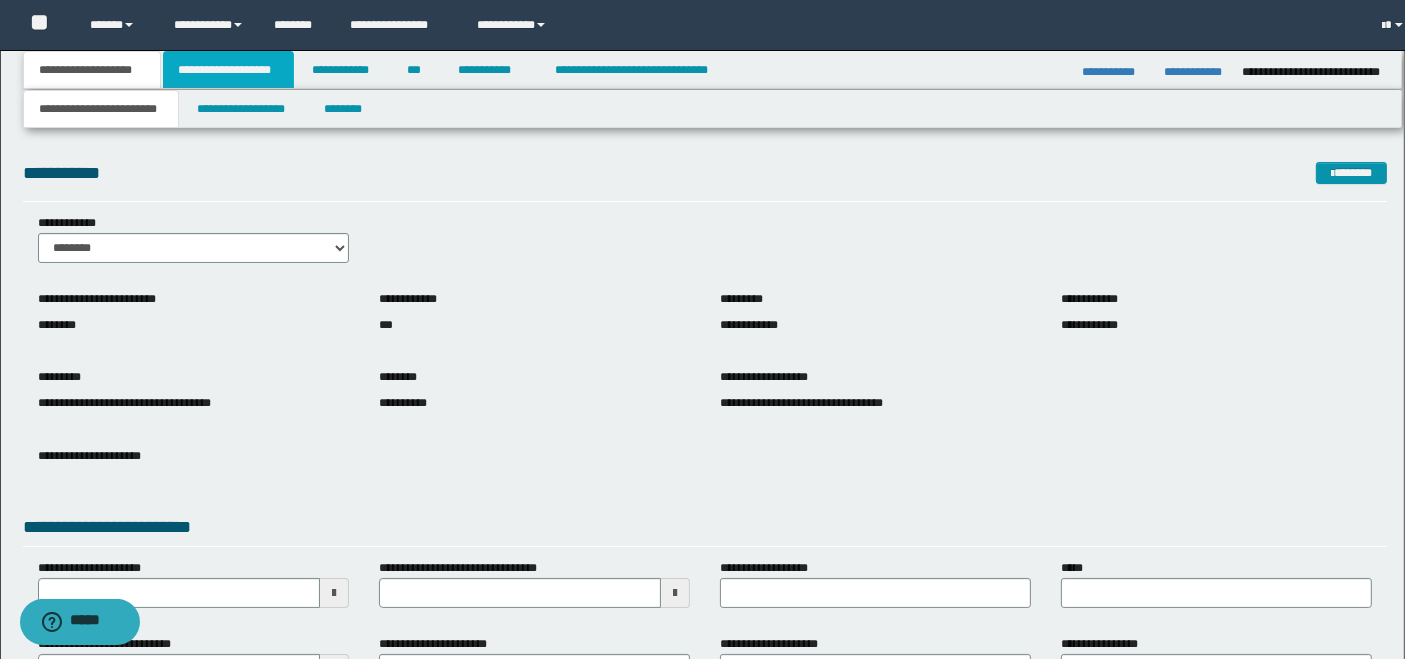 click on "**********" at bounding box center (228, 70) 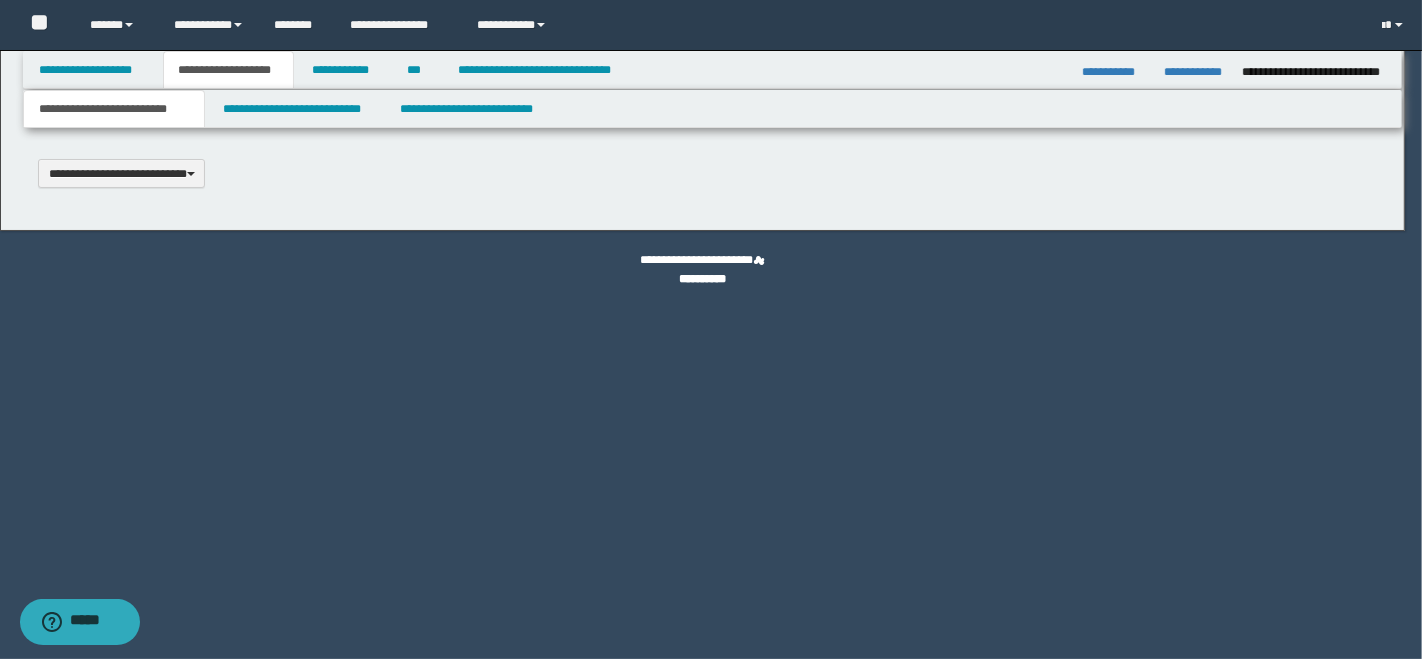 type 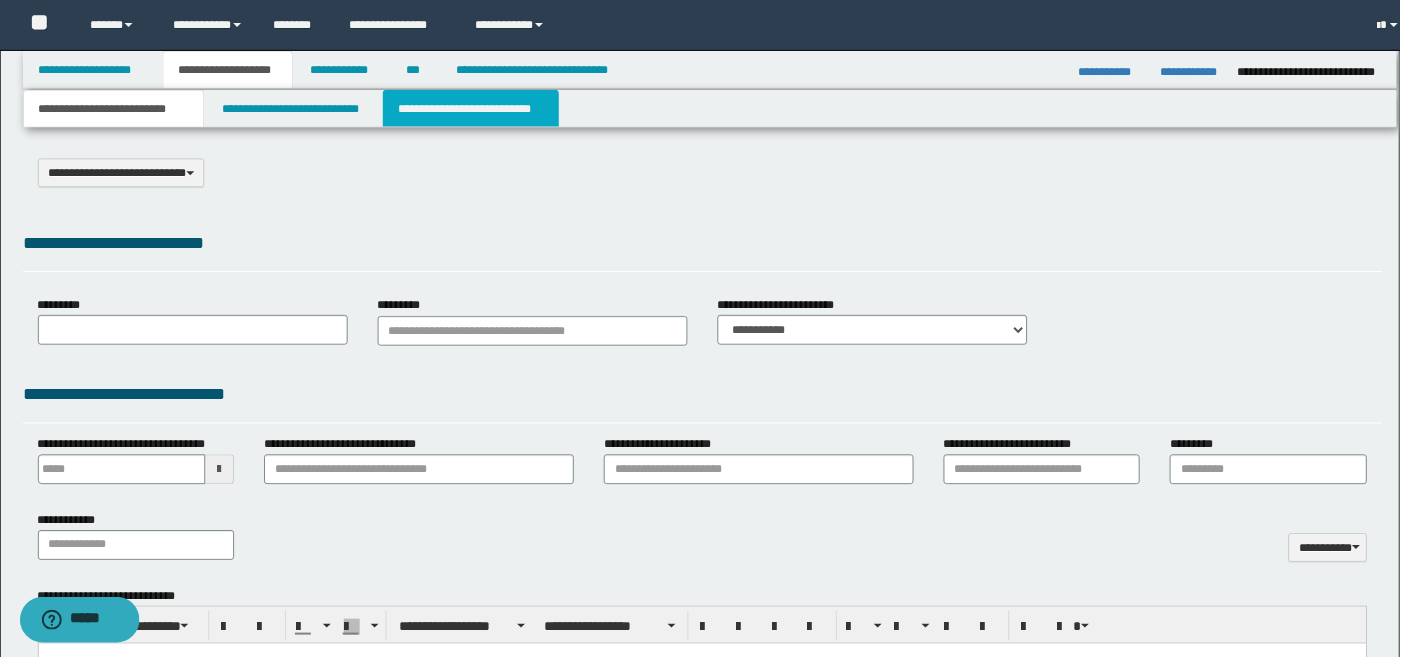 click on "**********" at bounding box center [472, 109] 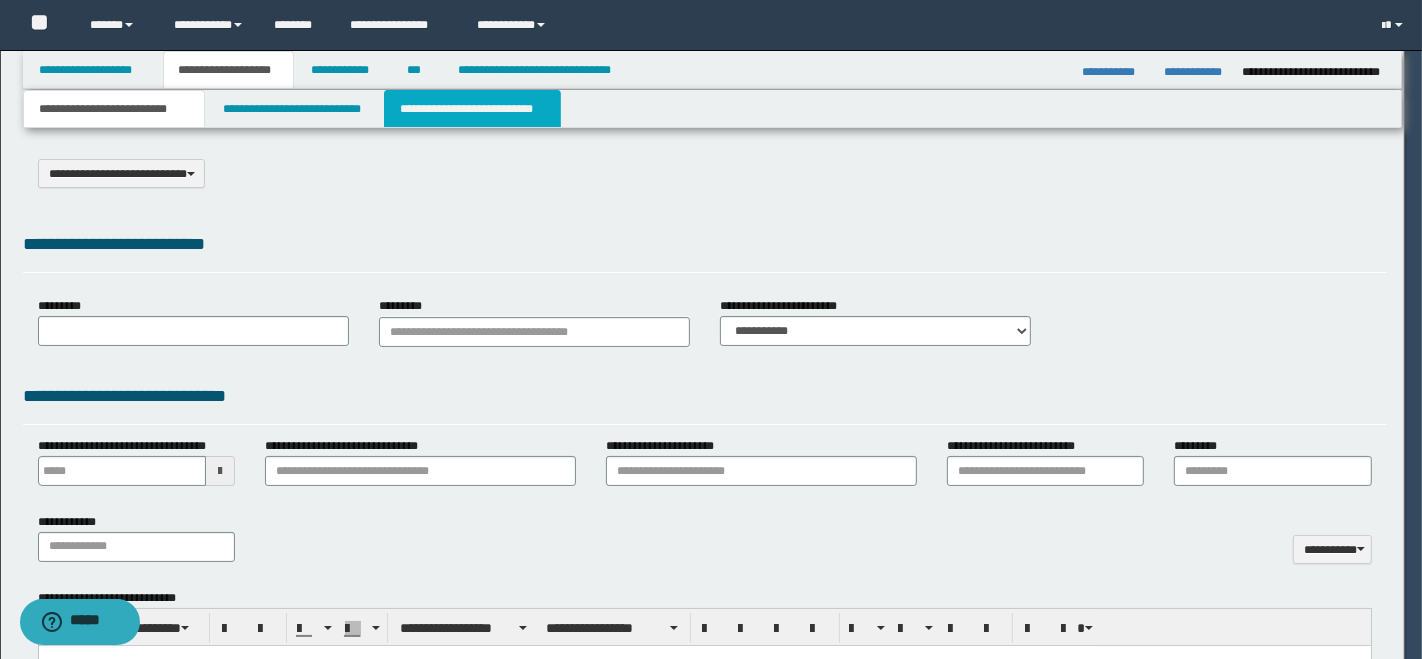 scroll, scrollTop: 0, scrollLeft: 0, axis: both 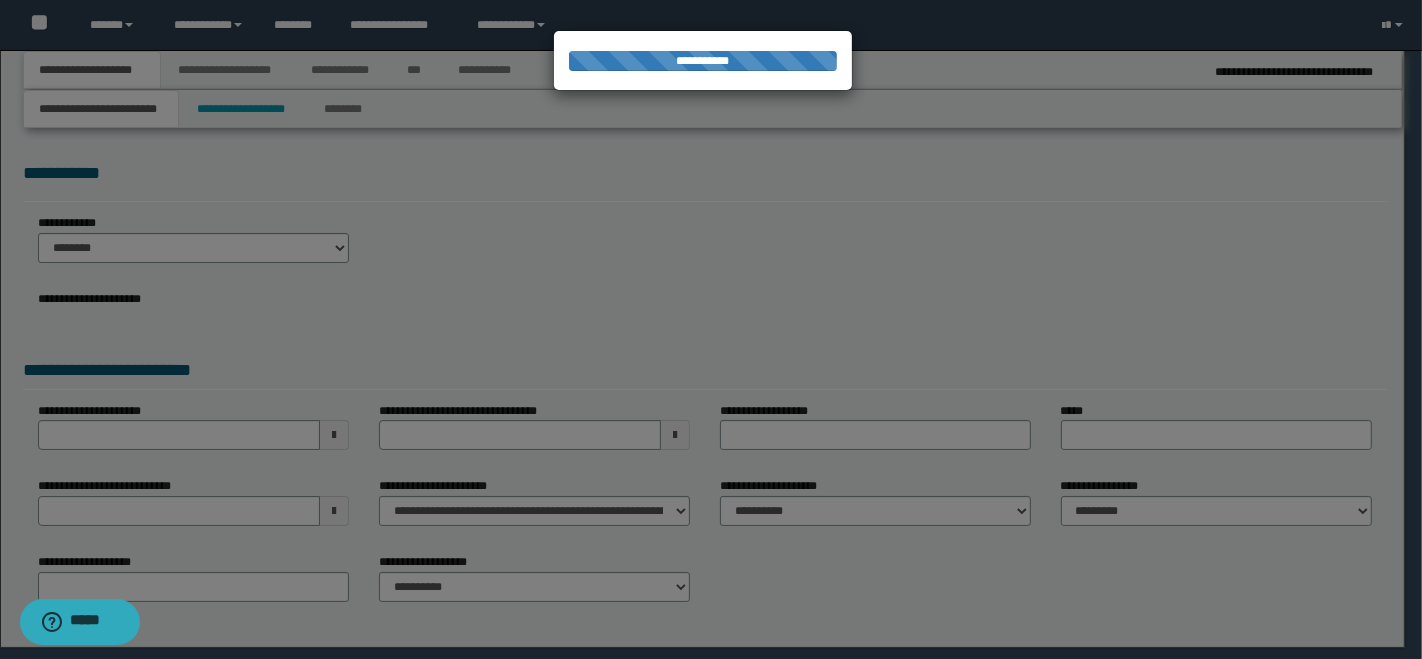 select on "*" 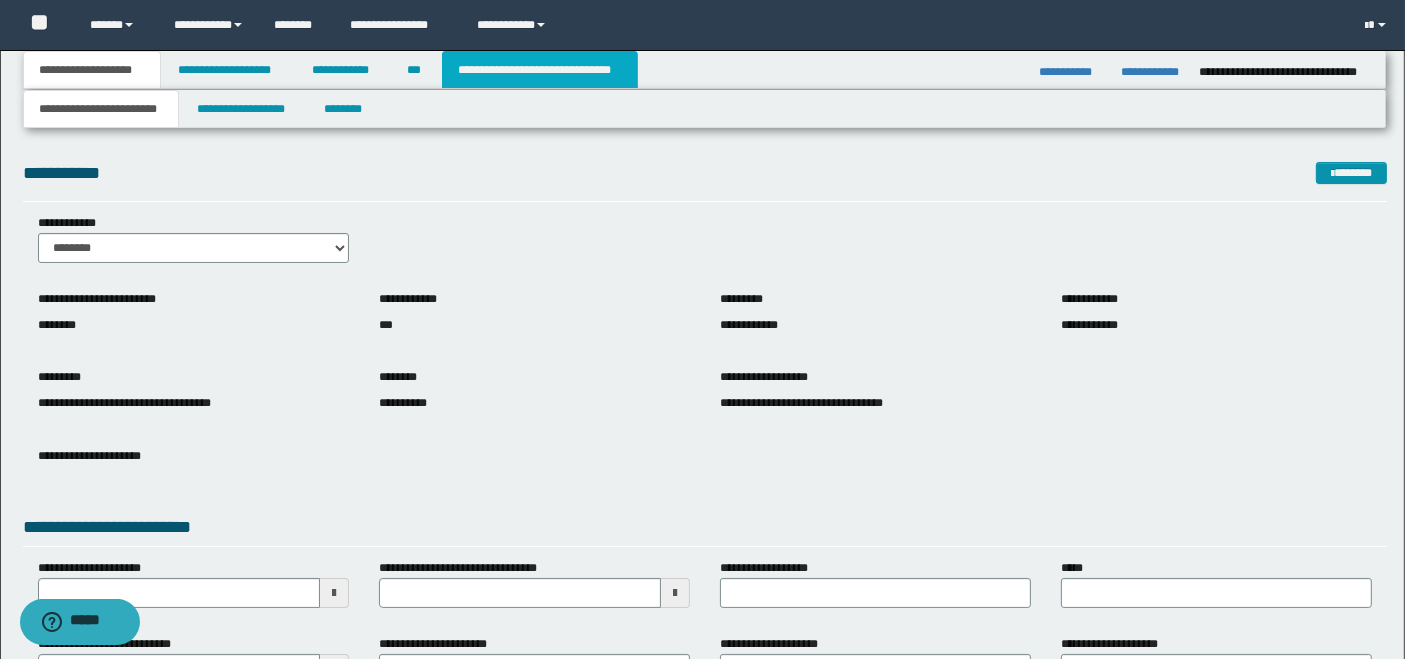 click on "**********" at bounding box center (540, 70) 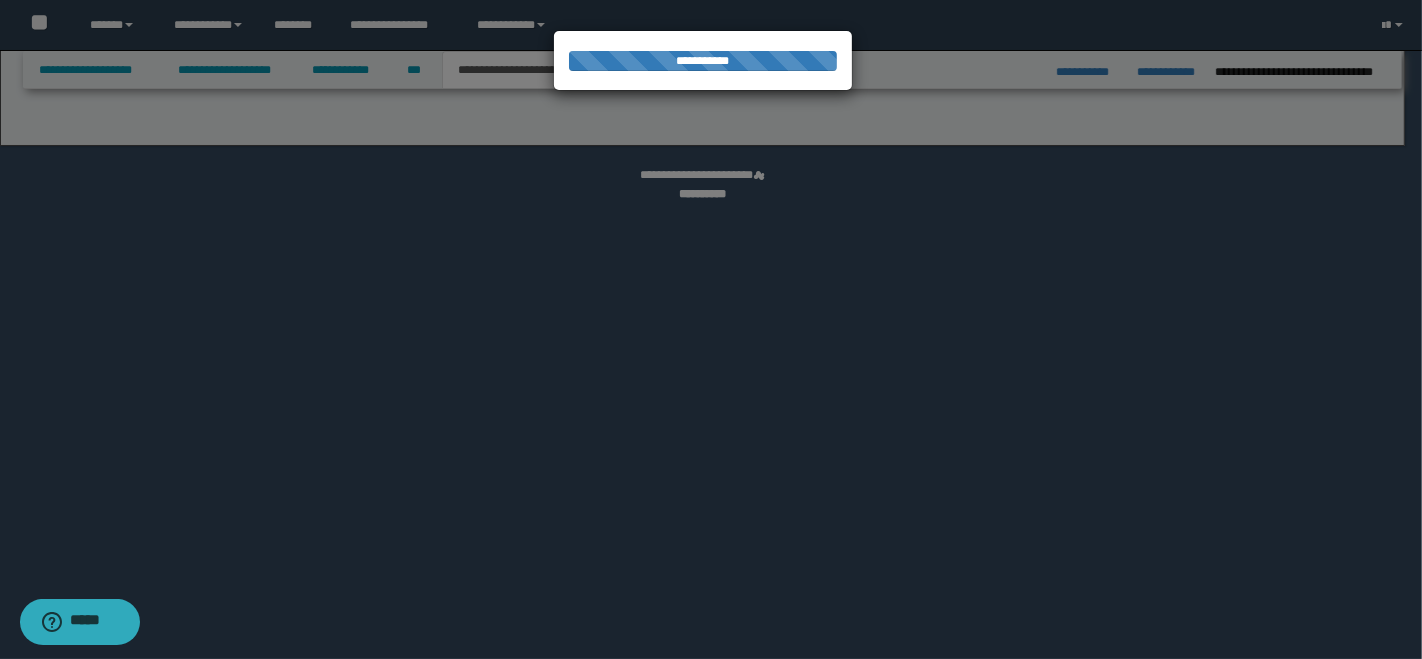 select on "*" 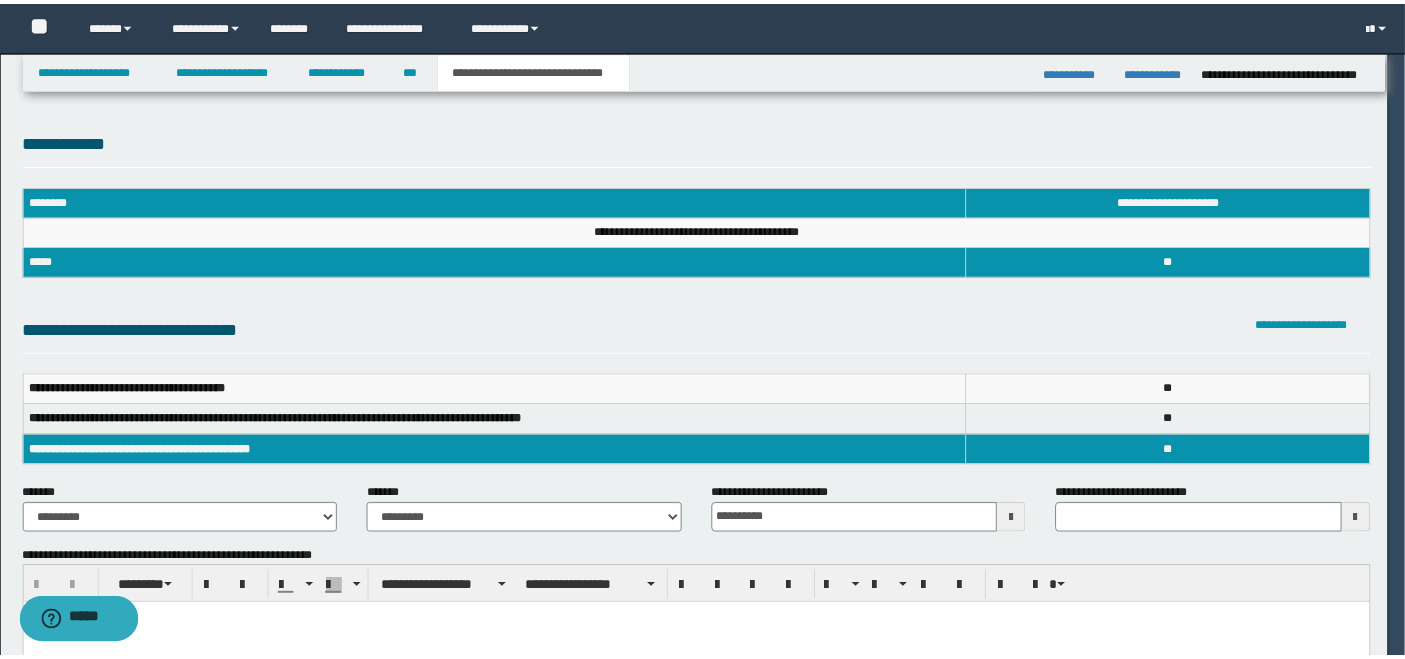 scroll, scrollTop: 0, scrollLeft: 0, axis: both 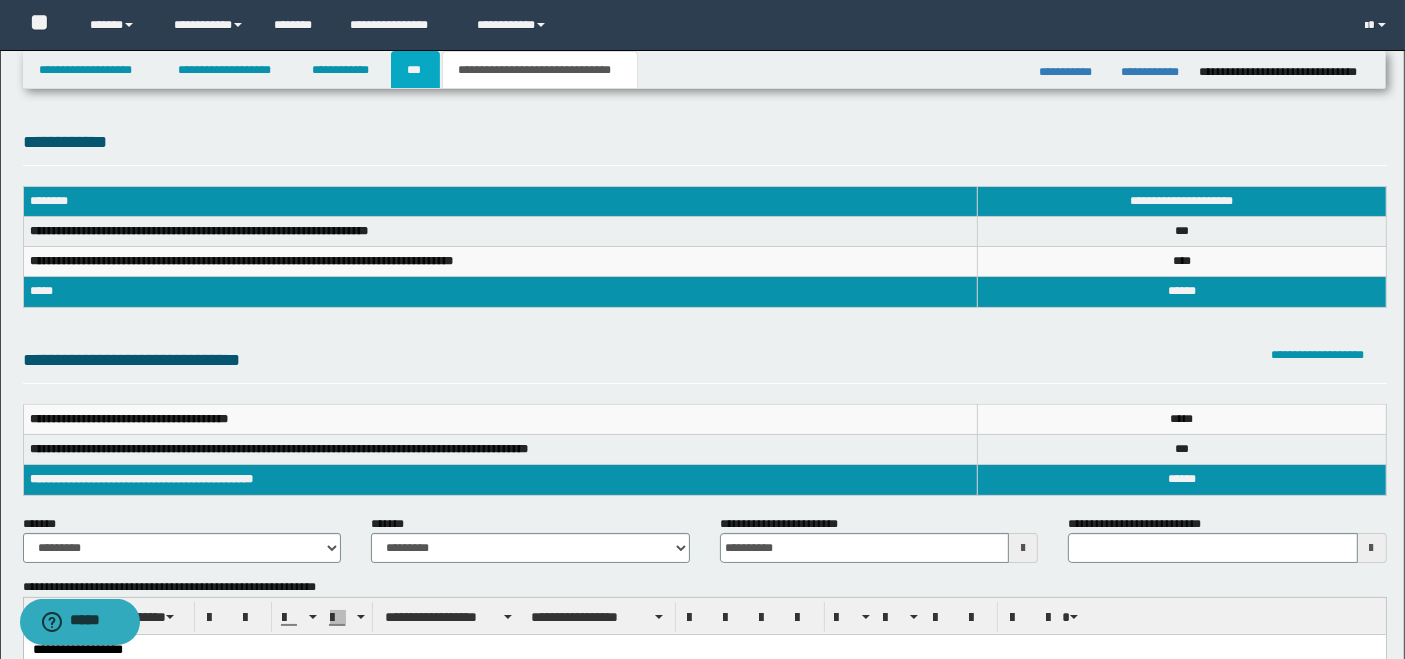click on "***" at bounding box center [415, 70] 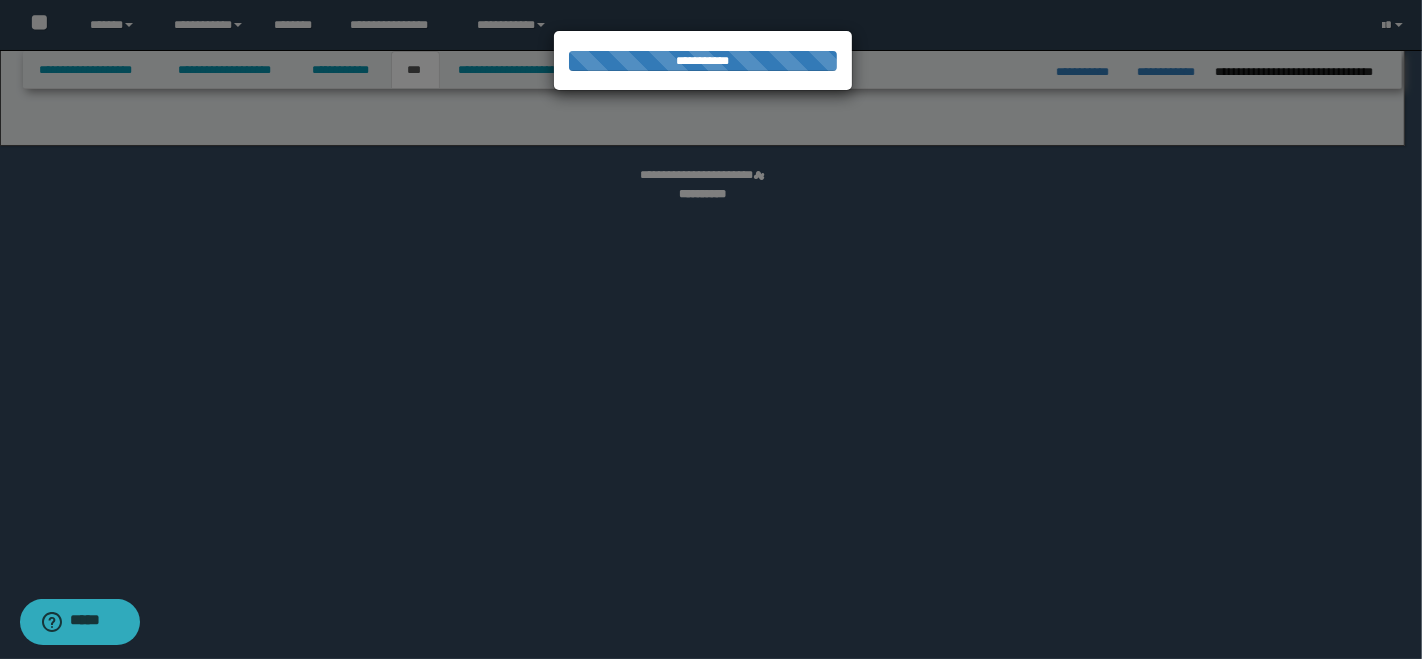 select on "**" 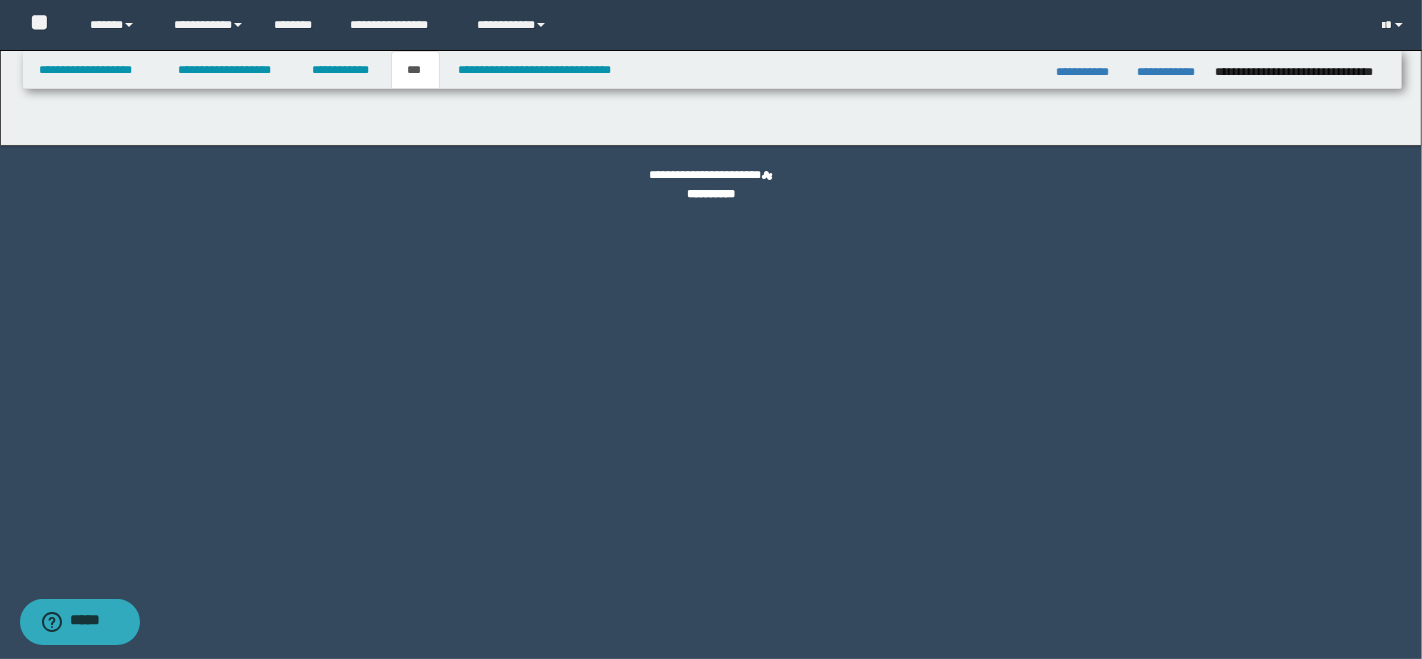 select on "***" 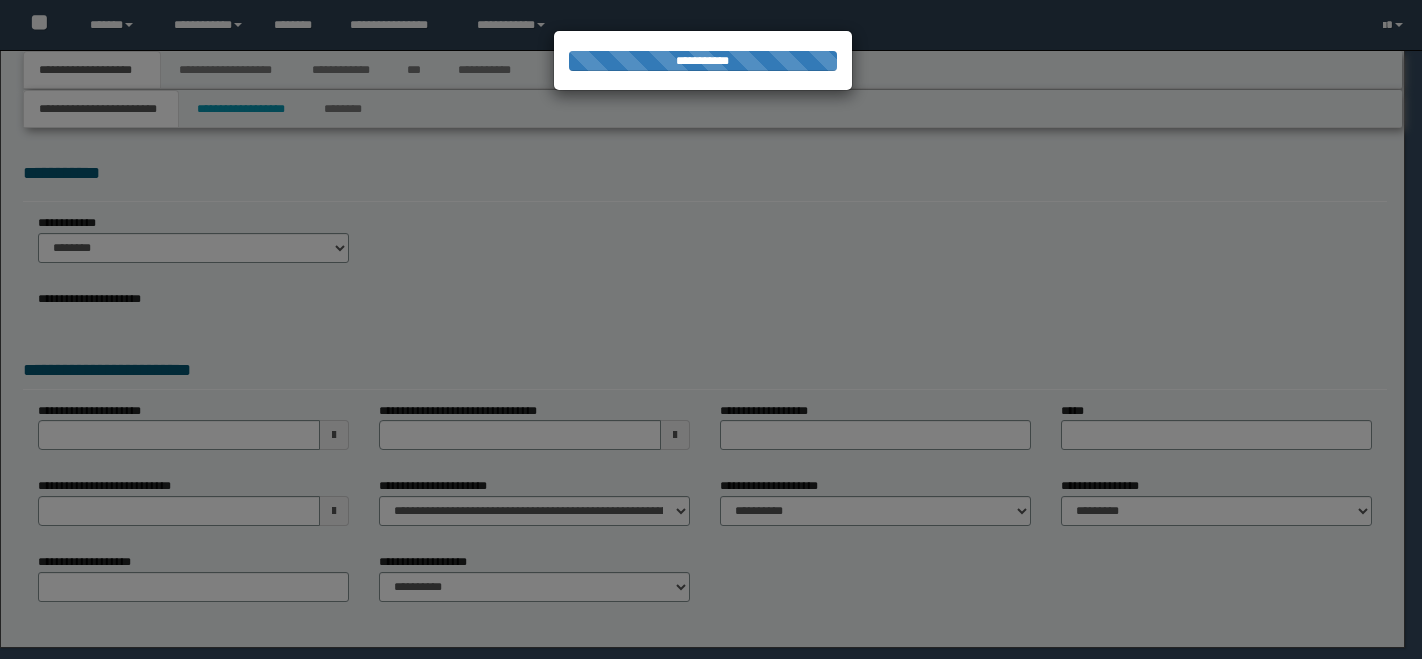 scroll, scrollTop: 0, scrollLeft: 0, axis: both 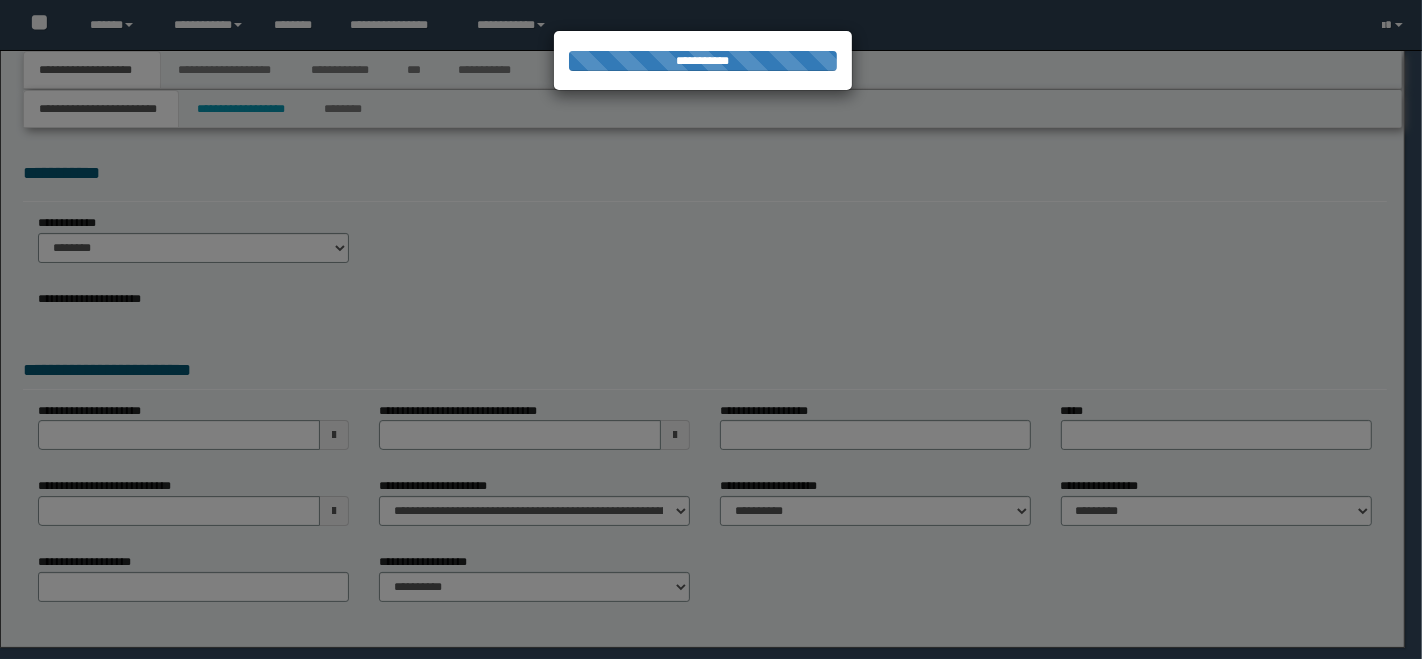 type on "***" 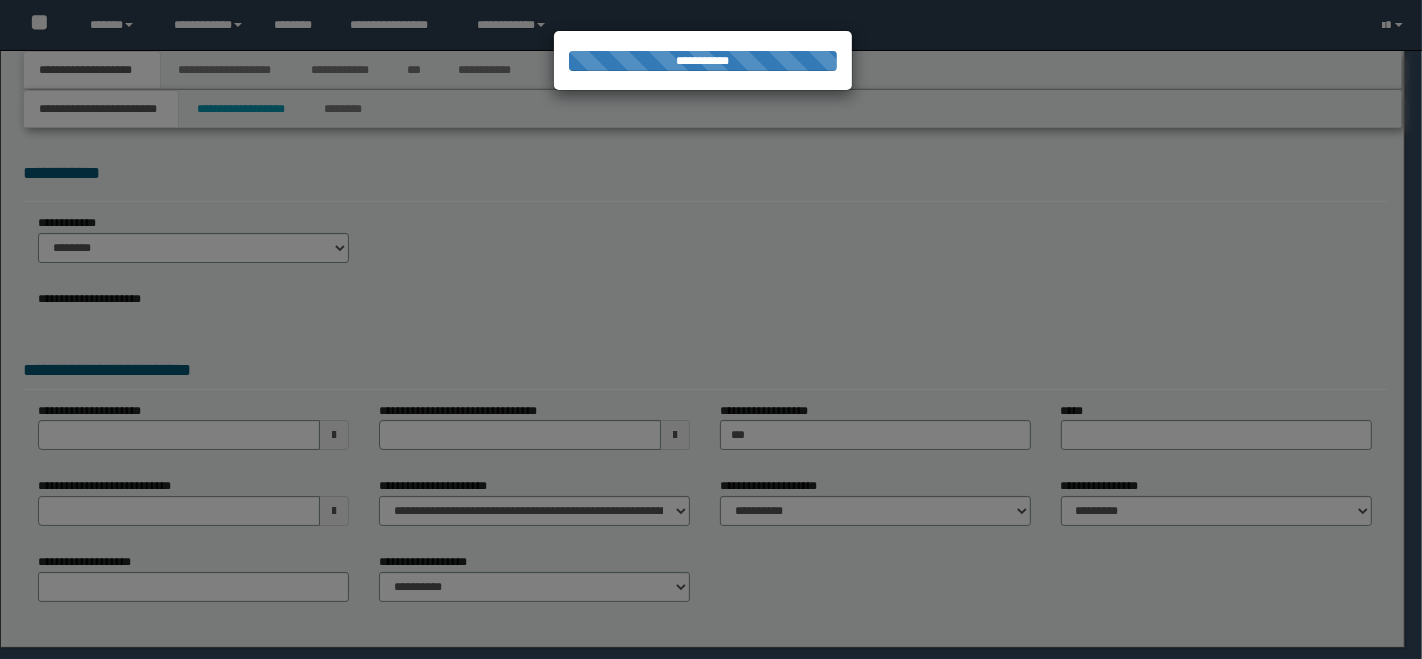 select on "*" 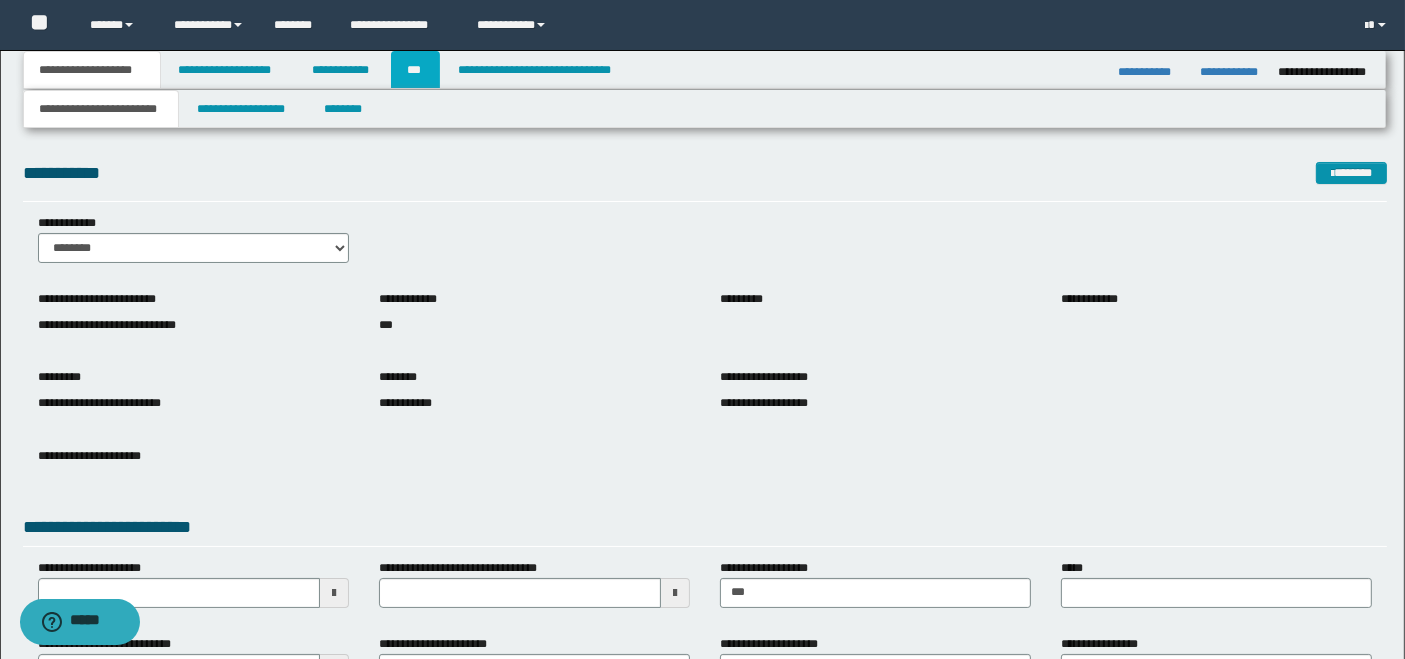 click on "***" at bounding box center [415, 70] 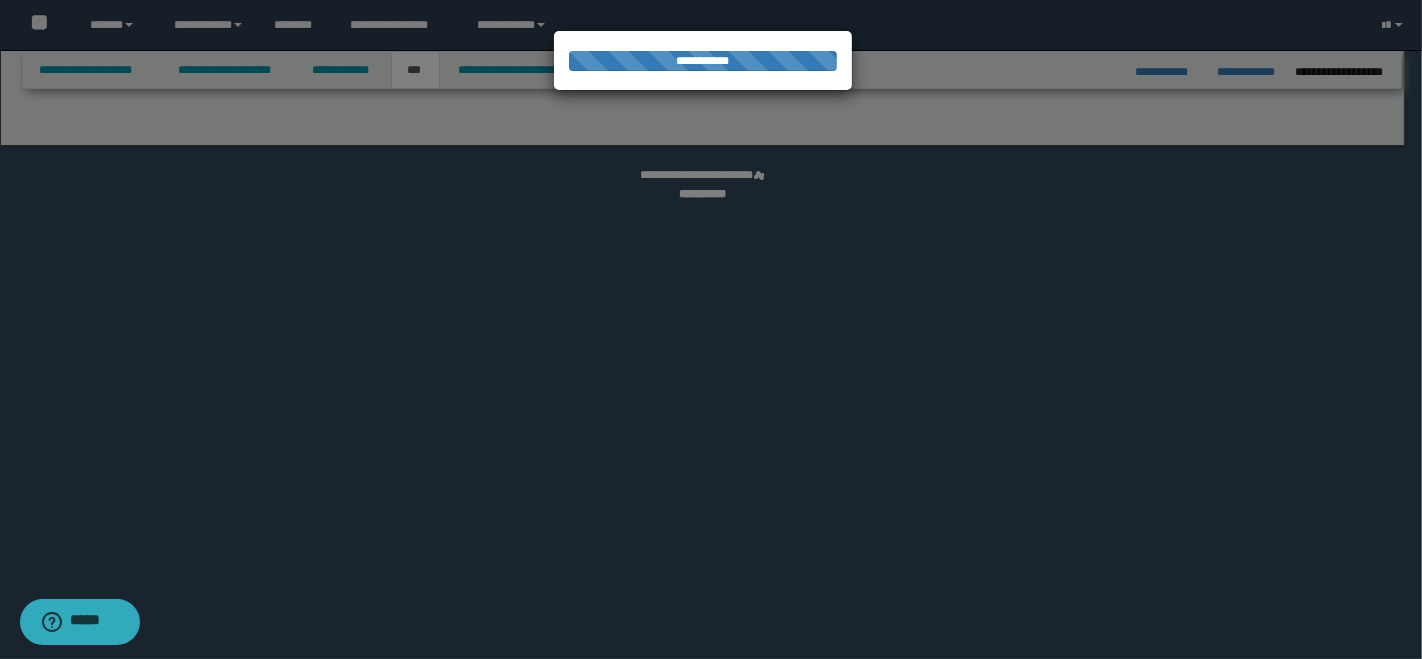 select on "**" 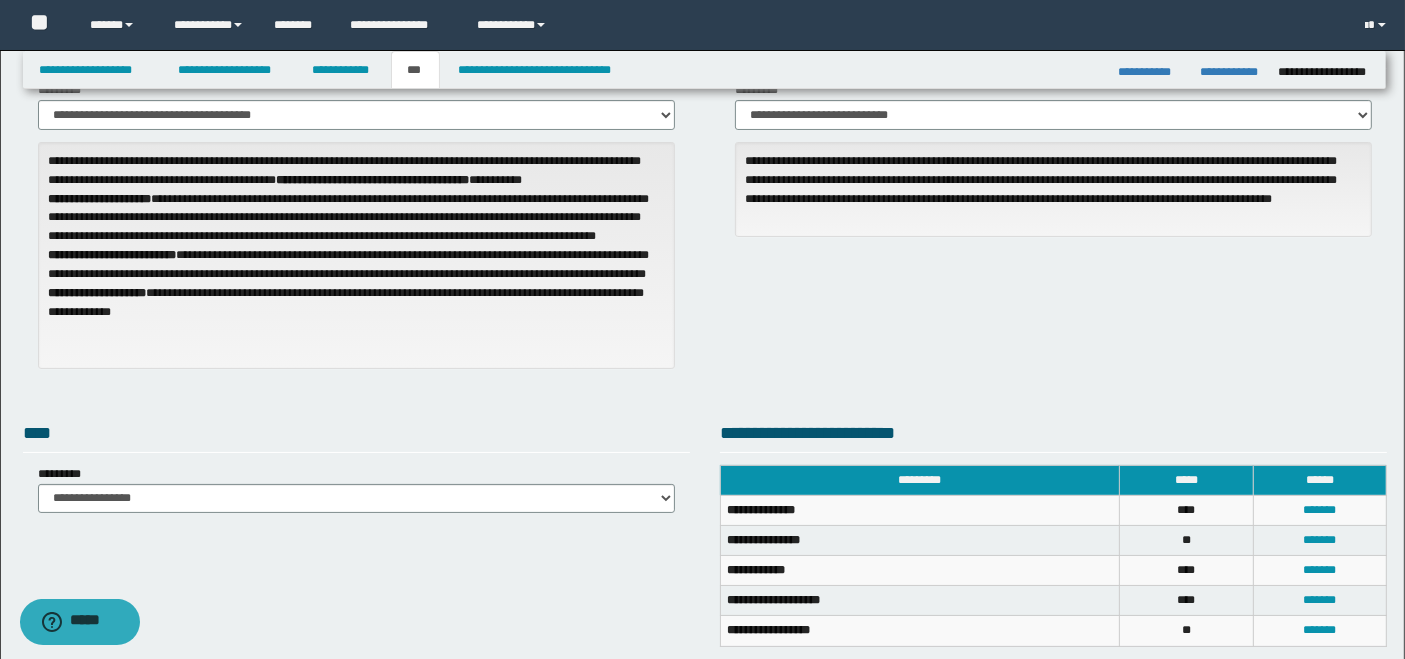 scroll, scrollTop: 222, scrollLeft: 0, axis: vertical 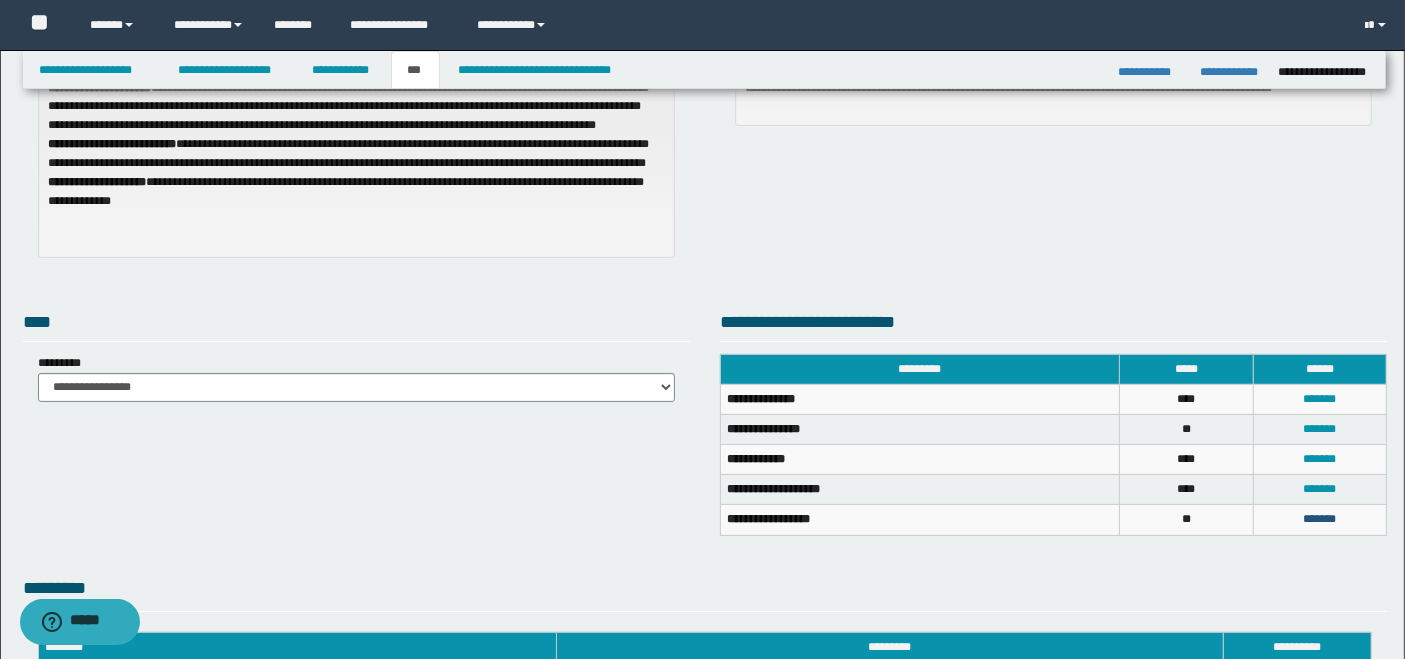 click on "*******" at bounding box center [1319, 519] 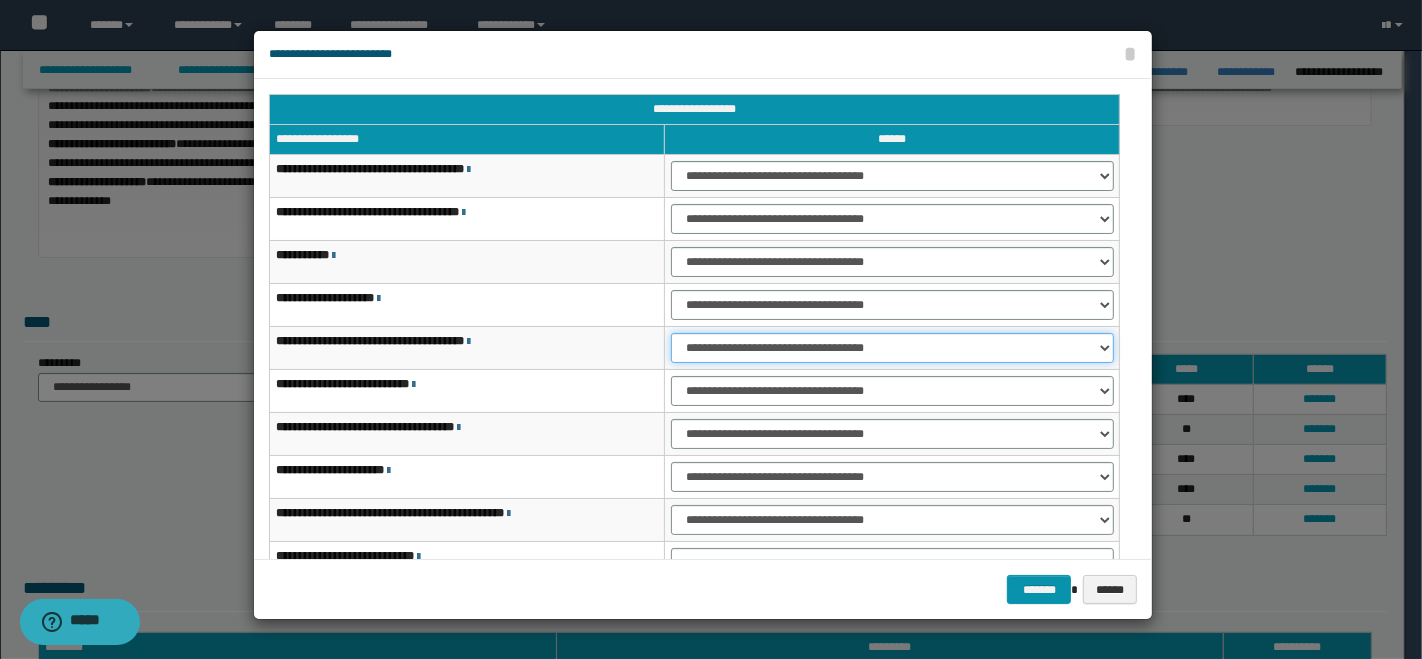 click on "**********" at bounding box center (892, 348) 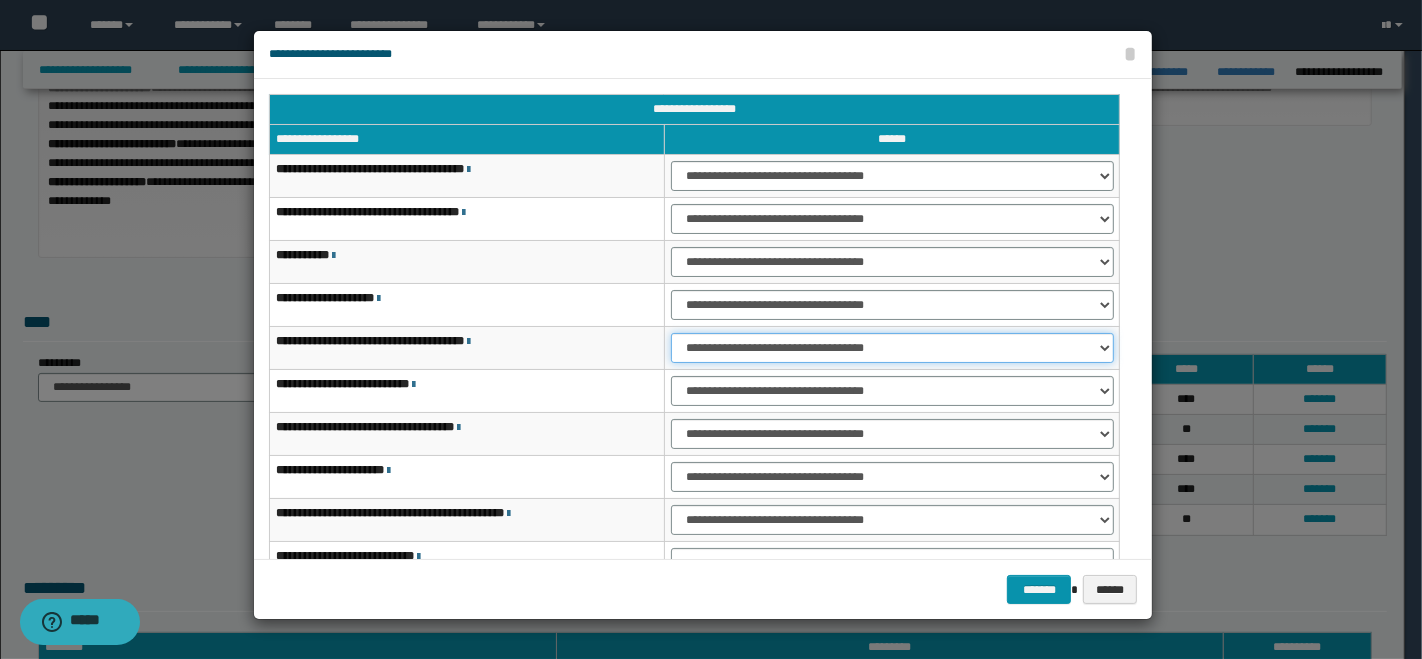 click on "**********" at bounding box center (892, 348) 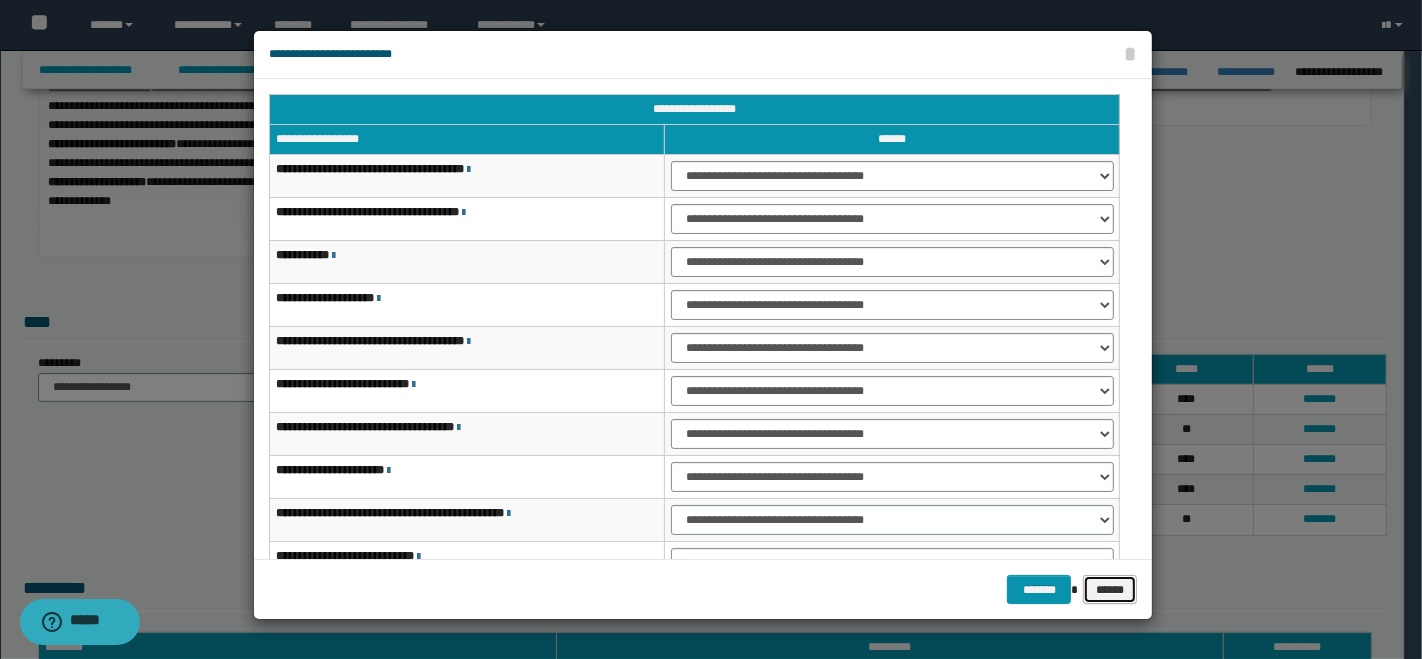 click on "******" at bounding box center (1110, 589) 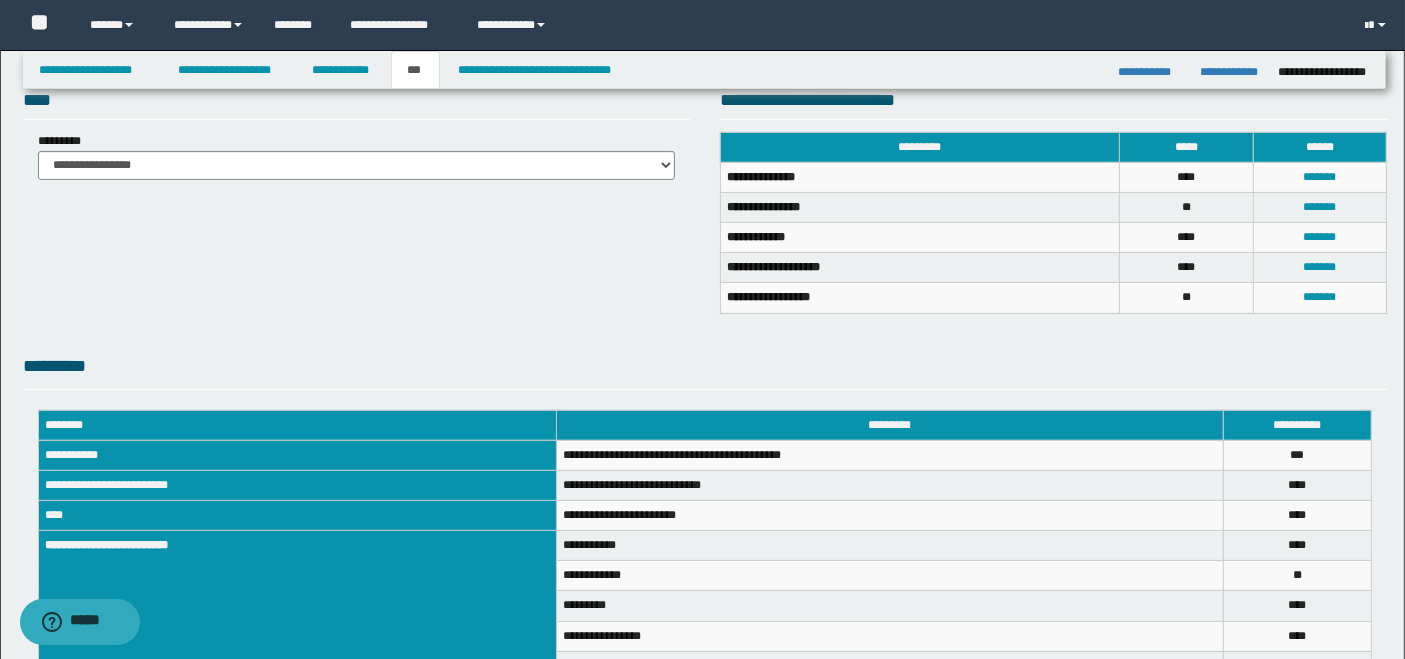 scroll, scrollTop: 622, scrollLeft: 0, axis: vertical 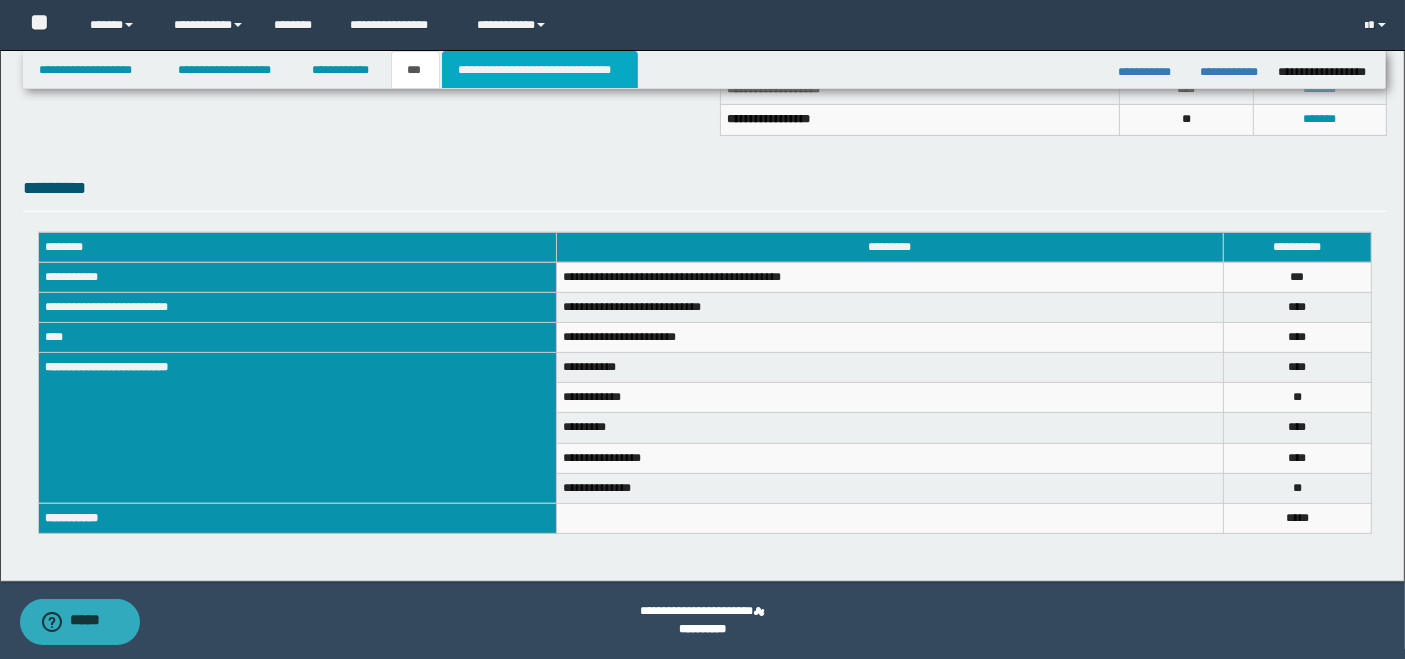 click on "**********" at bounding box center (540, 70) 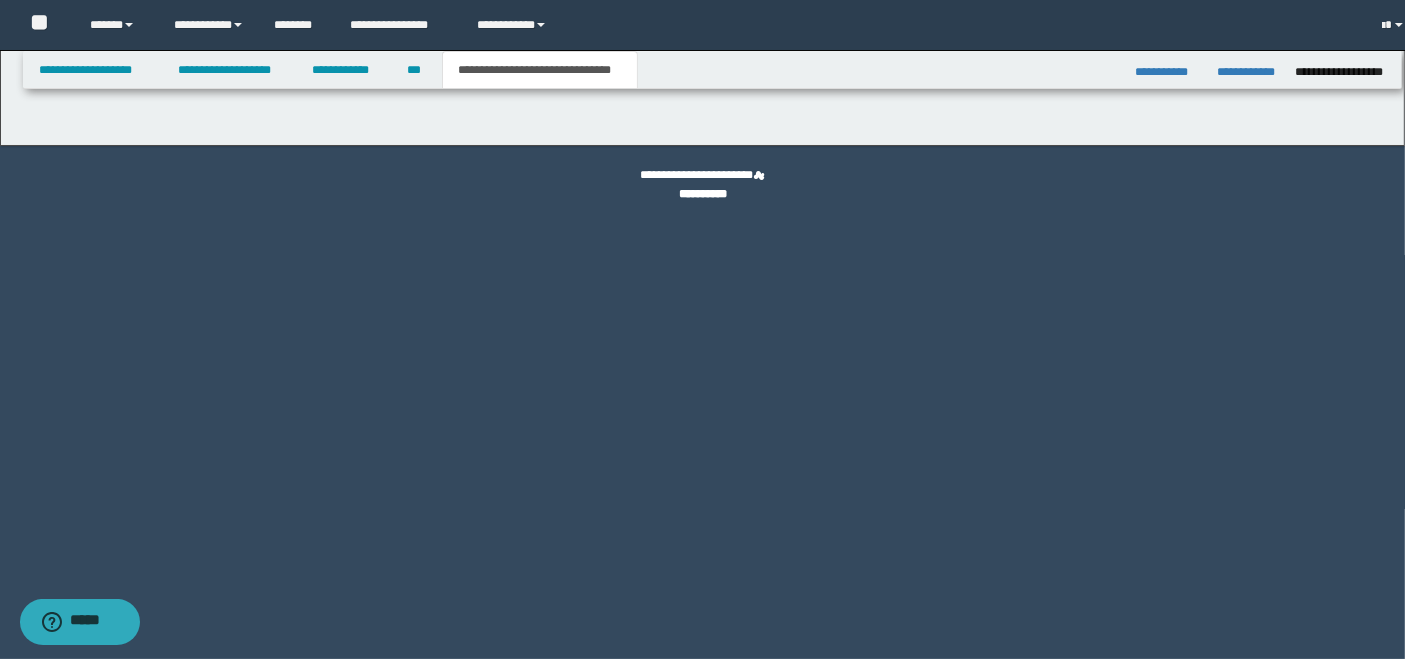scroll, scrollTop: 0, scrollLeft: 0, axis: both 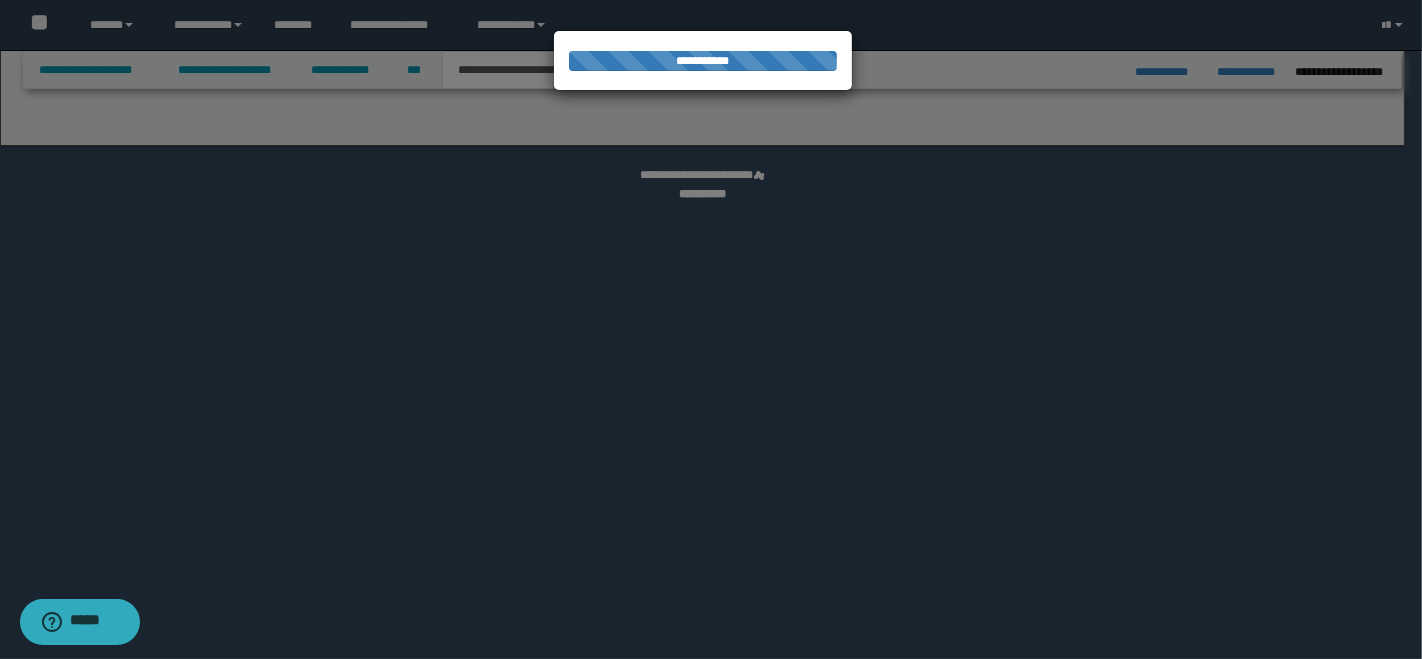 select on "*" 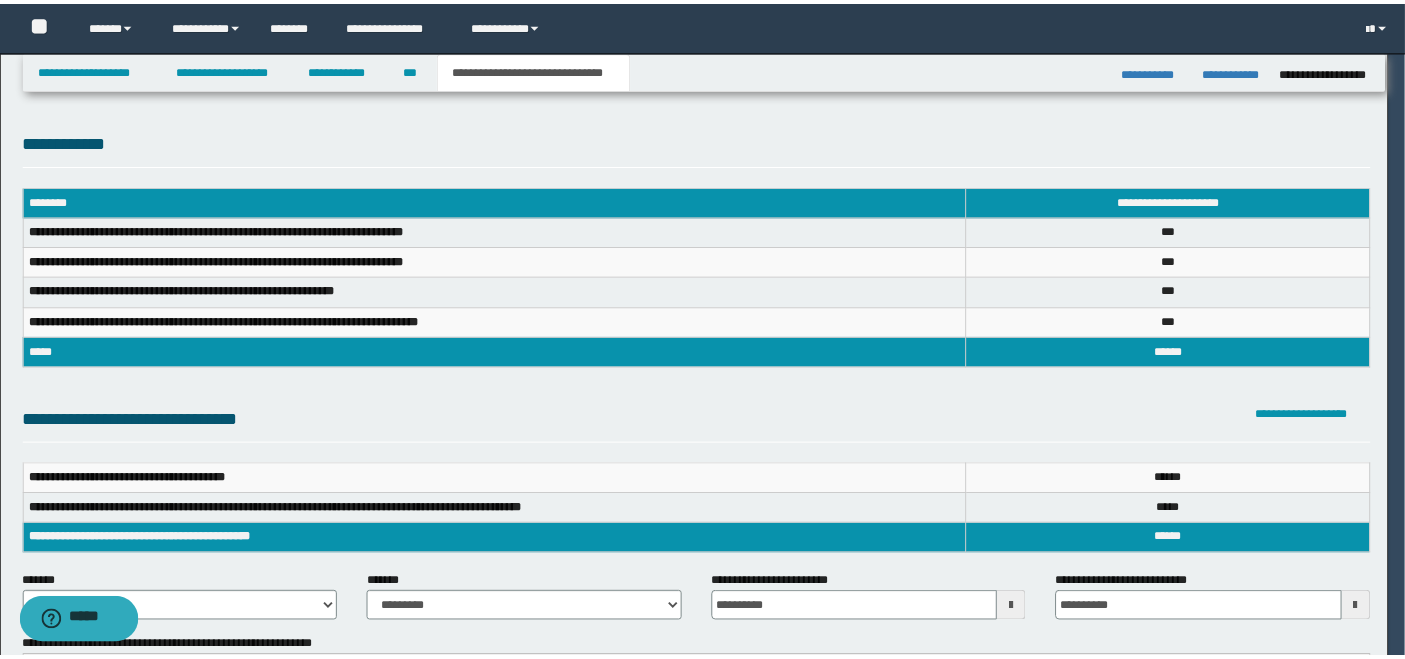 scroll, scrollTop: 0, scrollLeft: 0, axis: both 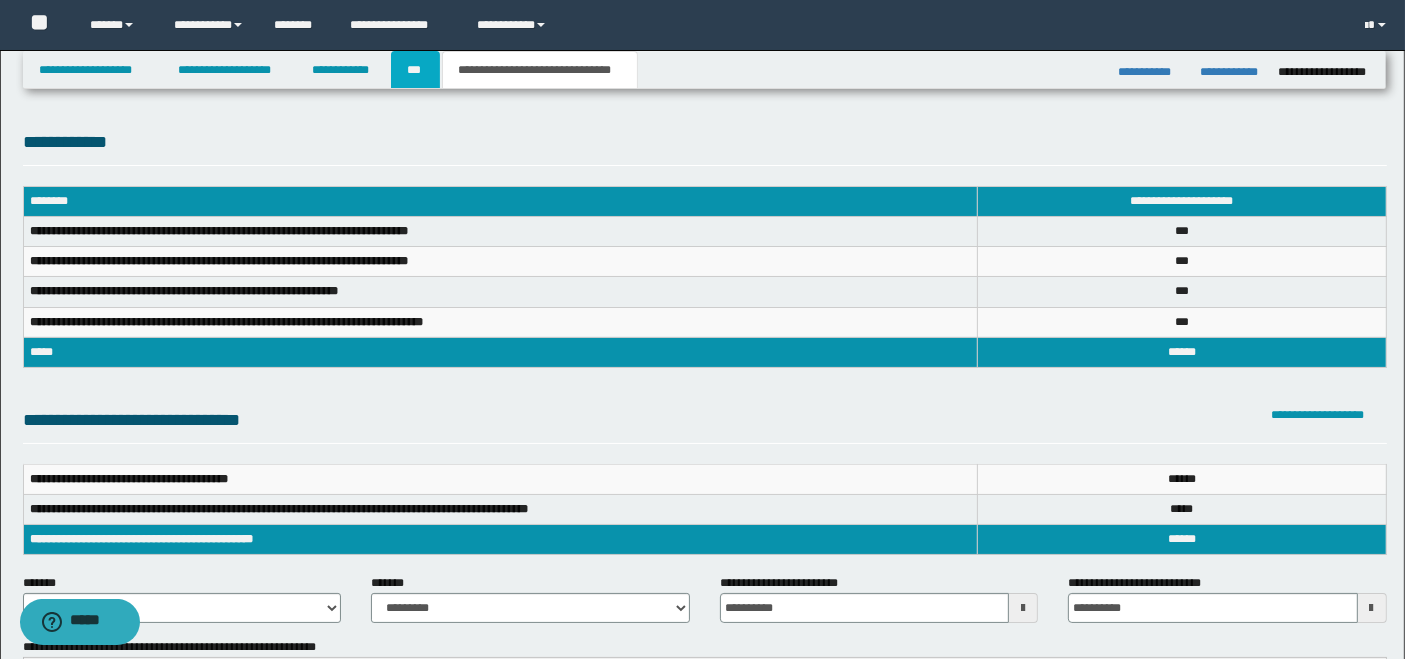 click on "***" at bounding box center (415, 70) 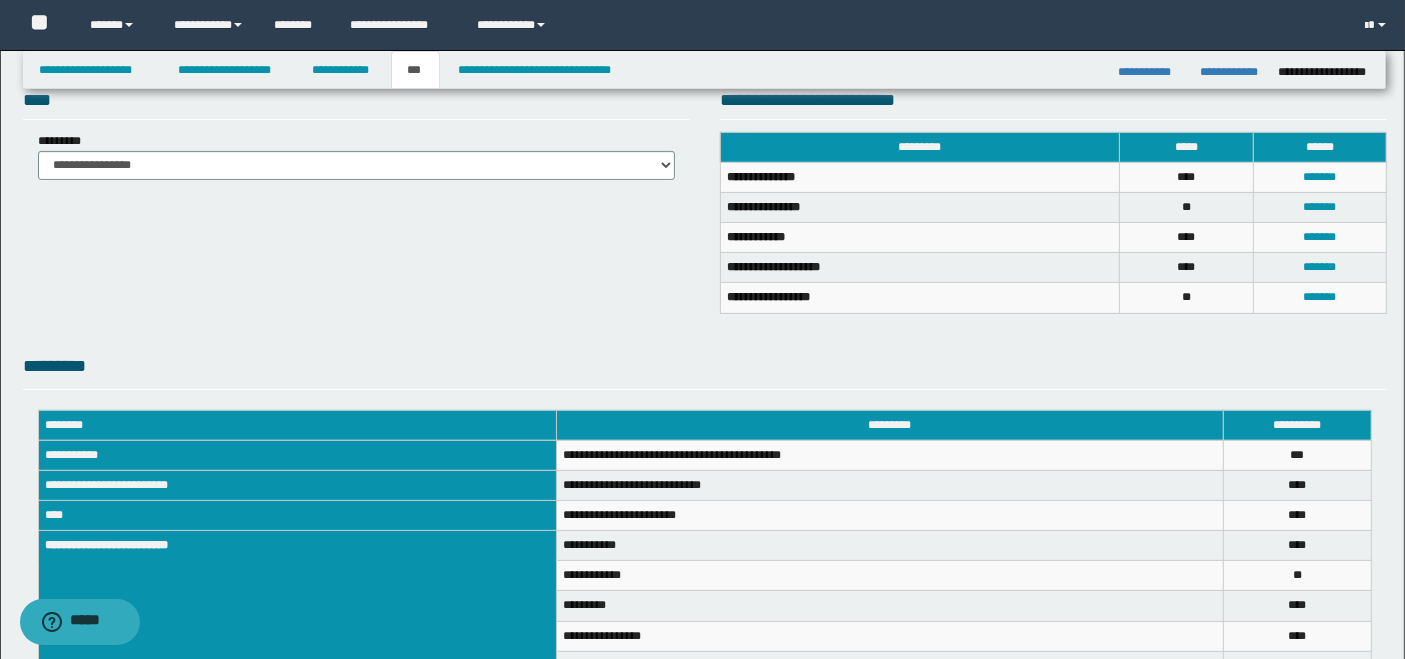 scroll, scrollTop: 555, scrollLeft: 0, axis: vertical 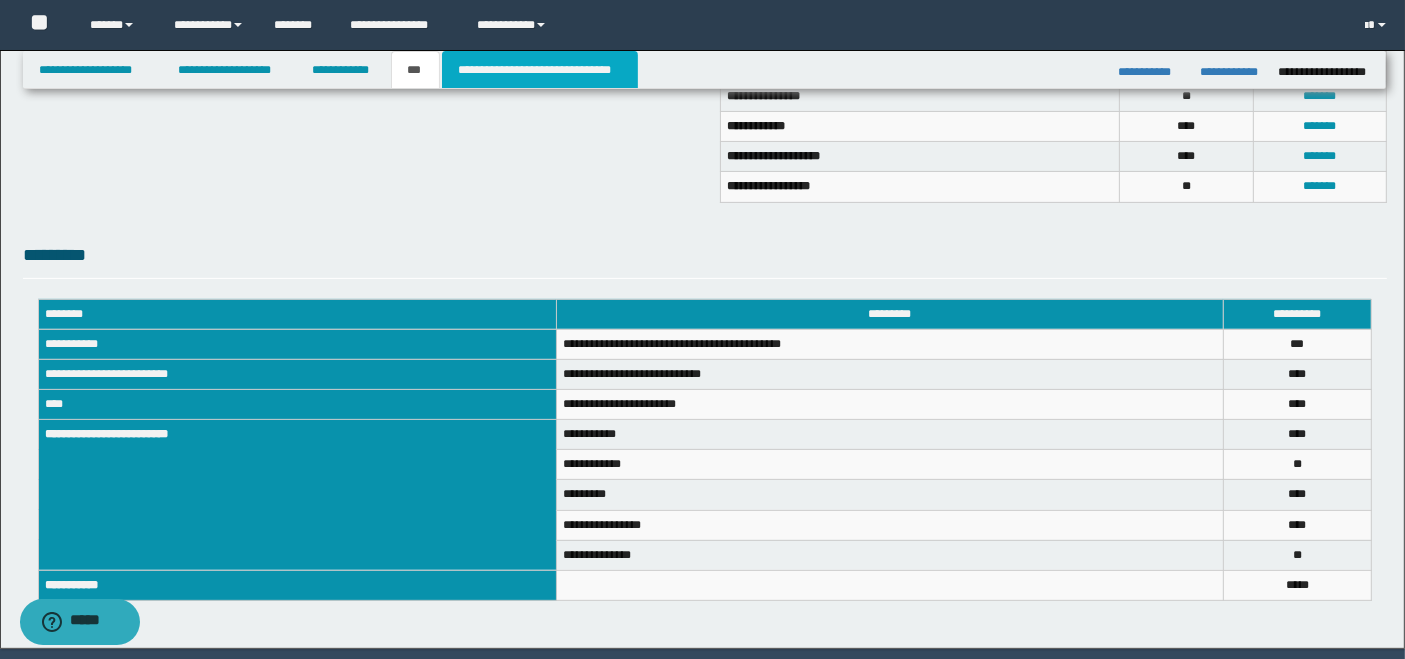 click on "**********" at bounding box center [540, 70] 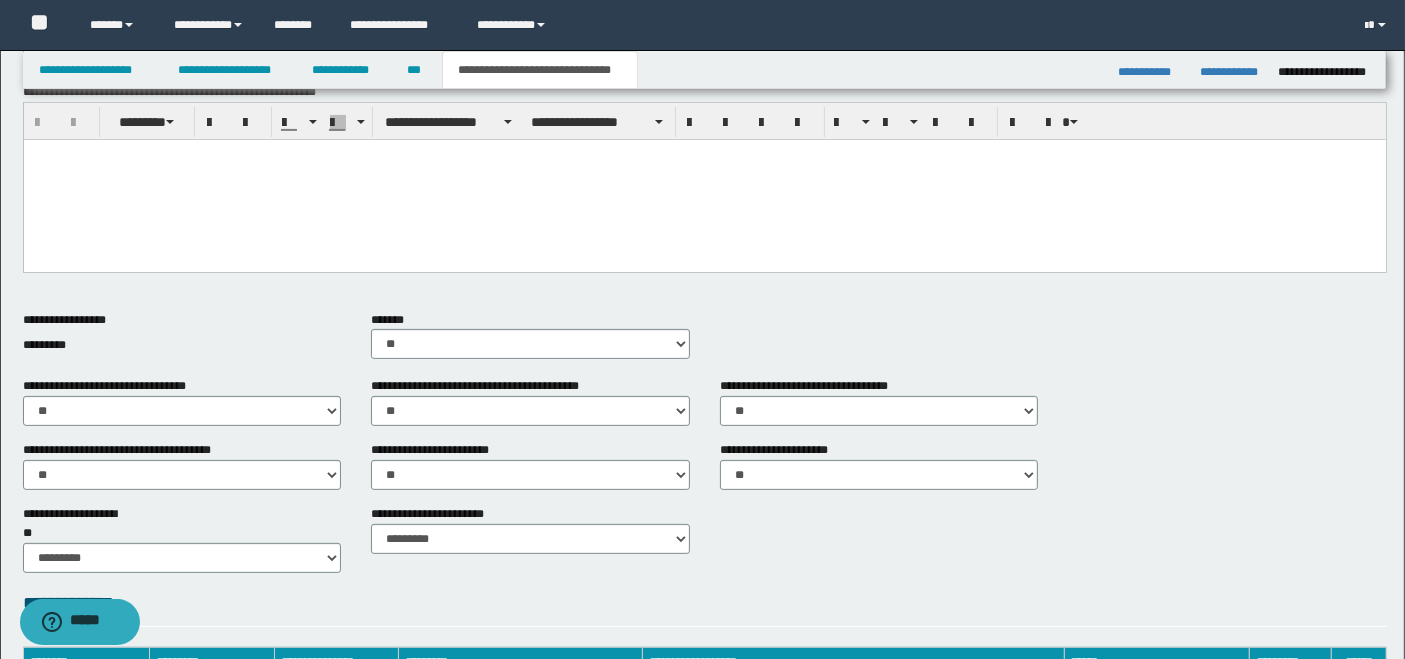 scroll, scrollTop: 333, scrollLeft: 0, axis: vertical 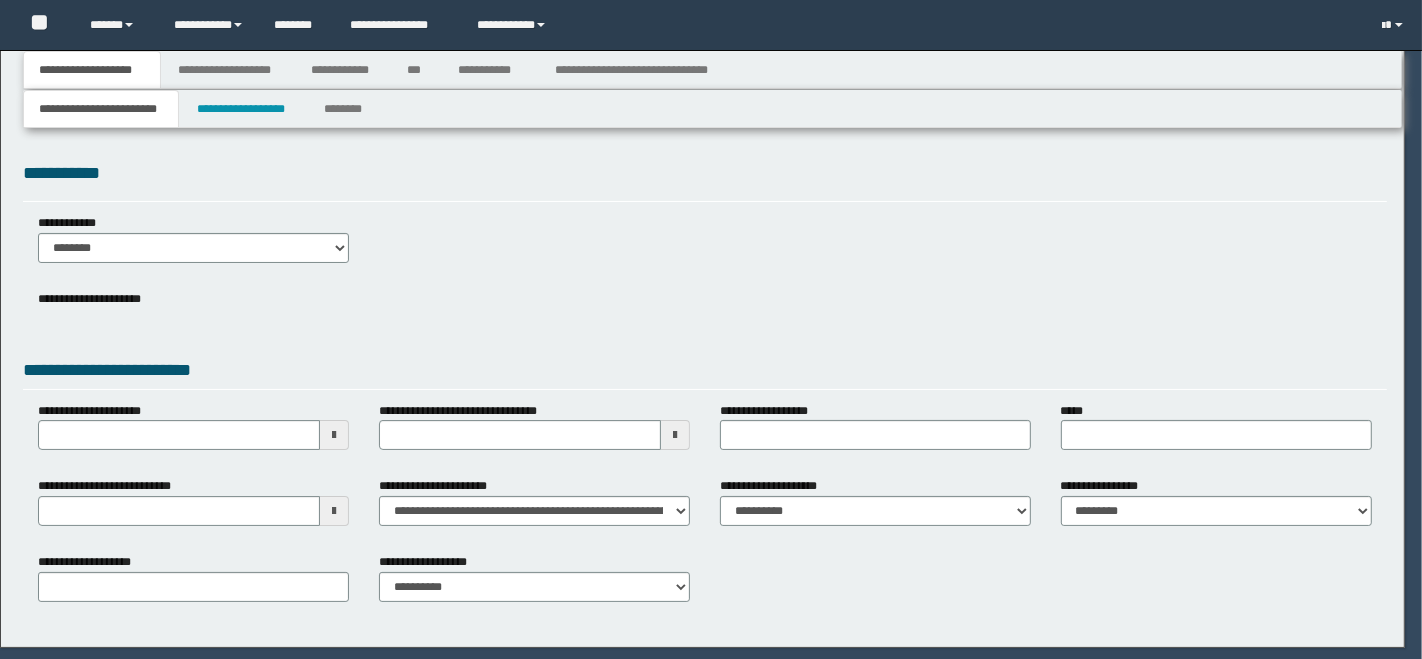type on "**********" 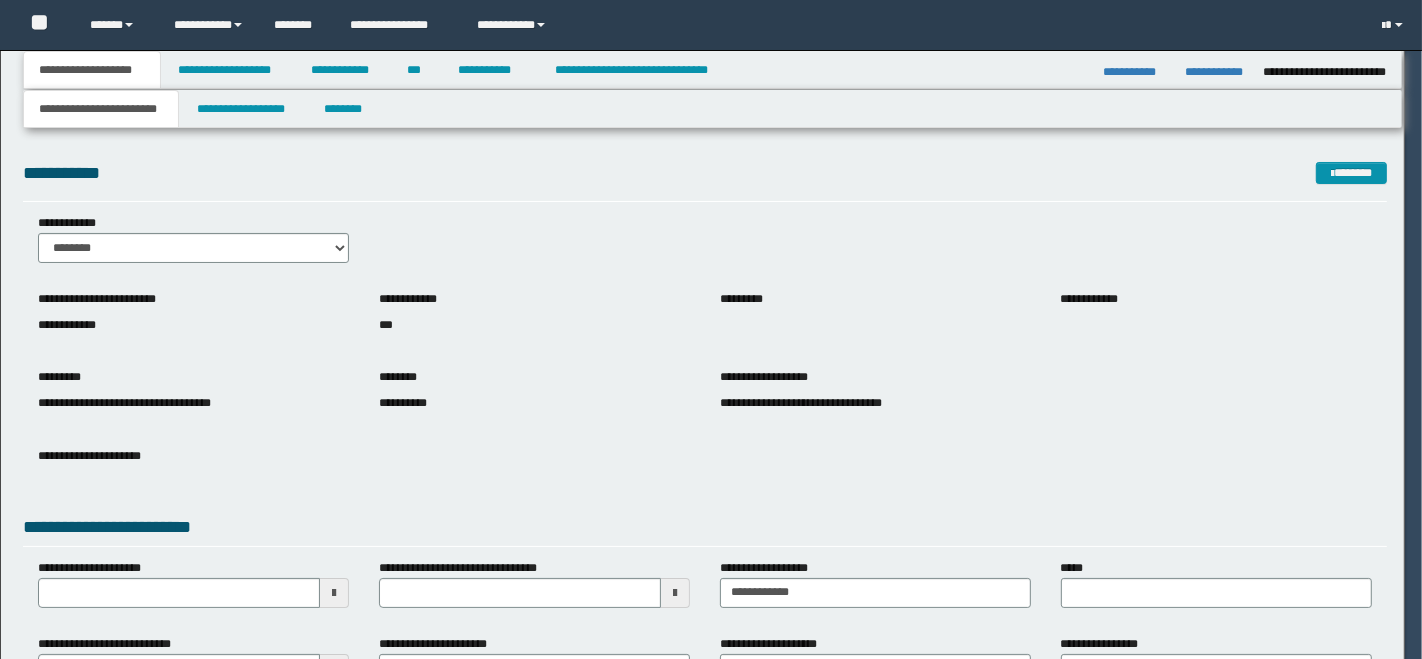 scroll, scrollTop: 0, scrollLeft: 0, axis: both 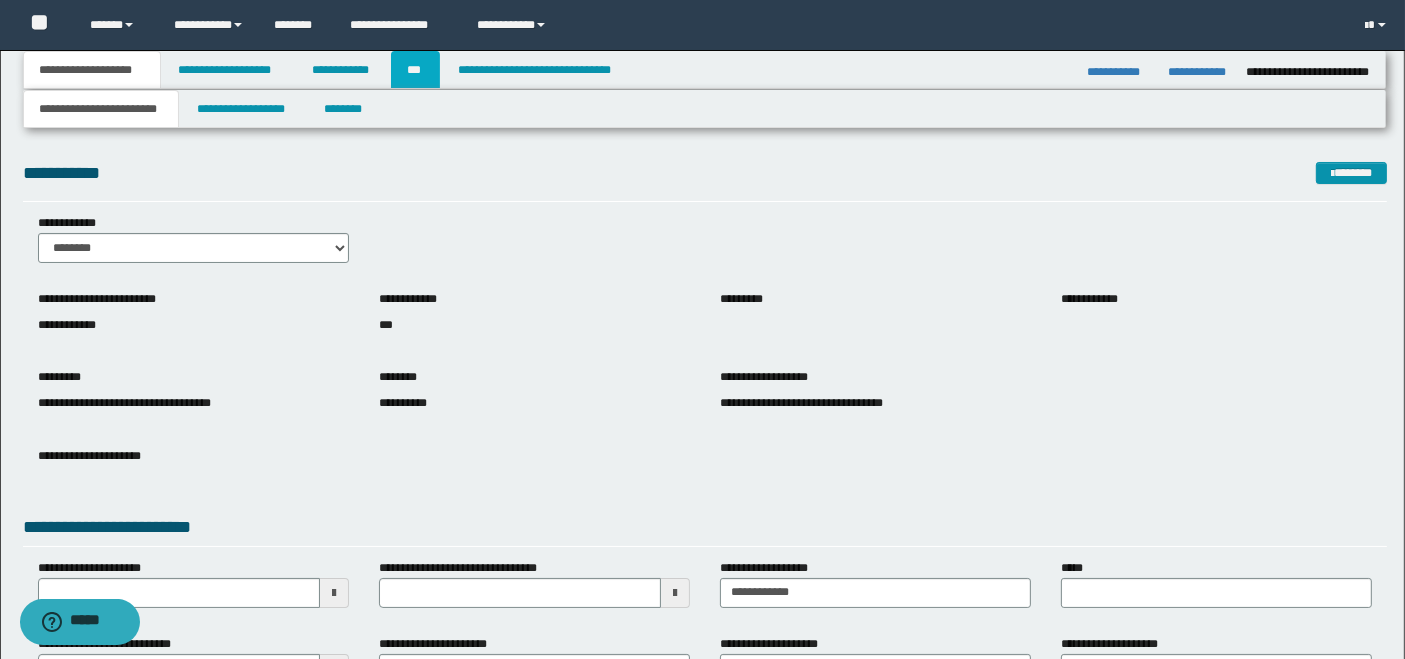 click on "***" at bounding box center (415, 70) 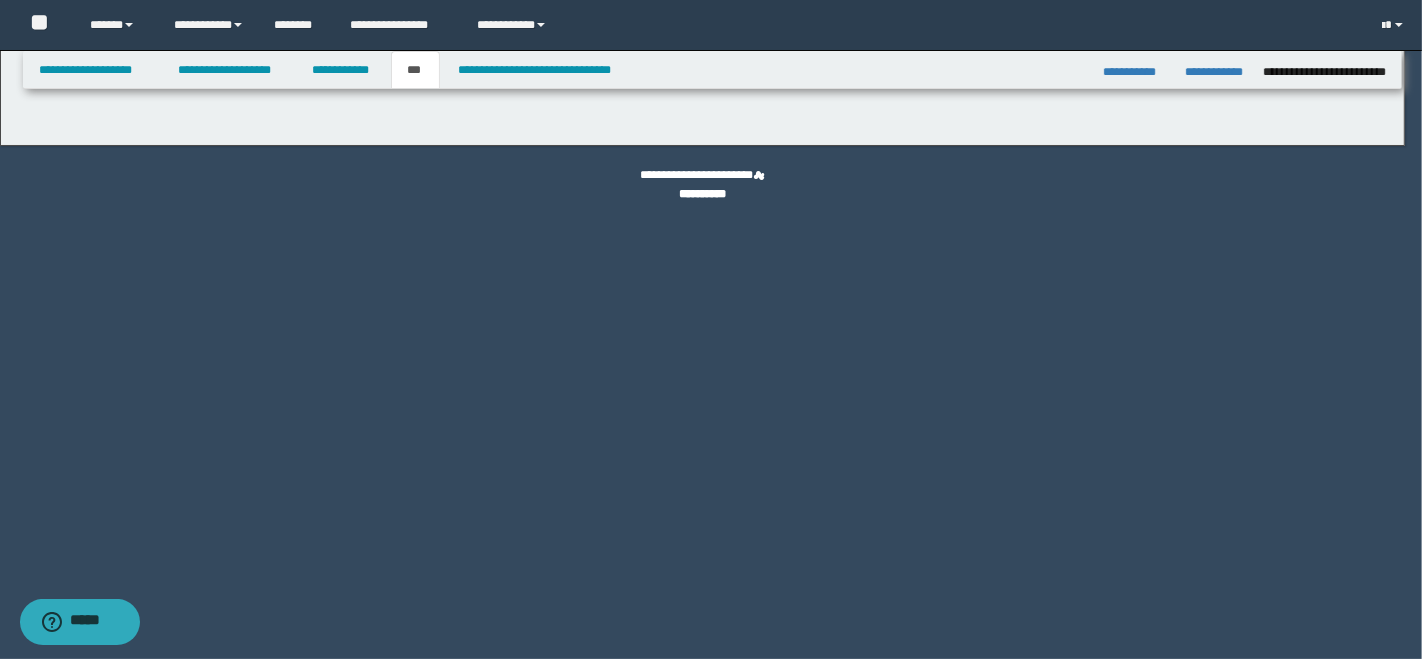select on "**" 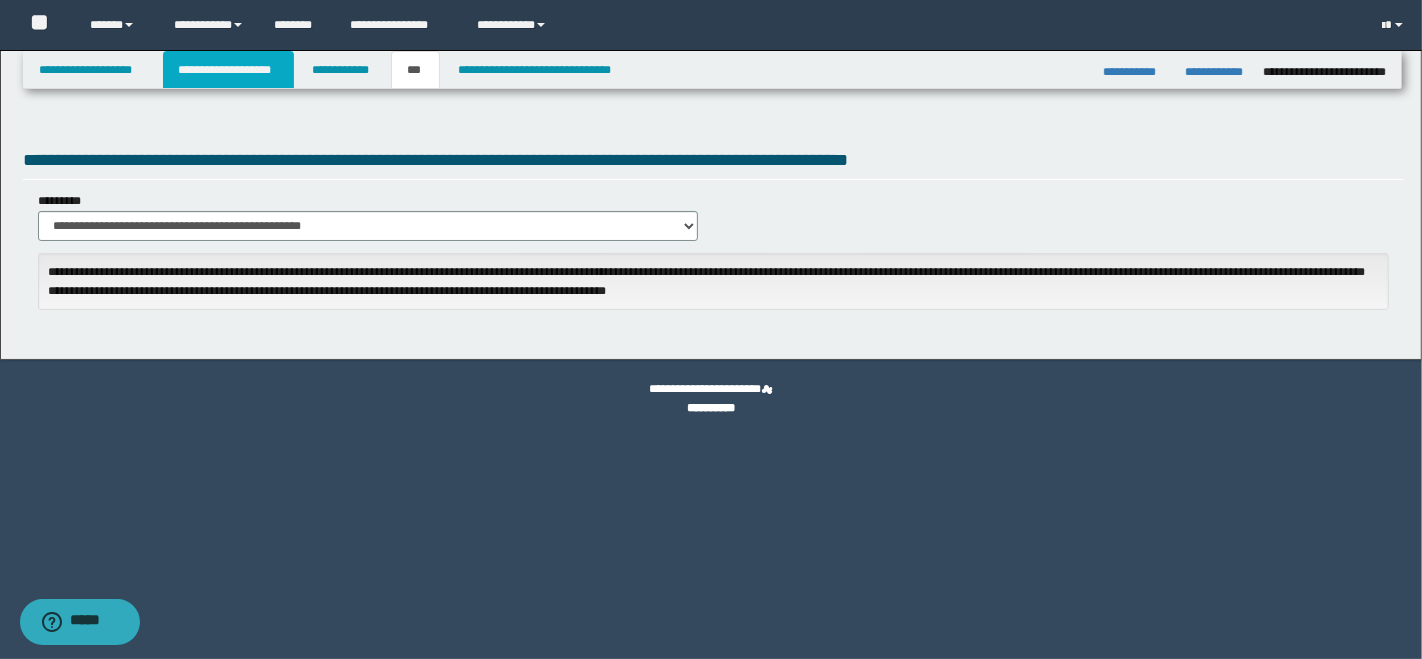 click on "**********" at bounding box center [228, 70] 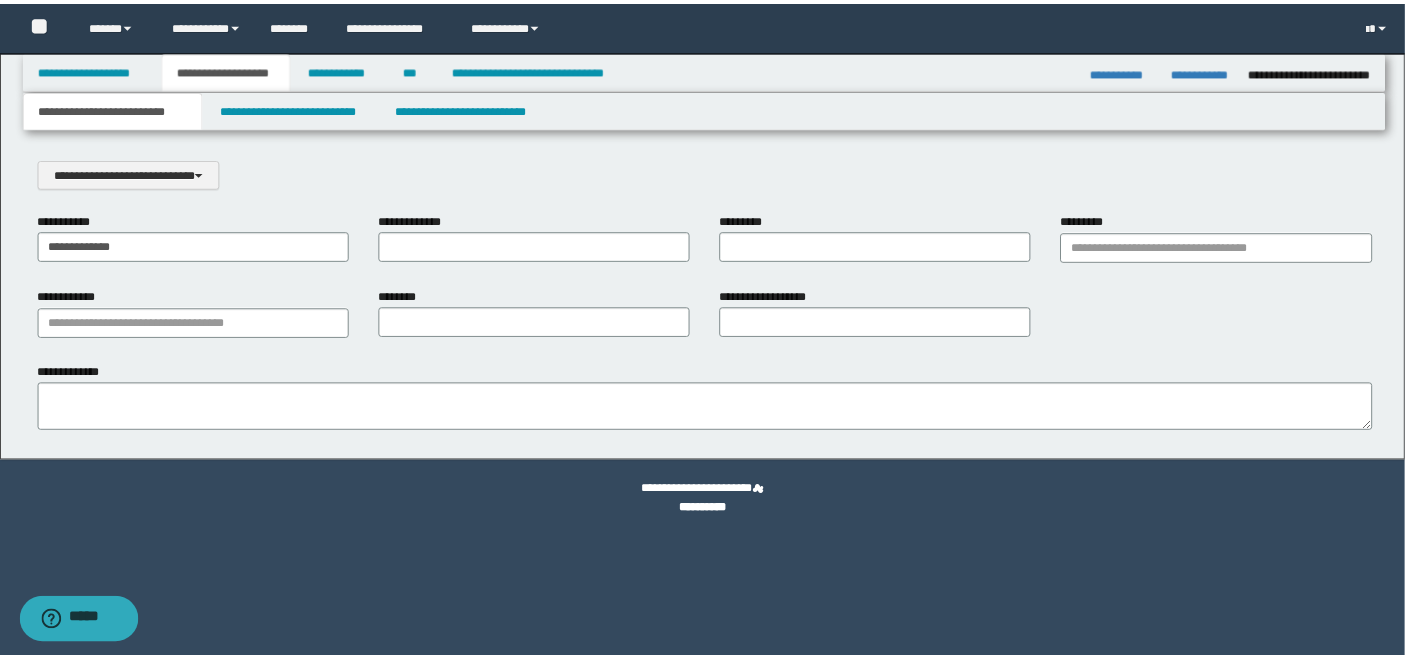 scroll, scrollTop: 0, scrollLeft: 0, axis: both 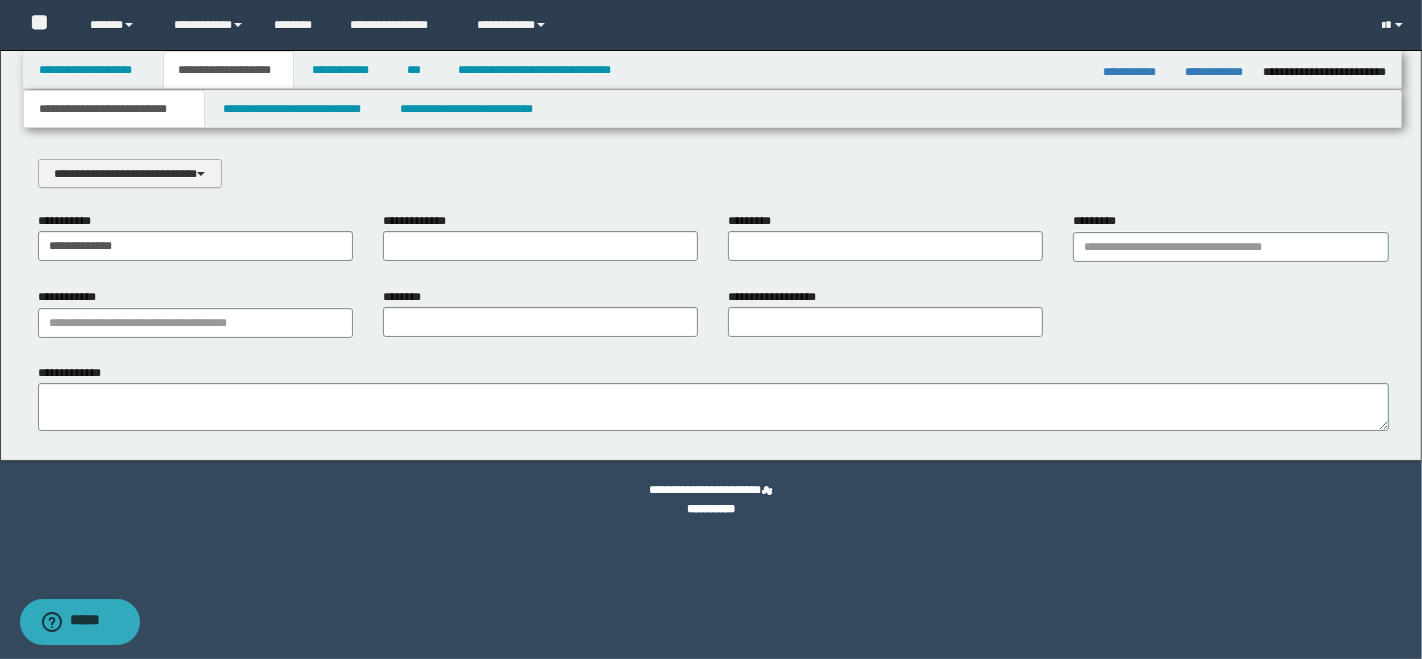 click on "**********" at bounding box center (130, 173) 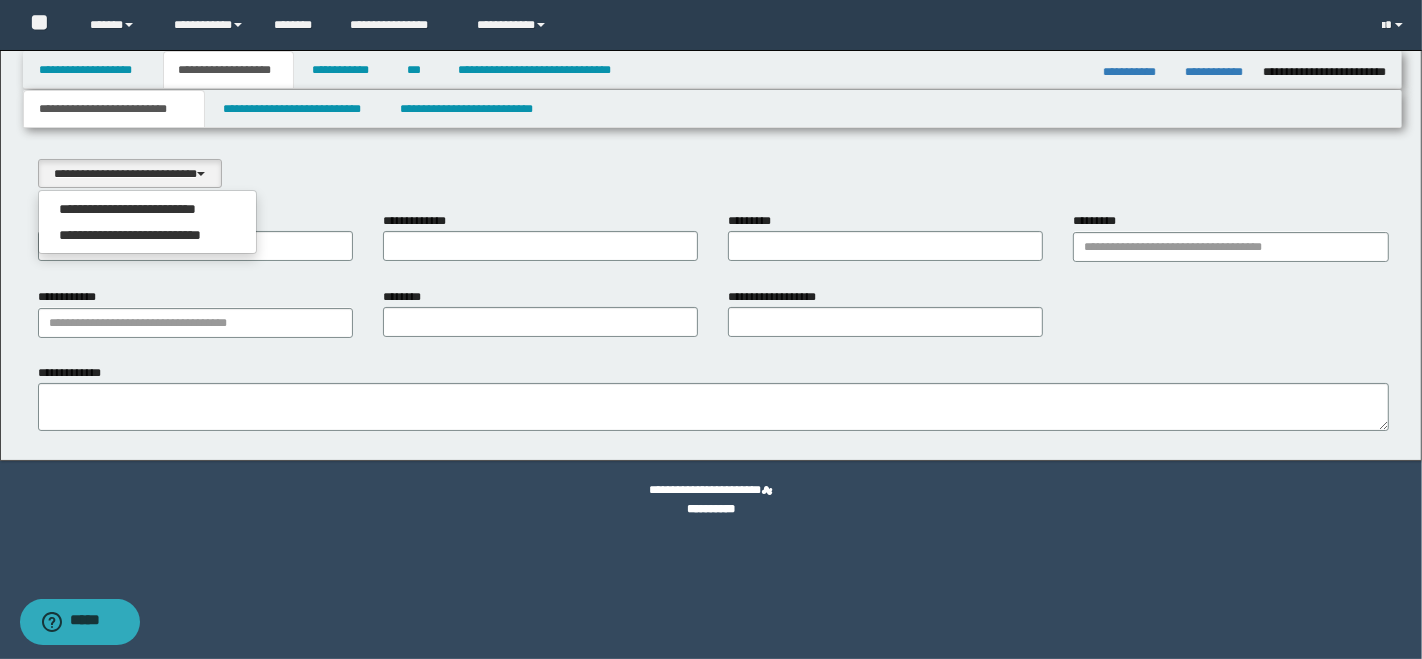click on "**********" at bounding box center [147, 209] 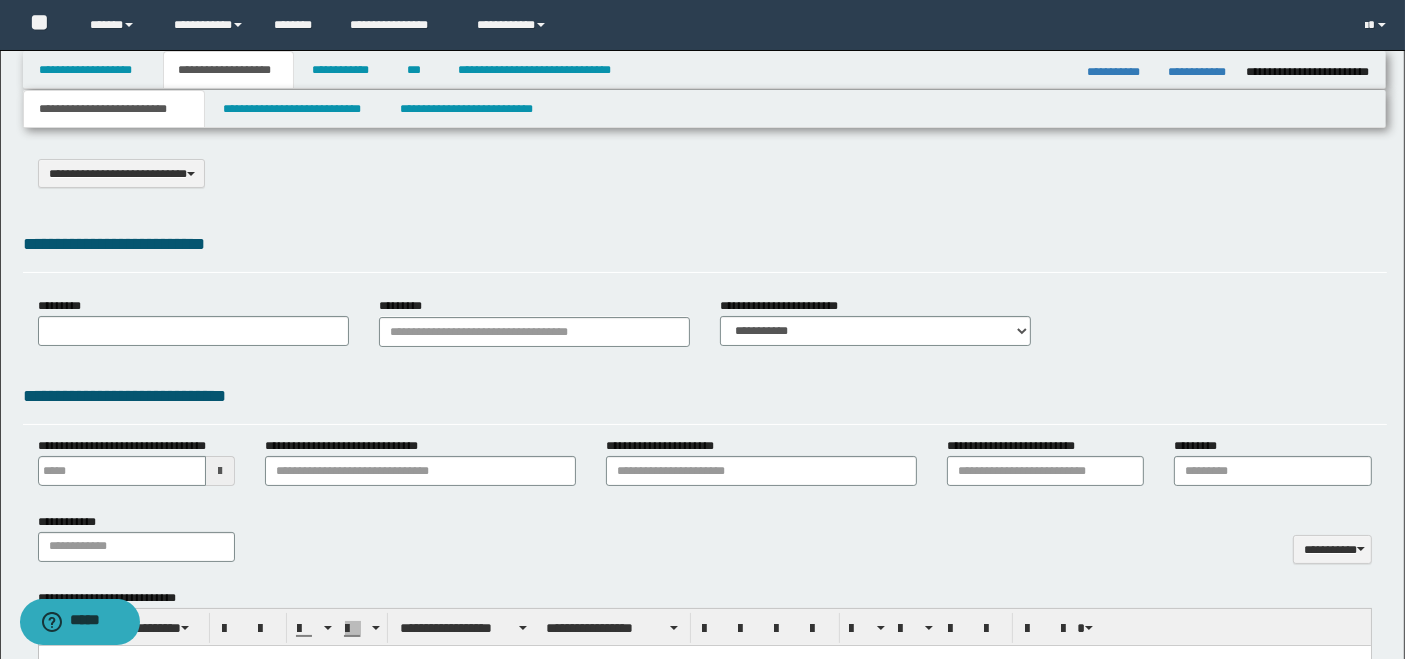 select on "*" 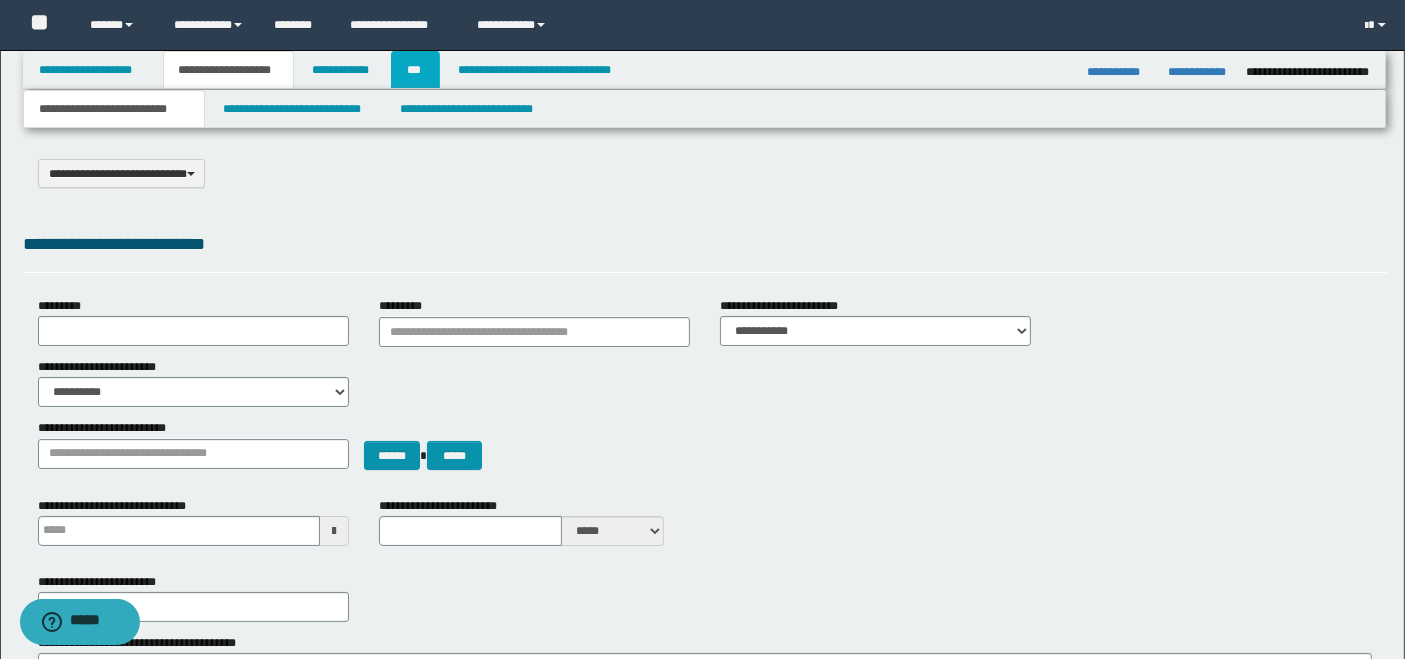click on "***" at bounding box center [415, 70] 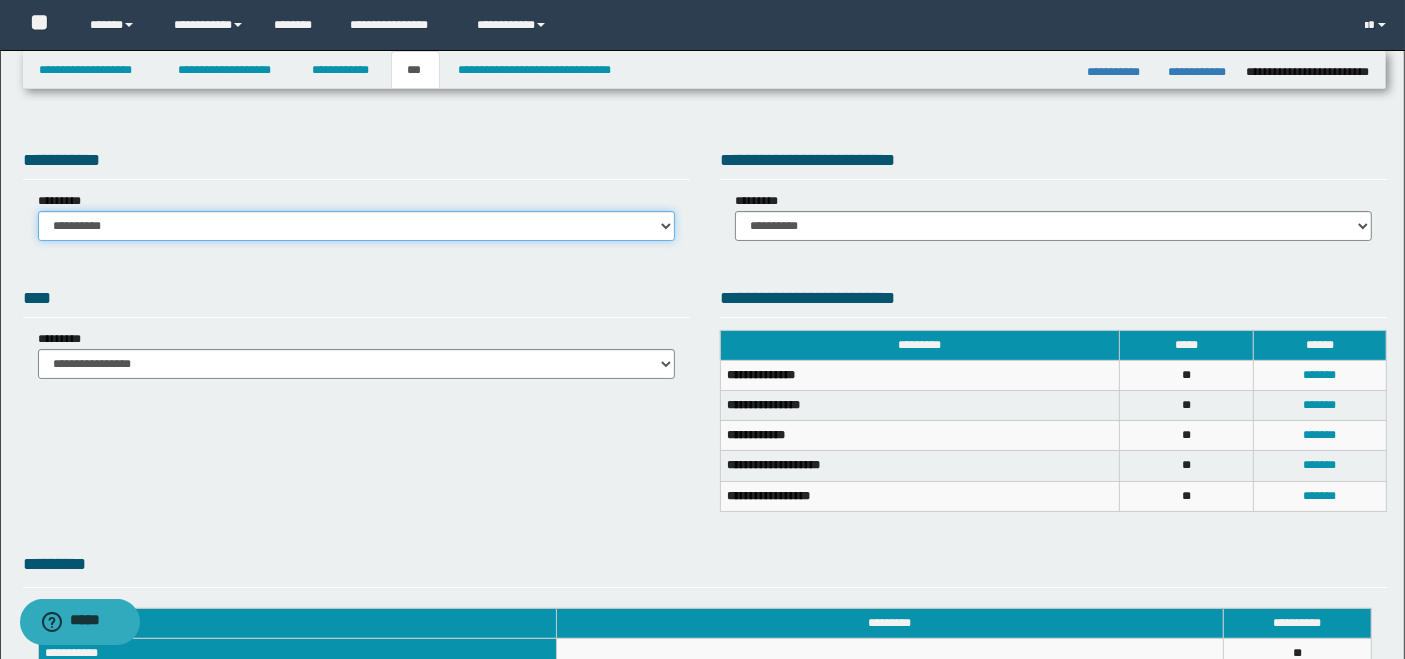 click on "**********" at bounding box center [356, 226] 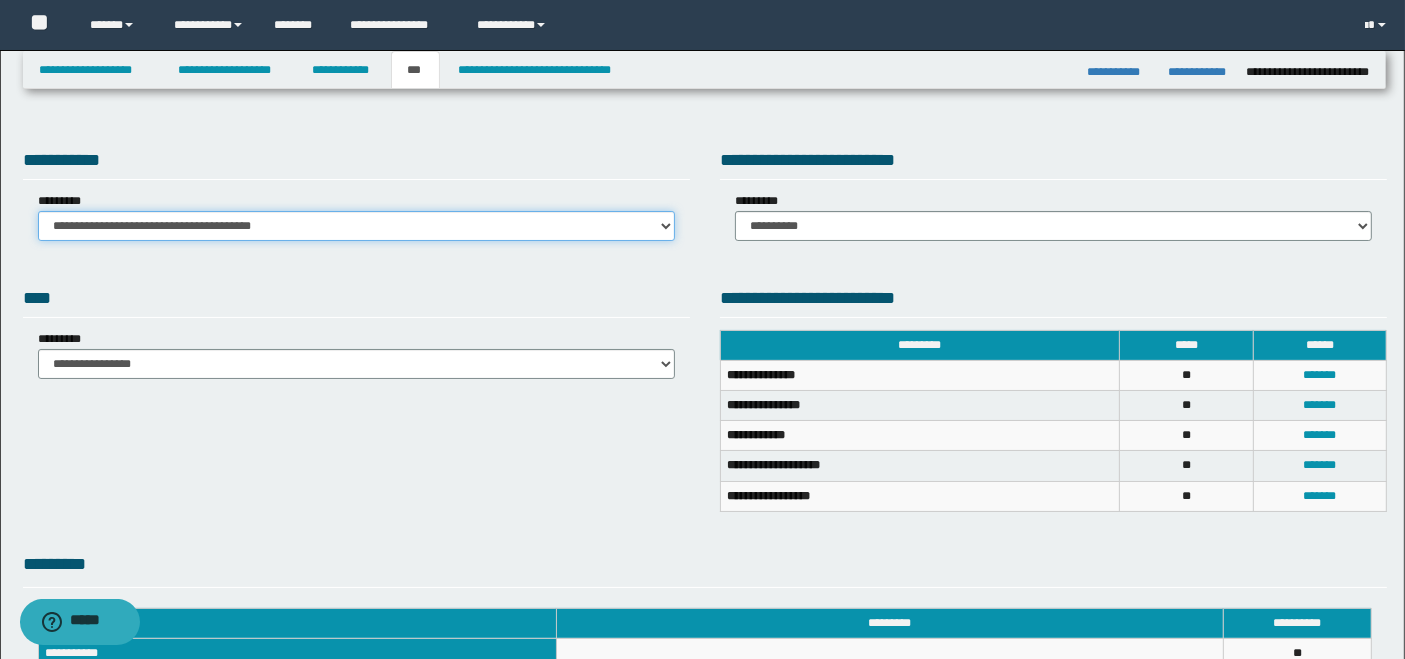 click on "**********" at bounding box center (356, 226) 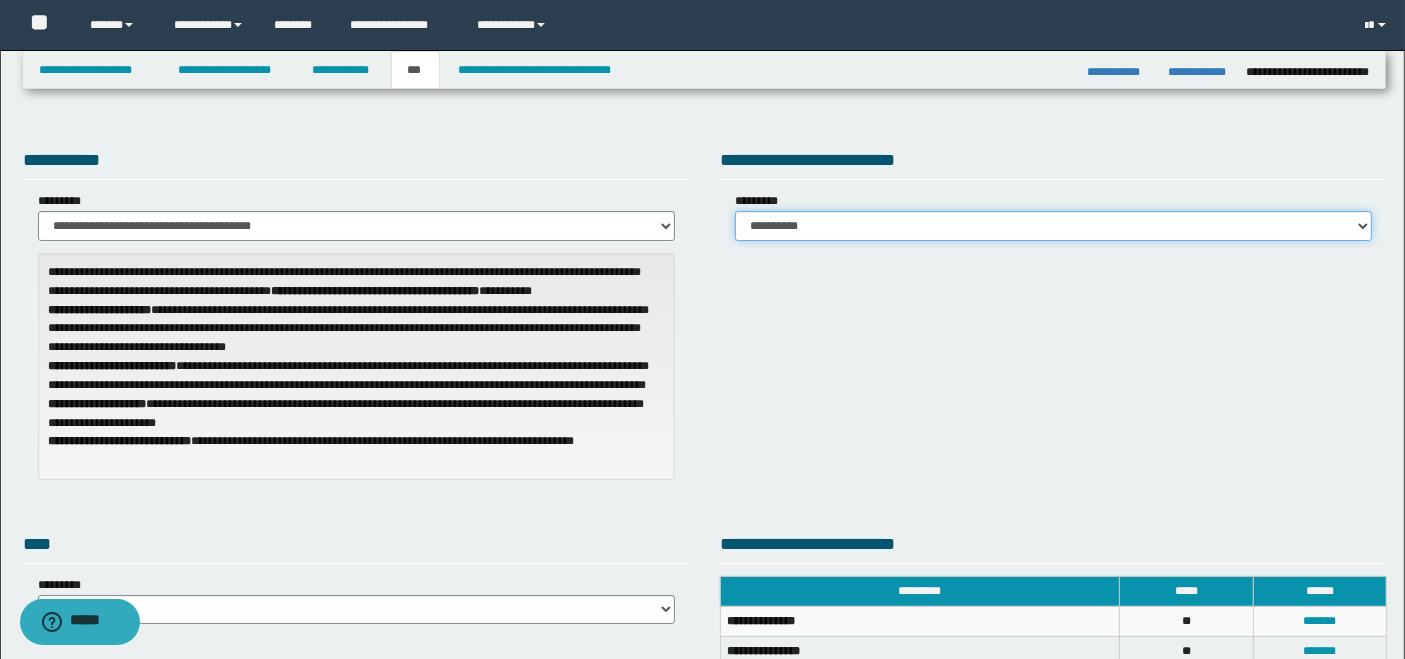 click on "**********" at bounding box center [1053, 226] 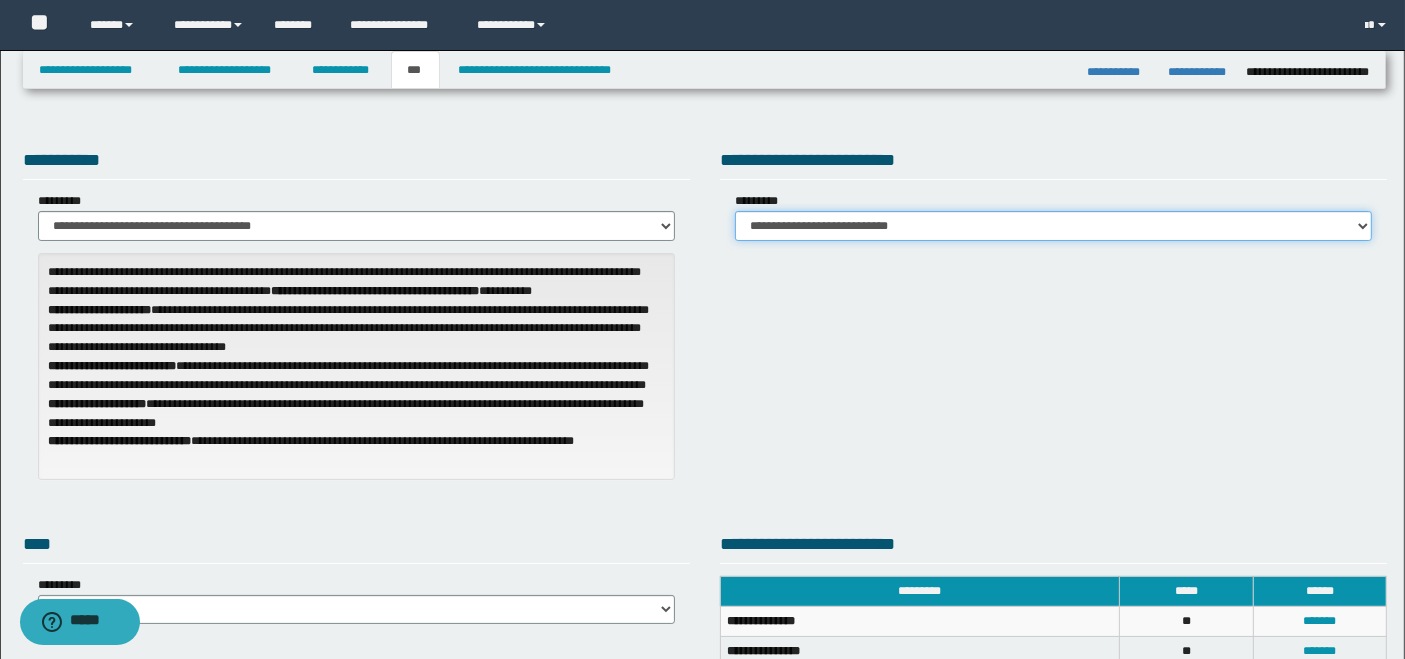 click on "**********" at bounding box center (1053, 226) 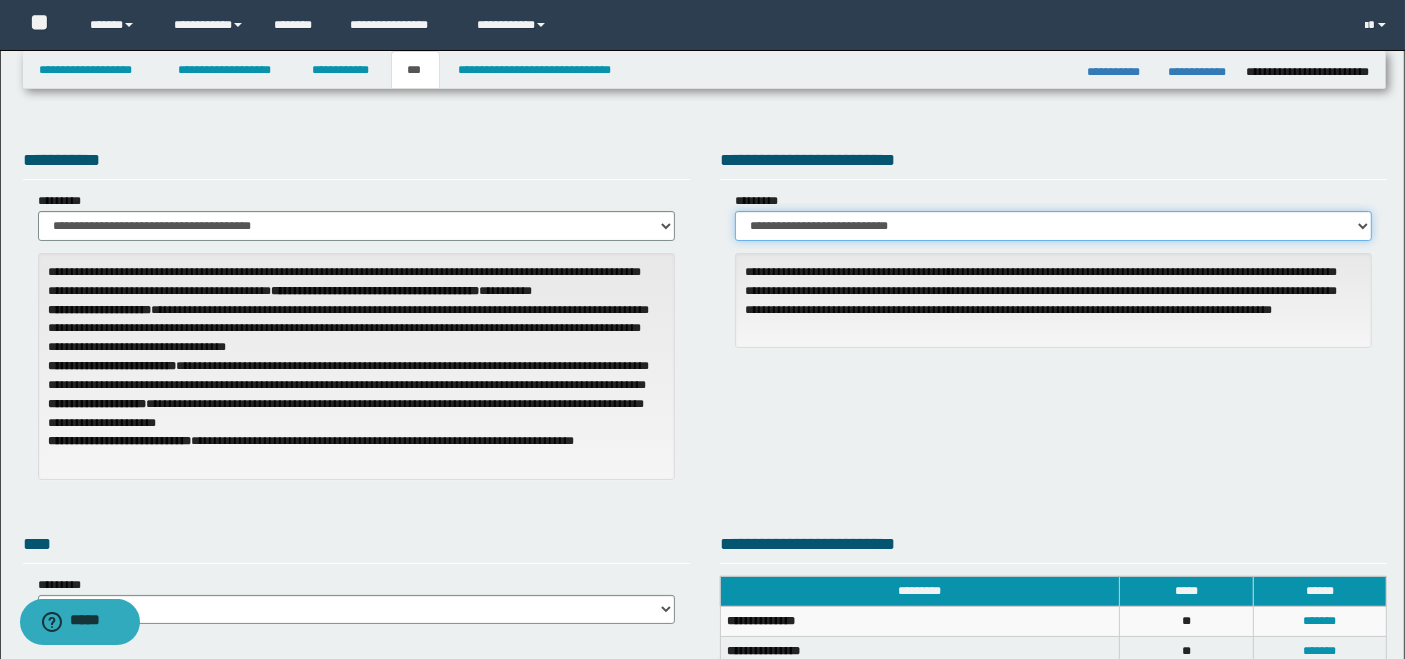 click on "**********" at bounding box center (1053, 226) 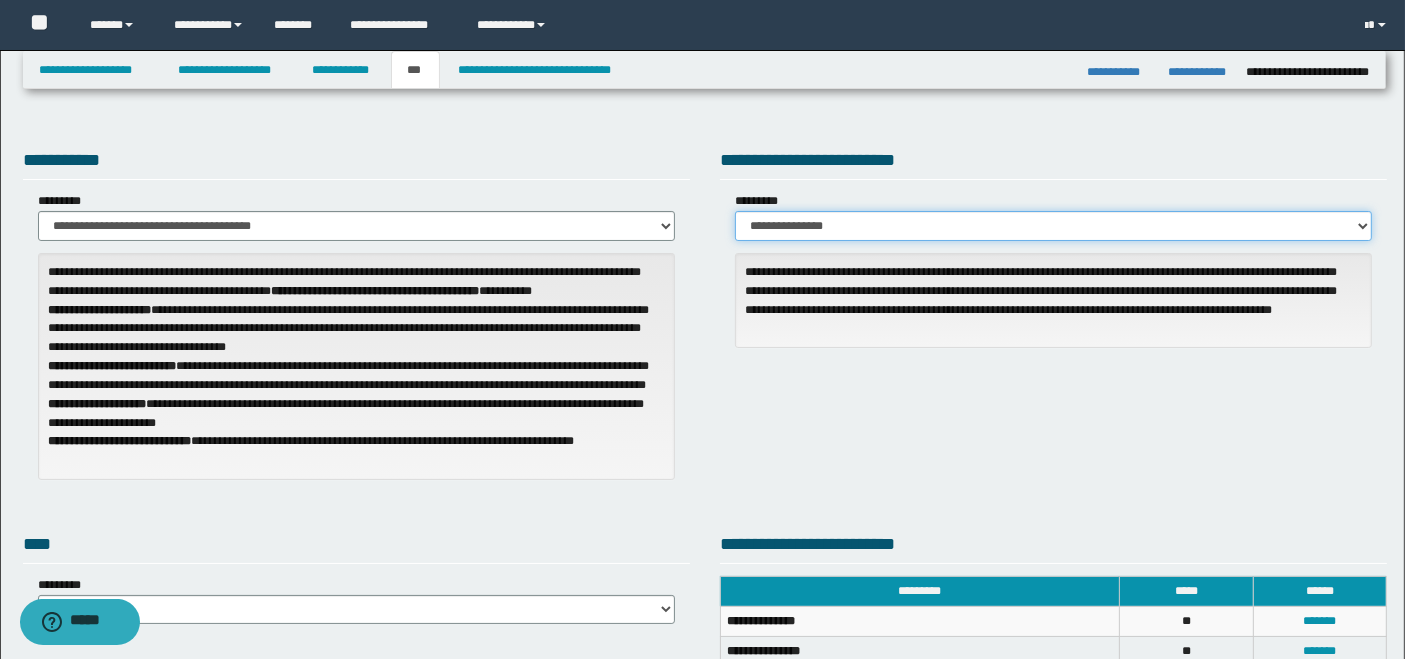 click on "**********" at bounding box center (1053, 226) 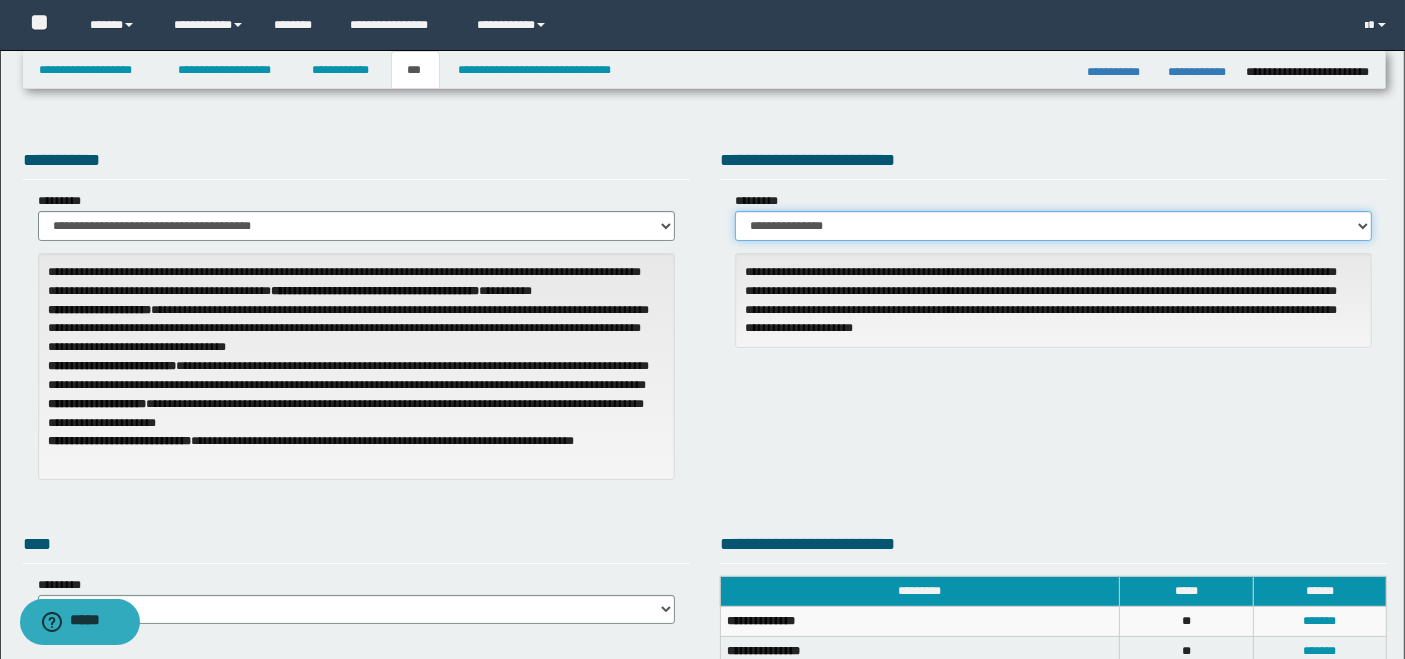 click on "**********" at bounding box center (1053, 226) 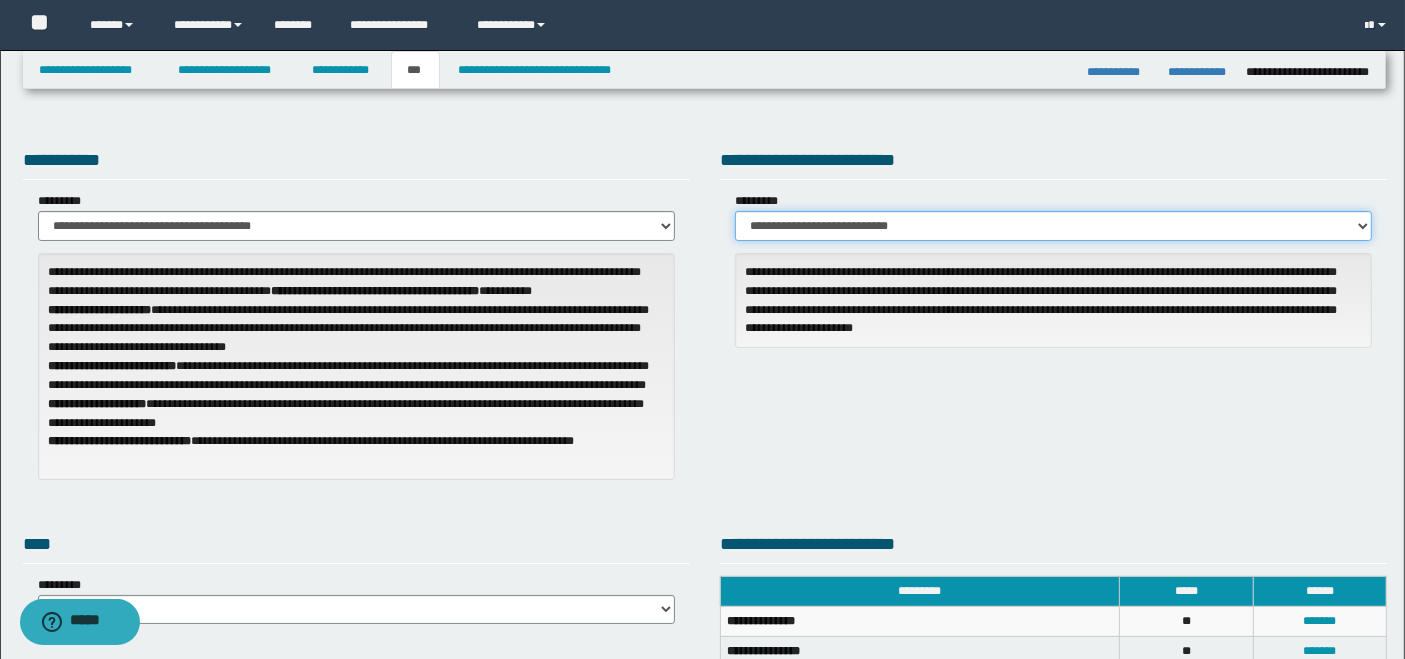 click on "**********" at bounding box center [1053, 226] 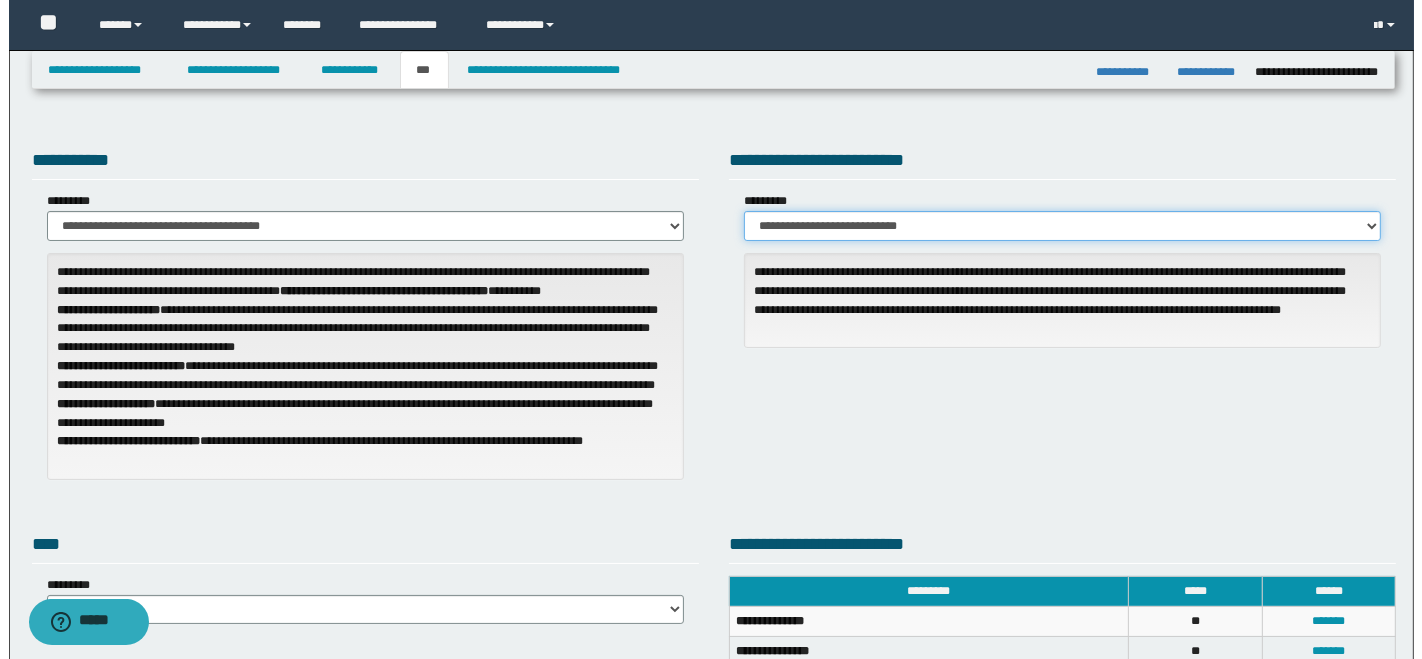 scroll, scrollTop: 222, scrollLeft: 0, axis: vertical 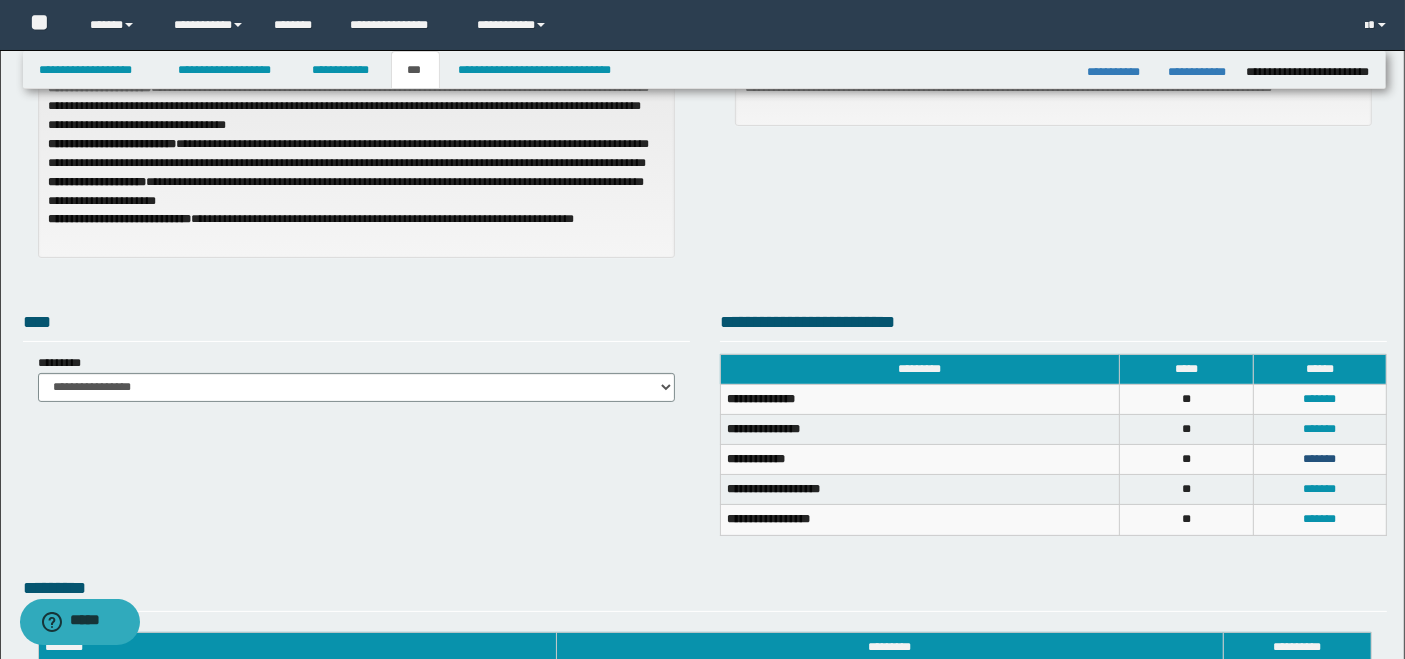 click on "*******" at bounding box center [1319, 459] 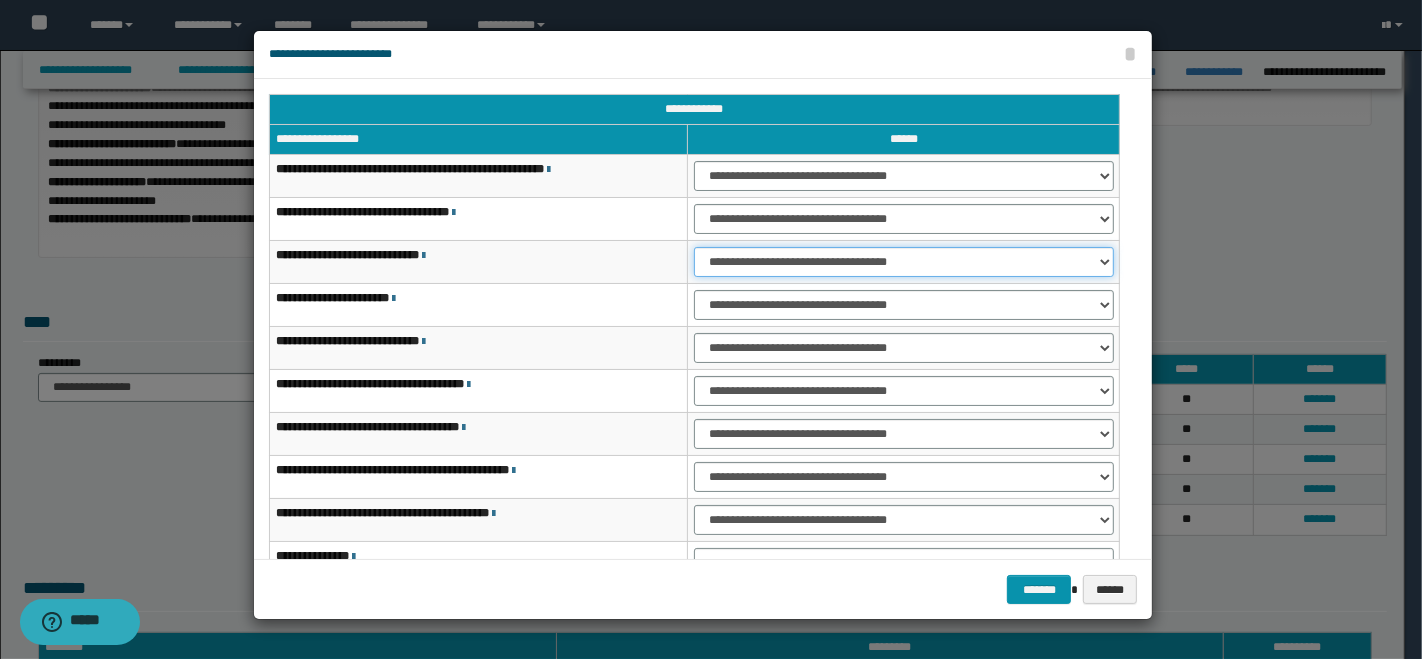 click on "**********" at bounding box center [903, 262] 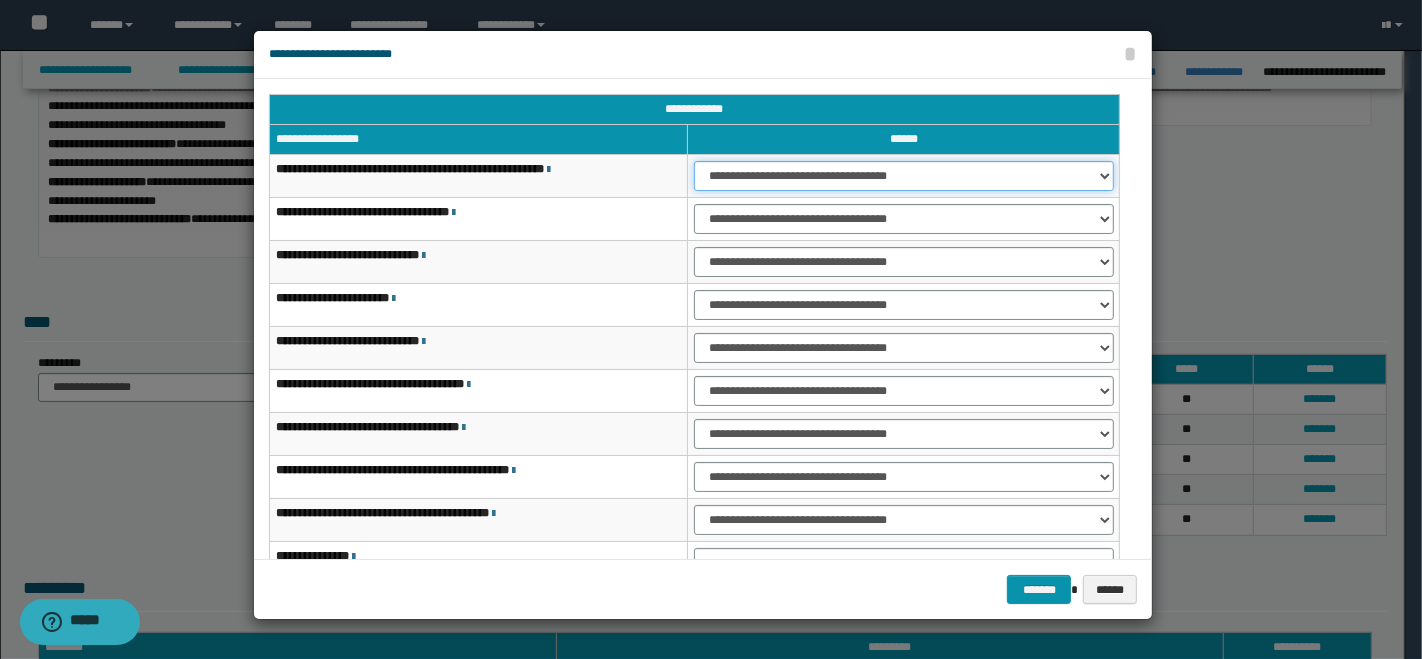 click on "**********" at bounding box center [903, 176] 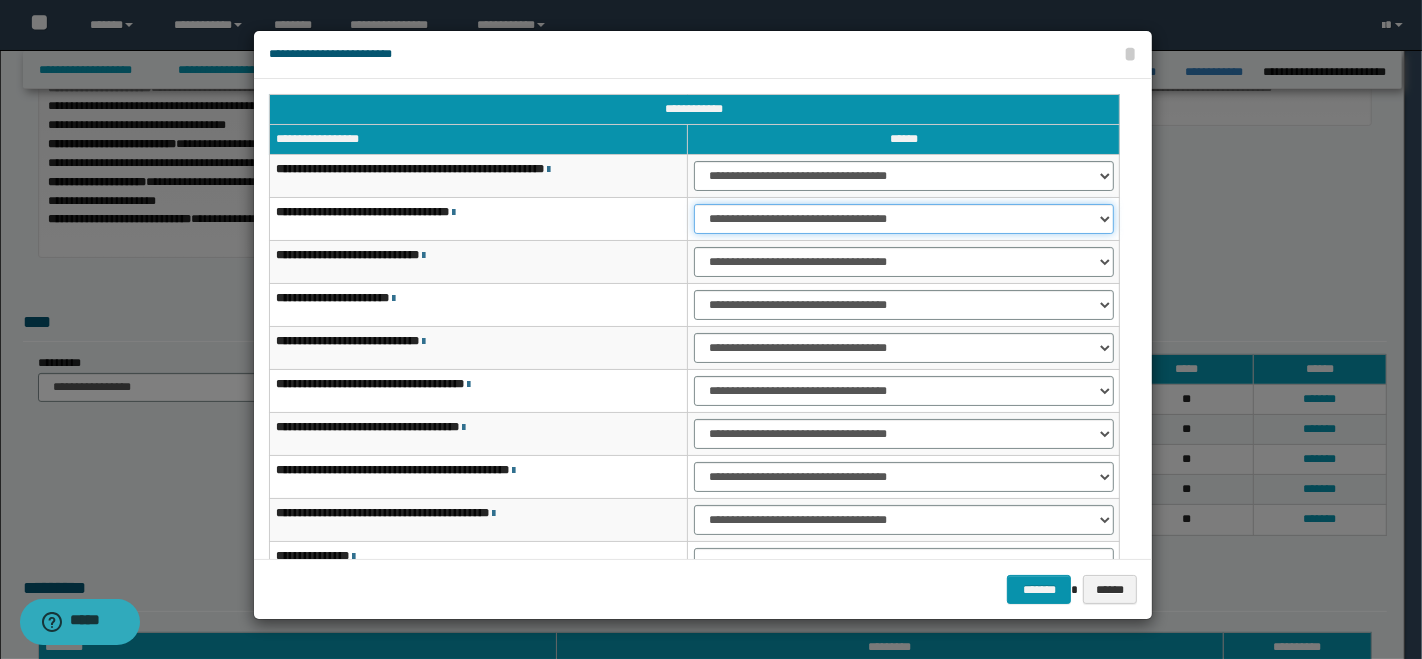 click on "**********" at bounding box center (903, 219) 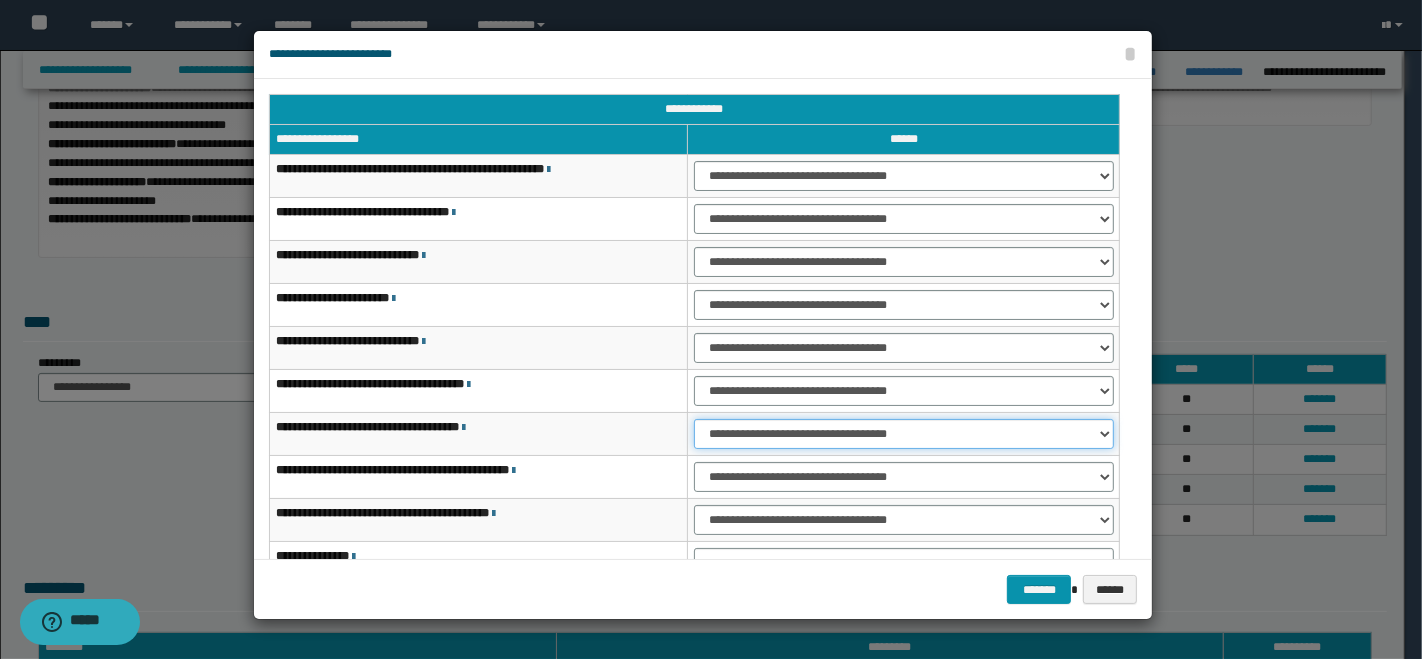 drag, startPoint x: 808, startPoint y: 428, endPoint x: 808, endPoint y: 443, distance: 15 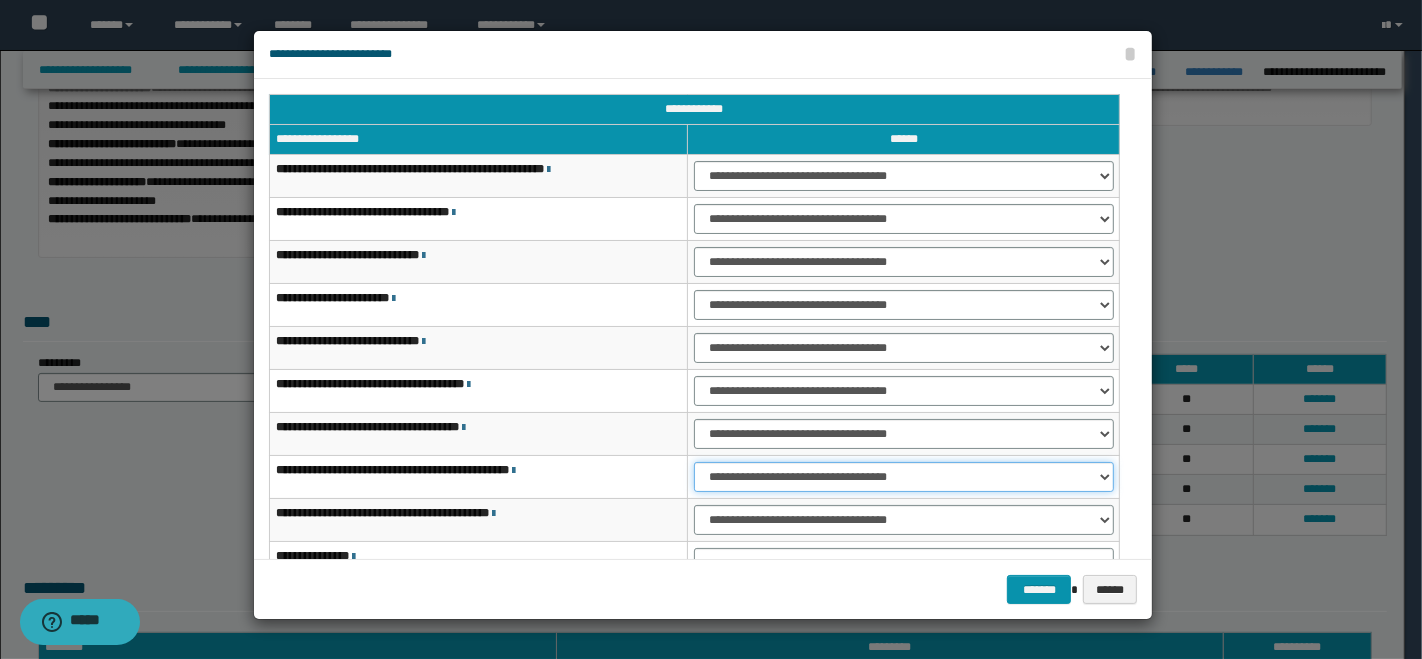 click on "**********" at bounding box center (903, 477) 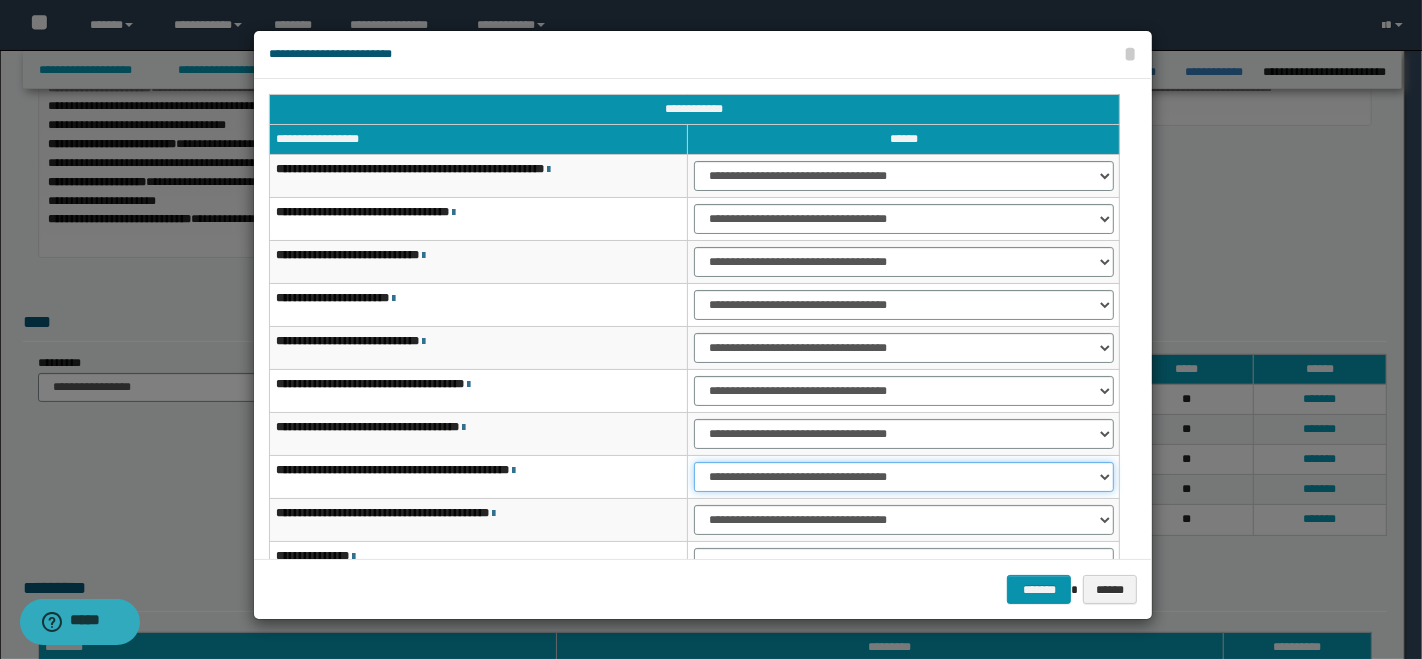 scroll, scrollTop: 111, scrollLeft: 0, axis: vertical 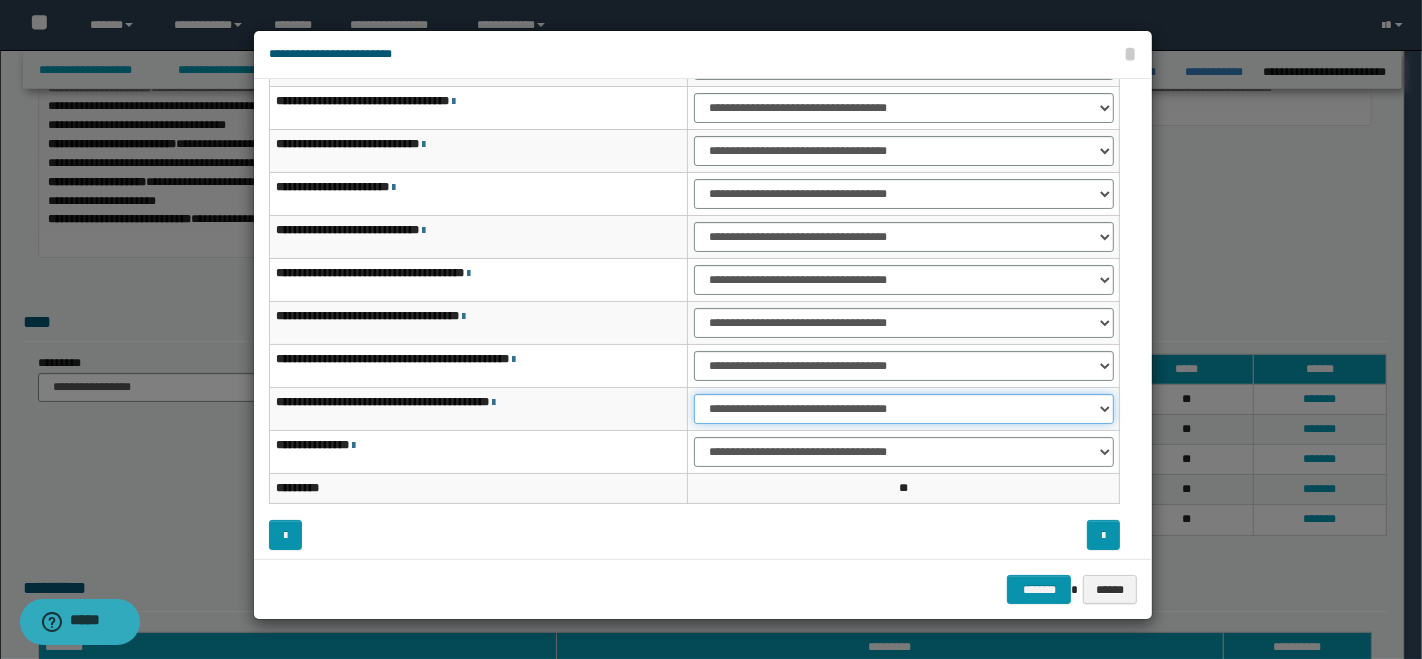 click on "**********" at bounding box center [903, 409] 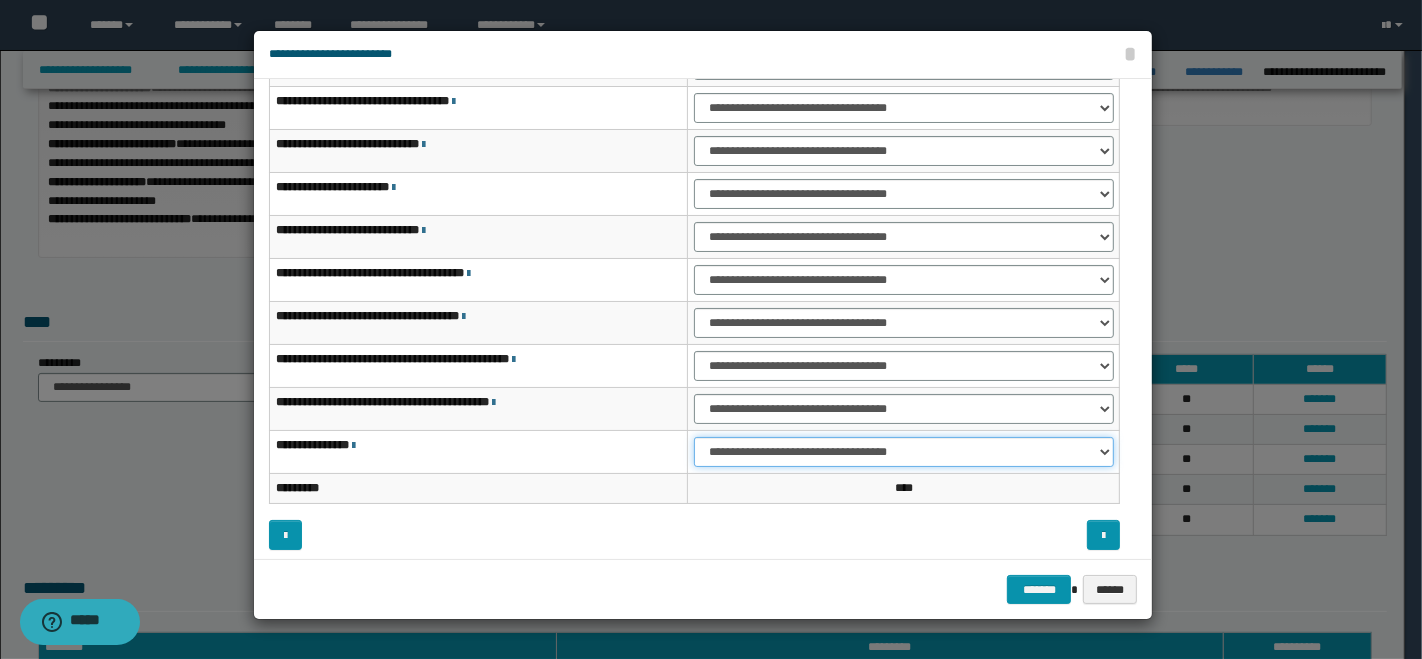 click on "**********" at bounding box center (903, 452) 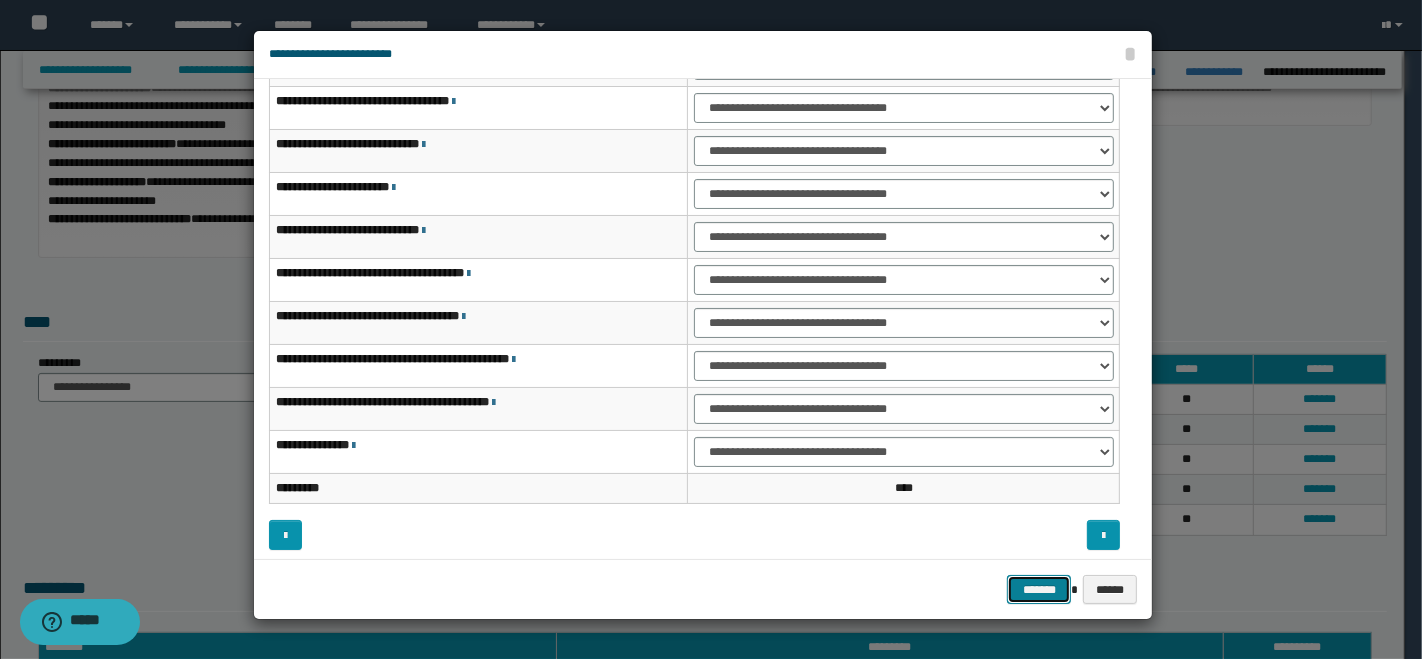 click on "*******" at bounding box center [1039, 589] 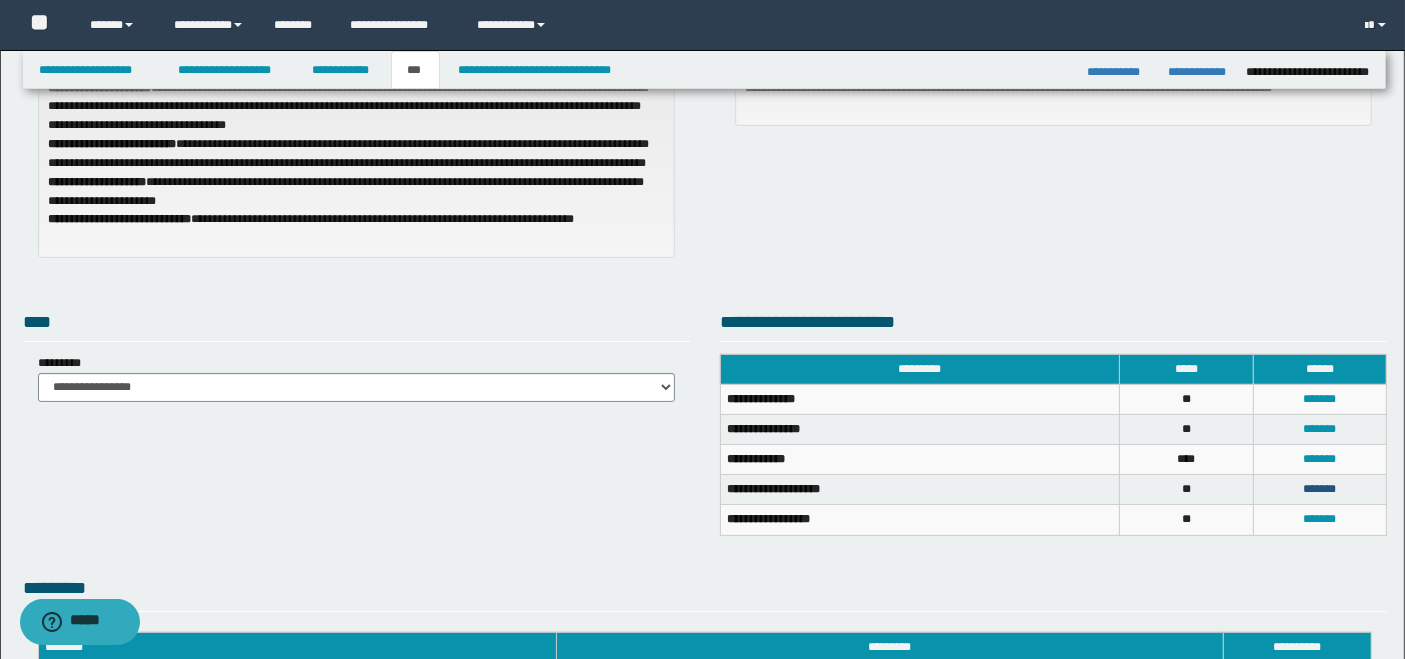 click on "*******" at bounding box center (1319, 489) 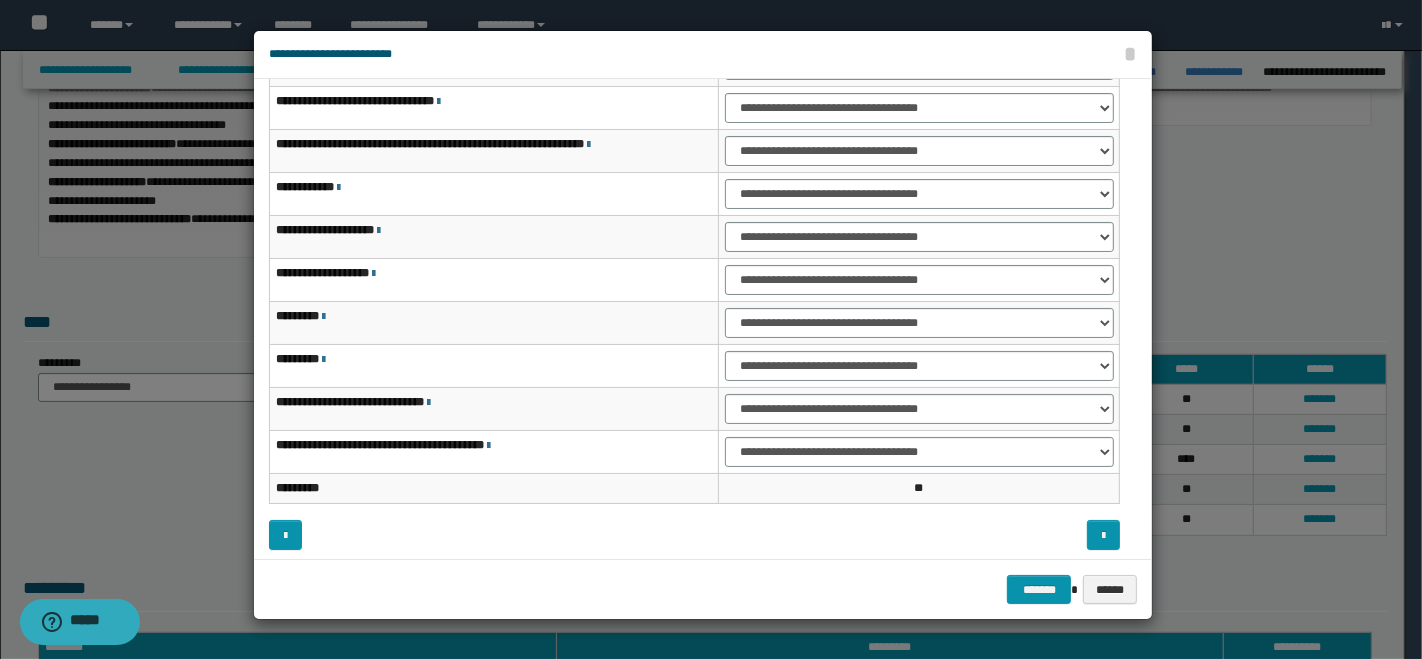 scroll, scrollTop: 0, scrollLeft: 0, axis: both 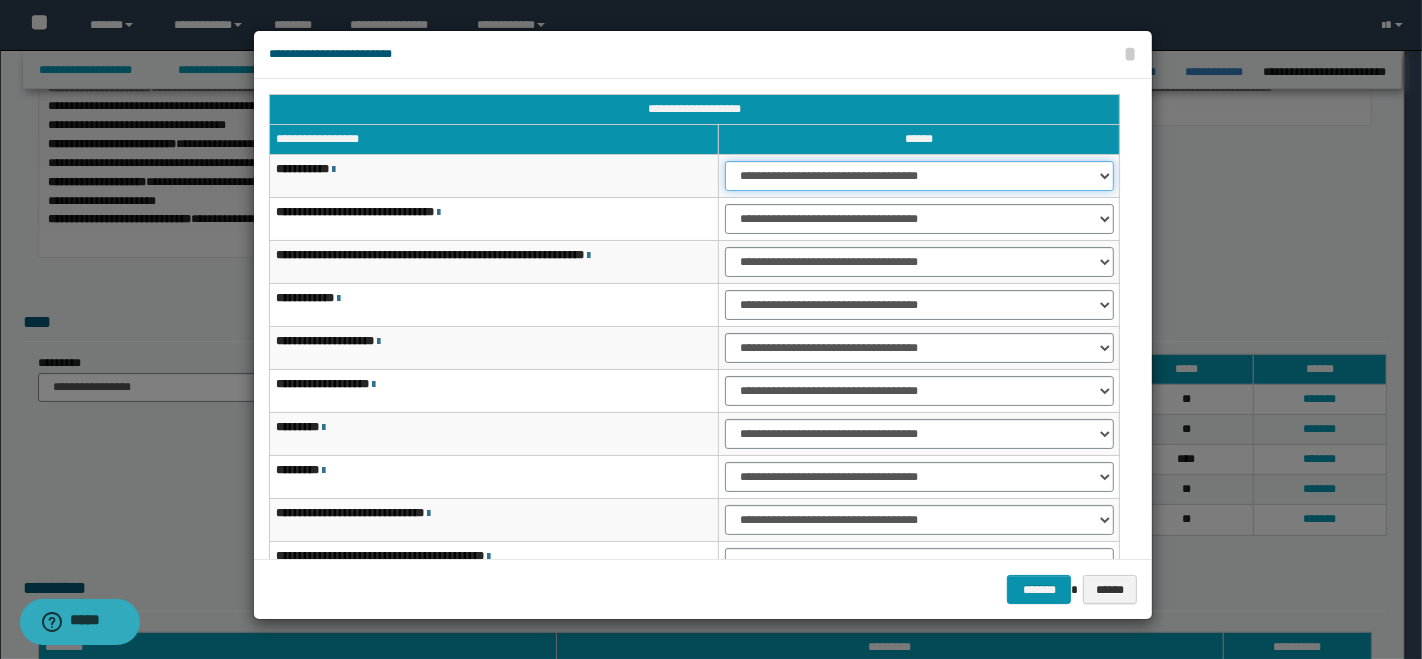 click on "**********" at bounding box center [919, 176] 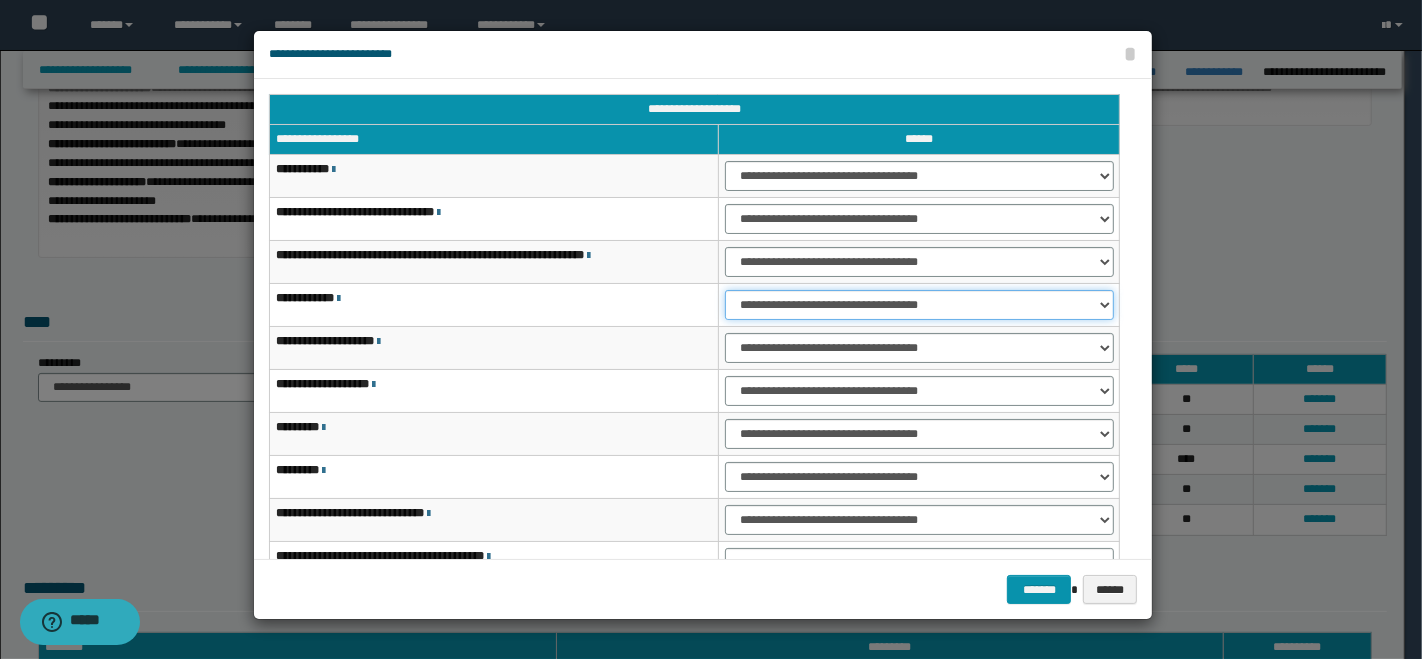 click on "**********" at bounding box center (919, 305) 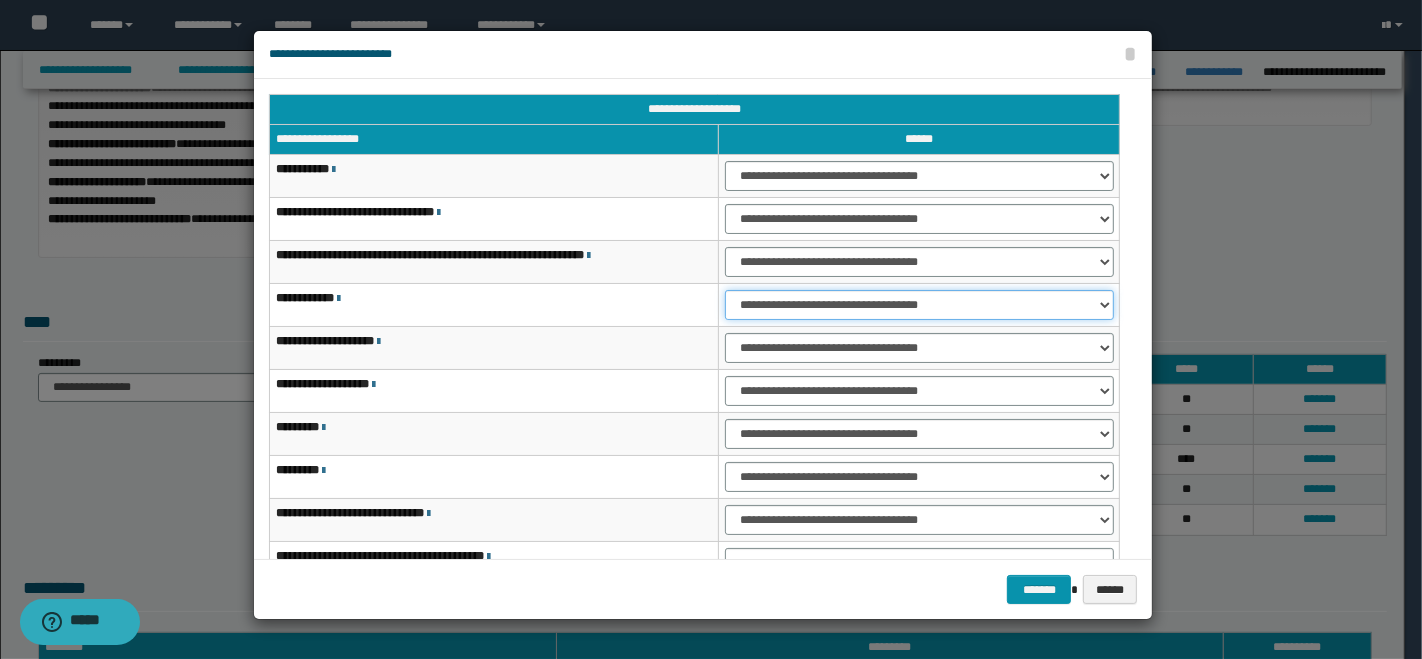 scroll, scrollTop: 111, scrollLeft: 0, axis: vertical 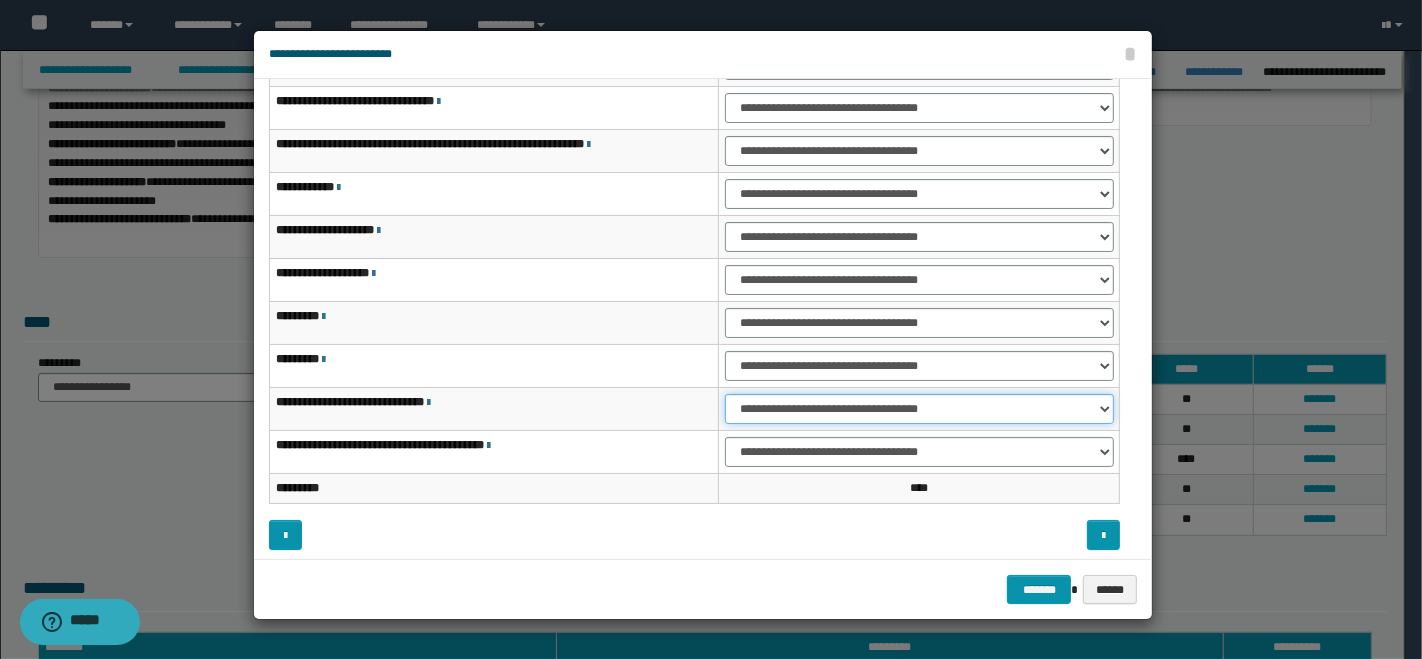click on "**********" at bounding box center [919, 409] 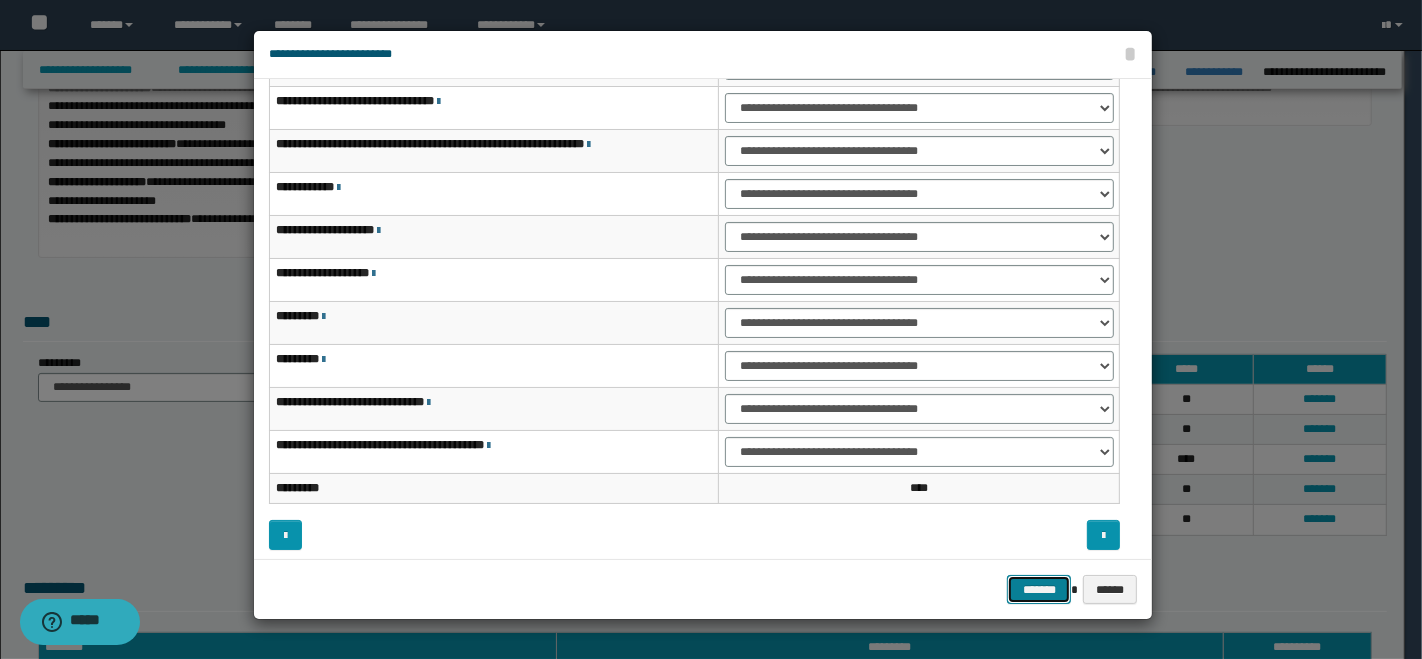 click on "*******" at bounding box center [1039, 589] 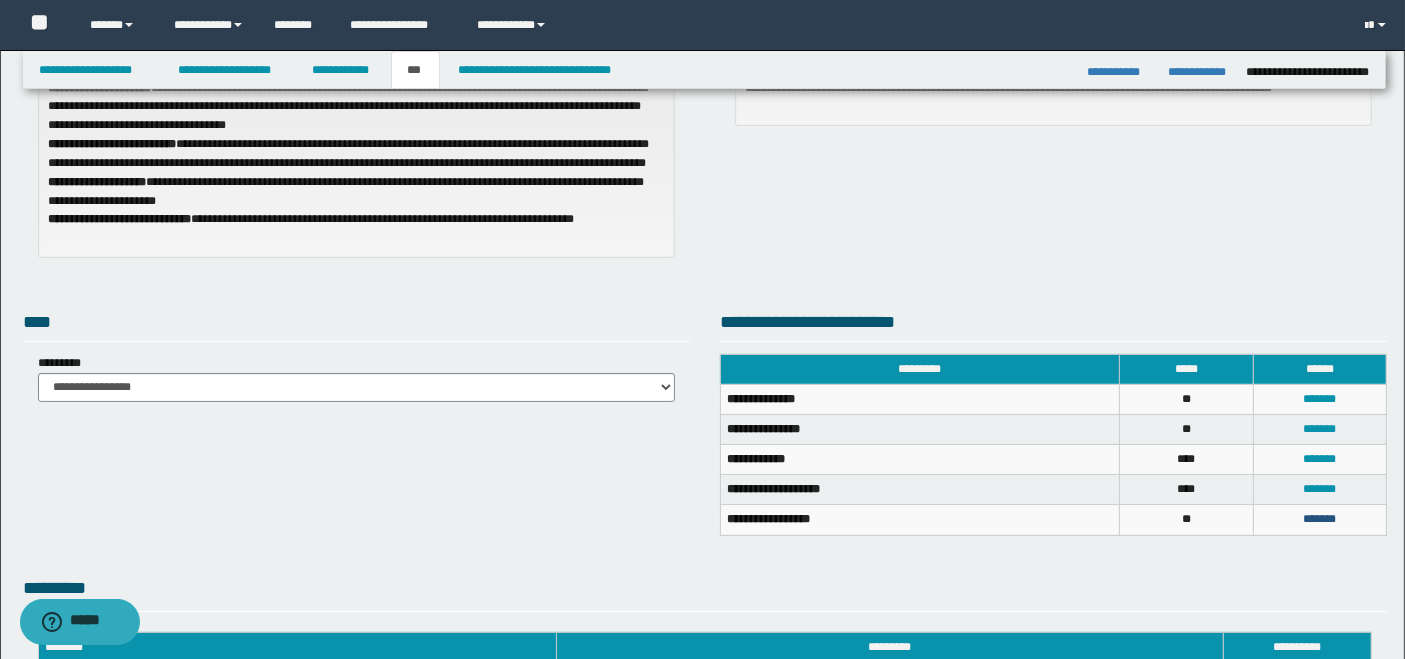 click on "*******" at bounding box center [1319, 519] 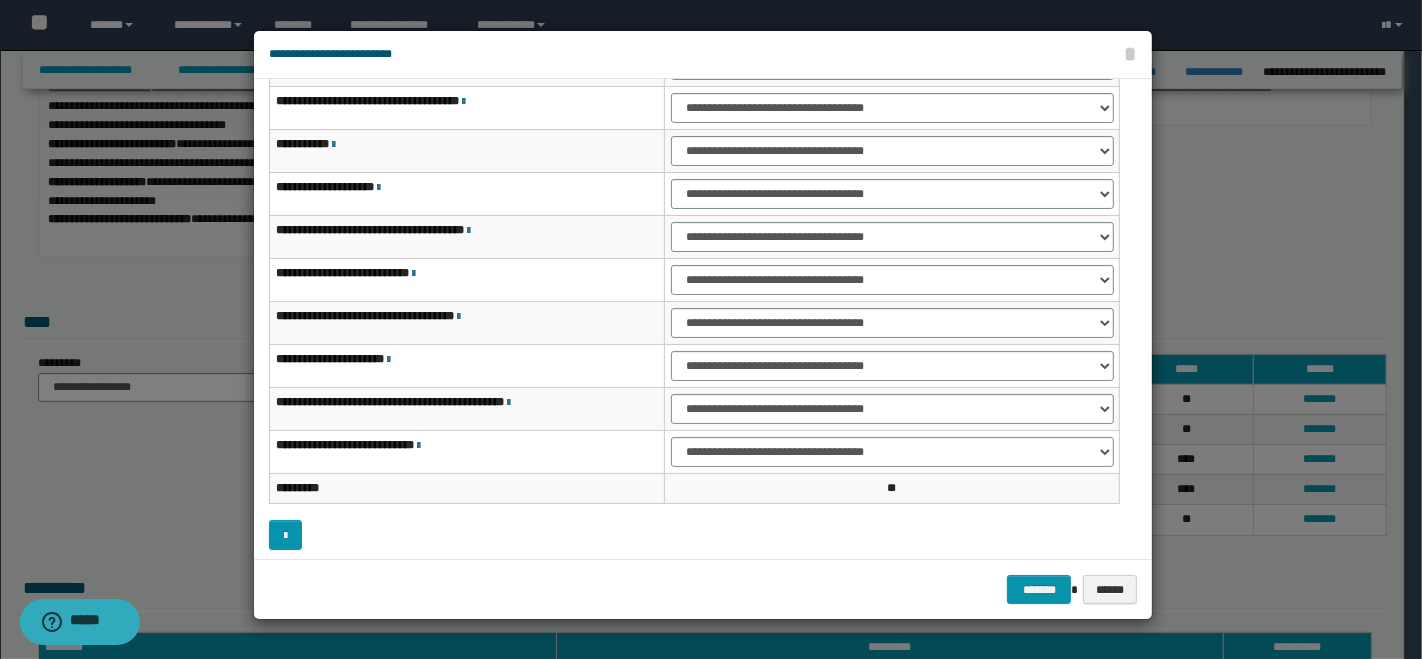scroll, scrollTop: 0, scrollLeft: 0, axis: both 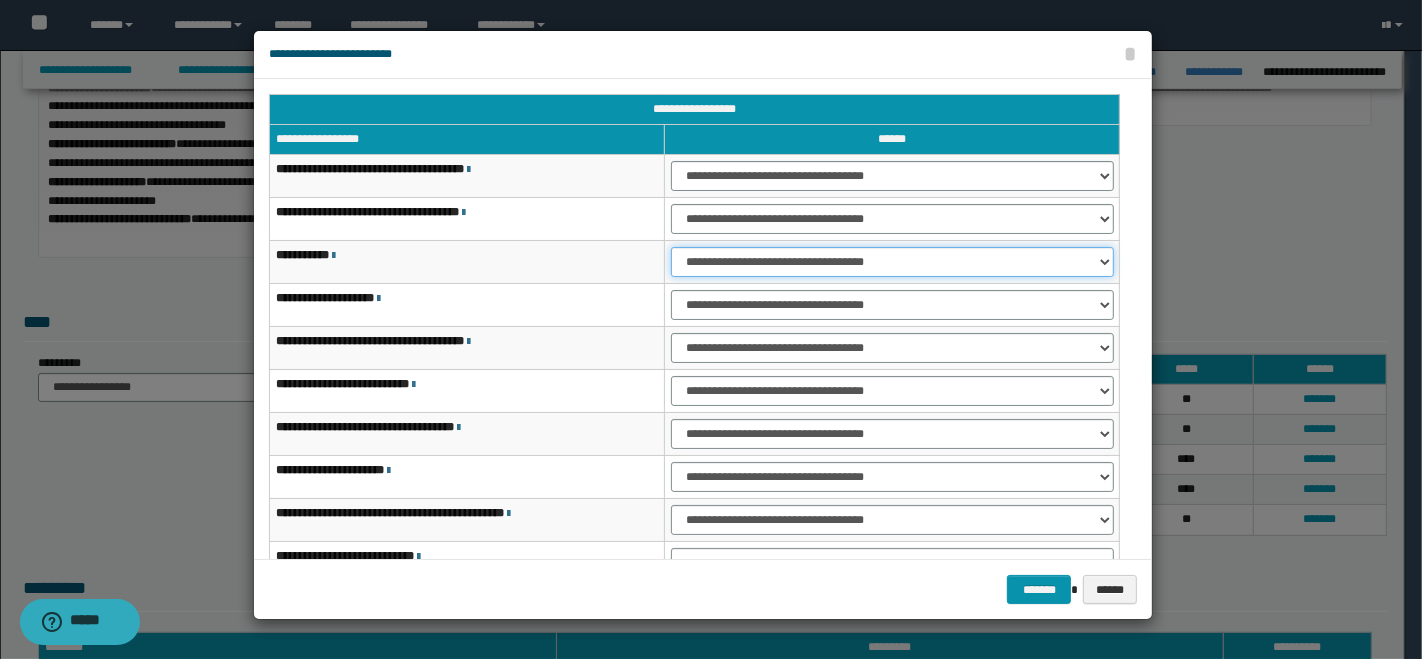 click on "**********" at bounding box center (892, 262) 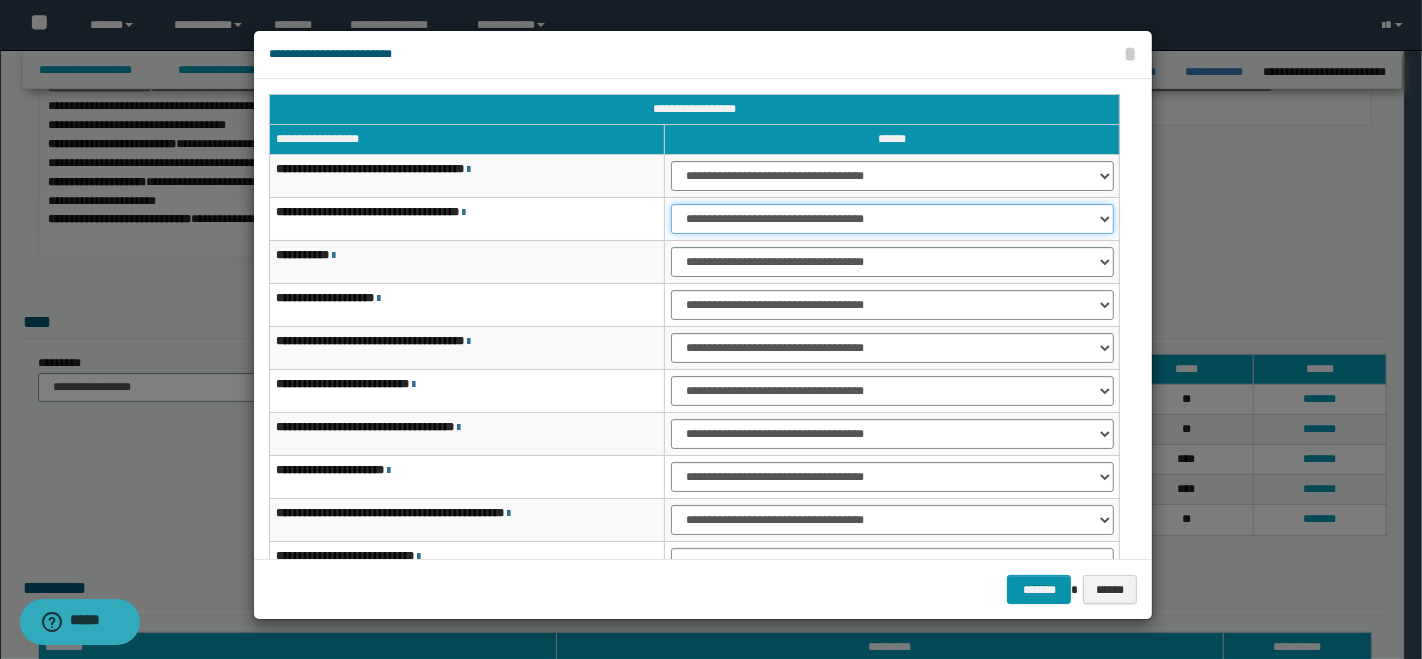click on "**********" at bounding box center [892, 219] 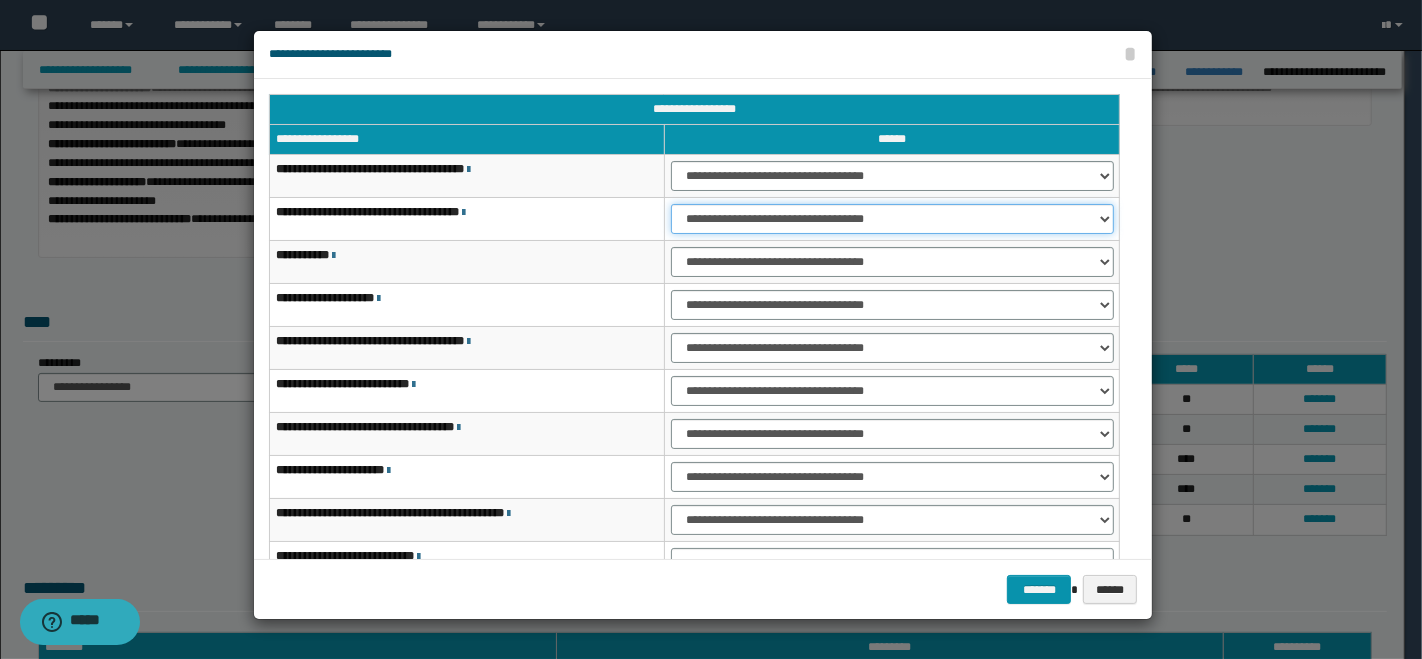 select on "***" 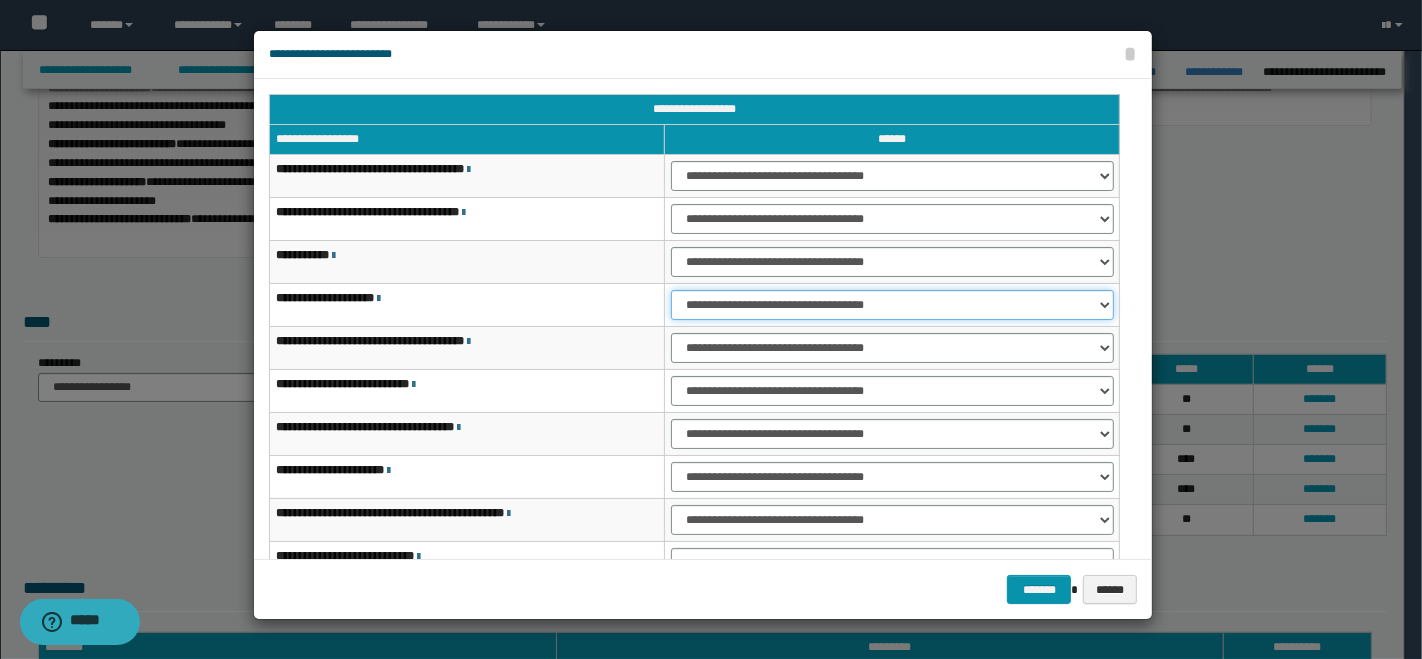 click on "**********" at bounding box center (892, 305) 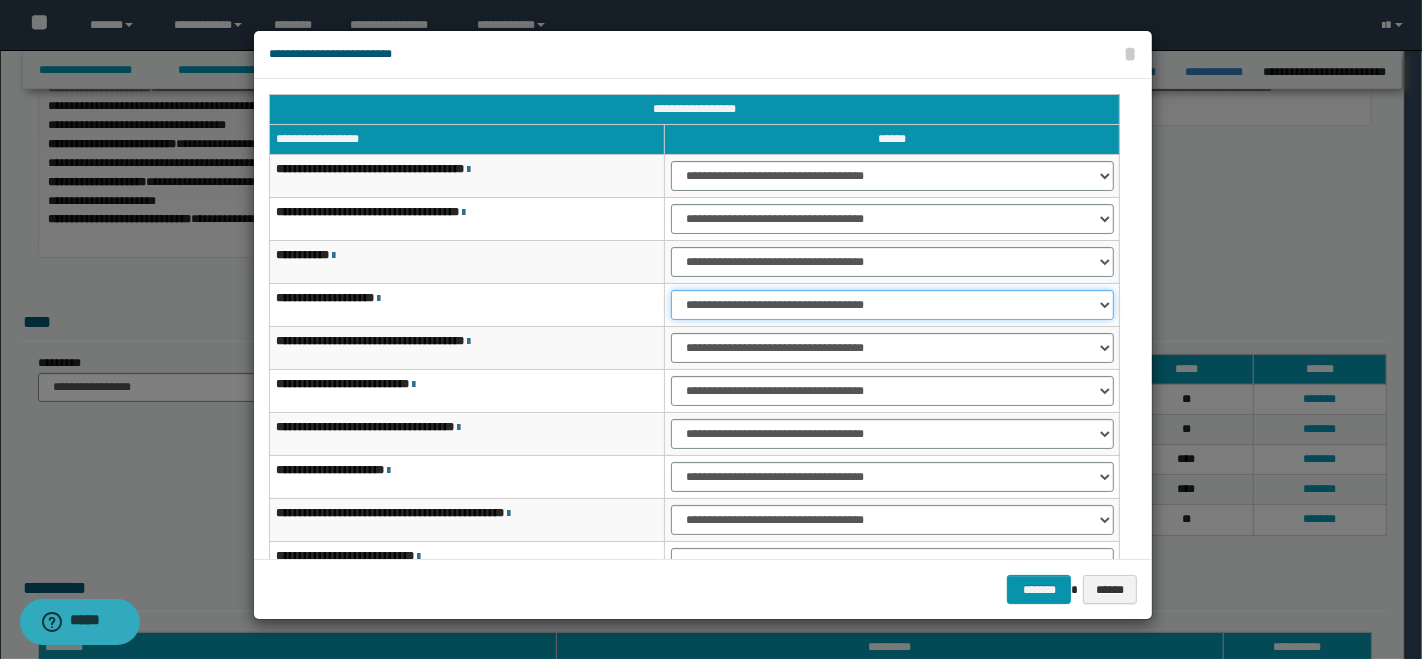 select on "***" 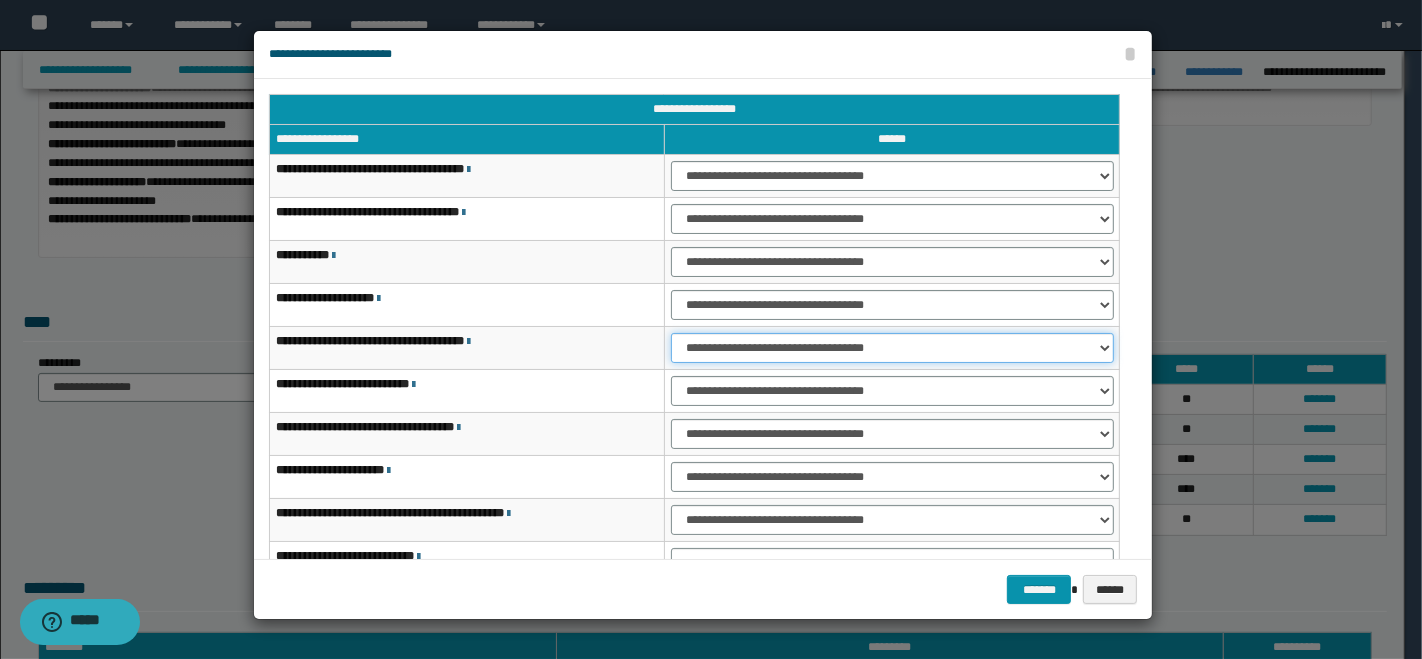 click on "**********" at bounding box center [892, 348] 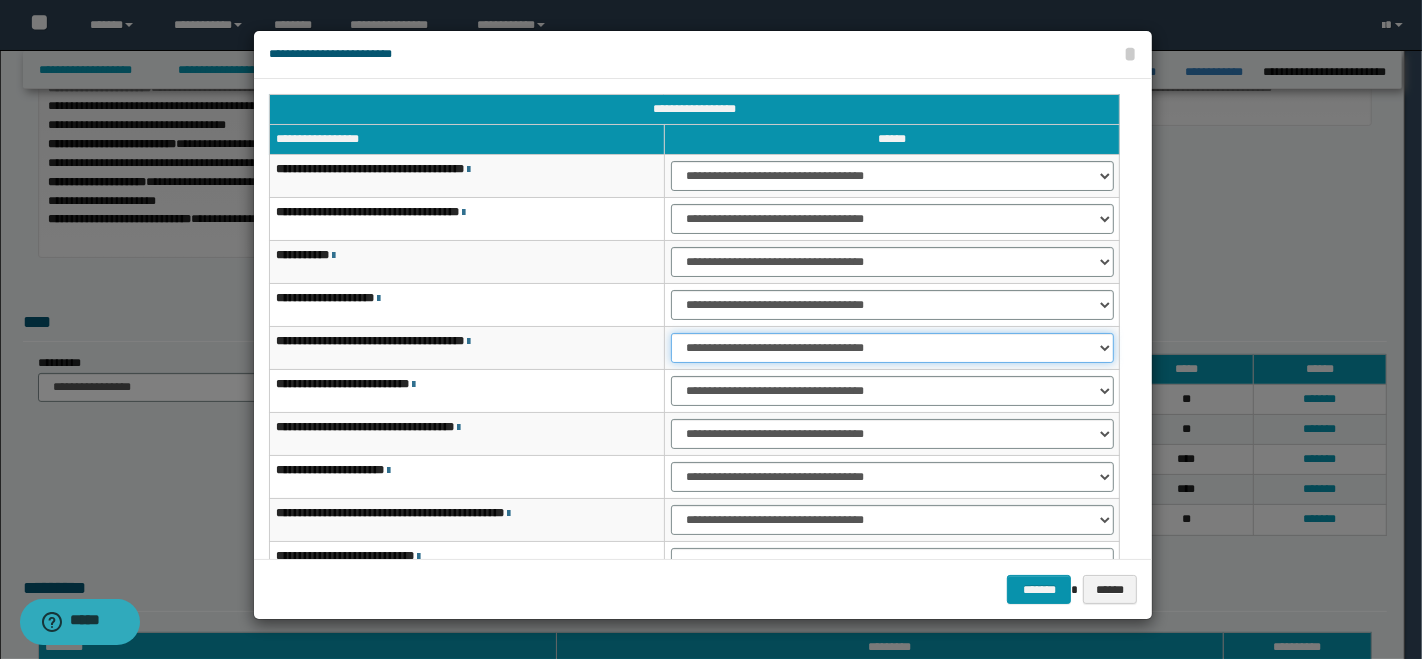 select on "***" 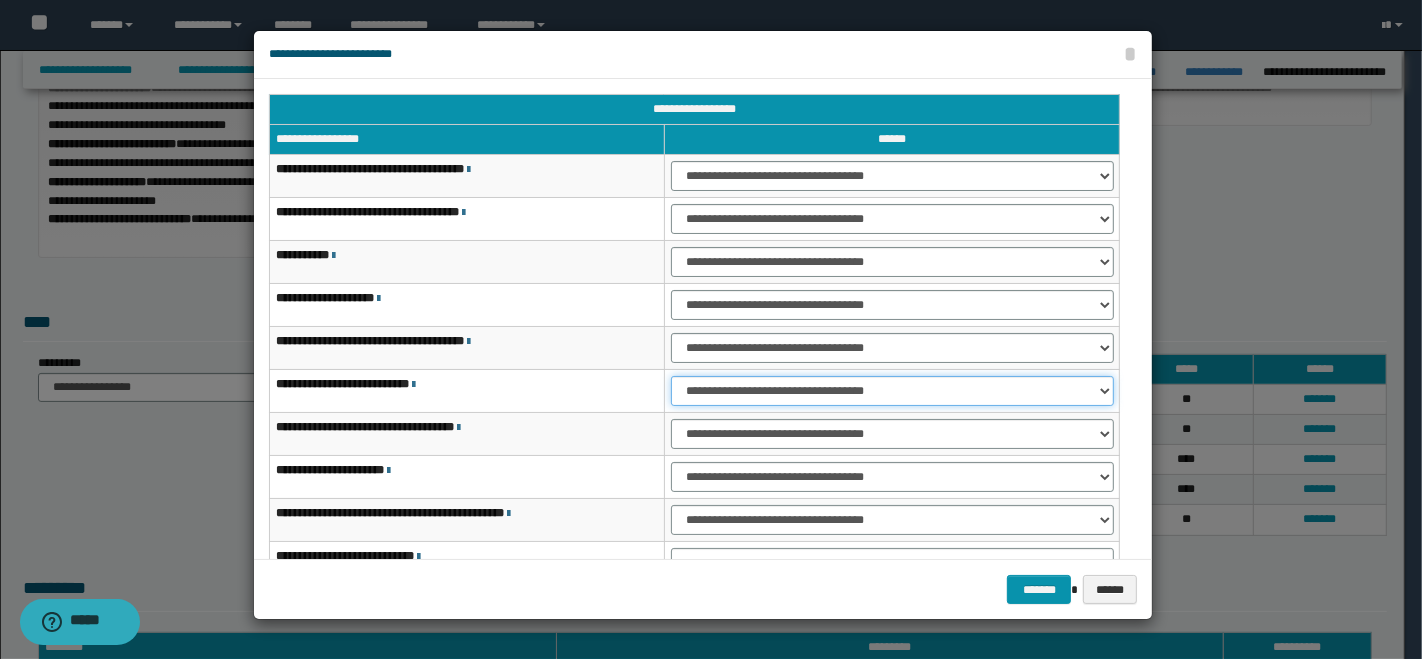 click on "**********" at bounding box center (892, 391) 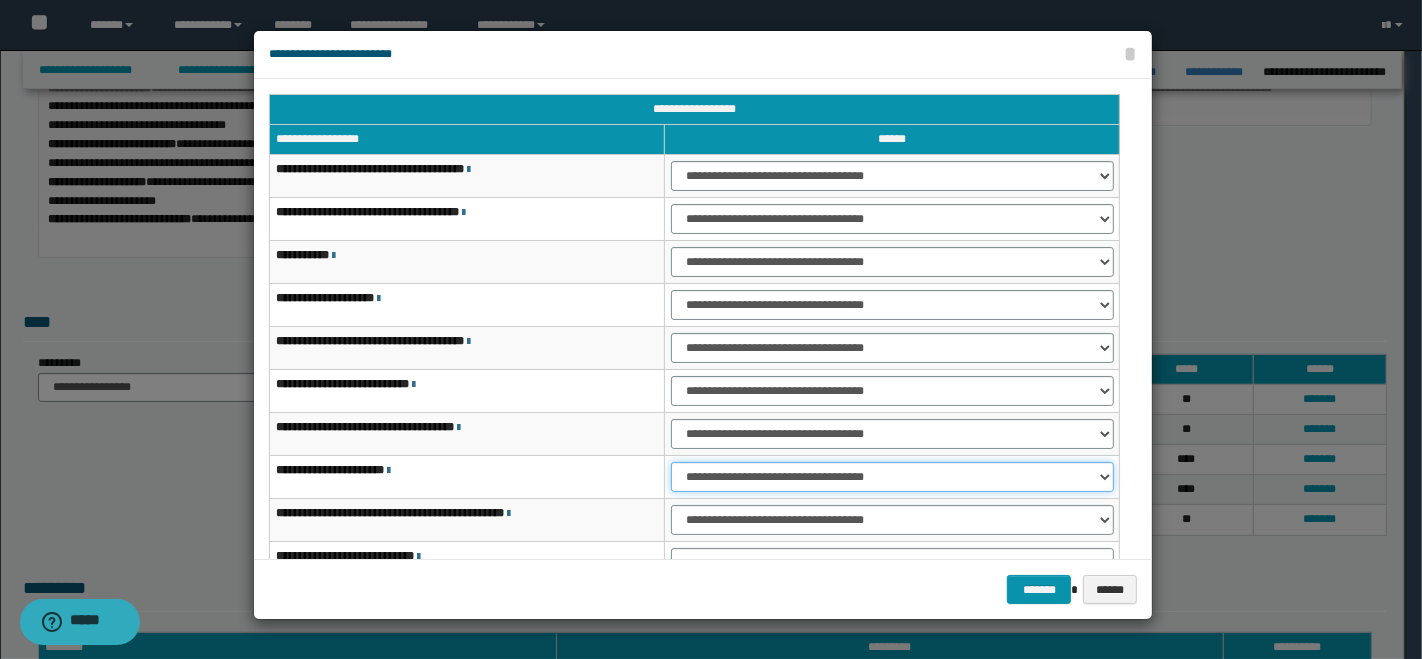 click on "**********" at bounding box center [892, 477] 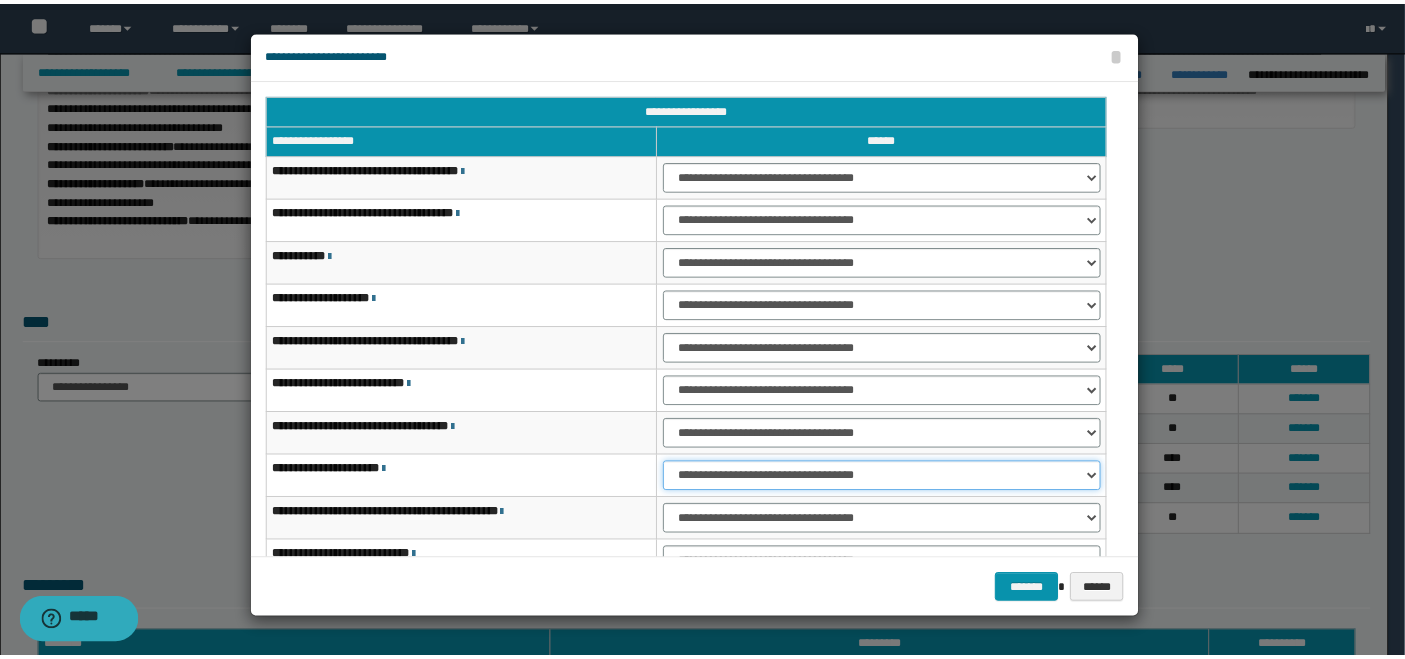 scroll, scrollTop: 117, scrollLeft: 0, axis: vertical 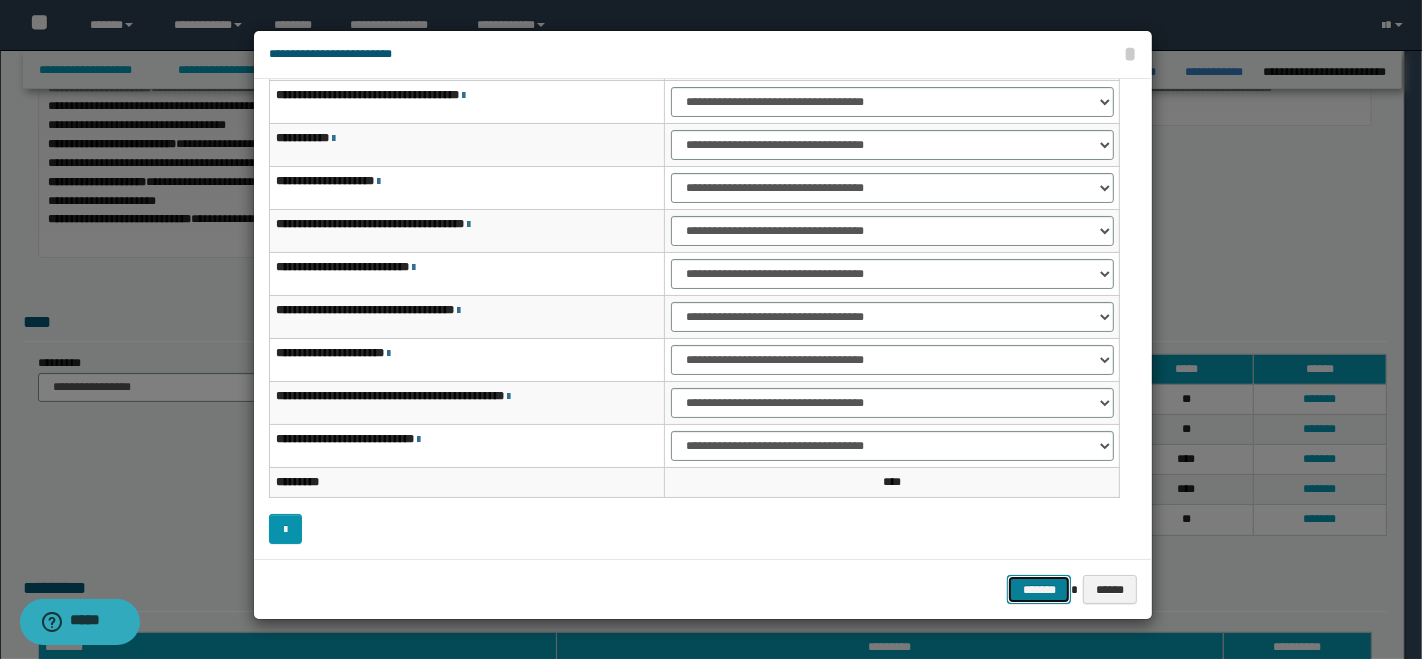 click on "*******" at bounding box center (1039, 589) 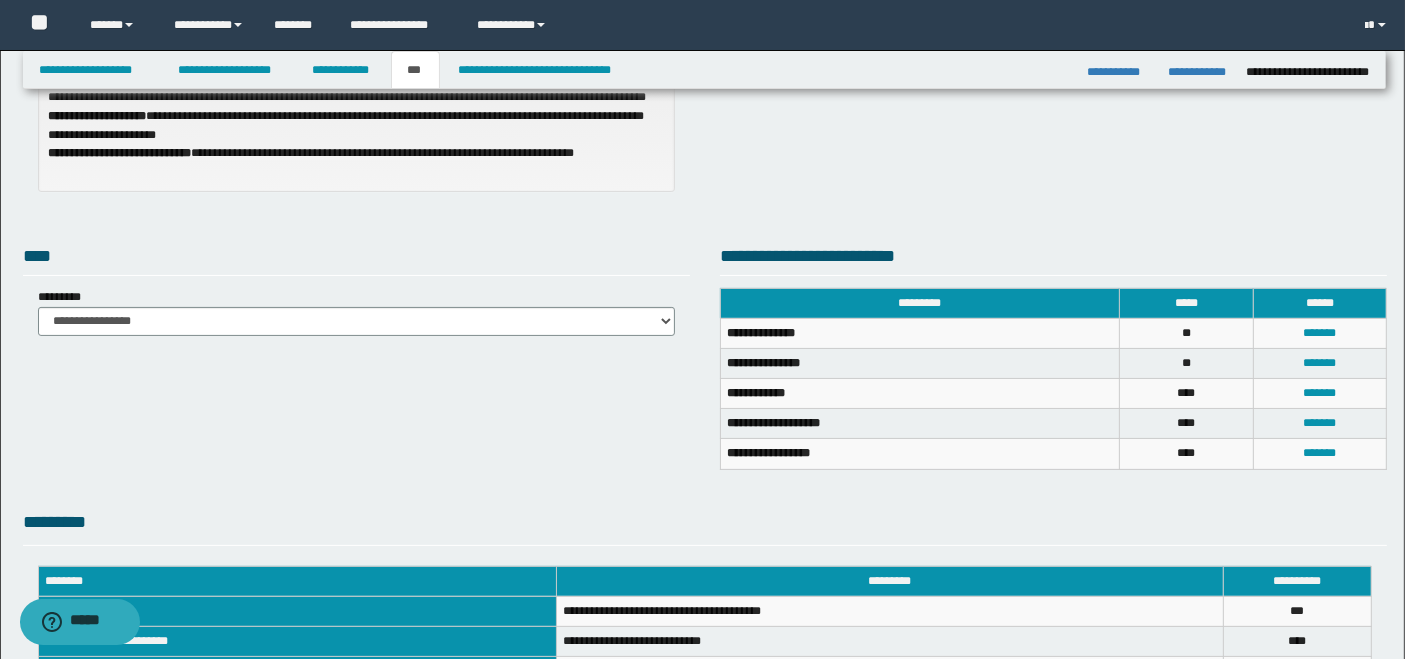 scroll, scrollTop: 0, scrollLeft: 0, axis: both 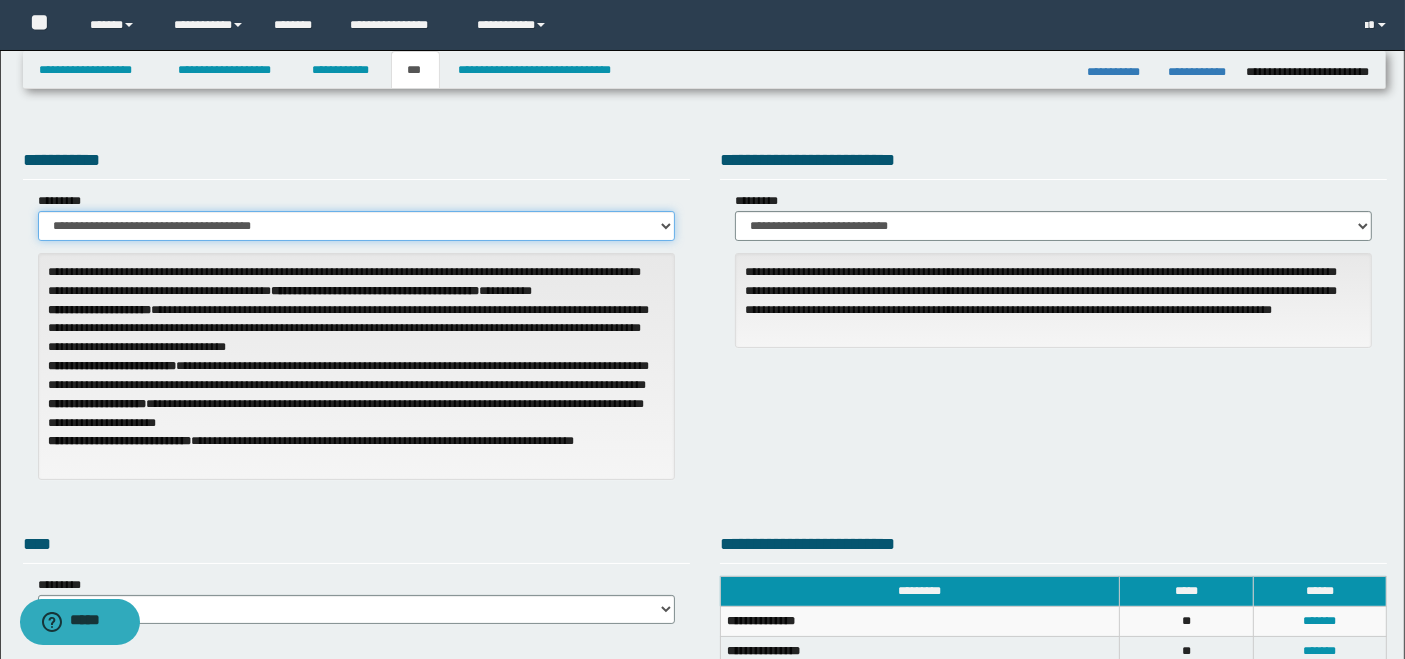 click on "**********" at bounding box center [356, 226] 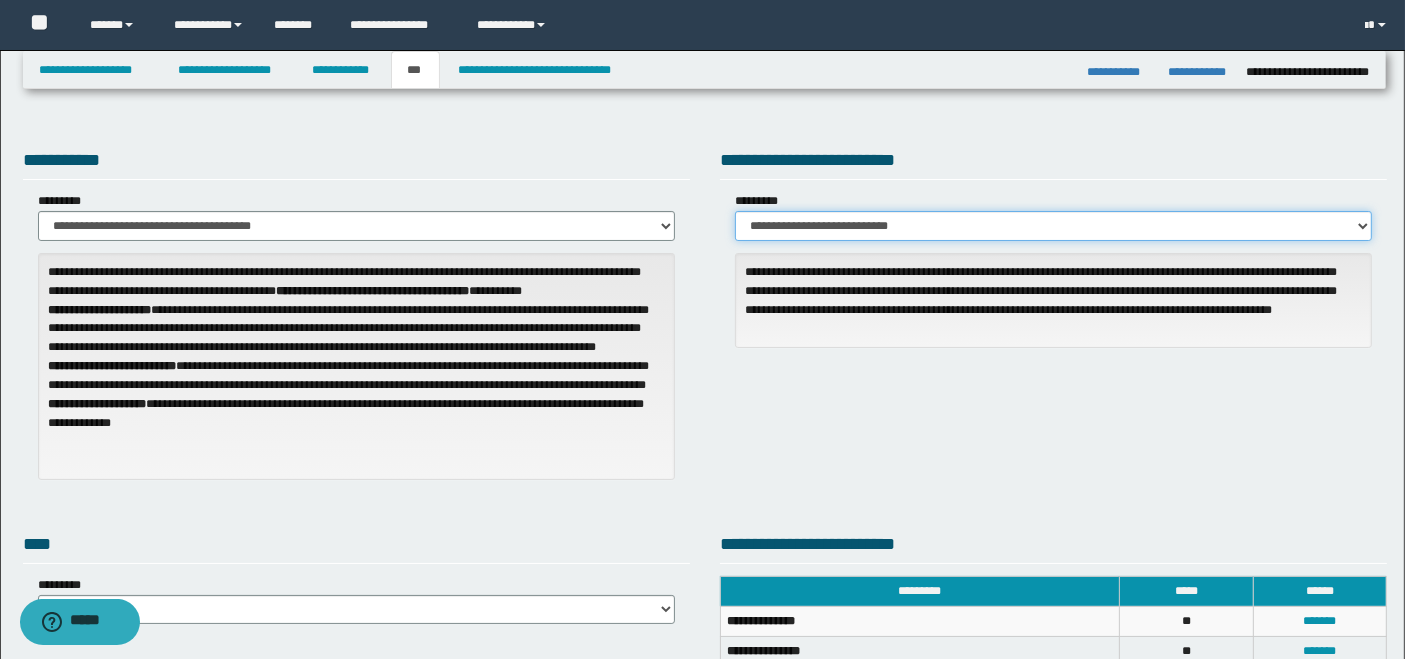 click on "**********" at bounding box center [1053, 226] 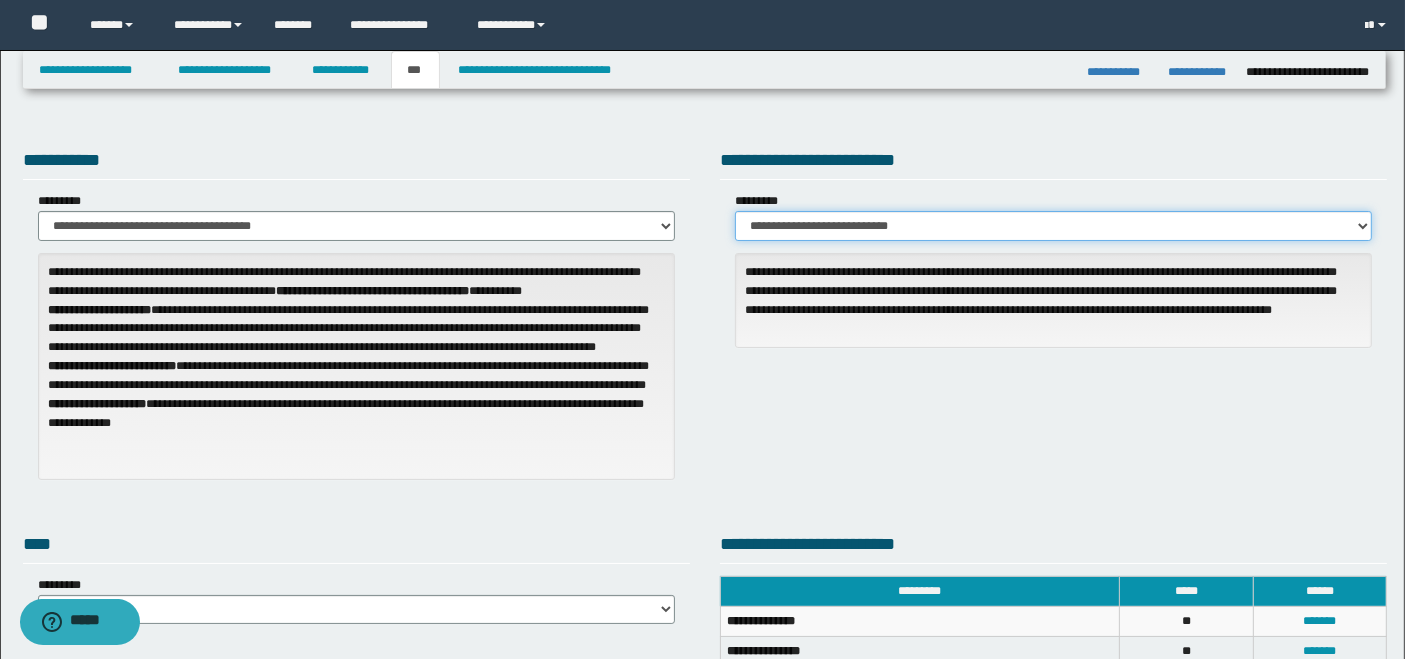 select on "*" 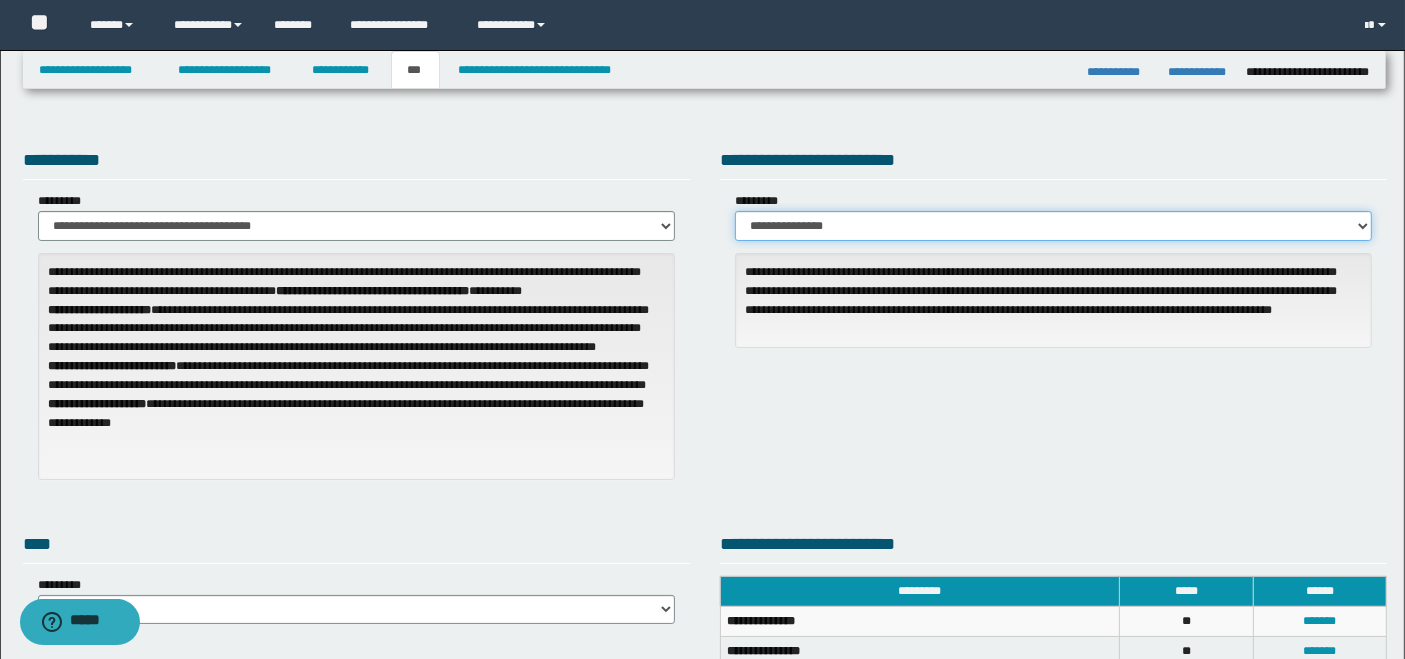 click on "**********" at bounding box center [1053, 226] 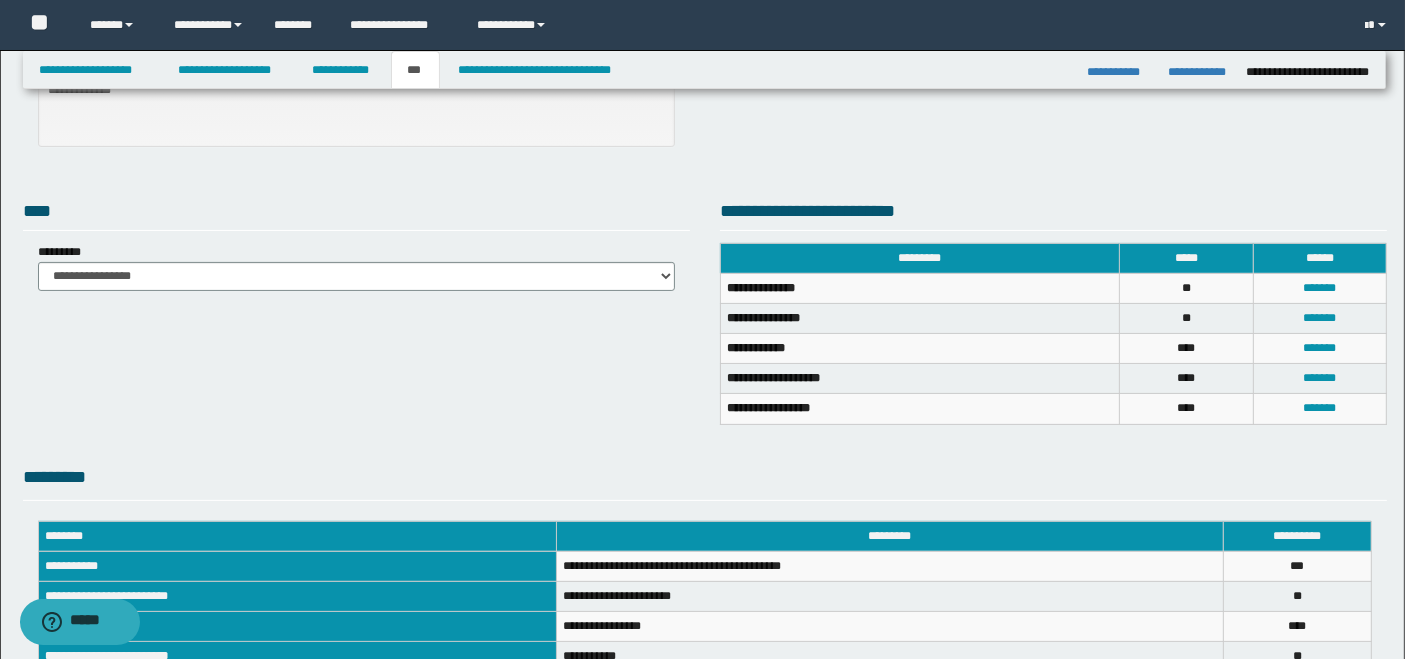 scroll, scrollTop: 622, scrollLeft: 0, axis: vertical 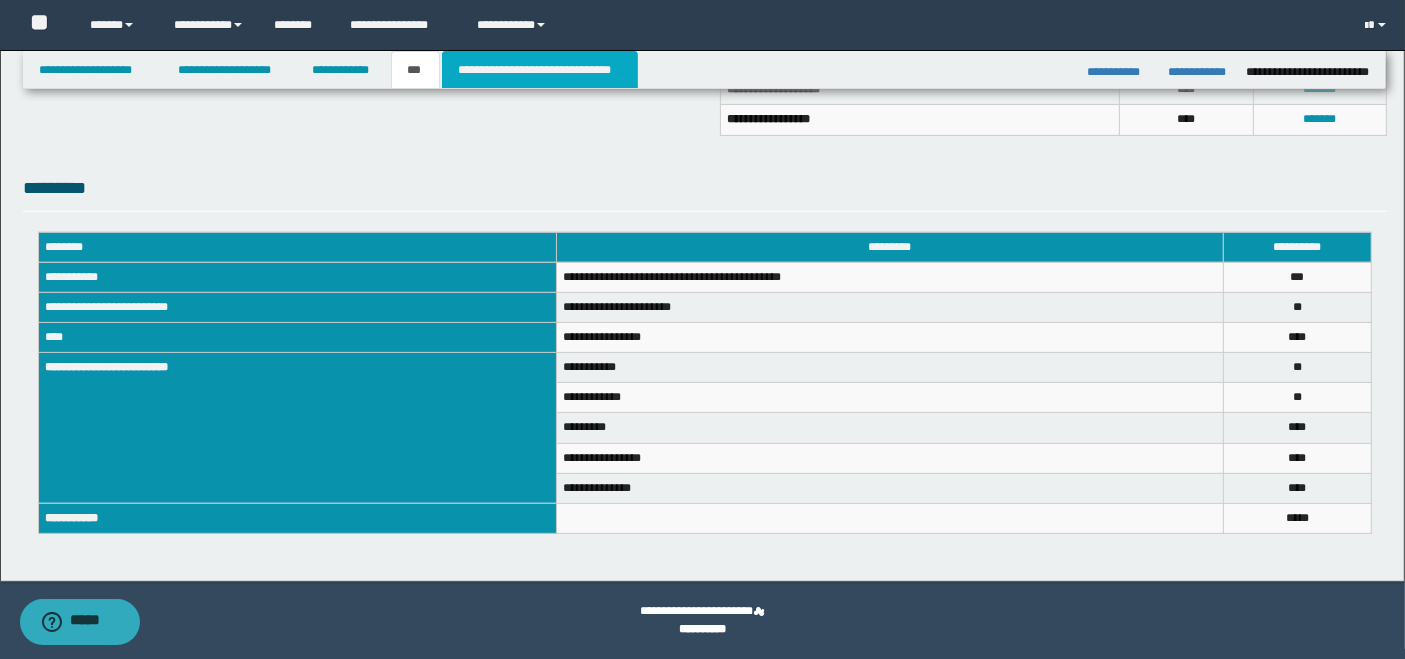 click on "**********" at bounding box center (540, 70) 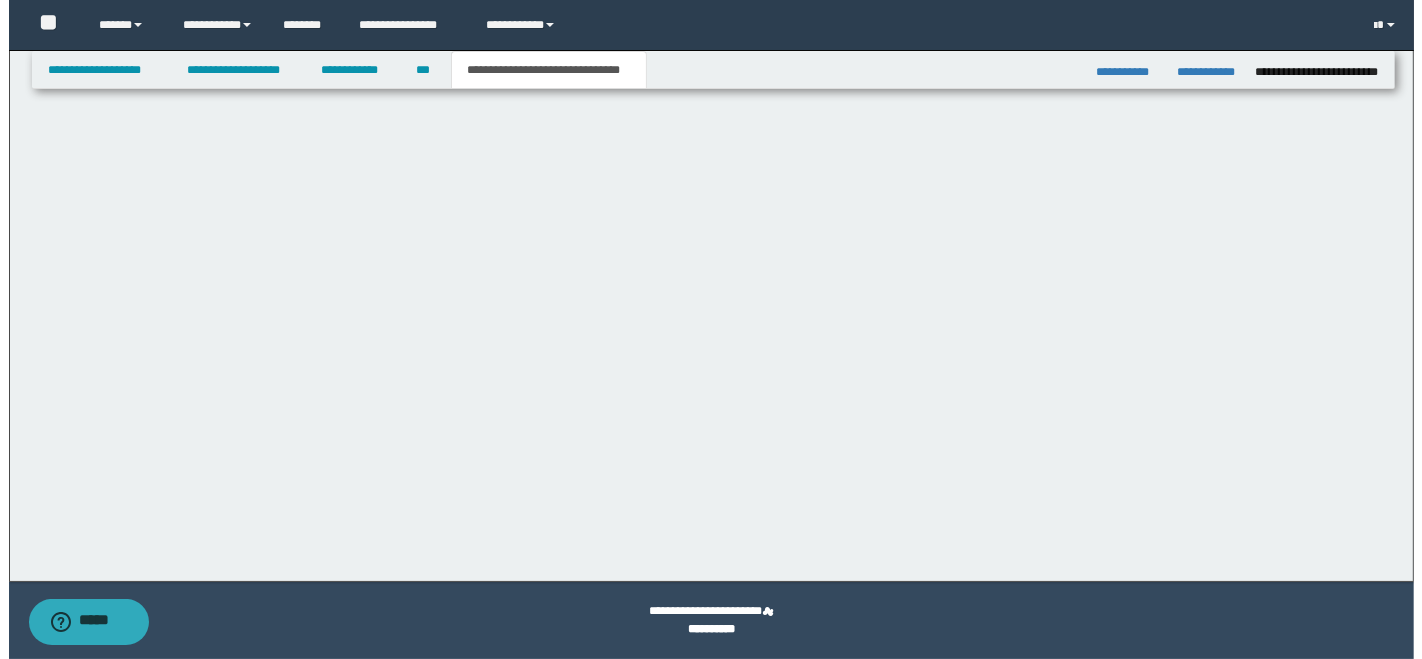 scroll, scrollTop: 0, scrollLeft: 0, axis: both 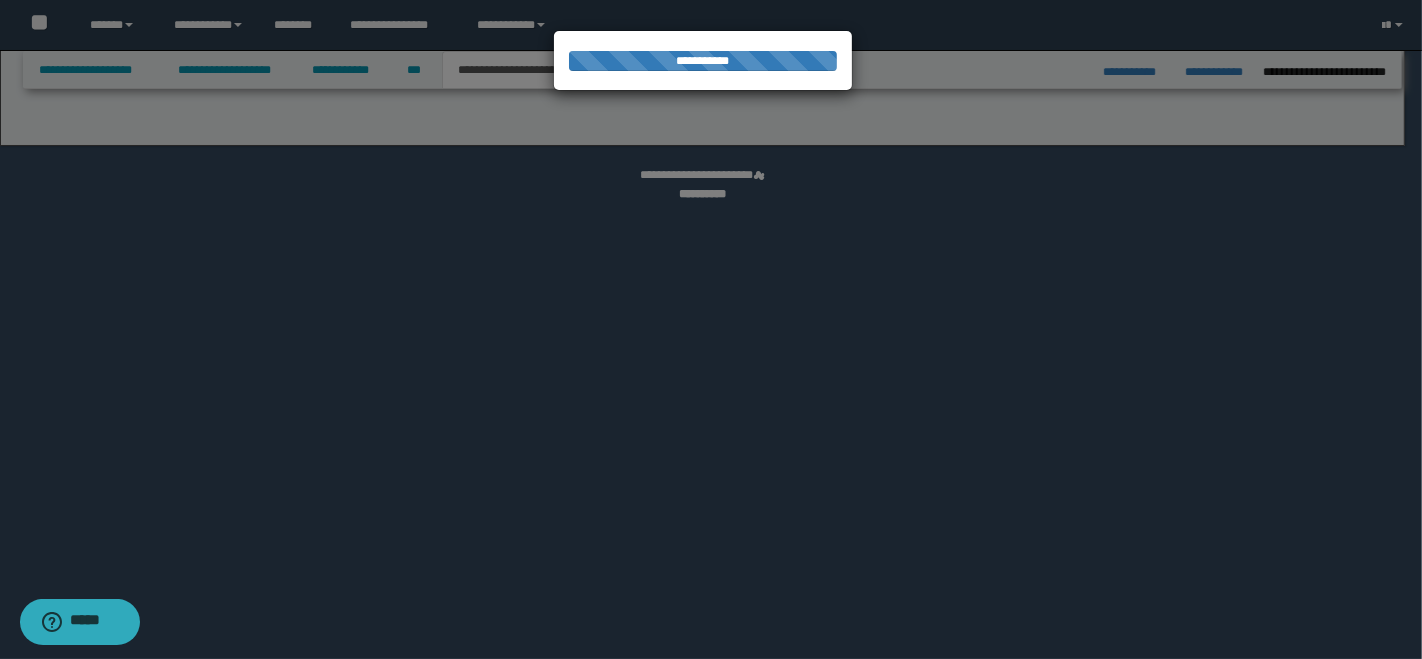 select on "*" 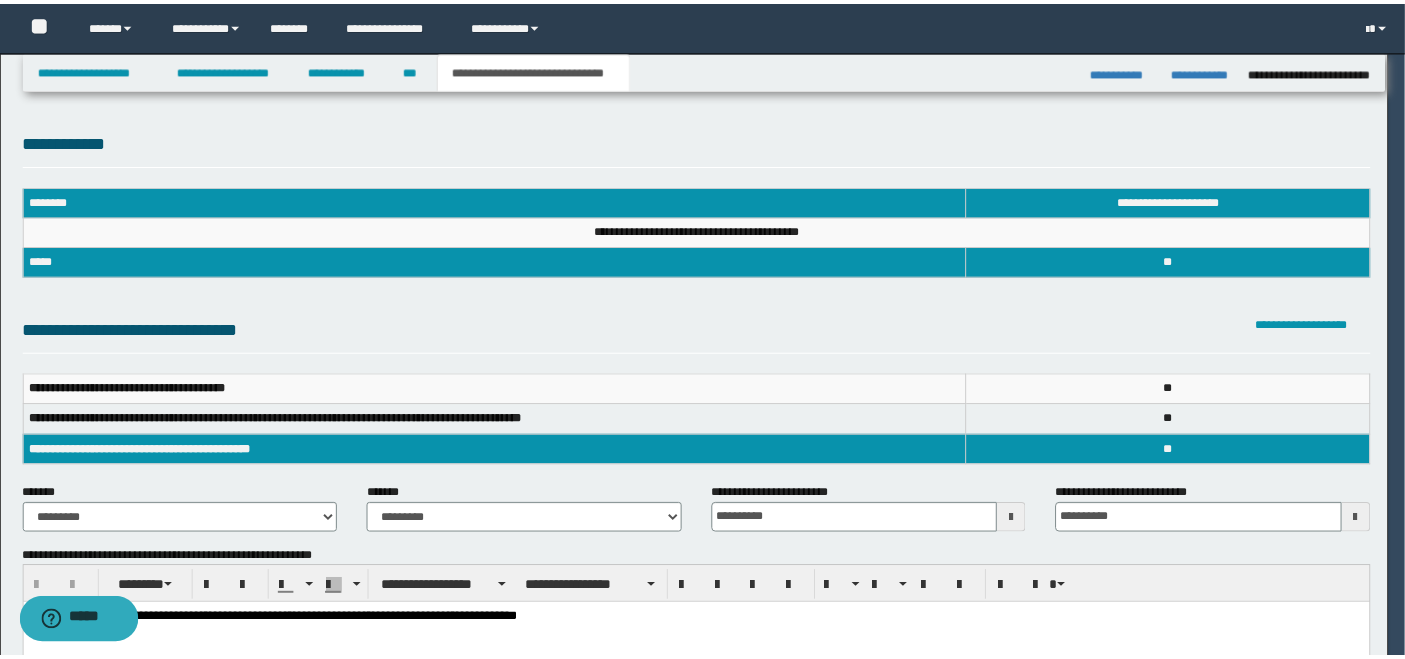 scroll, scrollTop: 0, scrollLeft: 0, axis: both 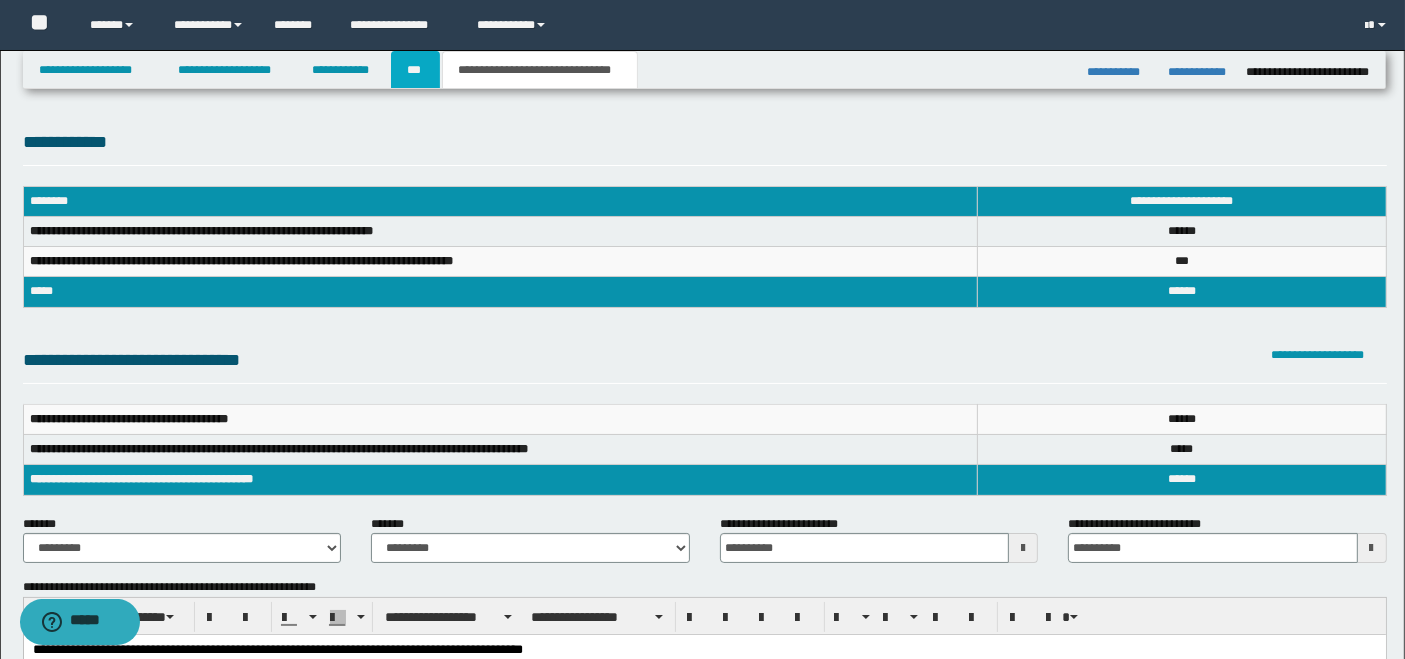 click on "***" at bounding box center (415, 70) 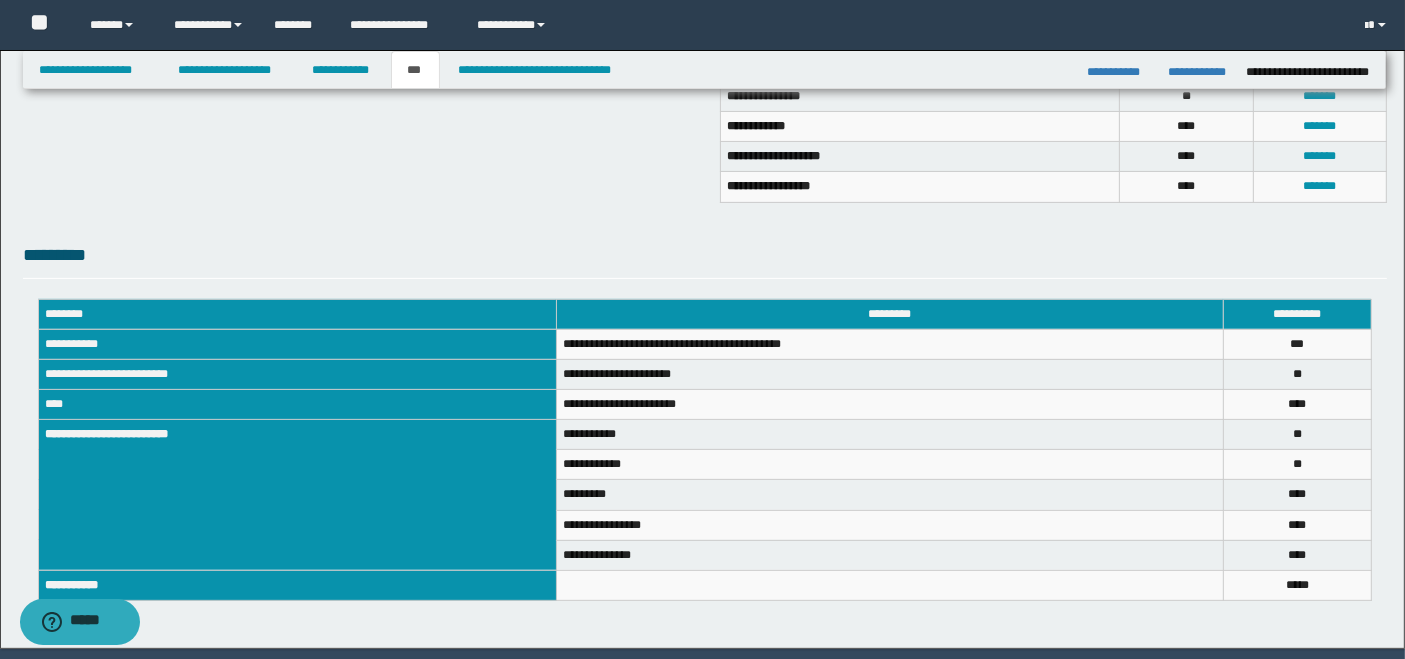 scroll, scrollTop: 622, scrollLeft: 0, axis: vertical 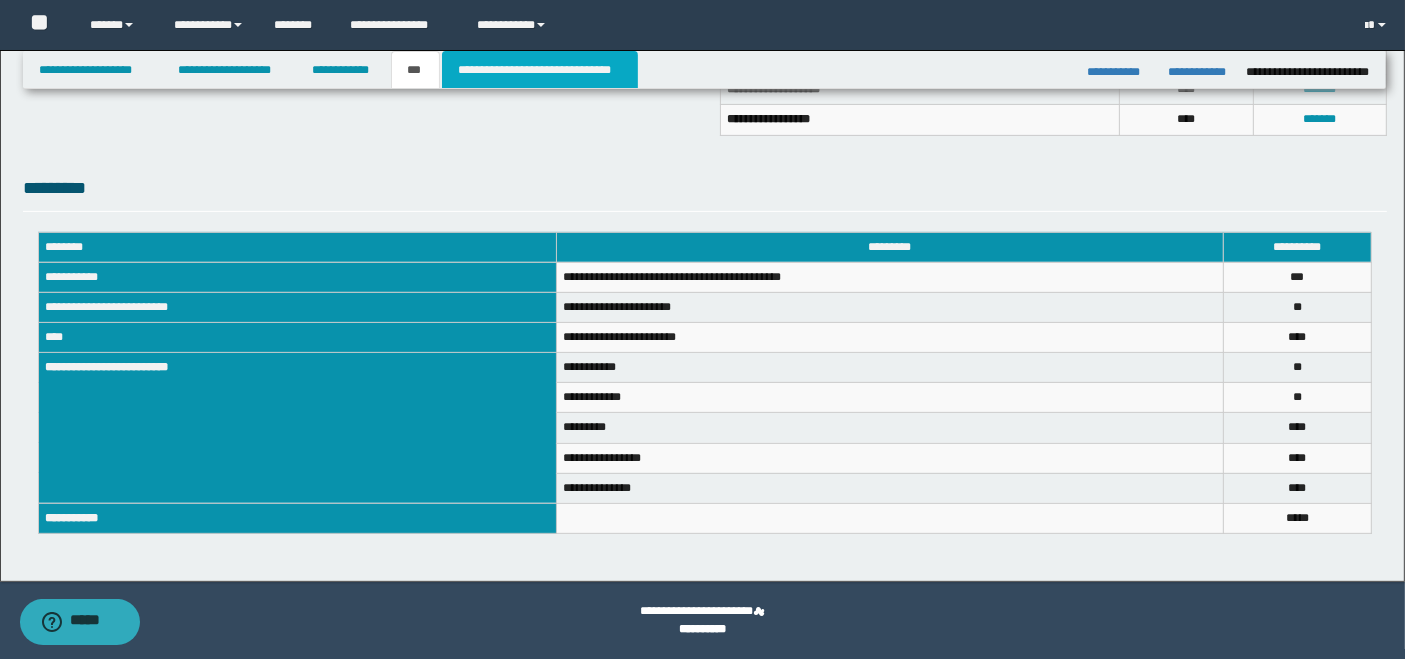 click on "**********" at bounding box center [540, 70] 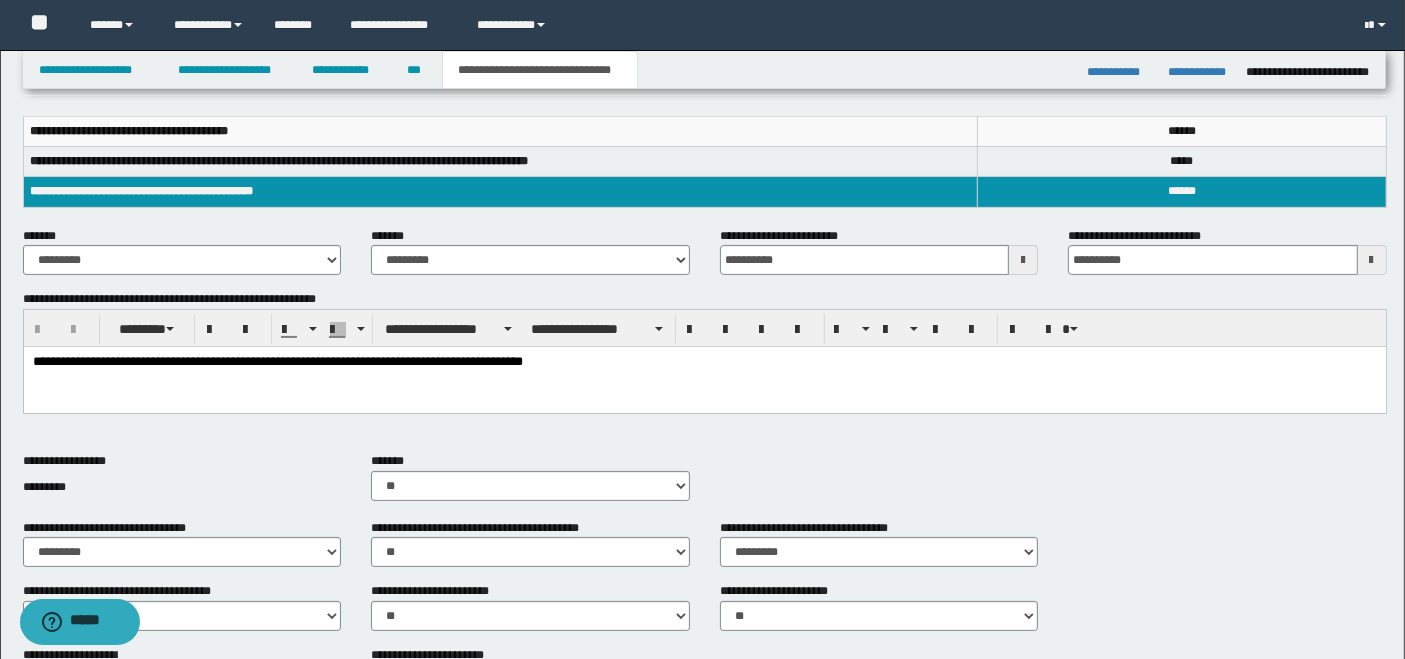 scroll, scrollTop: 177, scrollLeft: 0, axis: vertical 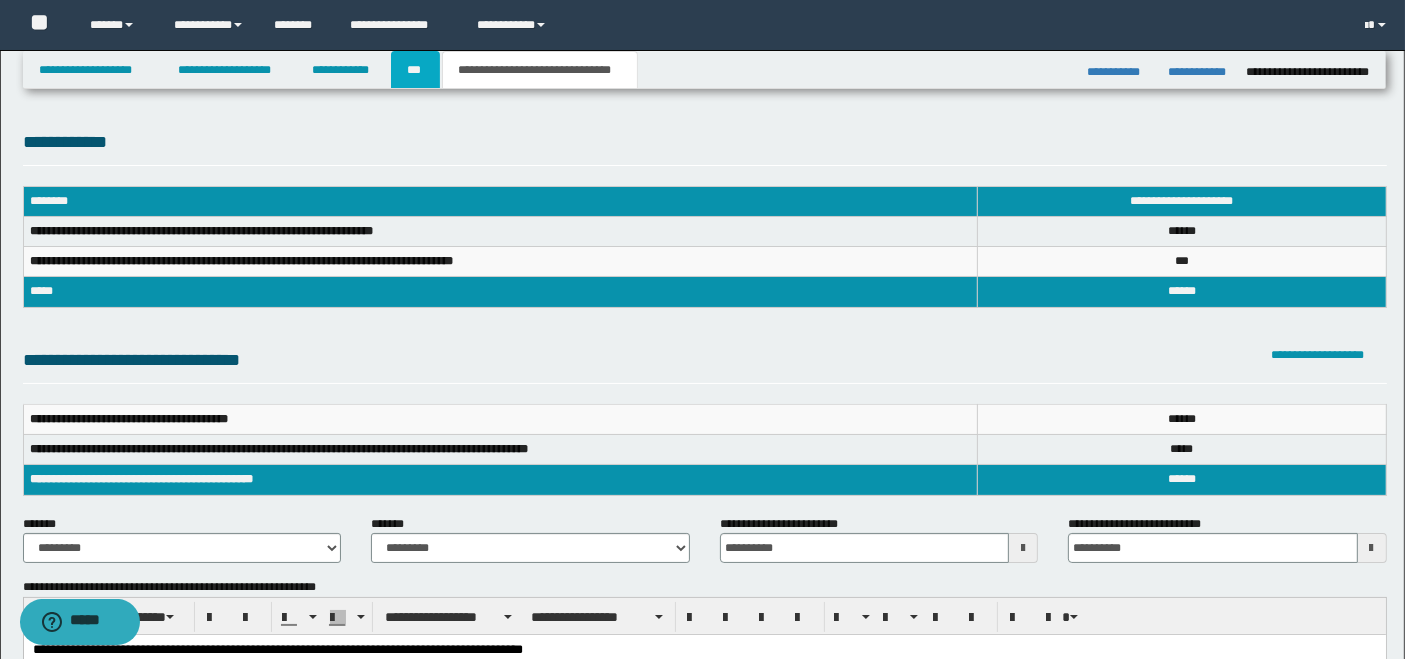 click on "***" at bounding box center [415, 70] 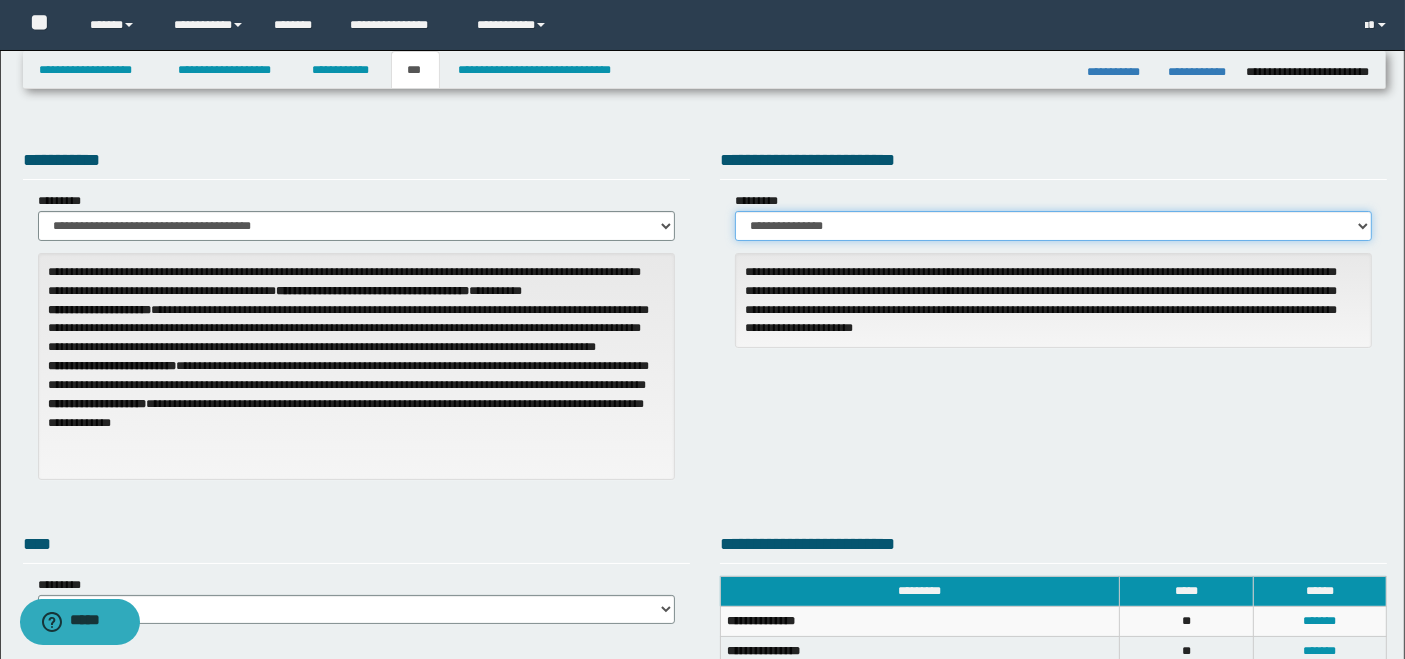 click on "**********" at bounding box center [1053, 226] 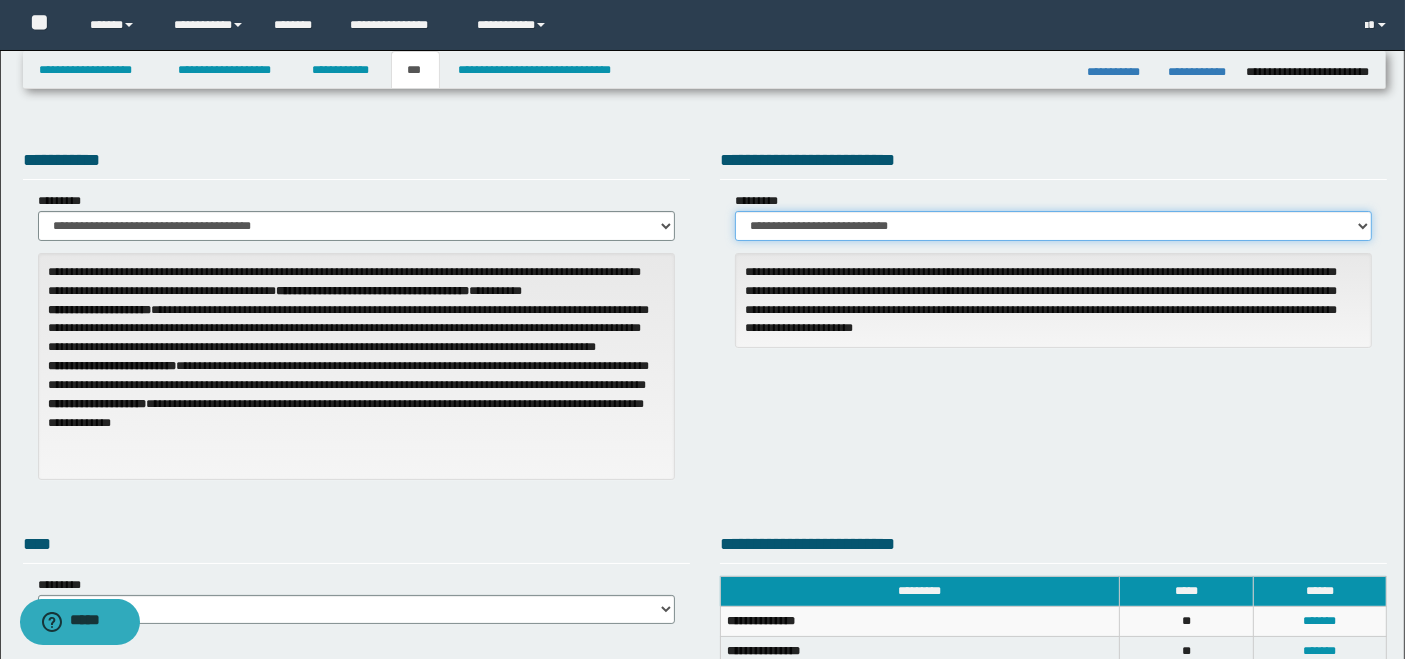 click on "**********" at bounding box center (1053, 226) 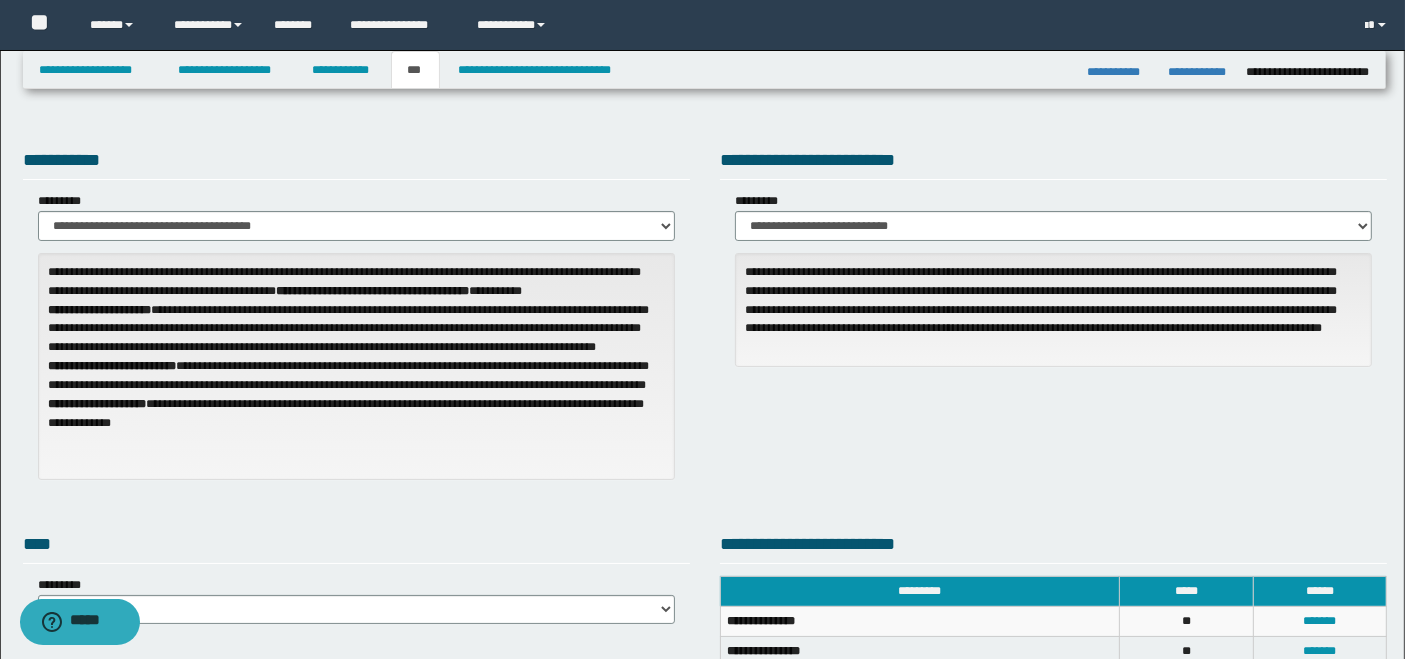 click on "**********" at bounding box center (1053, 163) 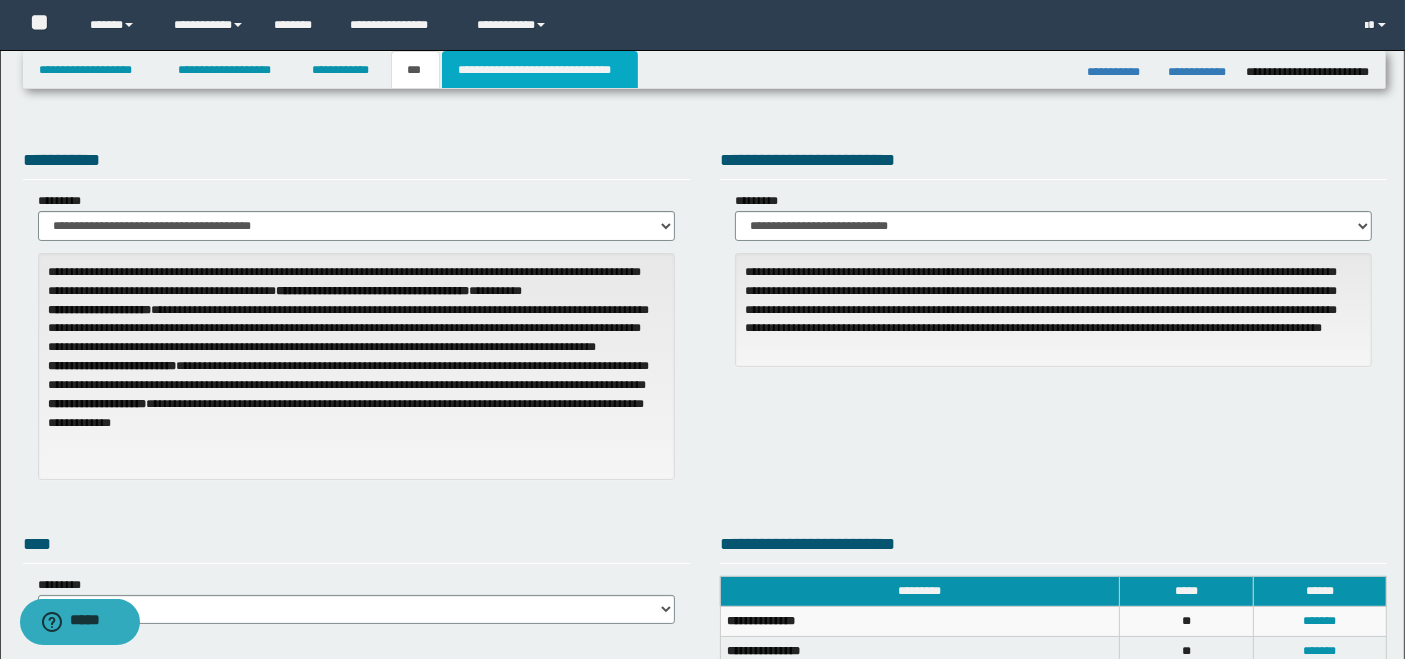 click on "**********" at bounding box center (540, 70) 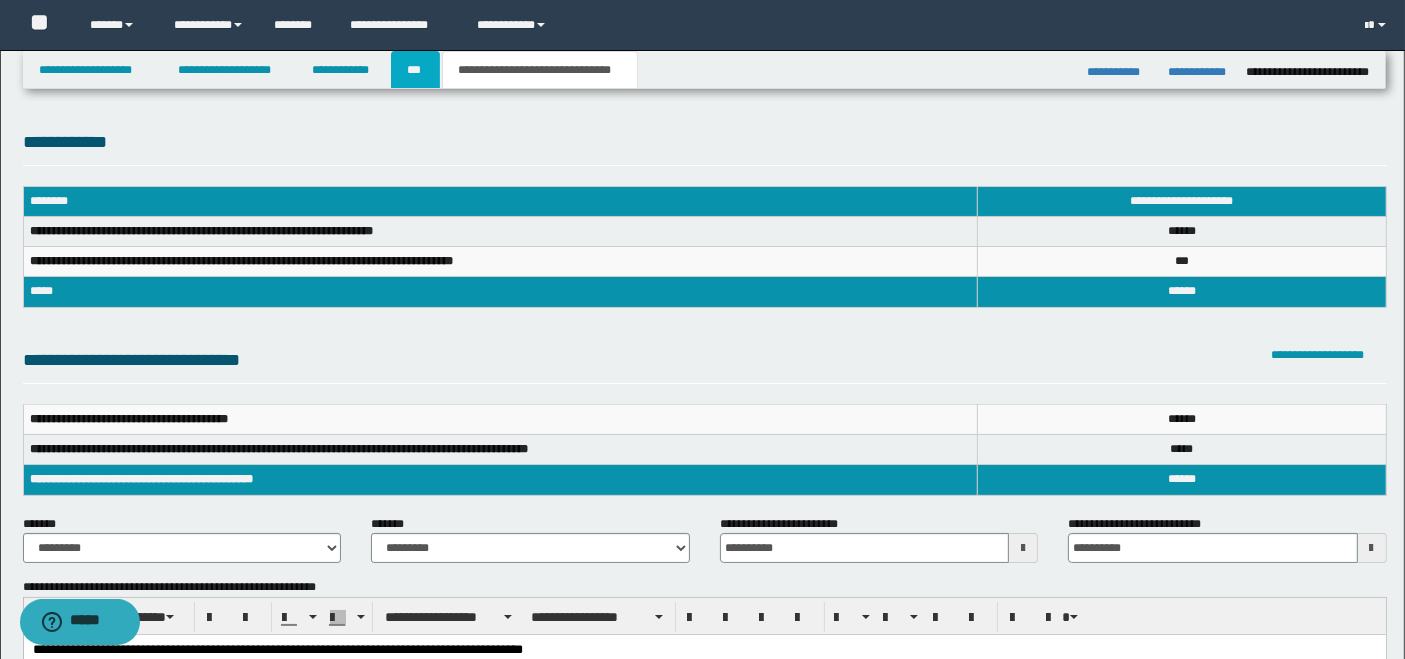 click on "***" at bounding box center [415, 70] 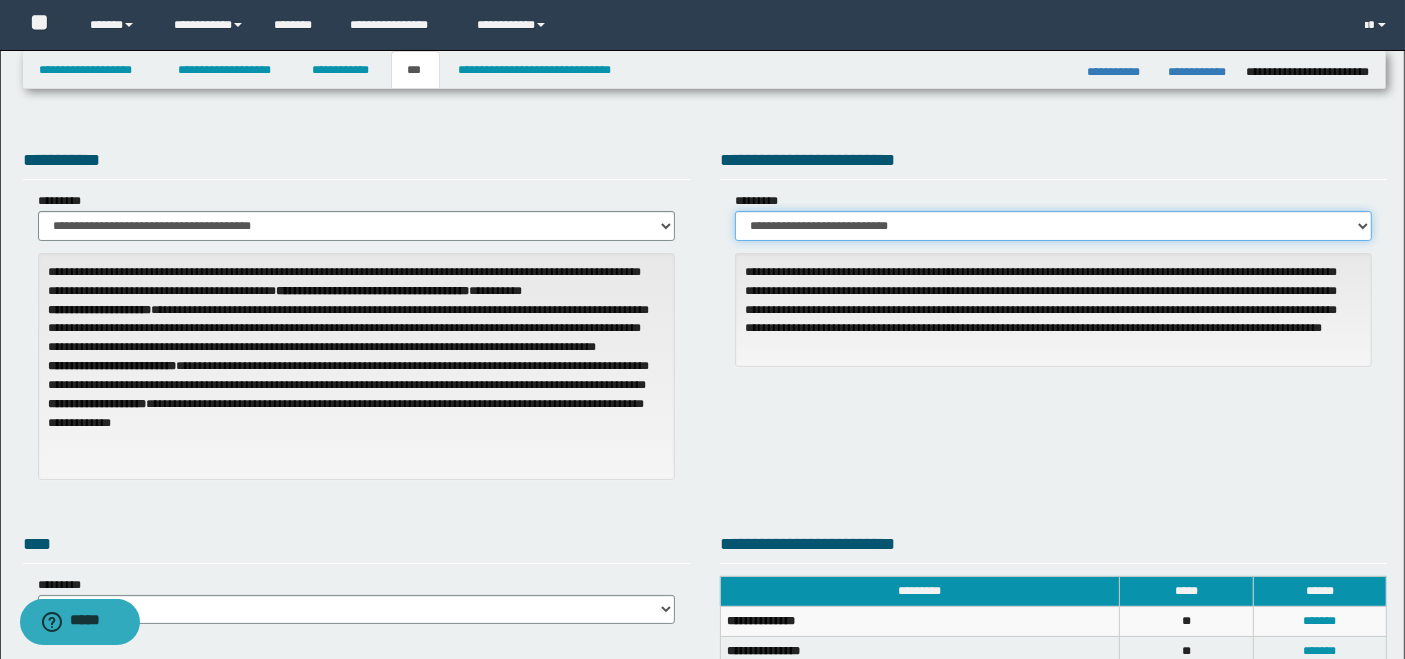 click on "**********" at bounding box center [1053, 226] 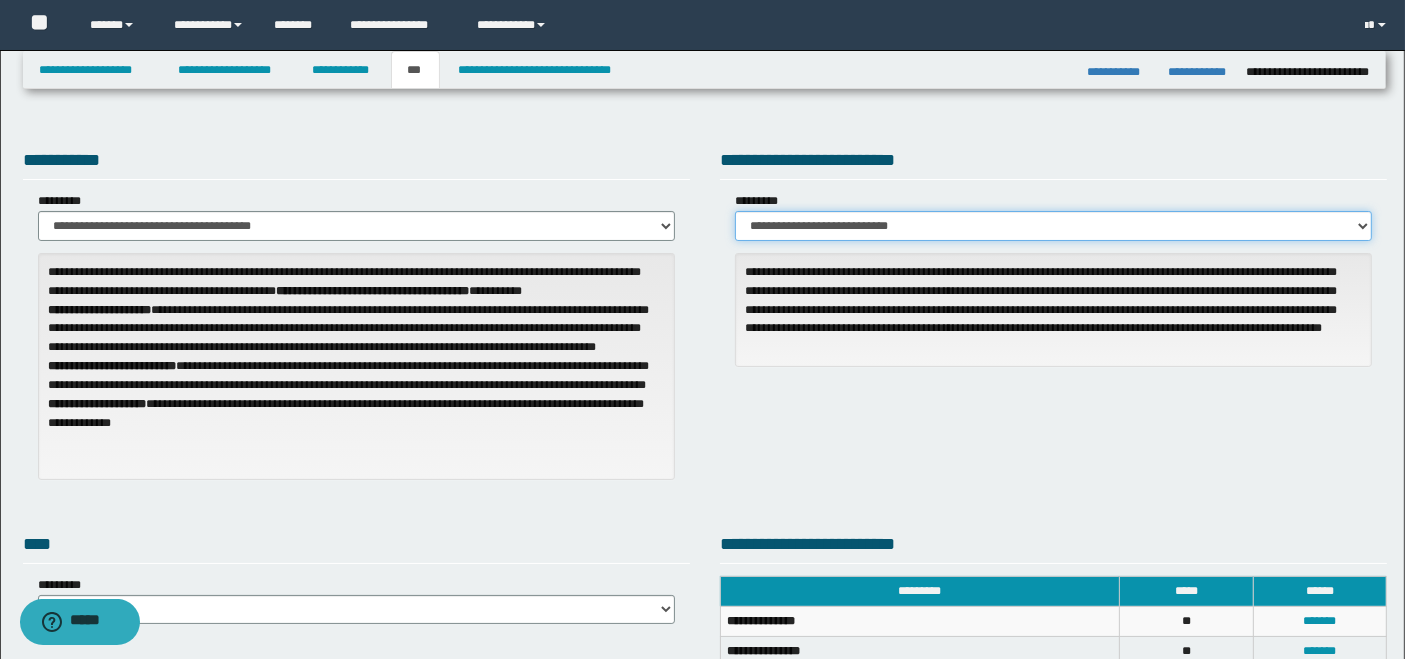 click on "**********" at bounding box center [1053, 226] 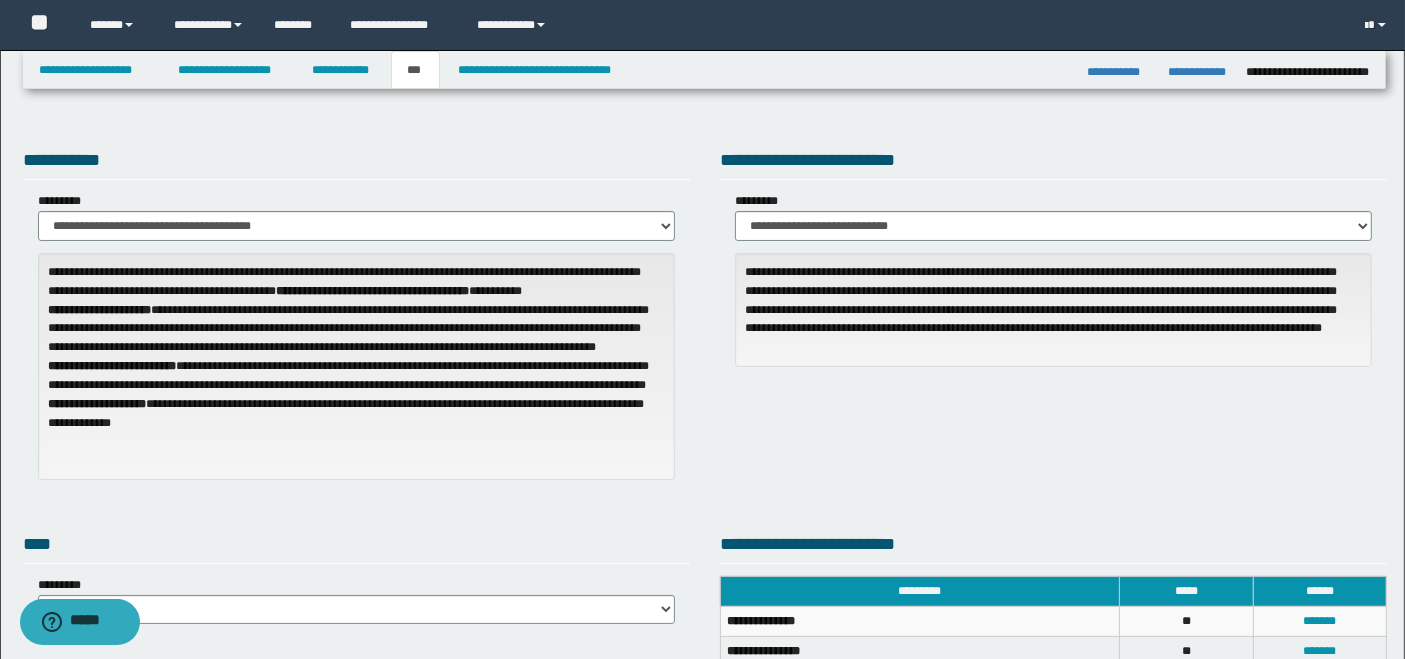 click on "**********" at bounding box center [1053, 163] 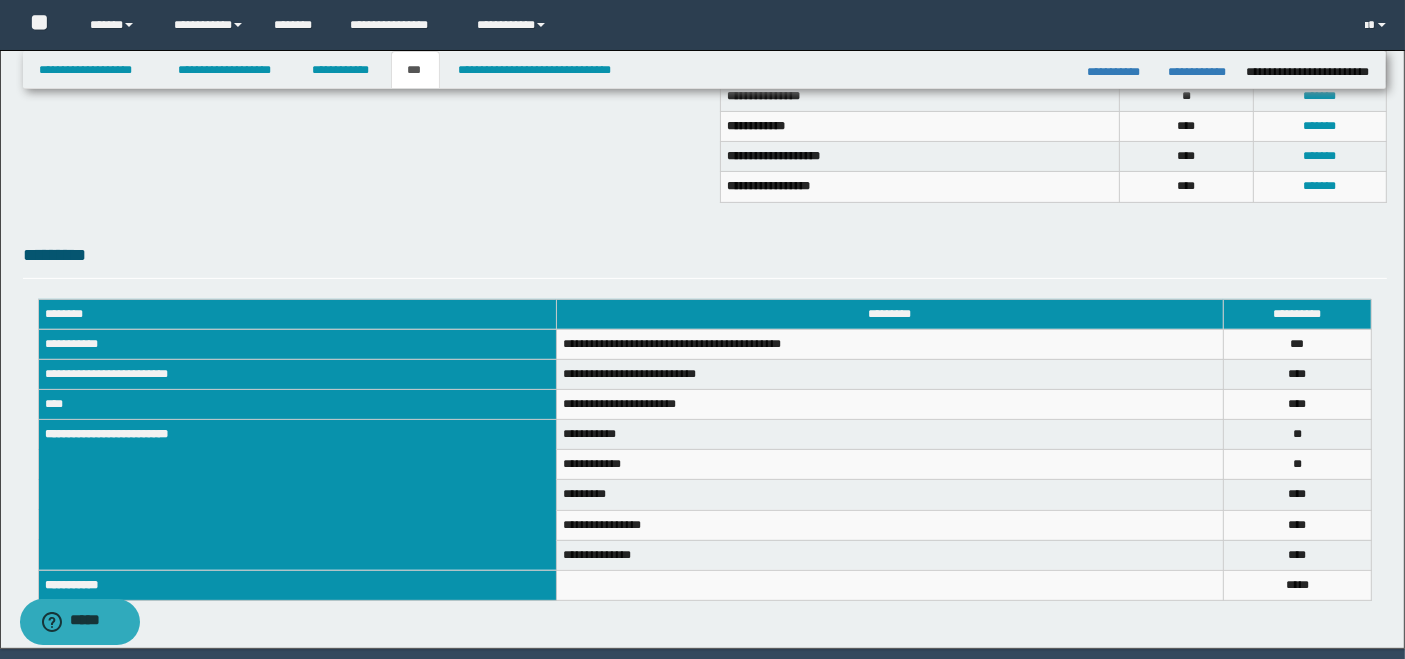 scroll, scrollTop: 622, scrollLeft: 0, axis: vertical 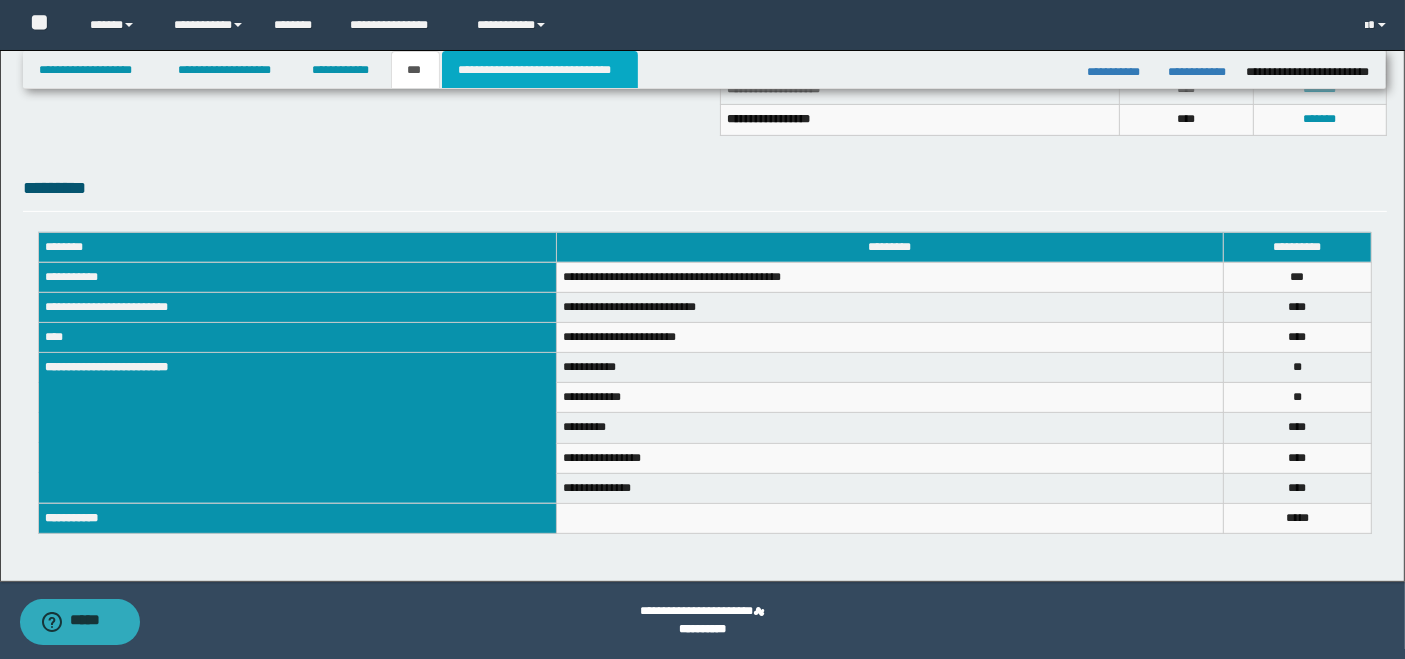 drag, startPoint x: 554, startPoint y: 68, endPoint x: 648, endPoint y: 96, distance: 98.0816 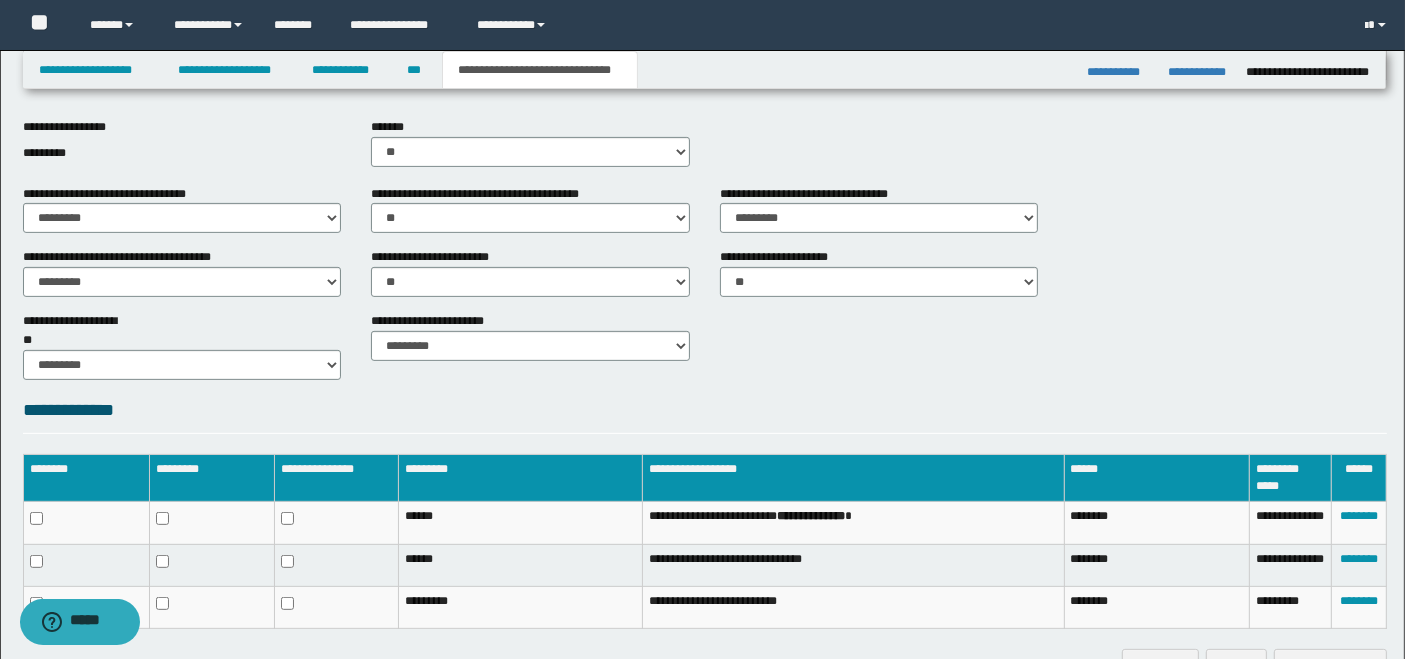scroll, scrollTop: 177, scrollLeft: 0, axis: vertical 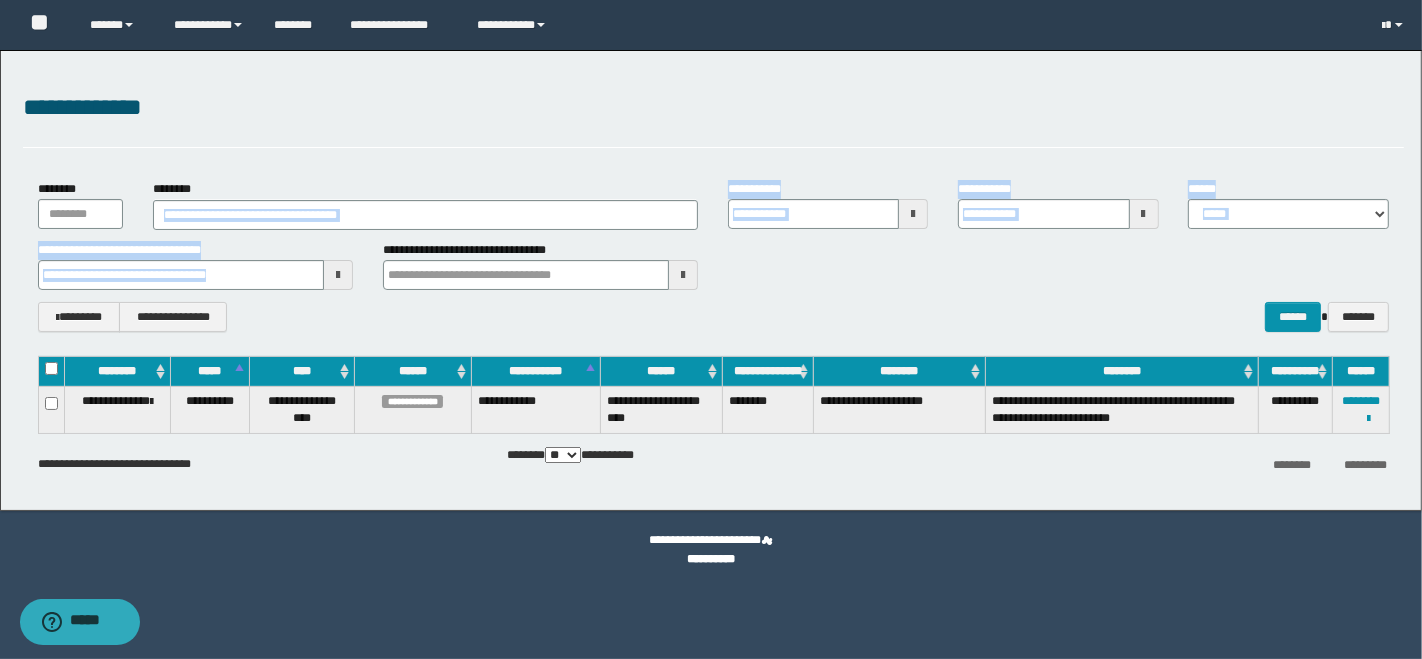 drag, startPoint x: 359, startPoint y: 223, endPoint x: 142, endPoint y: 218, distance: 217.0576 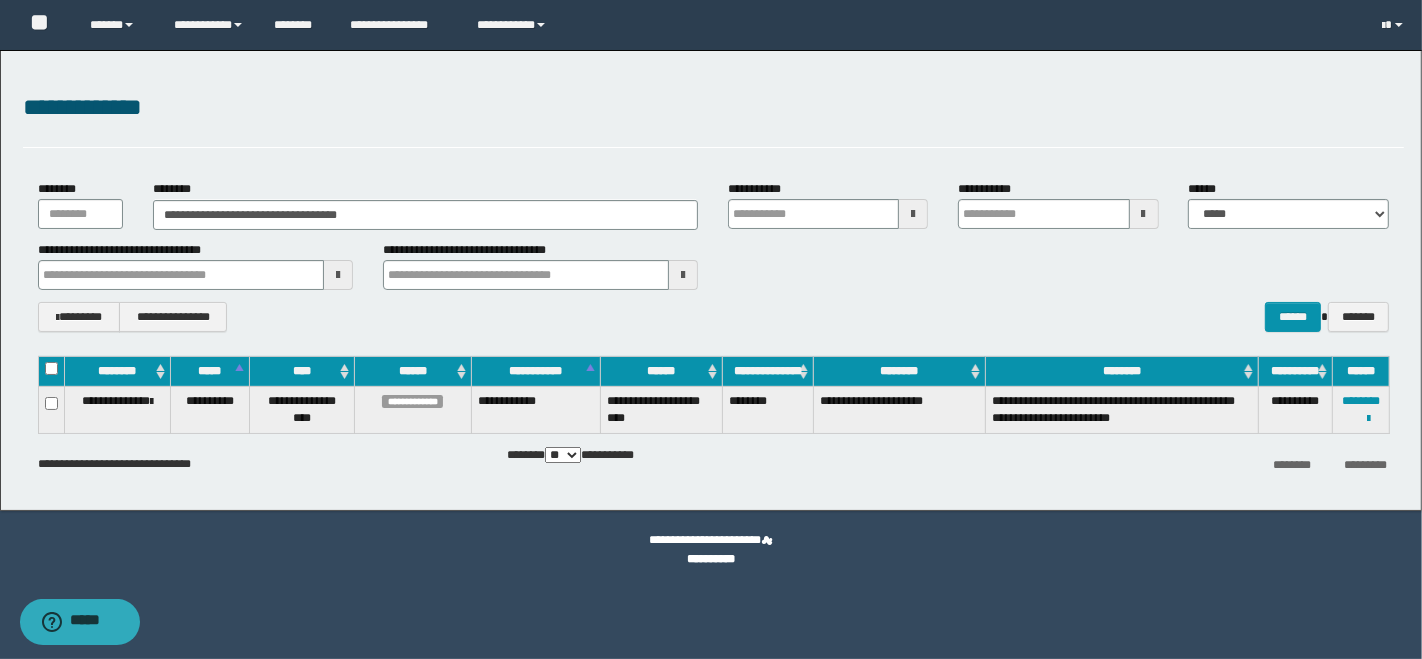 click on "**********" at bounding box center (425, 204) 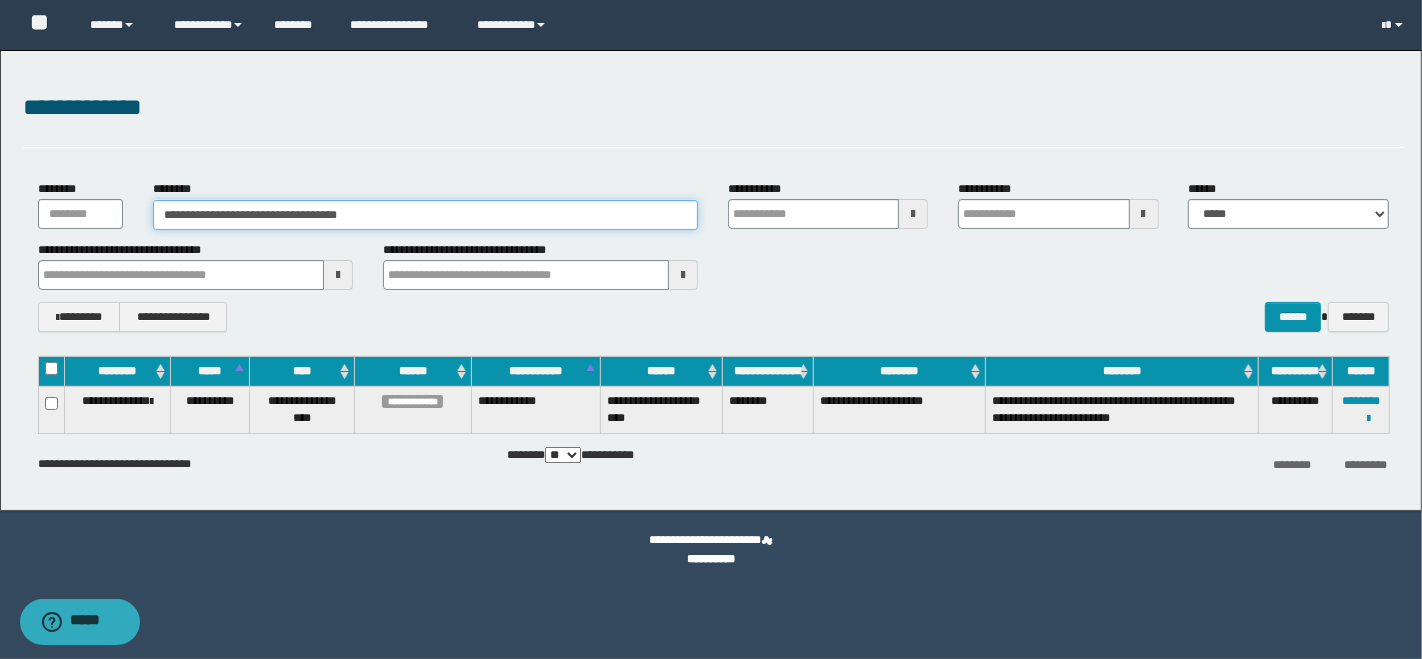 drag, startPoint x: 389, startPoint y: 218, endPoint x: 151, endPoint y: 212, distance: 238.07562 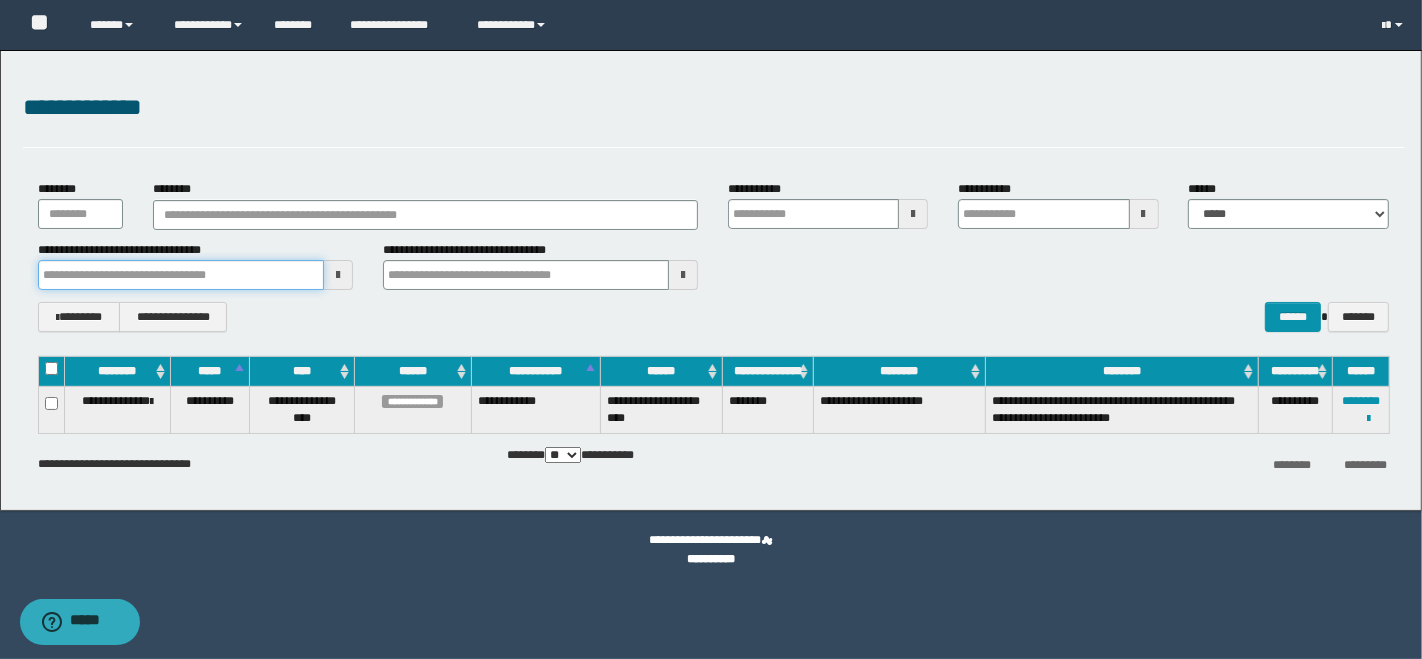 click at bounding box center (181, 275) 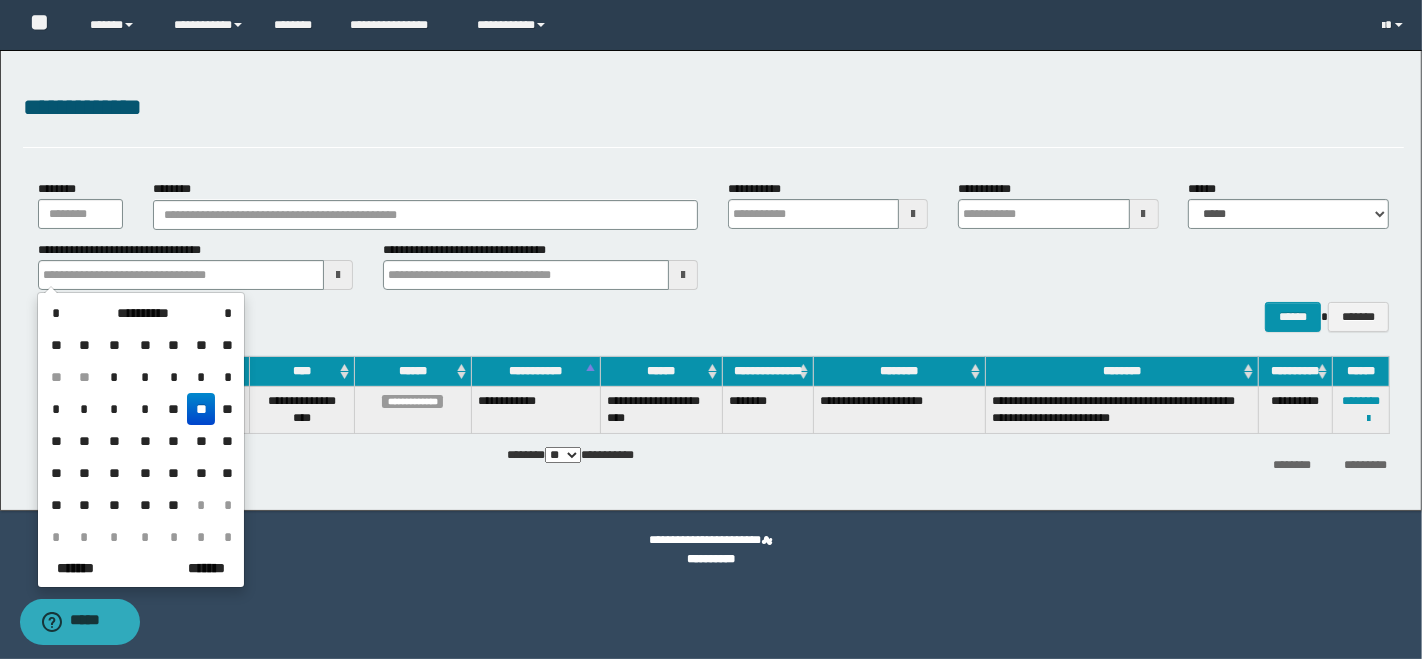 click on "*" at bounding box center (56, 313) 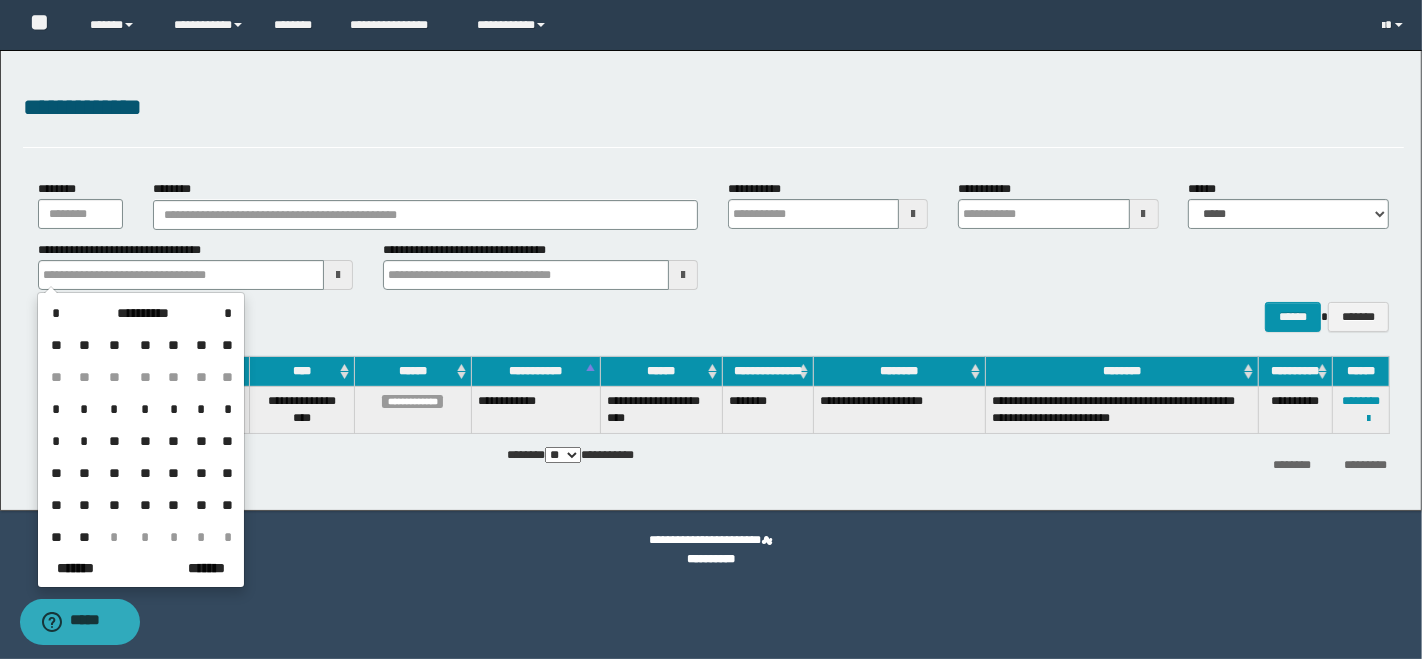 click on "*" at bounding box center [56, 409] 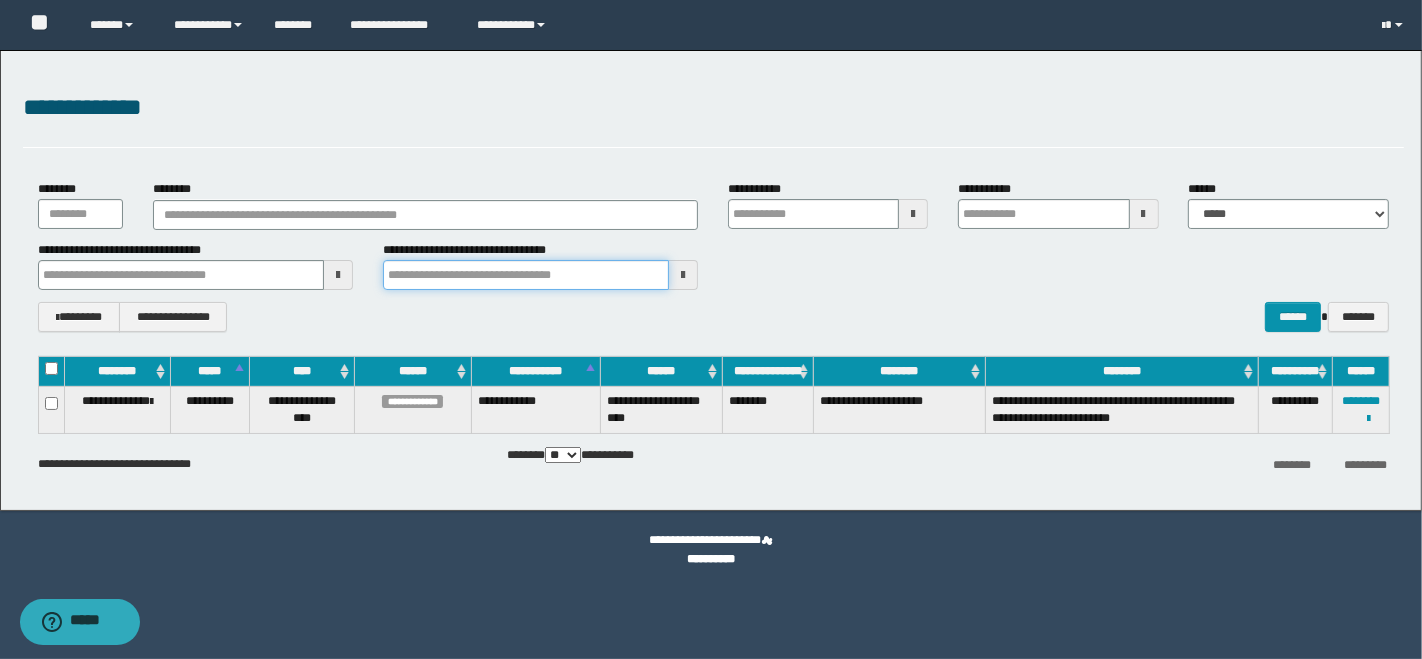 click at bounding box center (526, 275) 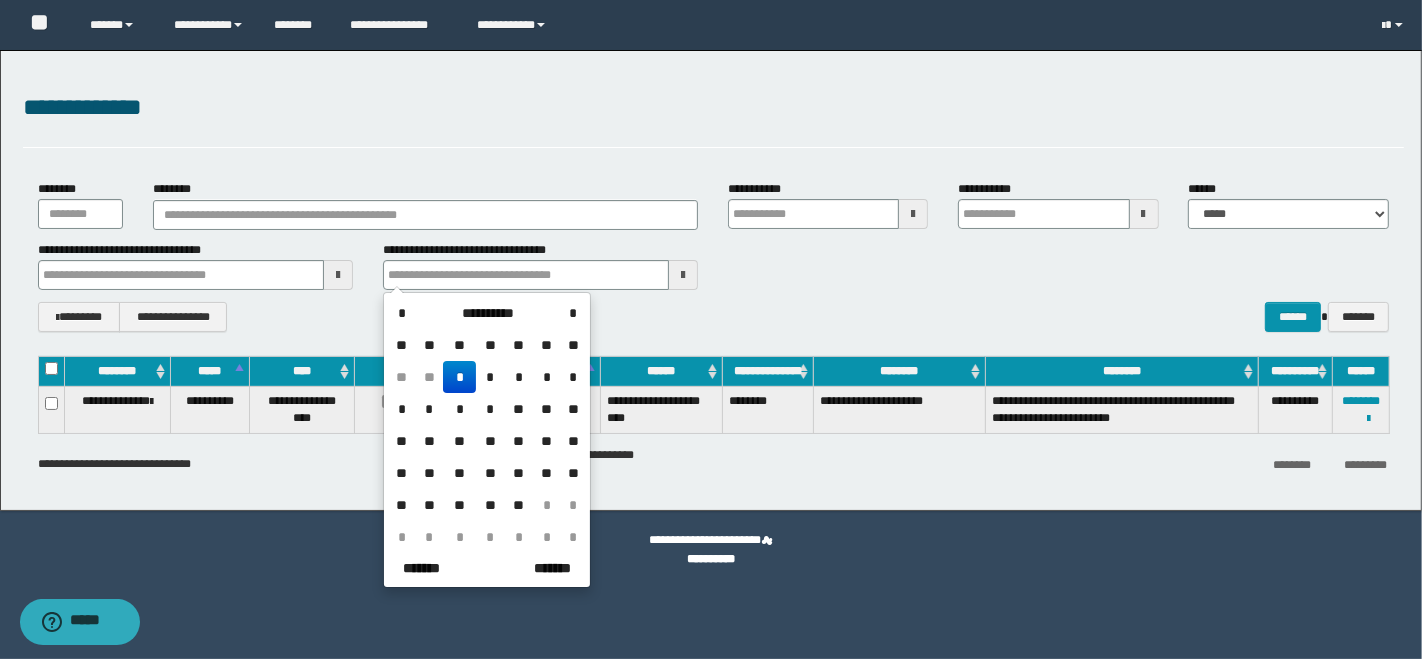 click on "**" at bounding box center [430, 377] 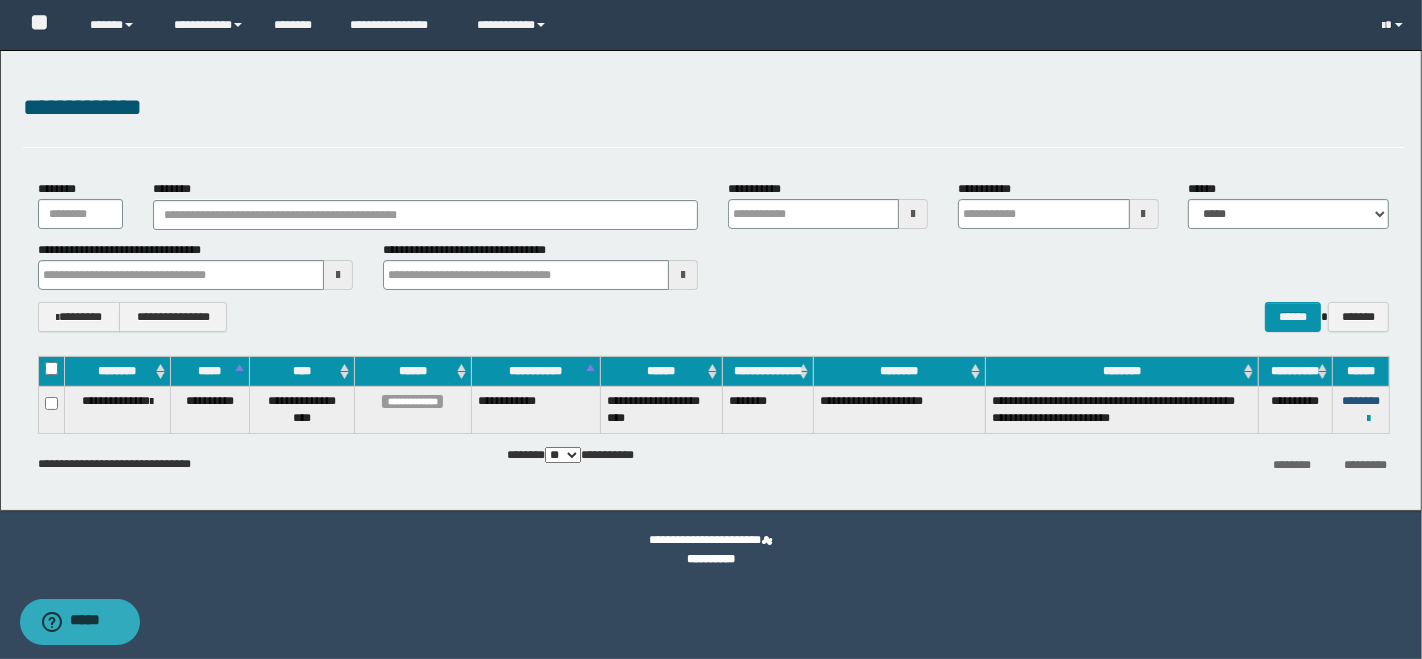 click on "********" at bounding box center (1361, 401) 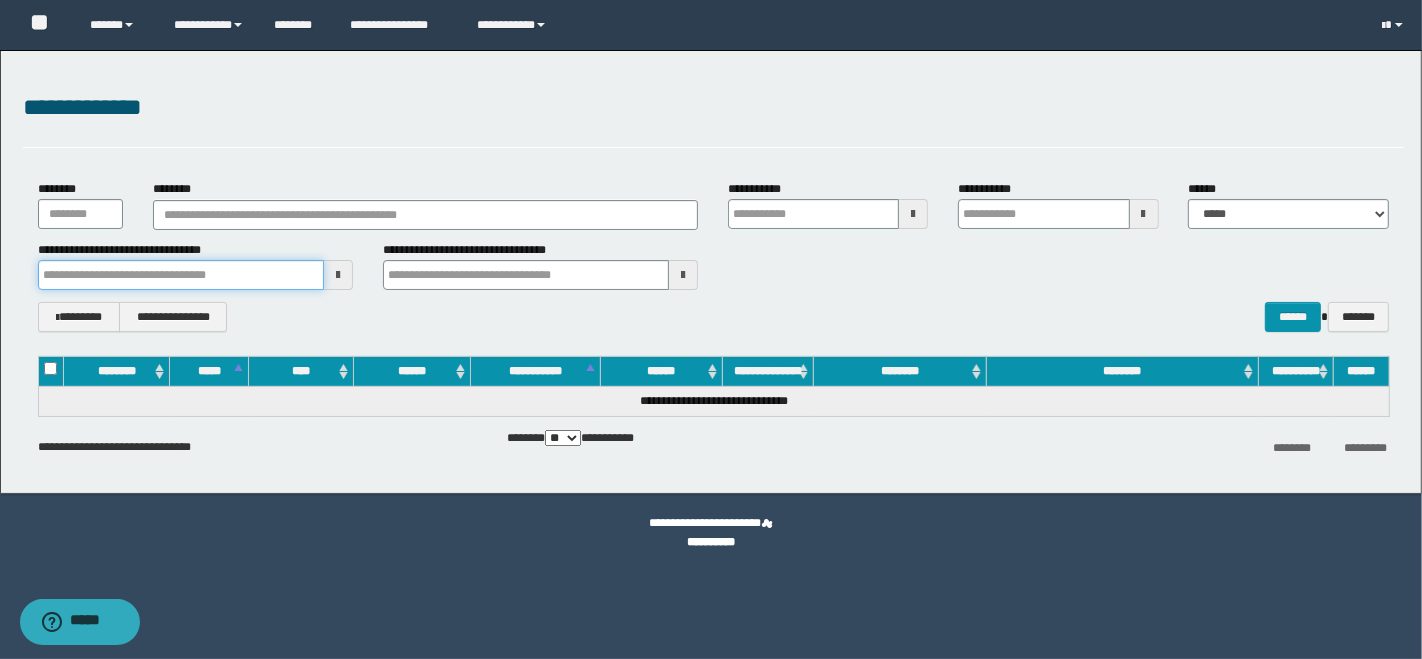 click at bounding box center (181, 275) 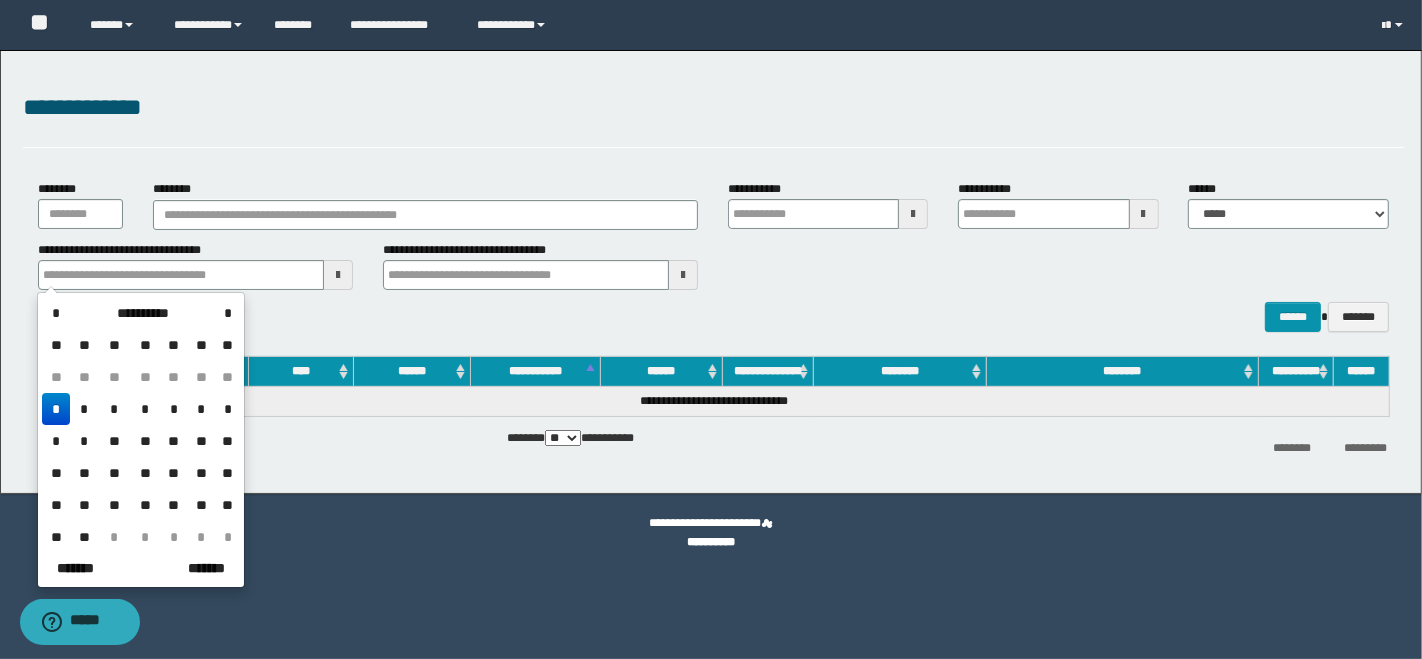 click on "*" at bounding box center (84, 409) 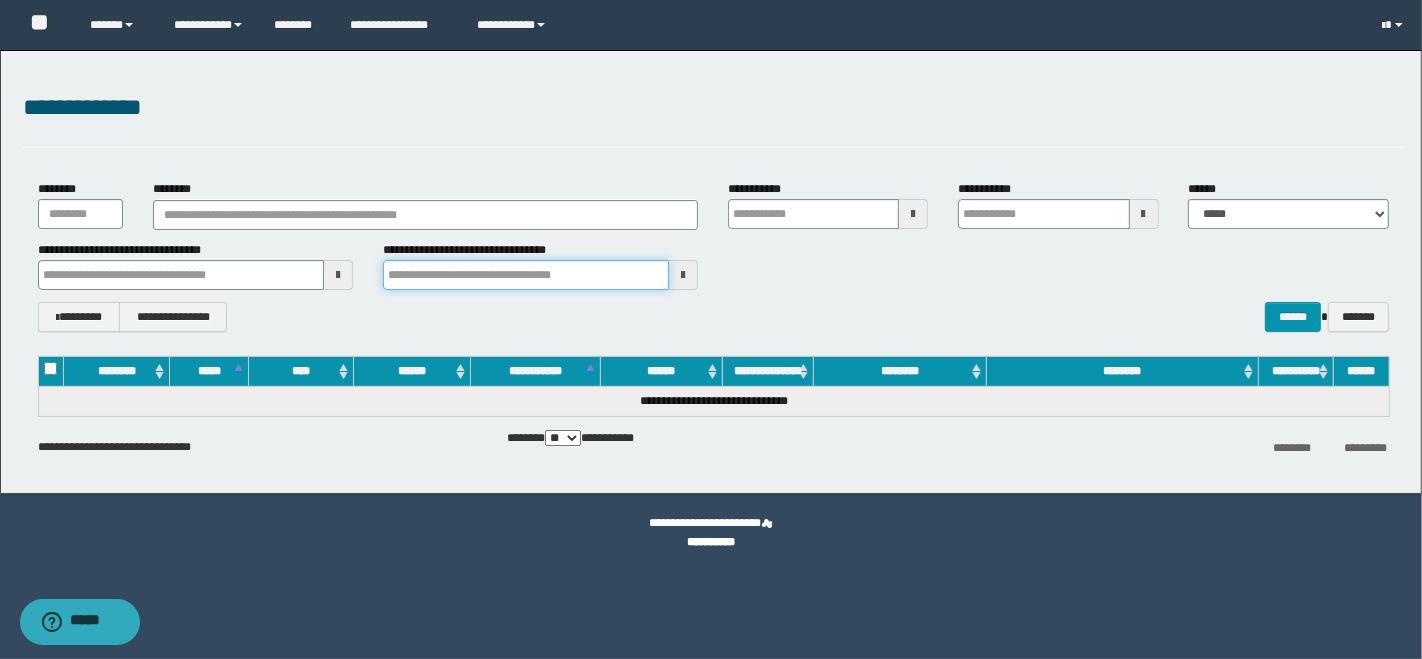 click at bounding box center (526, 275) 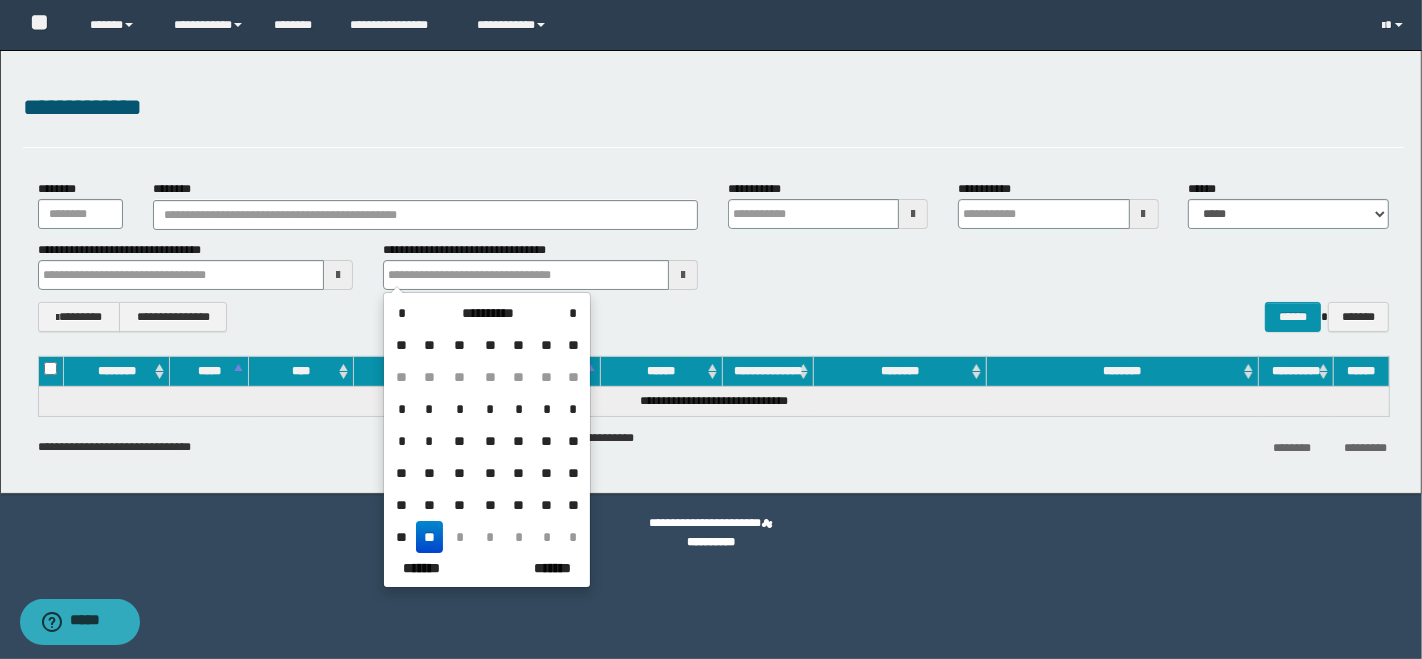 click on "**" at bounding box center (430, 537) 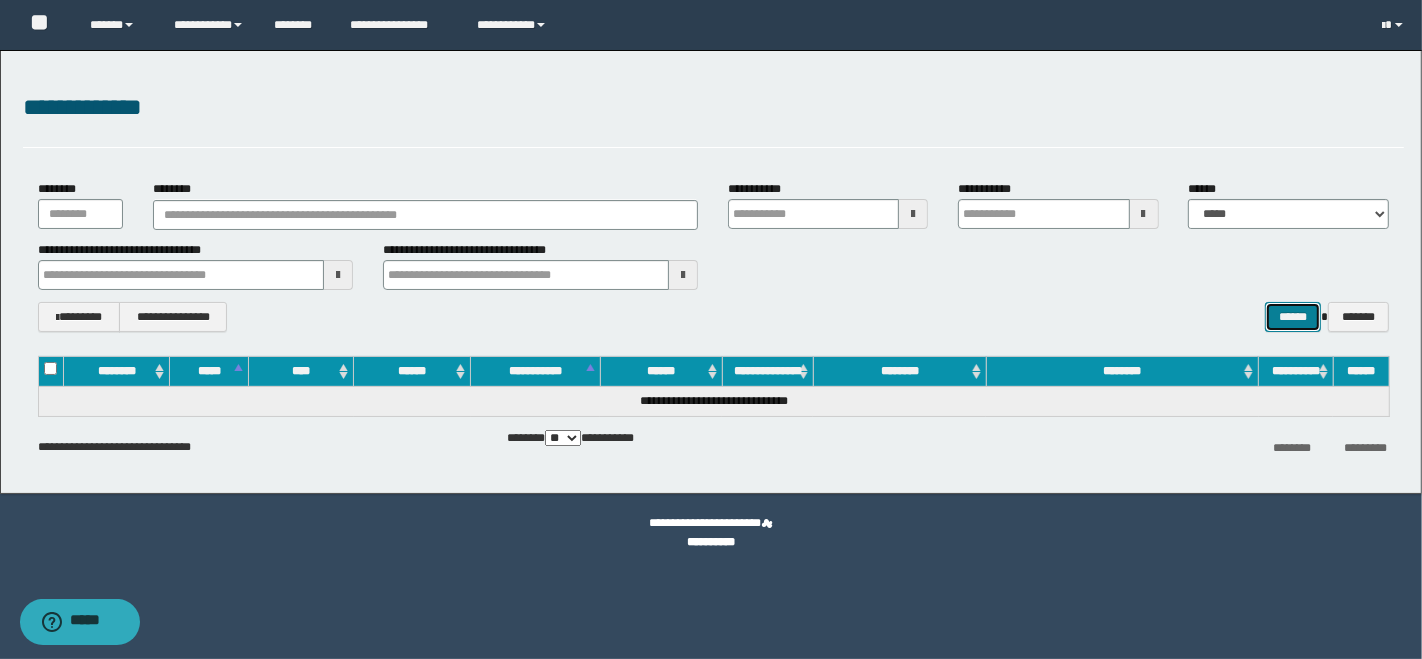 click on "******" at bounding box center [1293, 316] 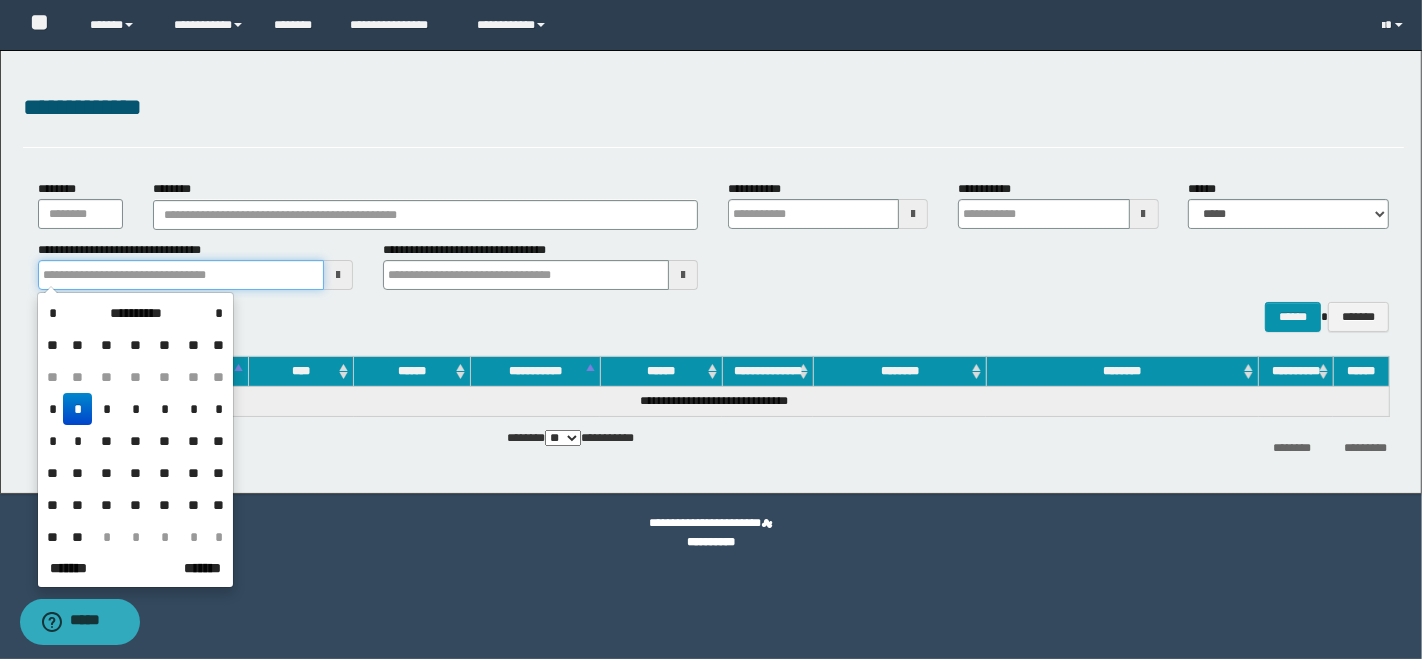 click at bounding box center [181, 275] 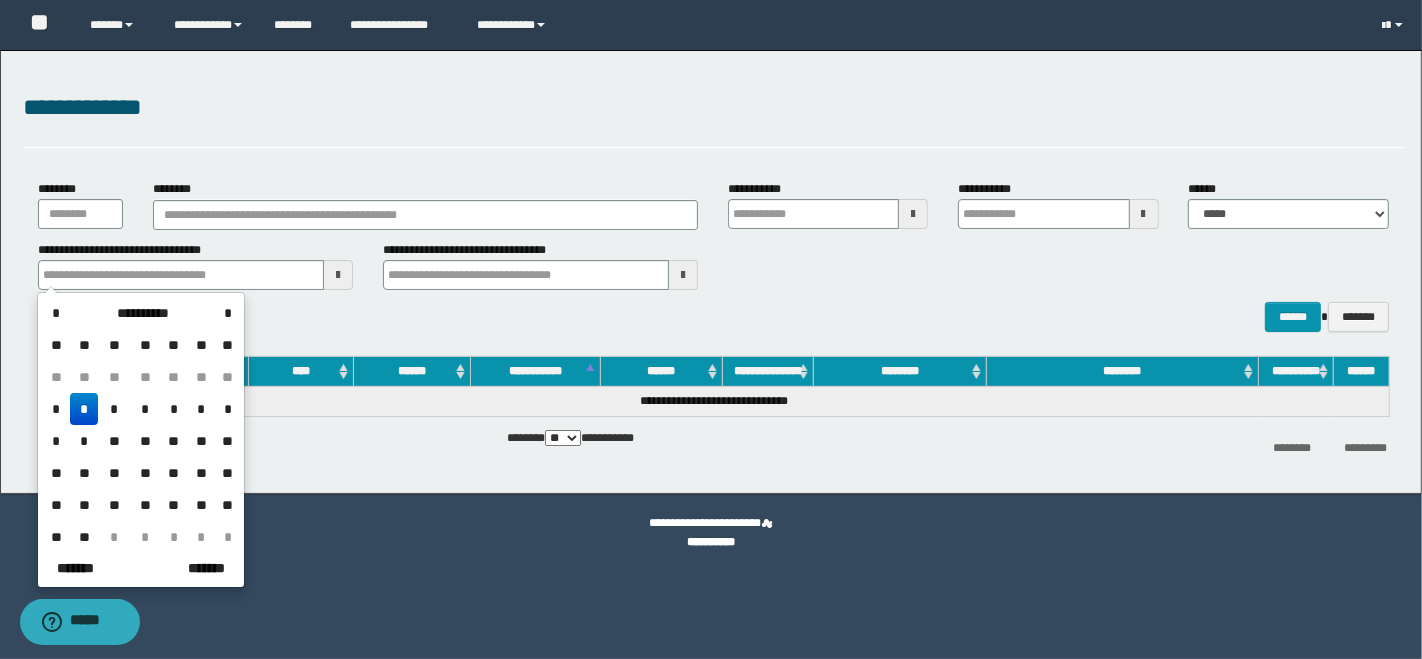 click on "*" at bounding box center (114, 409) 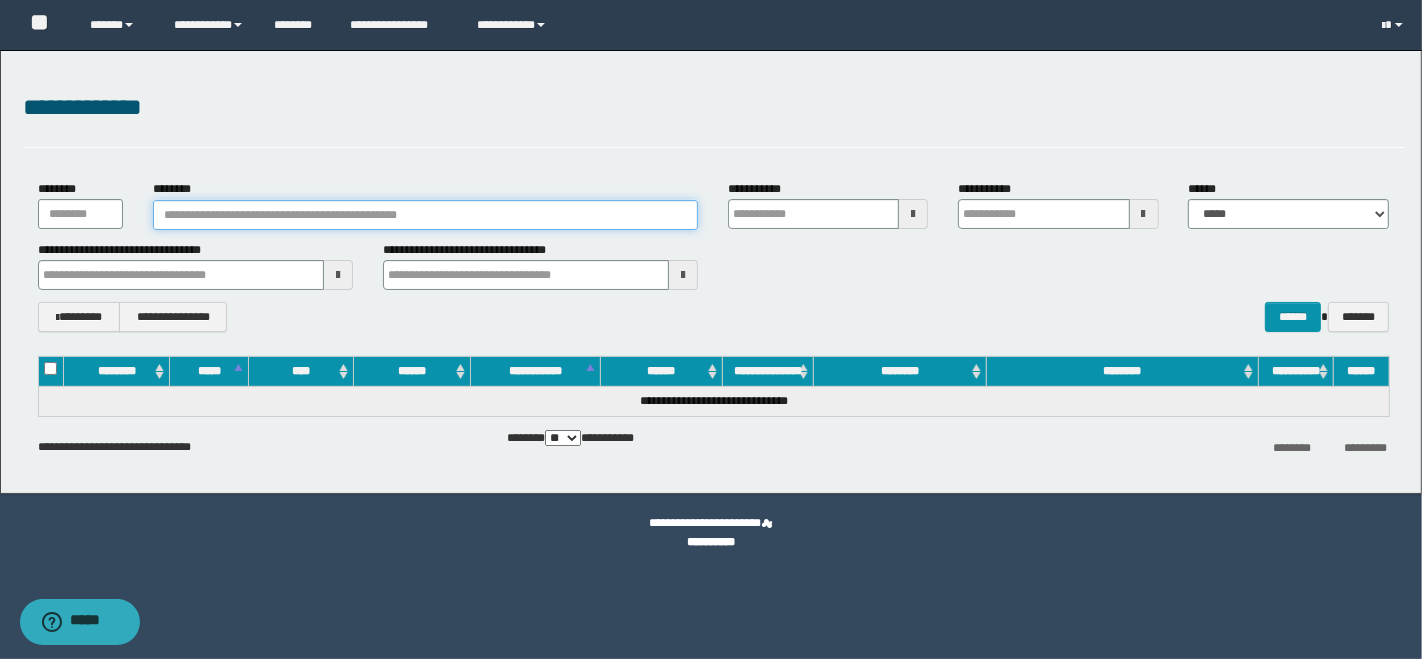 click on "********" at bounding box center (425, 215) 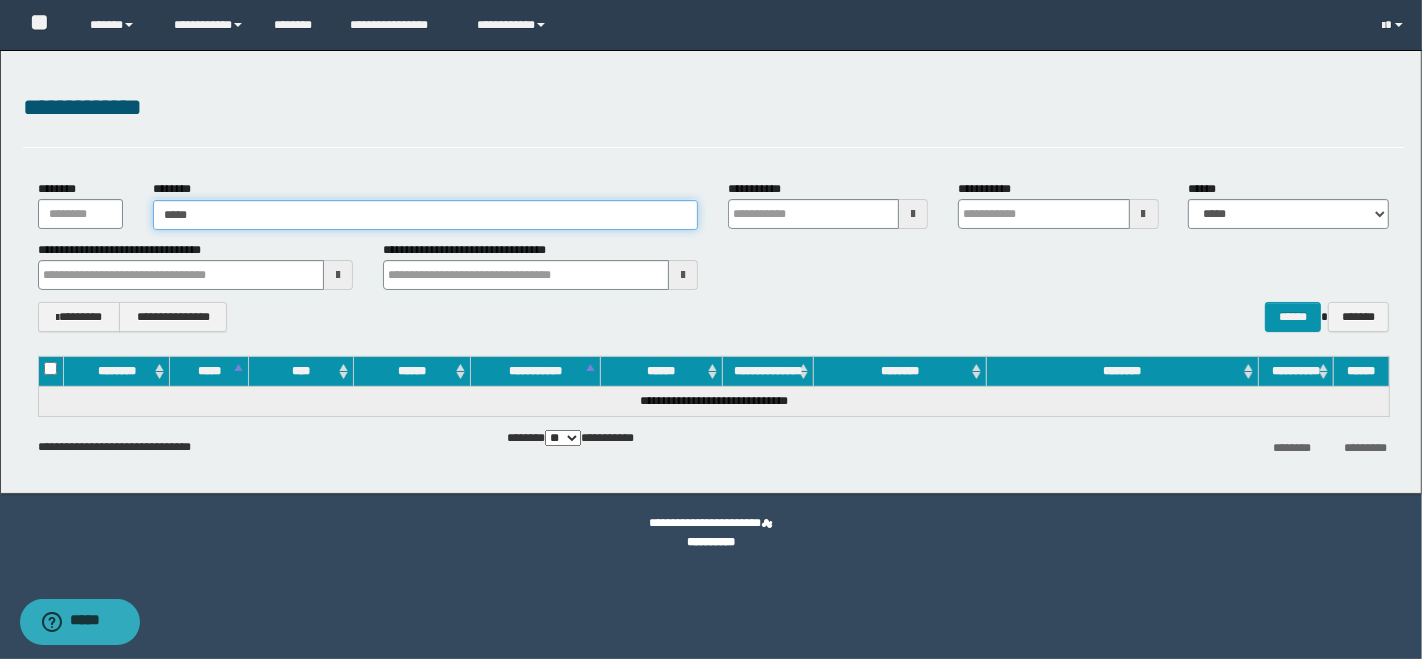type on "******" 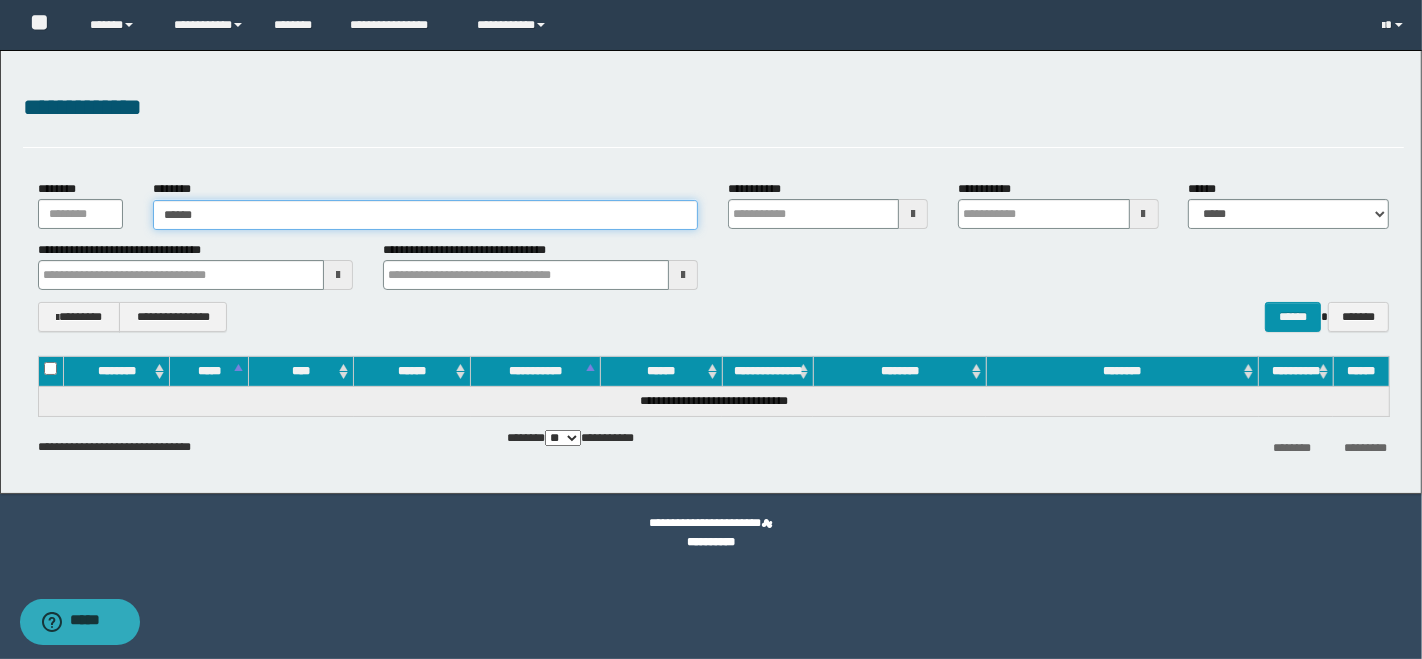 type on "******" 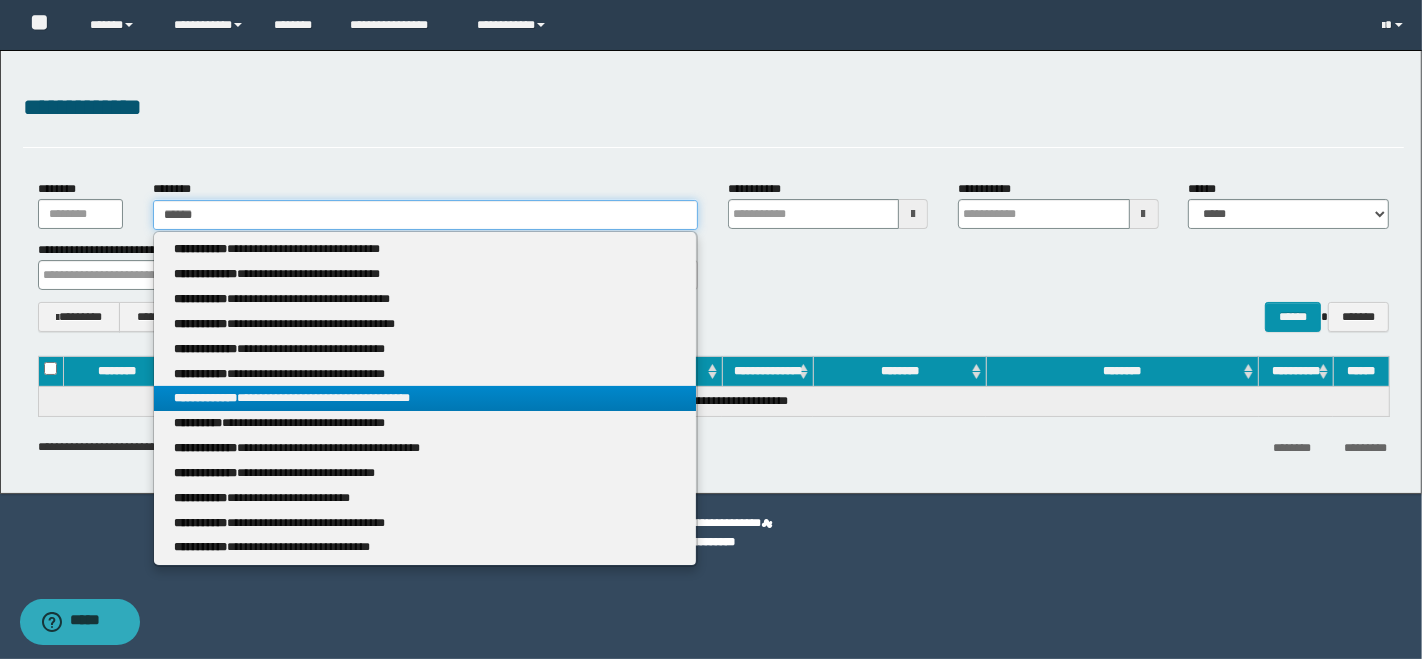 type on "******" 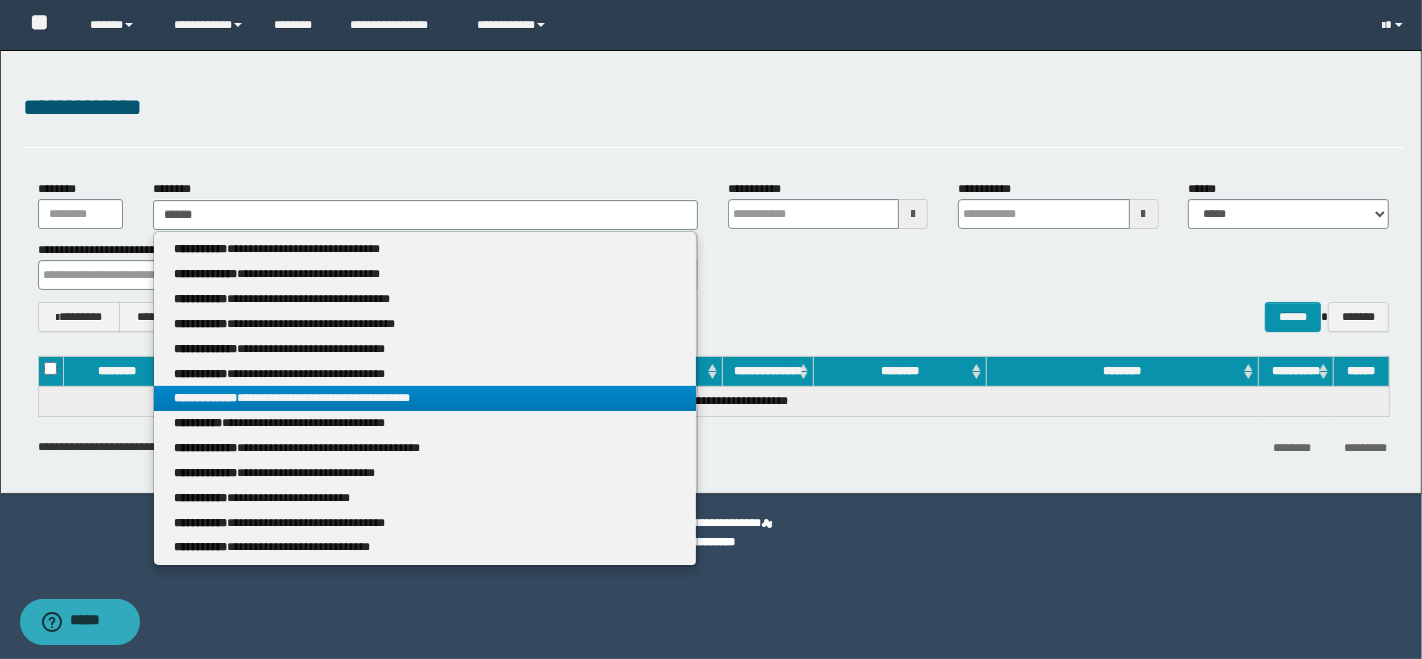 click on "**********" at bounding box center [425, 398] 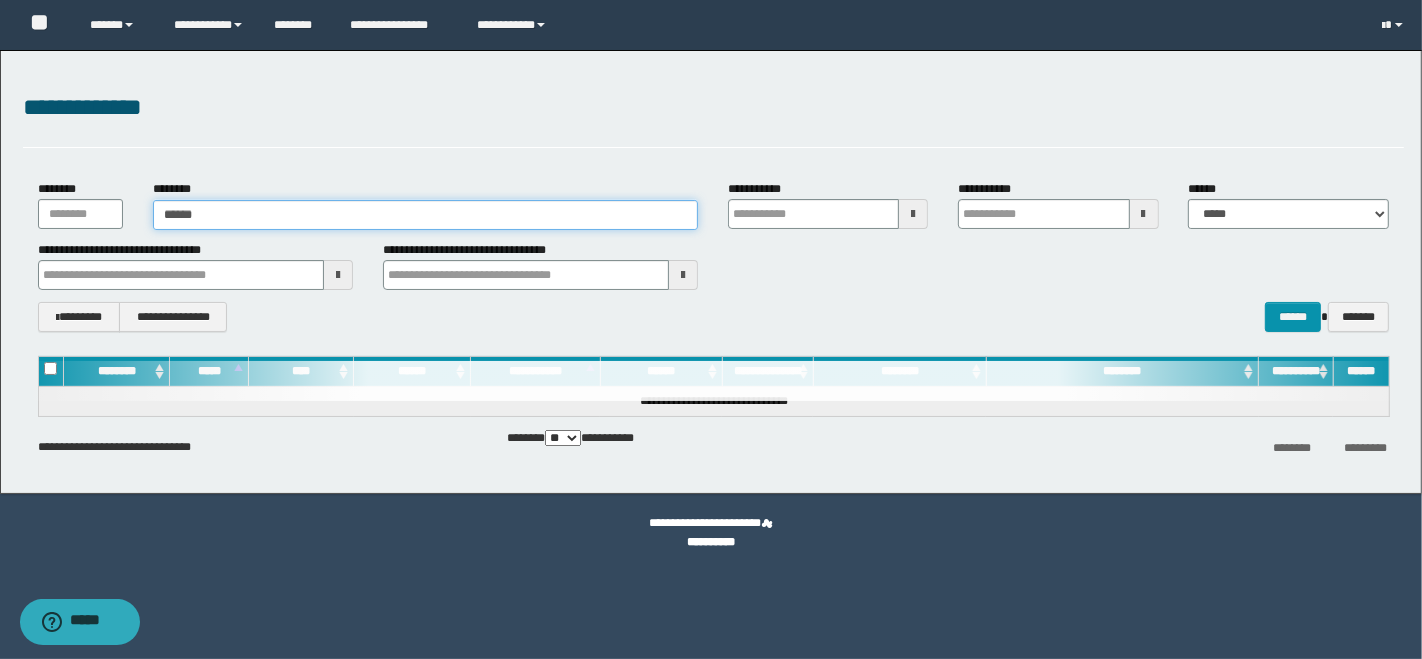 type 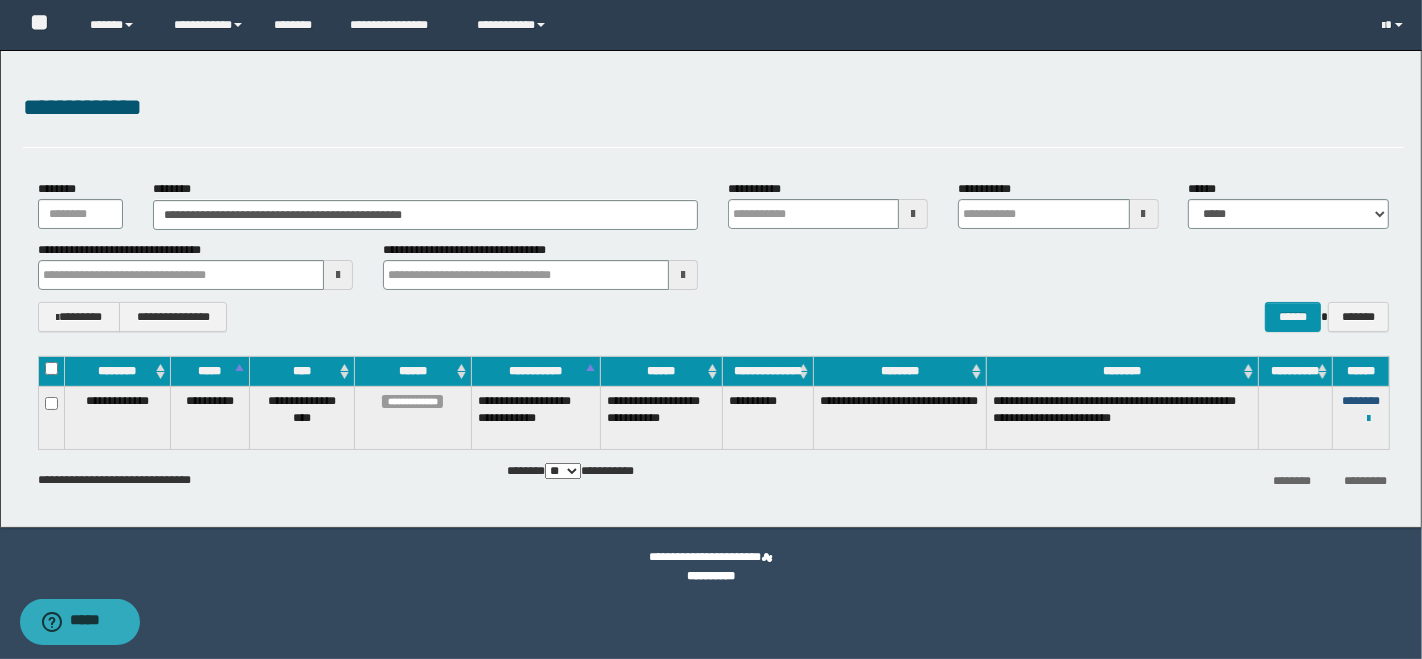 click on "********" at bounding box center [1361, 401] 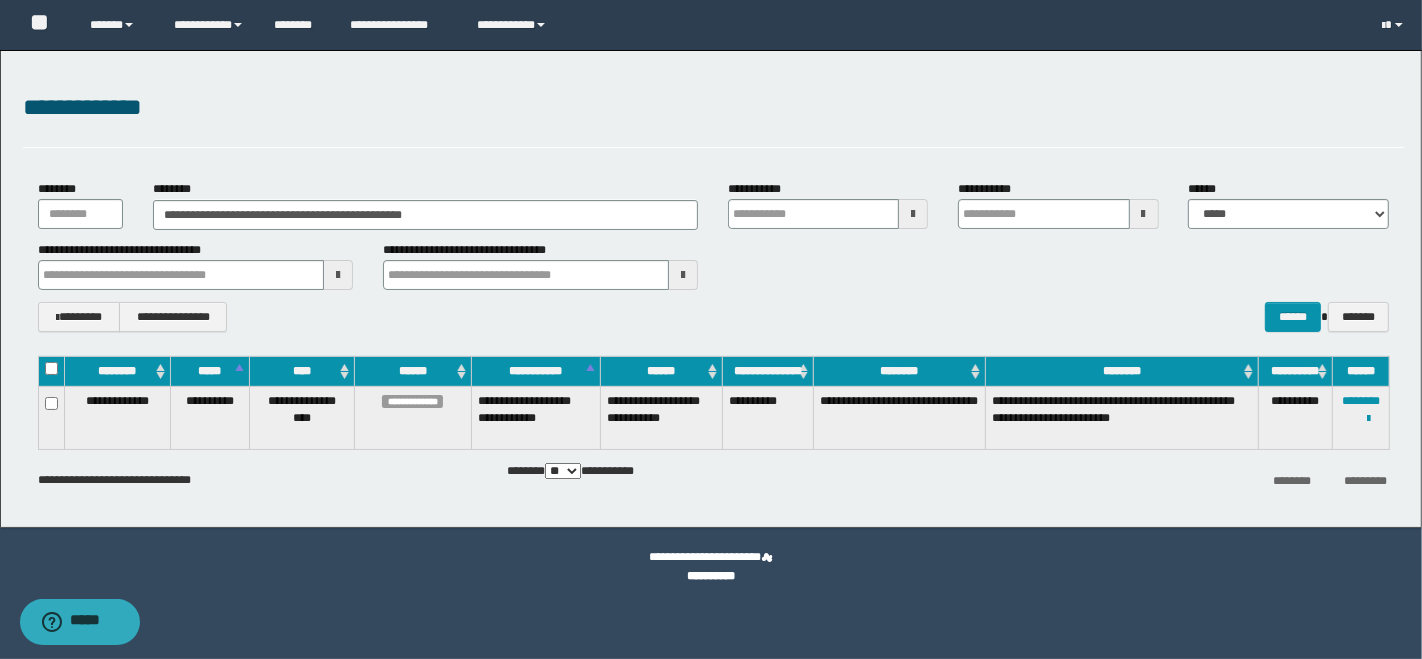 click on "**********" at bounding box center [713, 118] 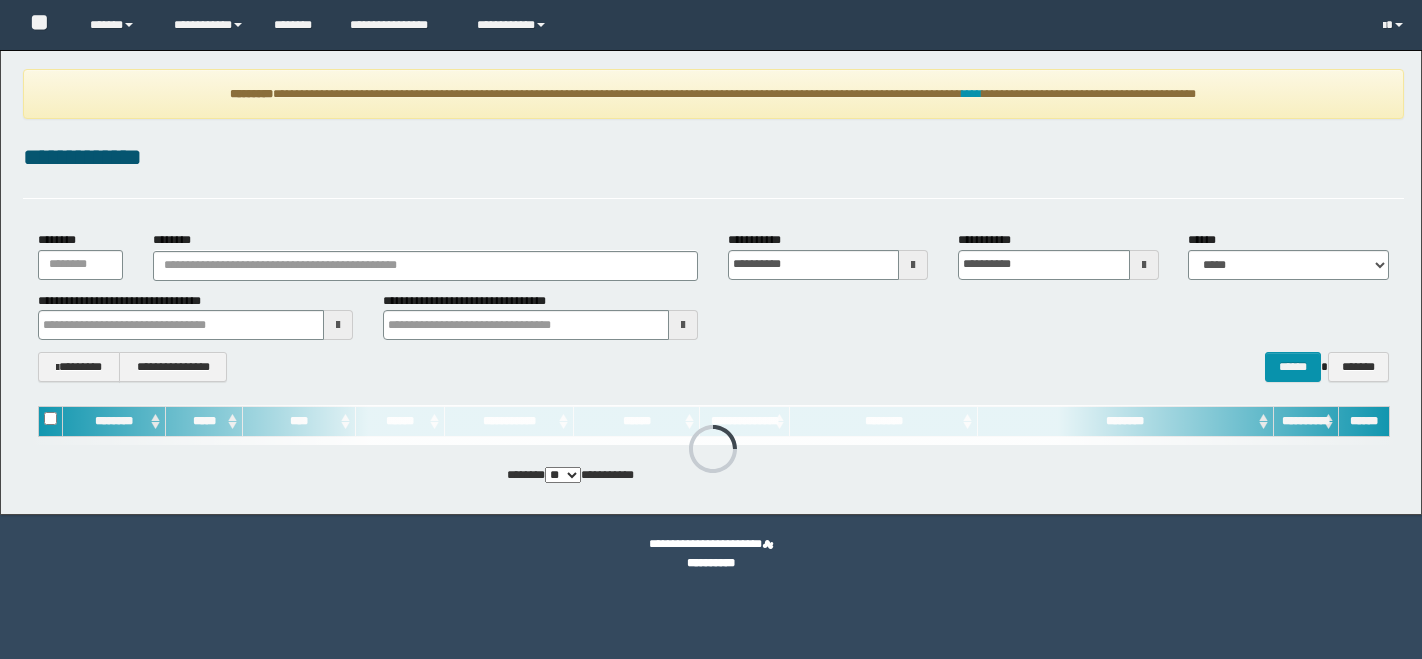 scroll, scrollTop: 0, scrollLeft: 0, axis: both 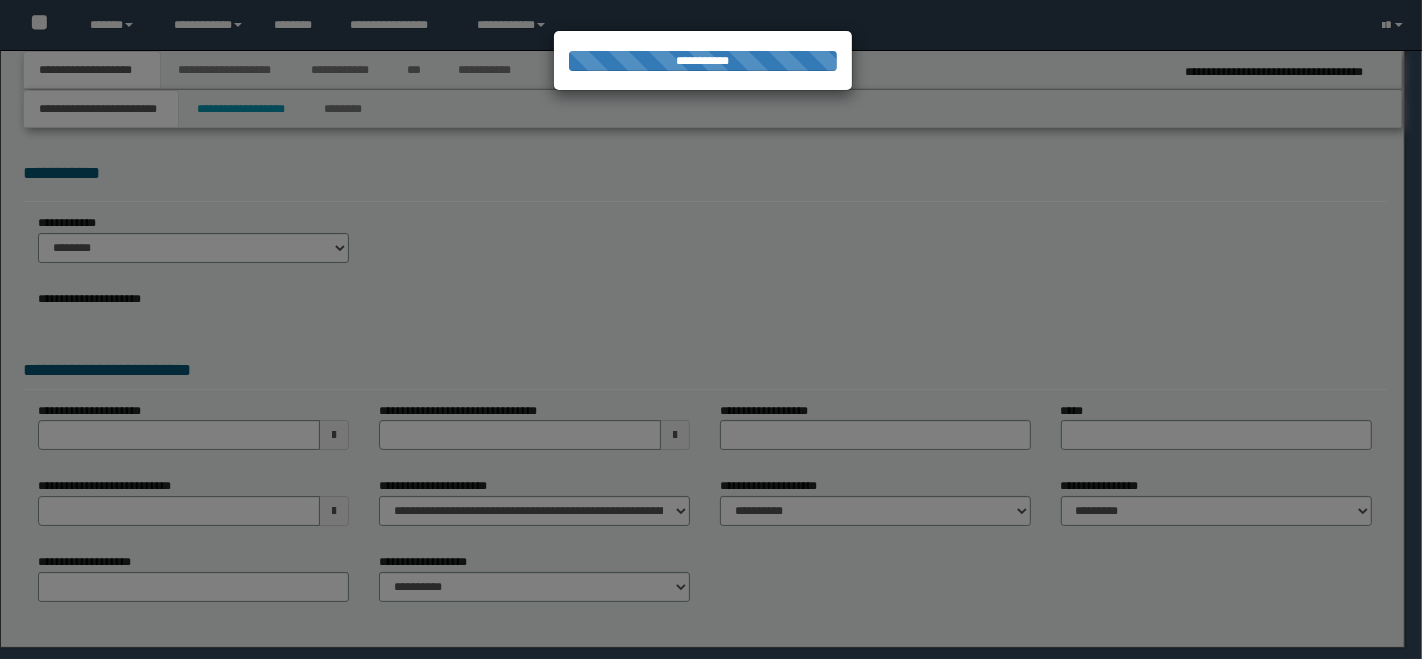 select on "*" 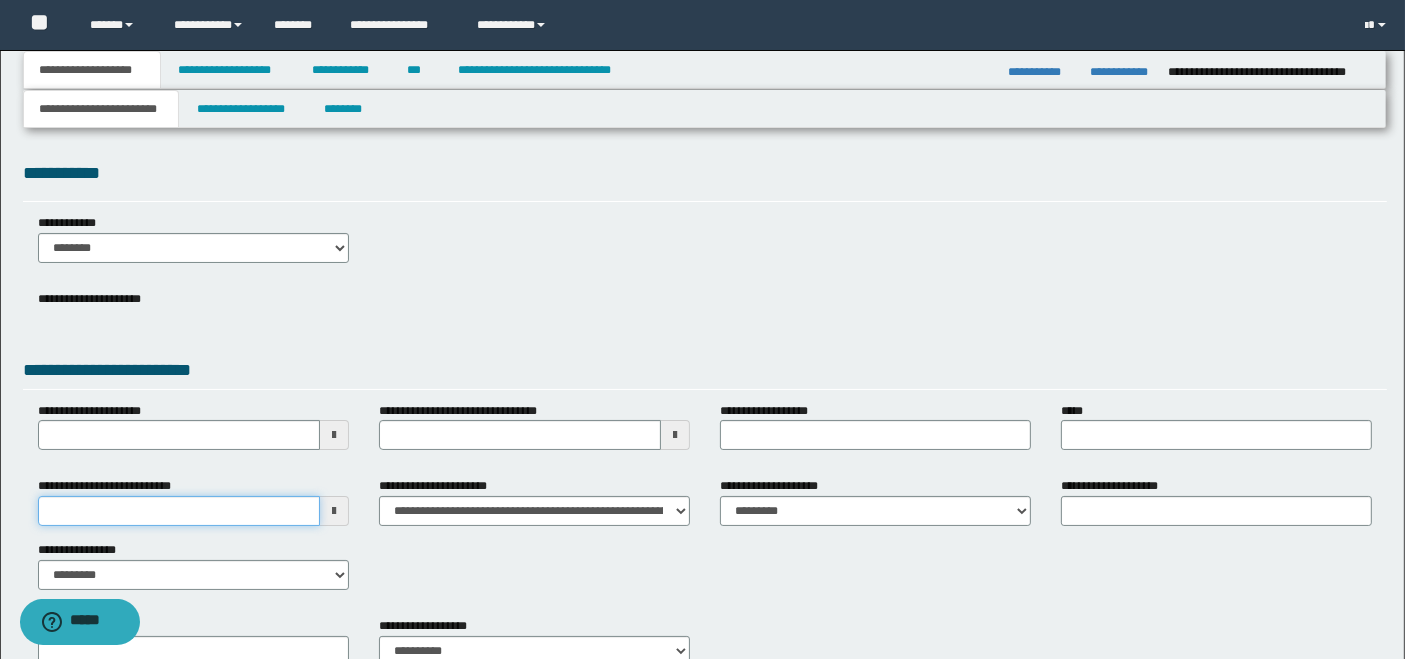 click on "**********" at bounding box center [179, 511] 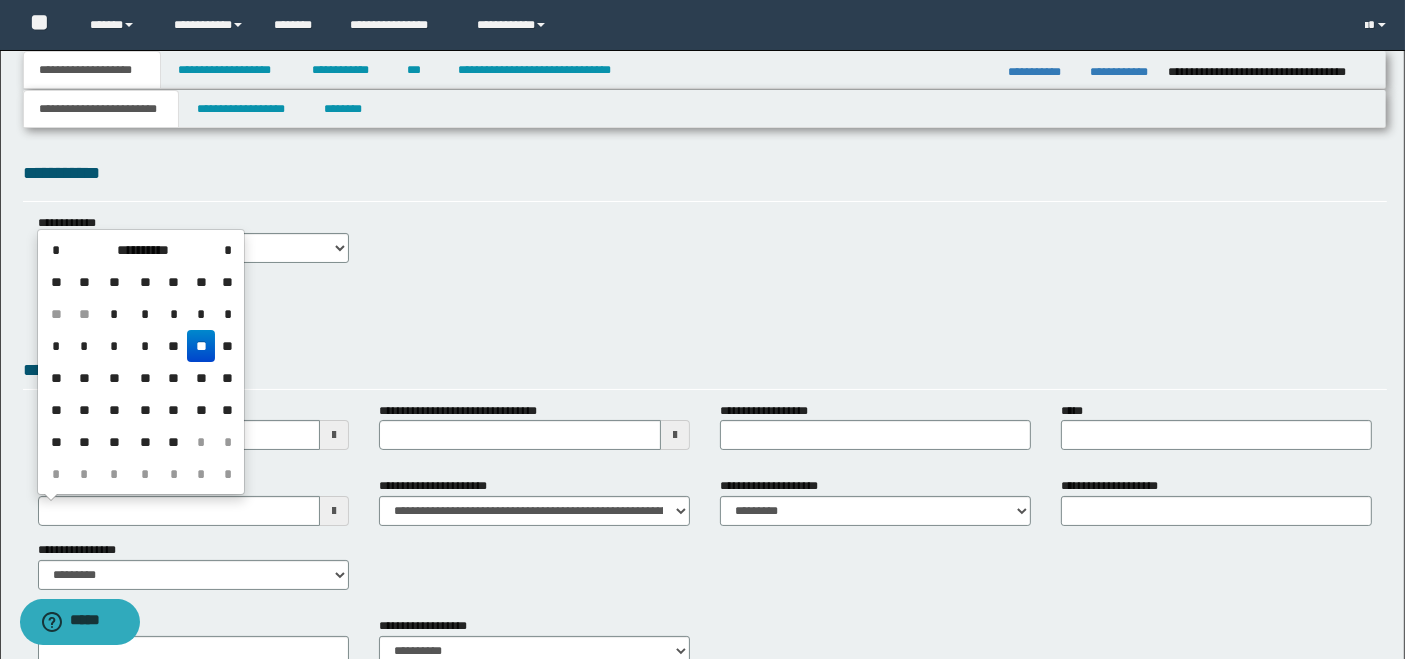click on "**" at bounding box center (201, 346) 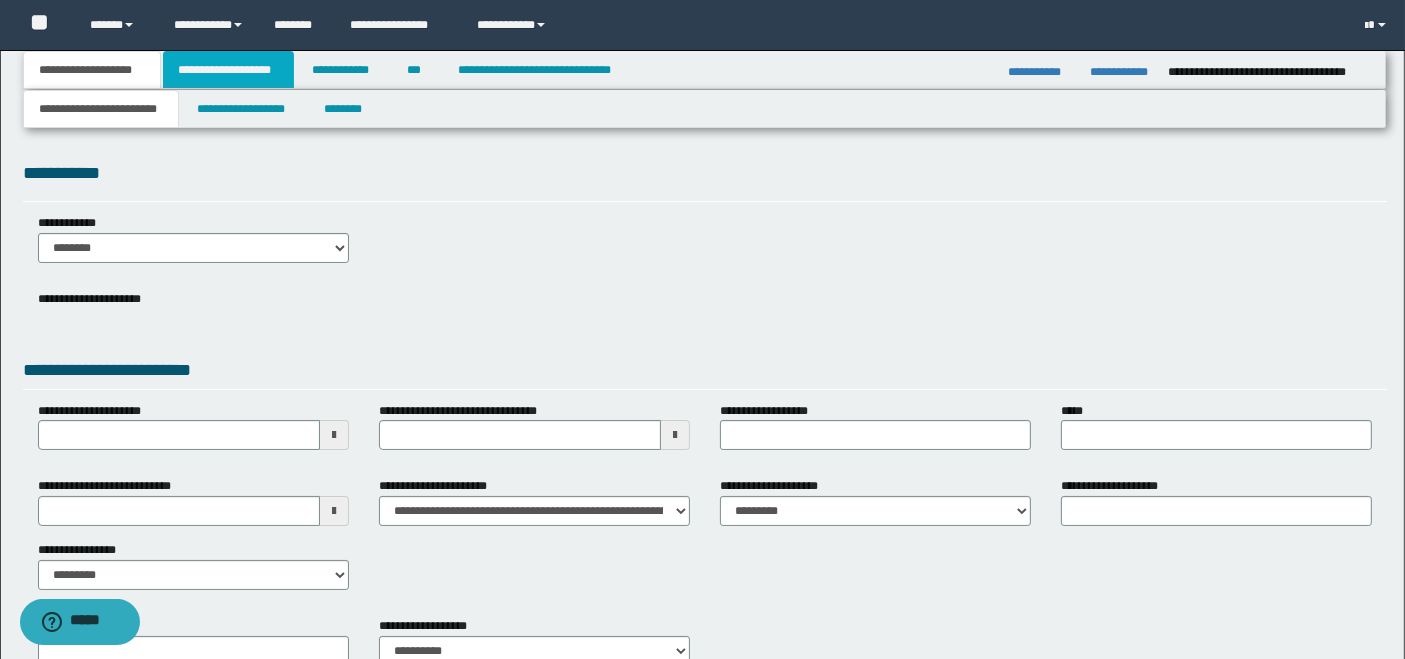 click on "**********" at bounding box center (228, 70) 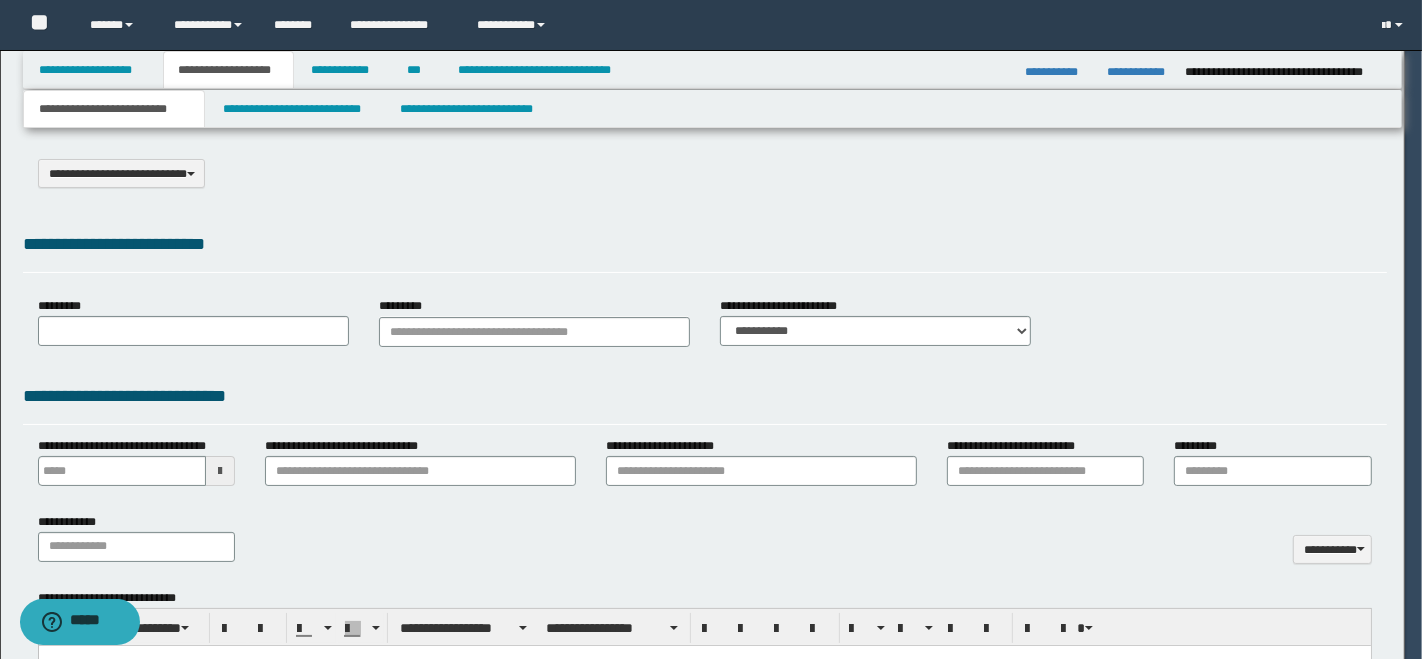 type on "**********" 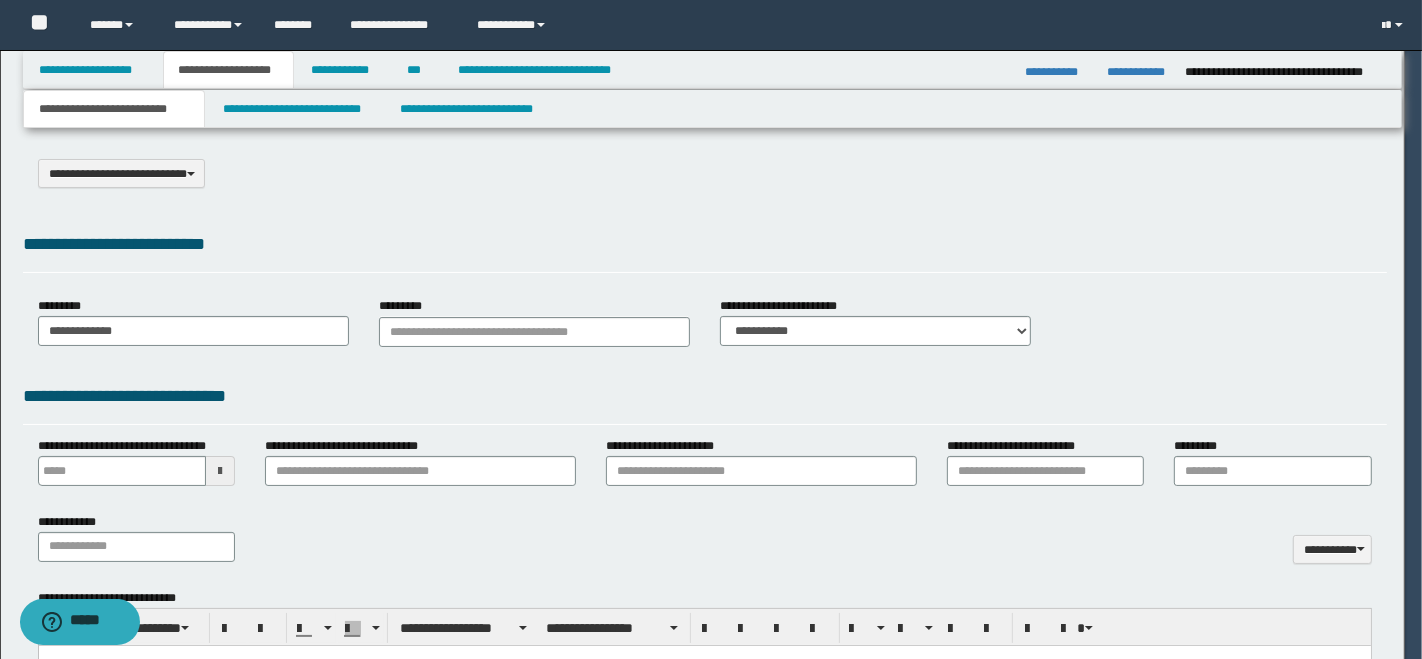 scroll, scrollTop: 0, scrollLeft: 0, axis: both 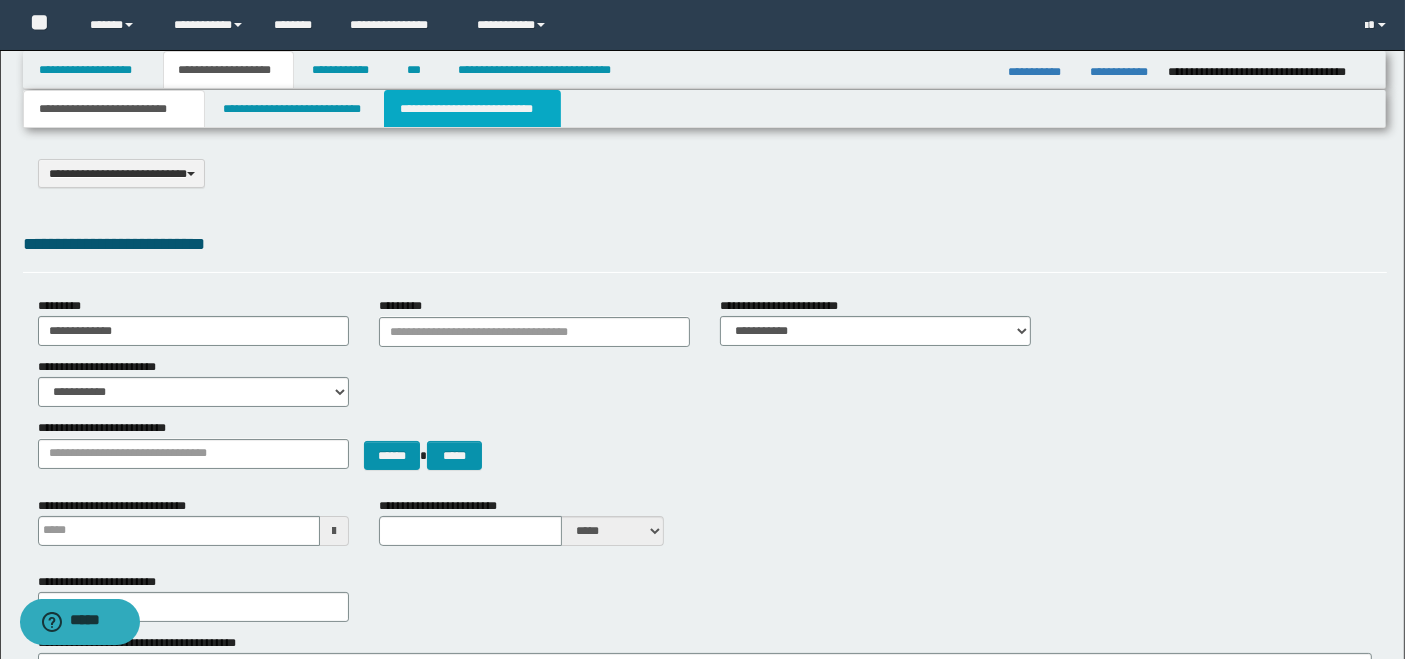 click on "**********" at bounding box center (472, 109) 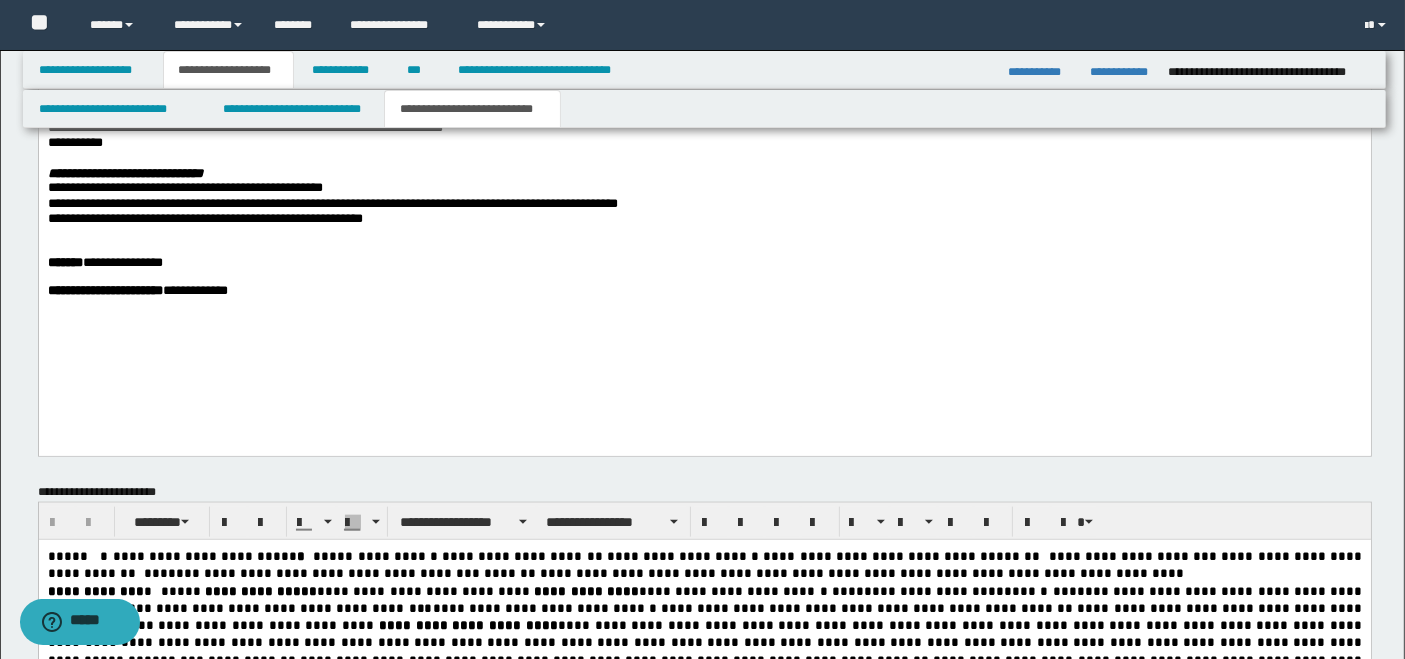 scroll, scrollTop: 2000, scrollLeft: 0, axis: vertical 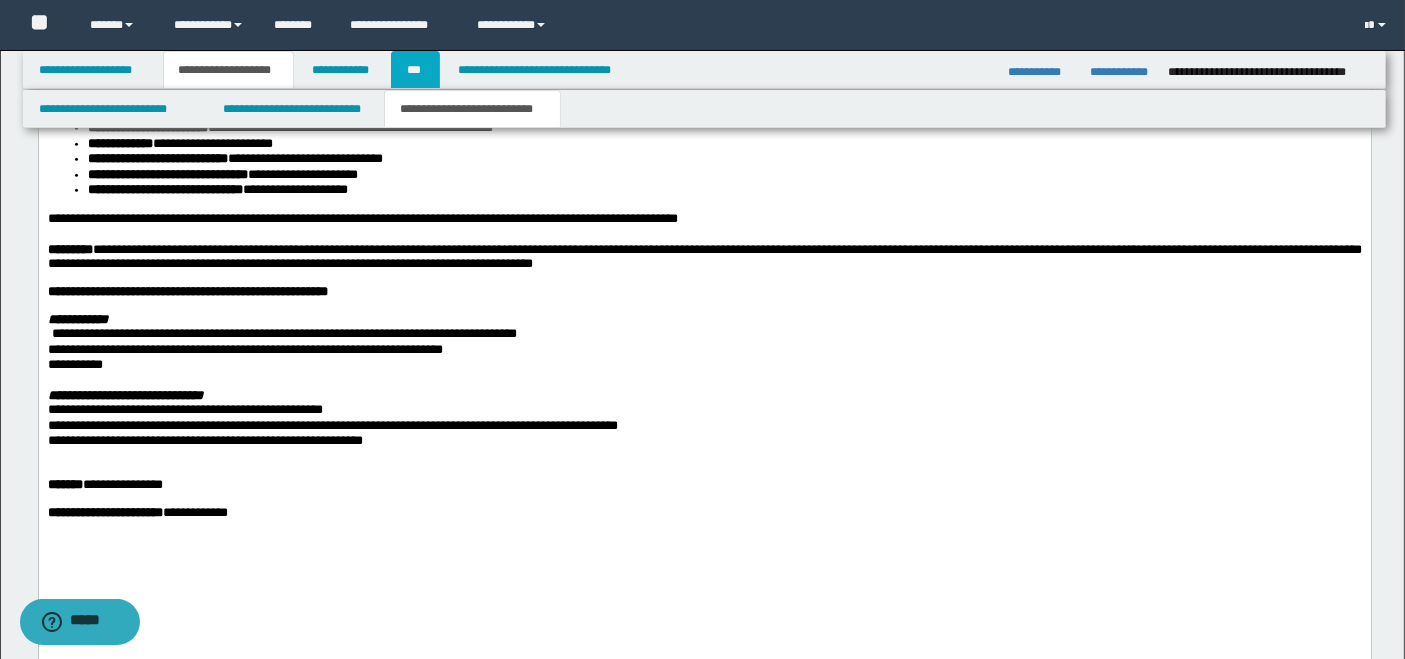 click on "***" at bounding box center (415, 70) 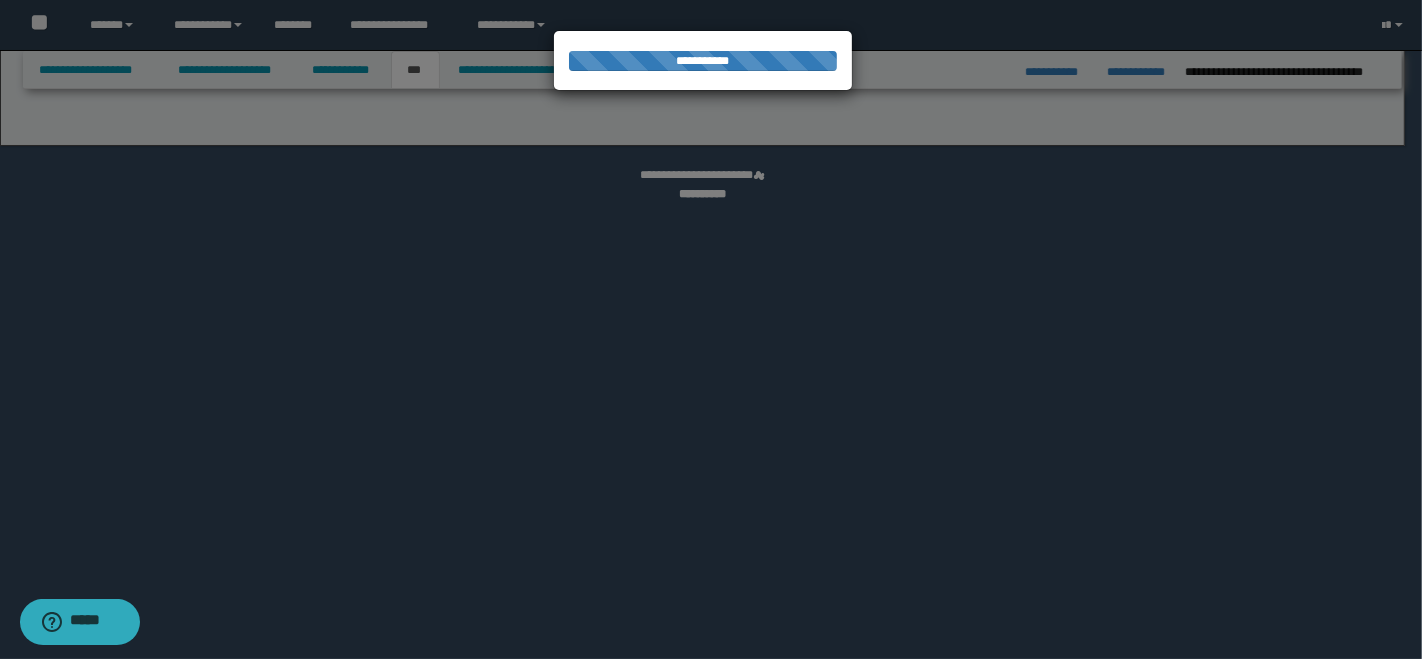 select on "*" 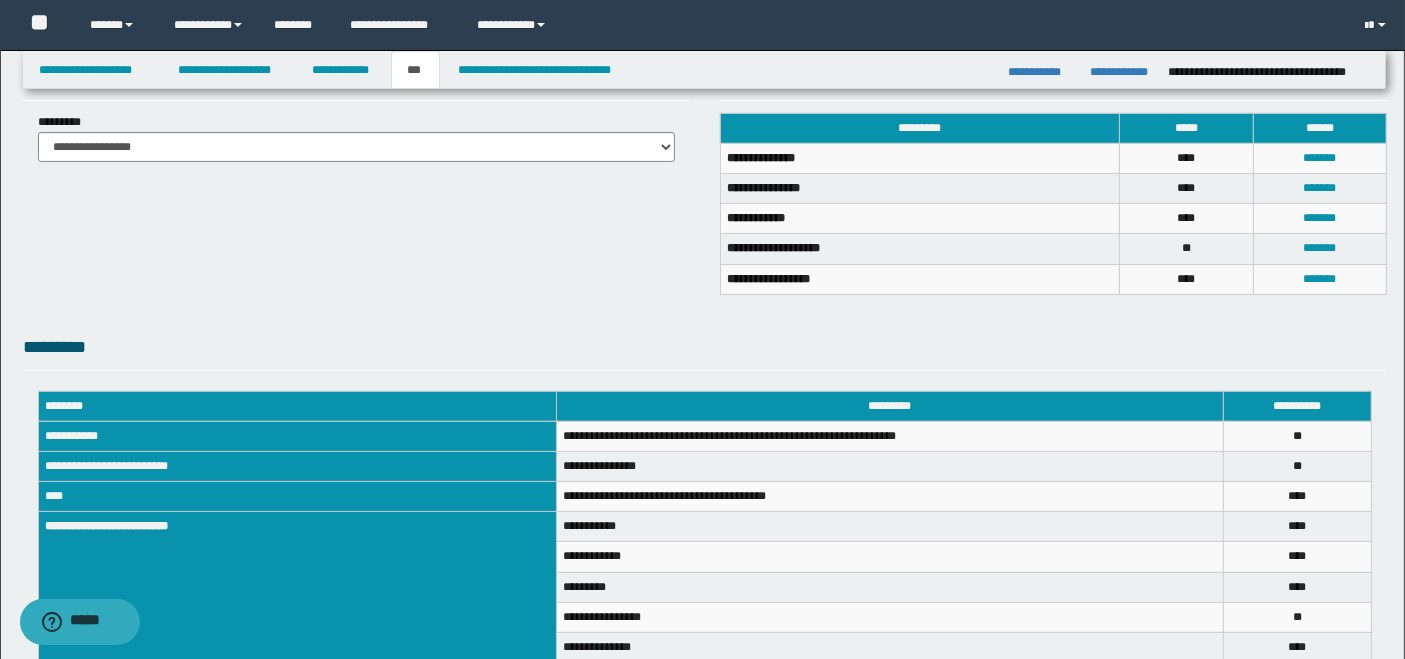 scroll, scrollTop: 555, scrollLeft: 0, axis: vertical 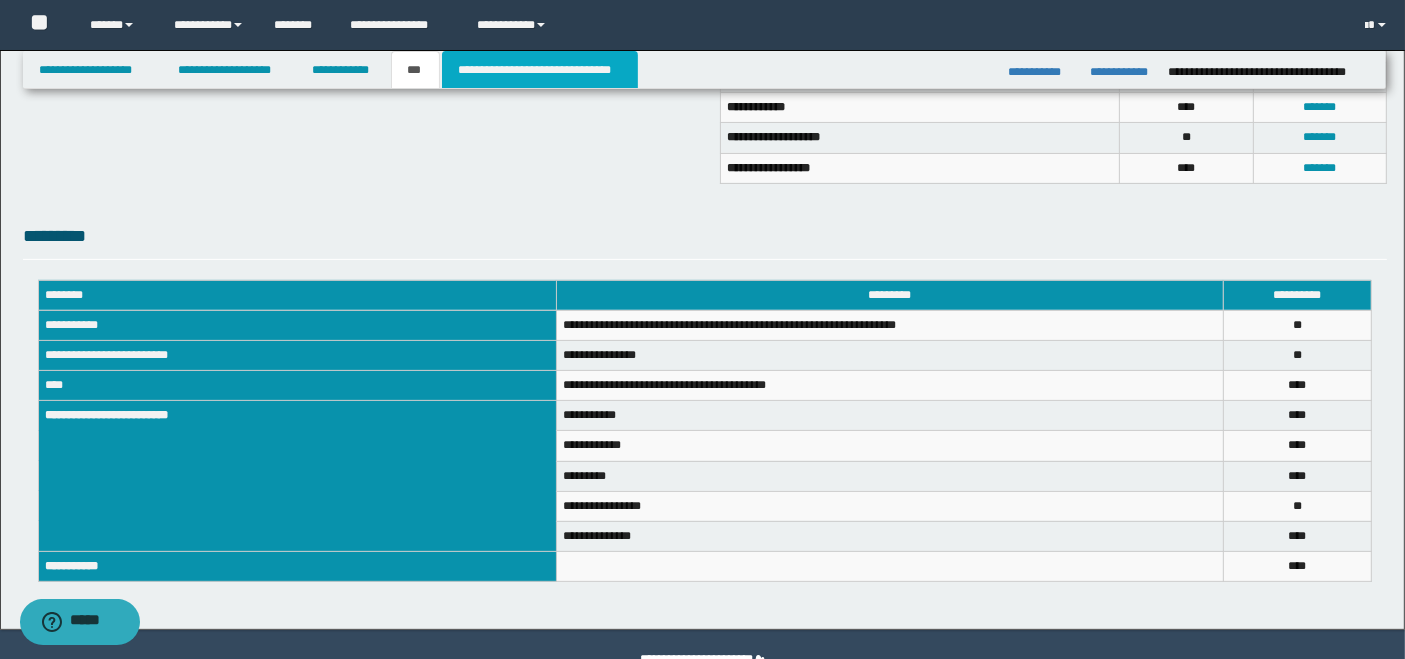 click on "**********" at bounding box center [540, 70] 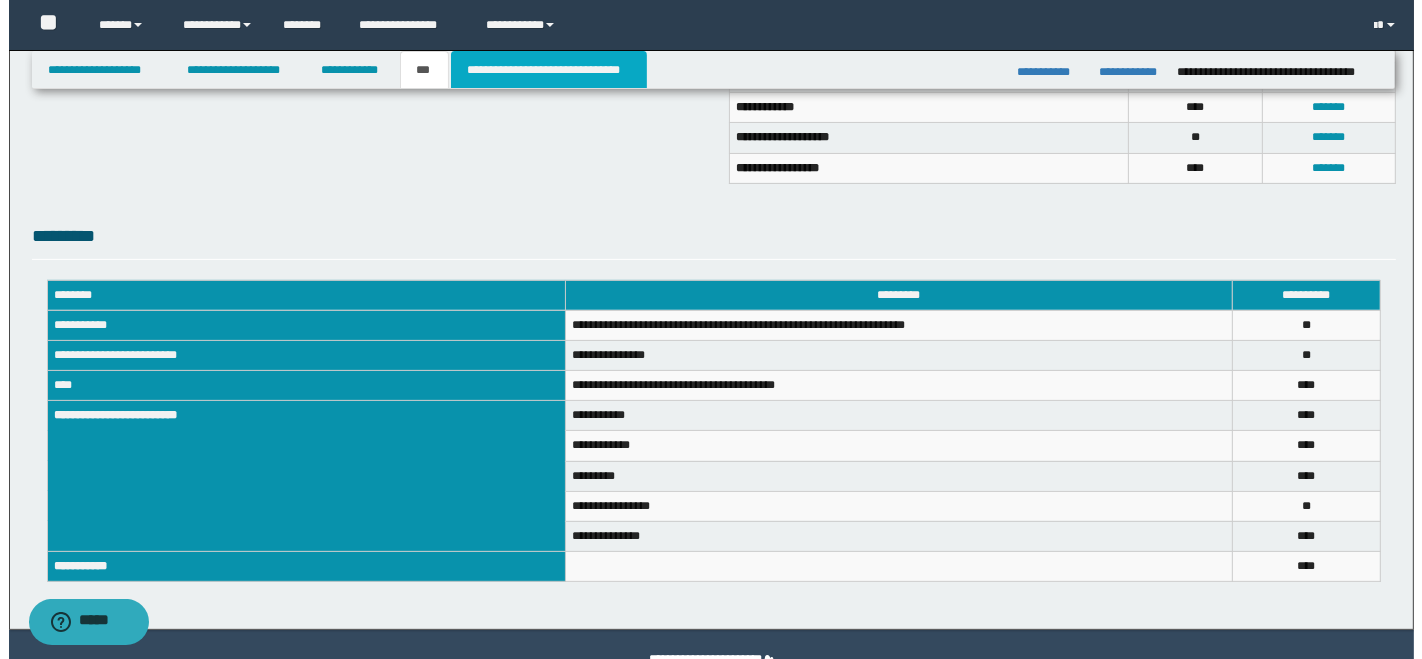 scroll, scrollTop: 0, scrollLeft: 0, axis: both 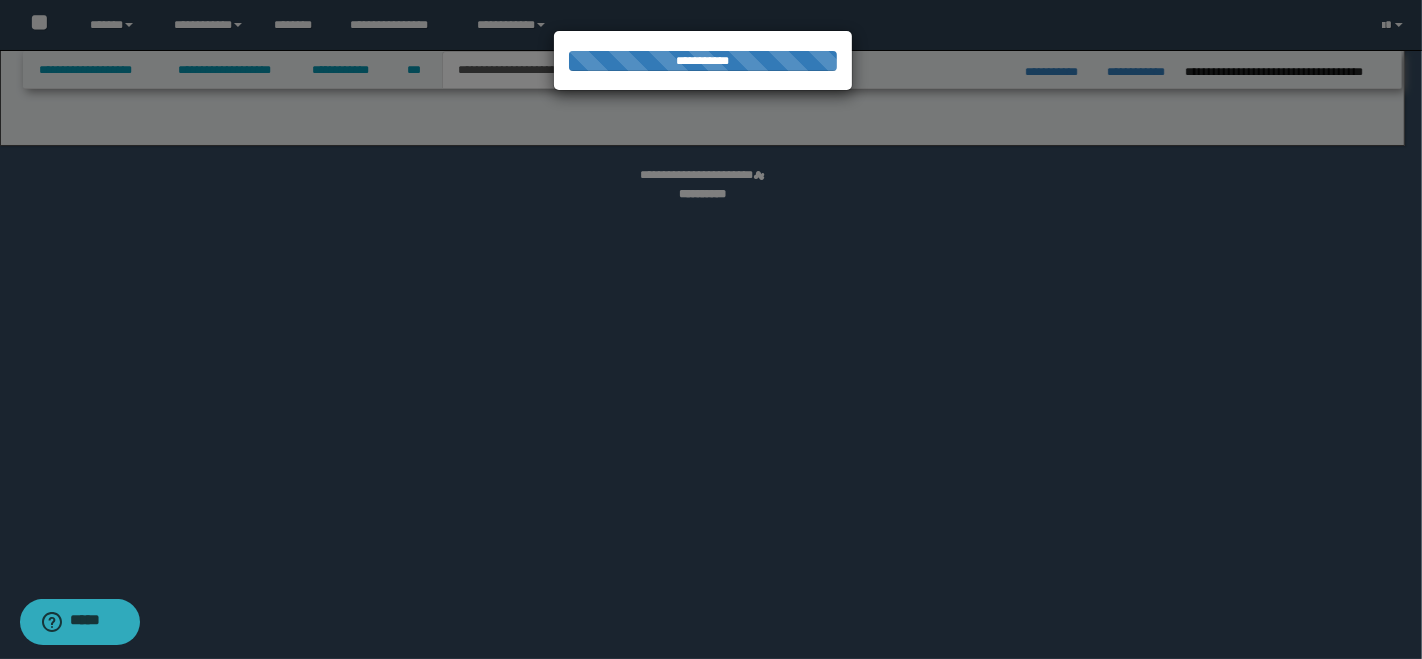 select on "*" 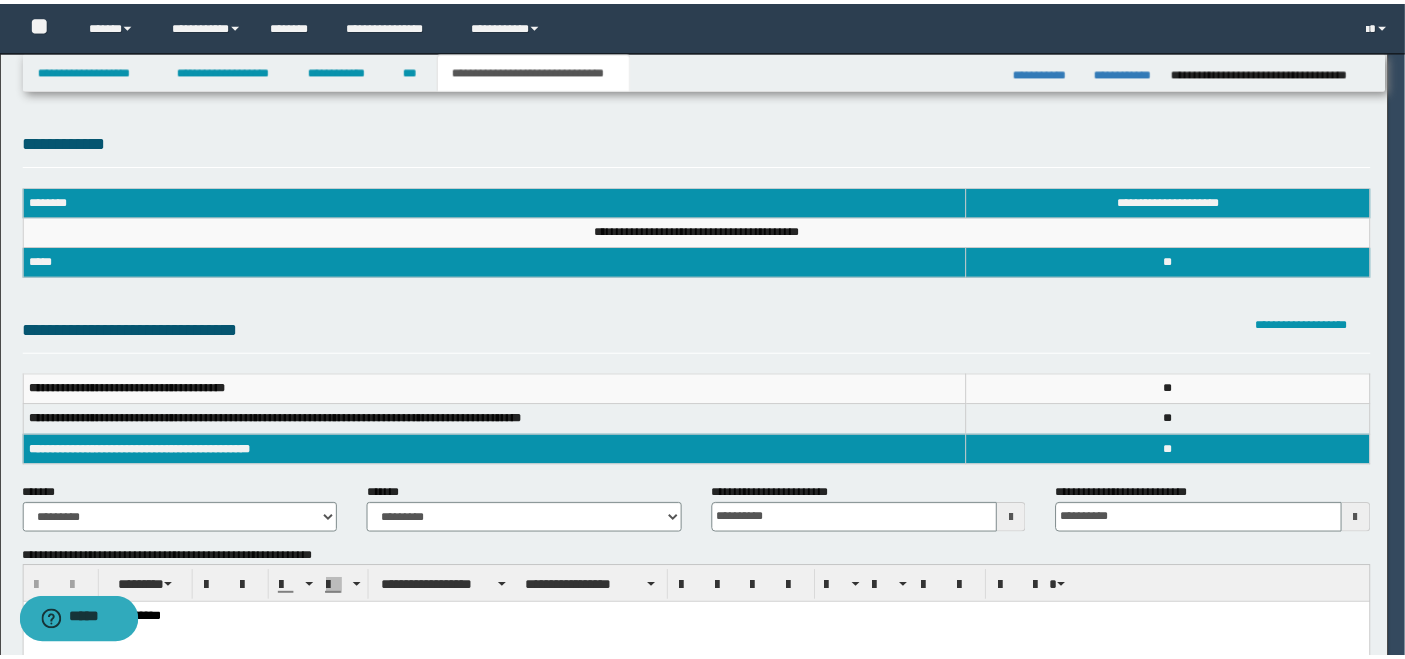 scroll, scrollTop: 0, scrollLeft: 0, axis: both 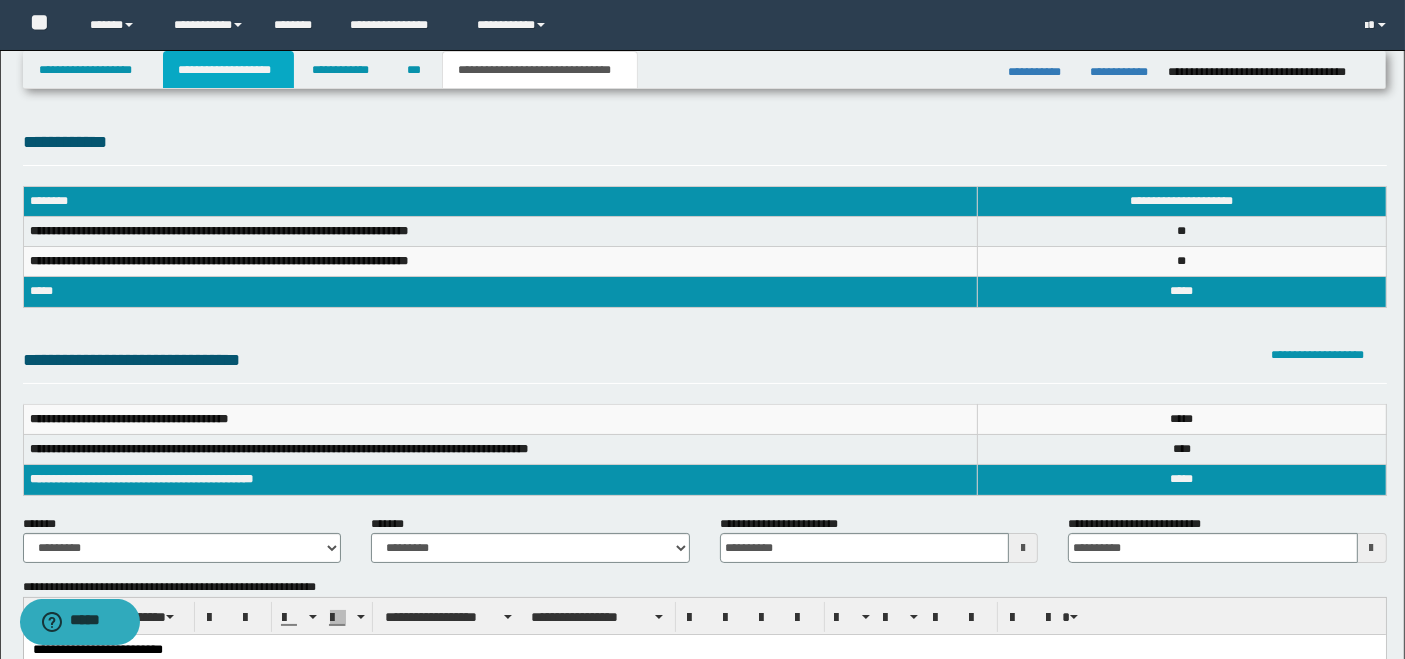 click on "**********" at bounding box center [228, 70] 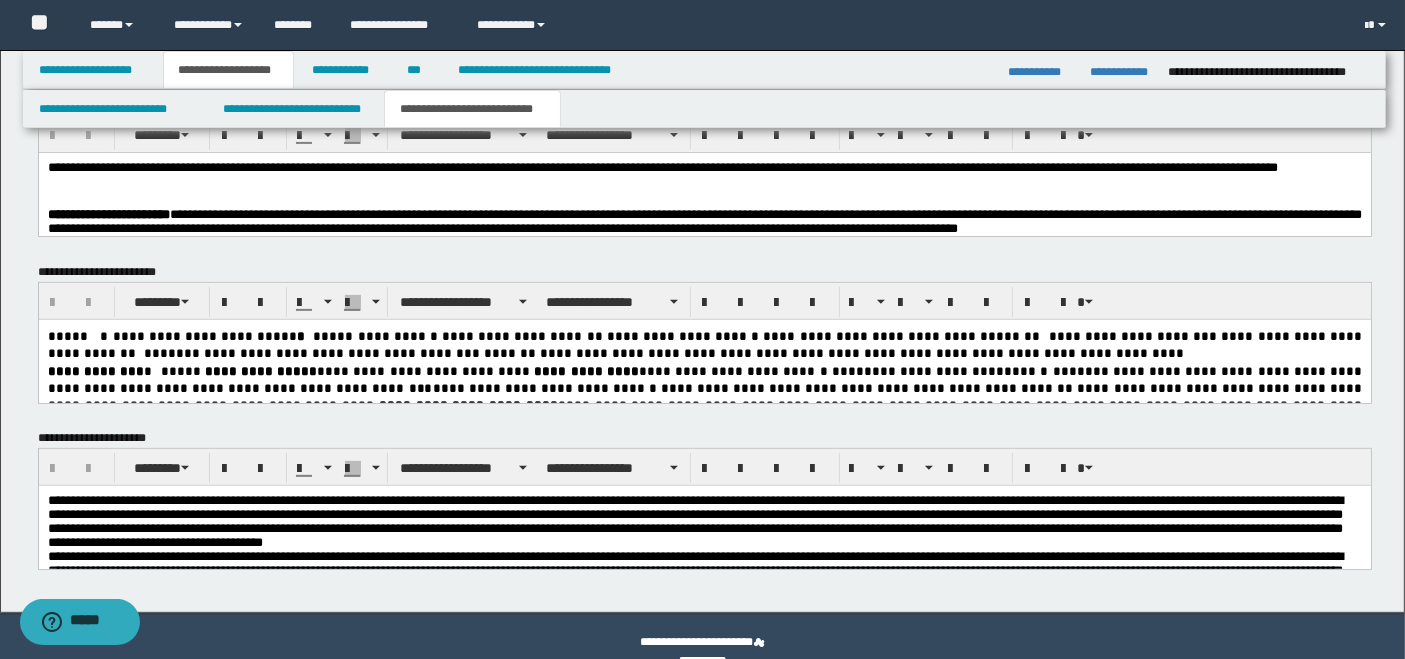scroll, scrollTop: 697, scrollLeft: 0, axis: vertical 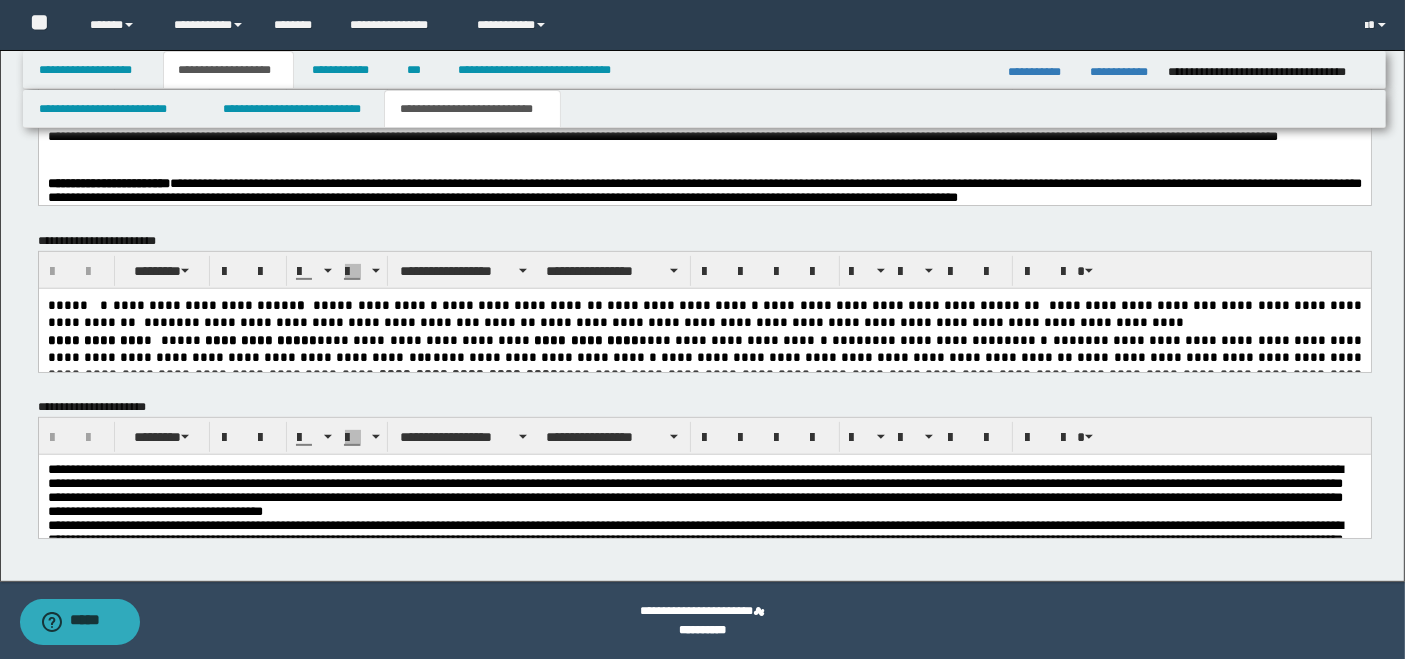 click on "**********" at bounding box center [734, 339] 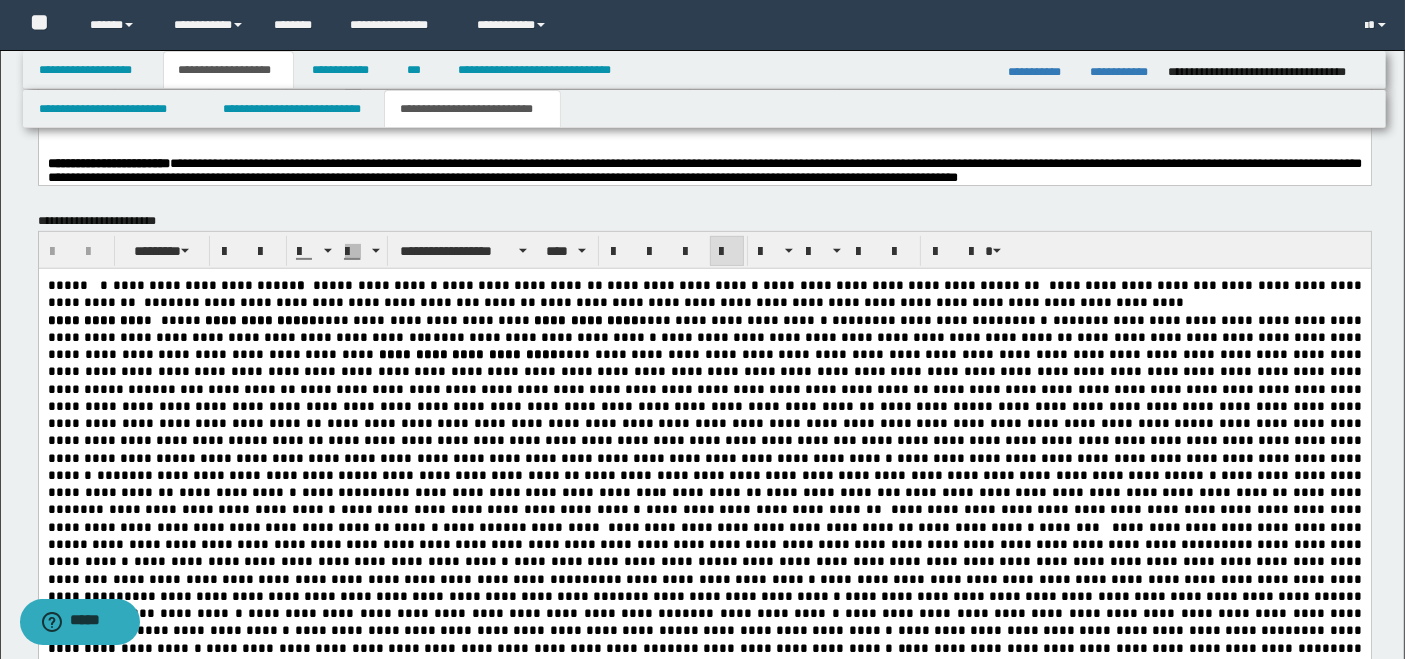 scroll, scrollTop: 495, scrollLeft: 0, axis: vertical 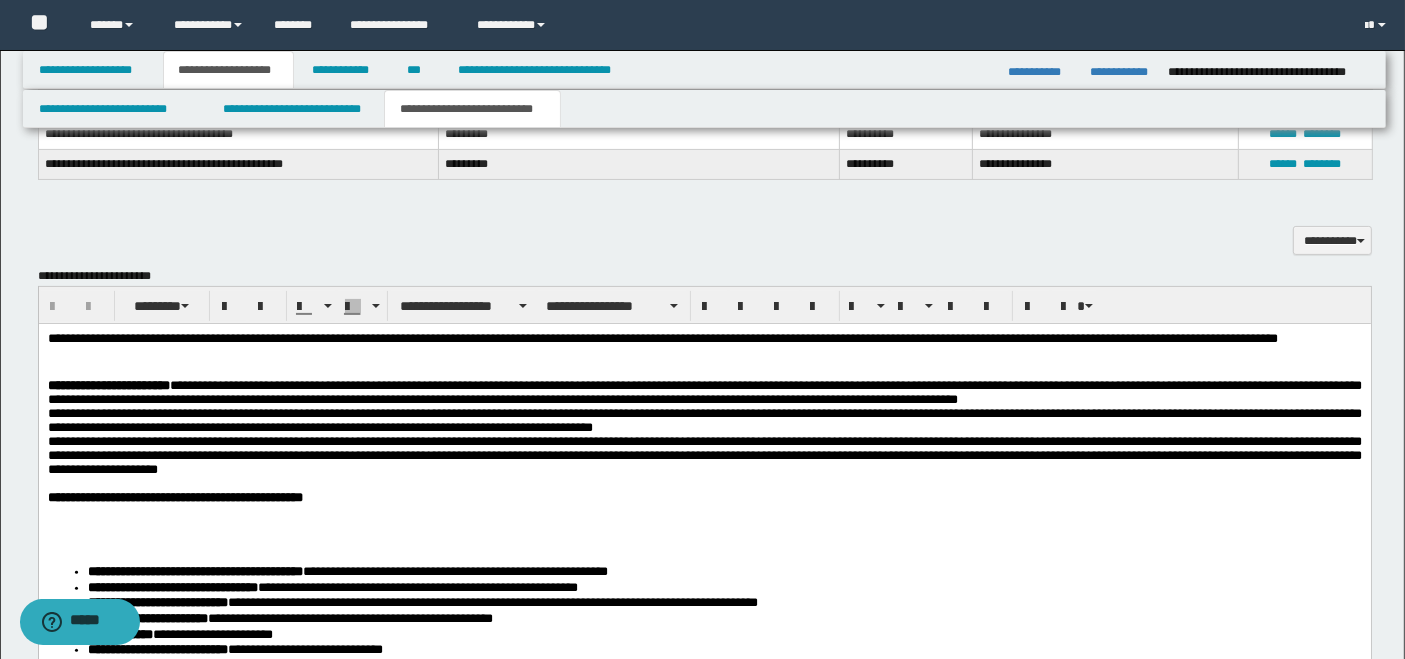 click on "**********" at bounding box center [704, 347] 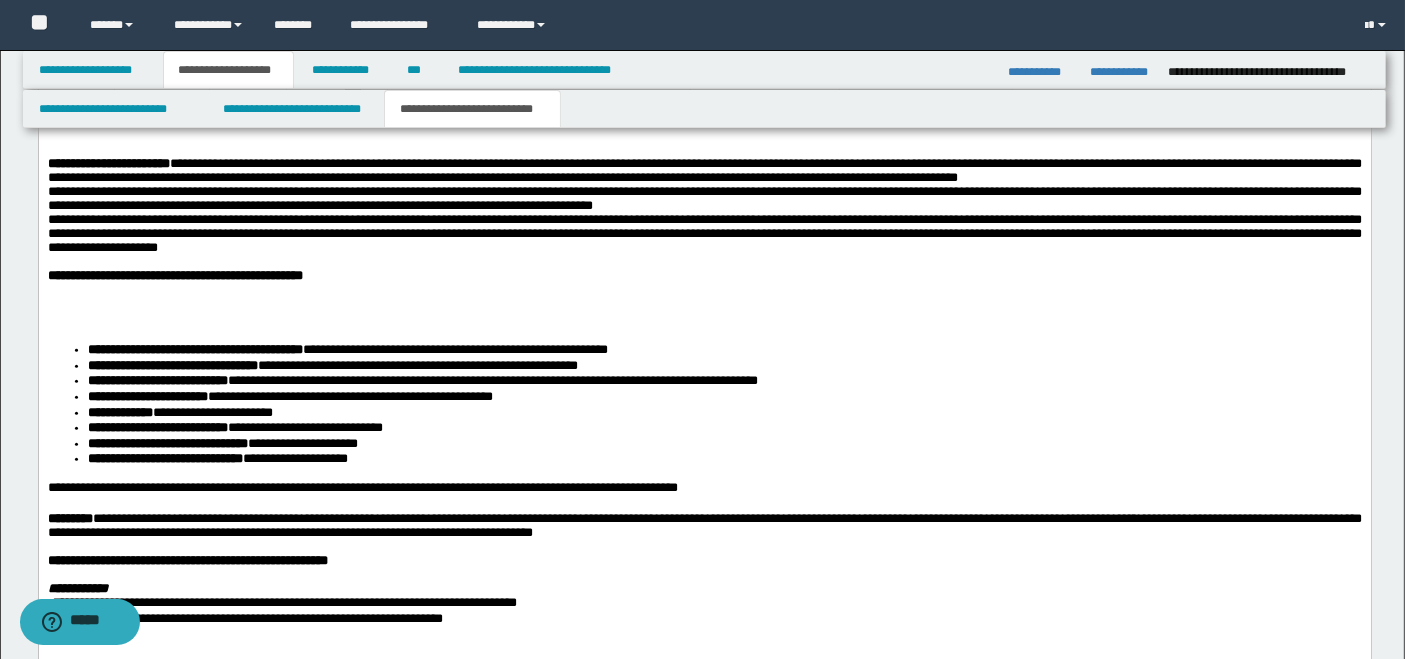 scroll, scrollTop: 940, scrollLeft: 0, axis: vertical 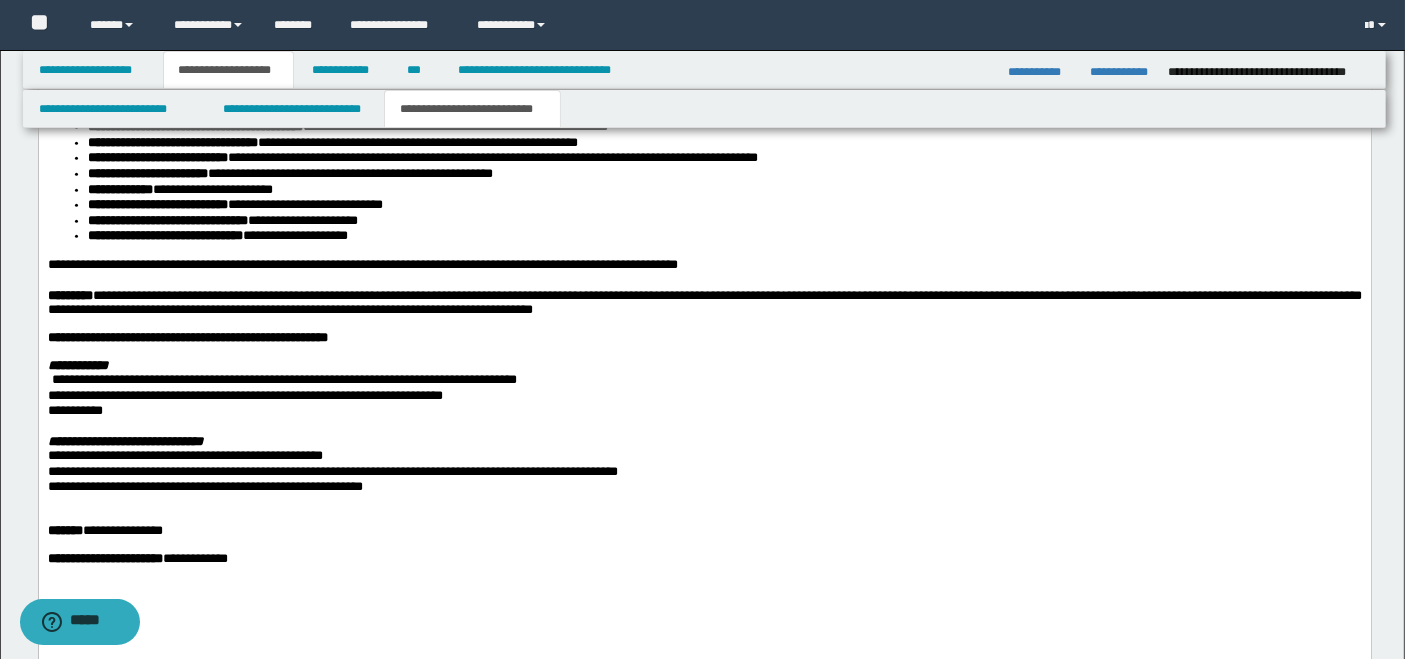 click on "**********" at bounding box center (704, 474) 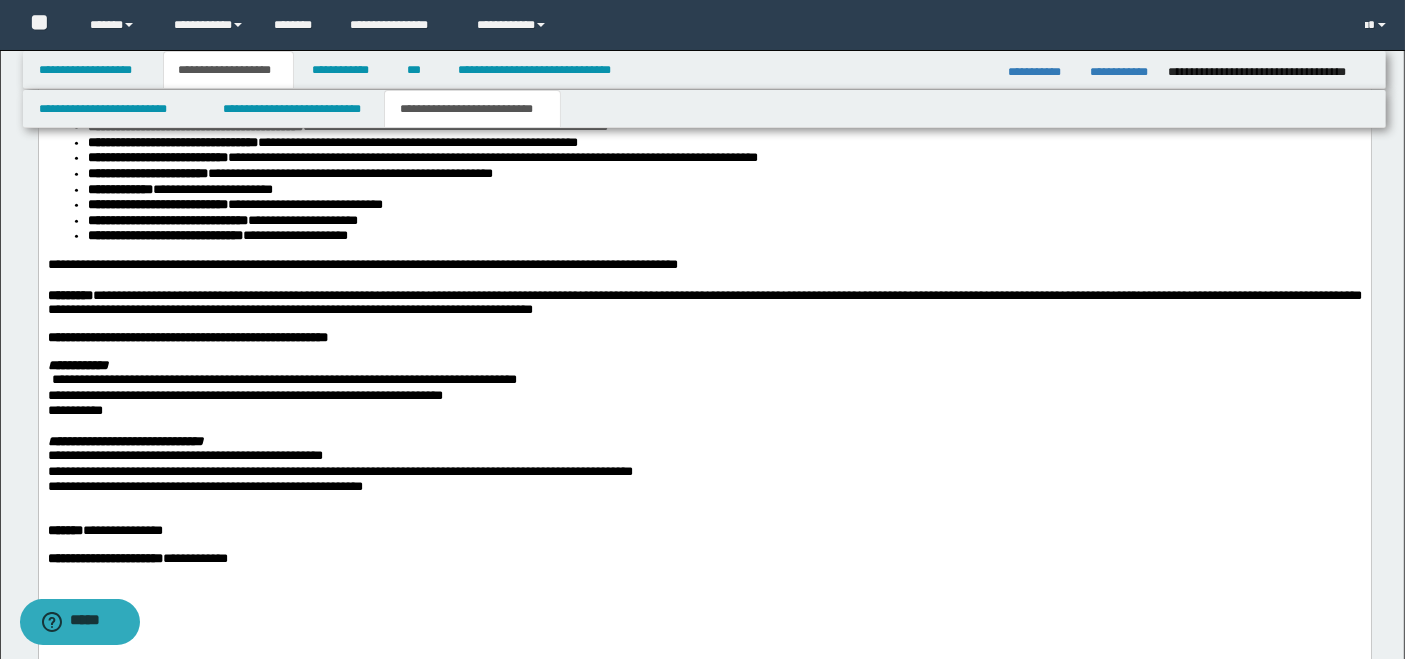 drag, startPoint x: 437, startPoint y: 518, endPoint x: 470, endPoint y: 498, distance: 38.587563 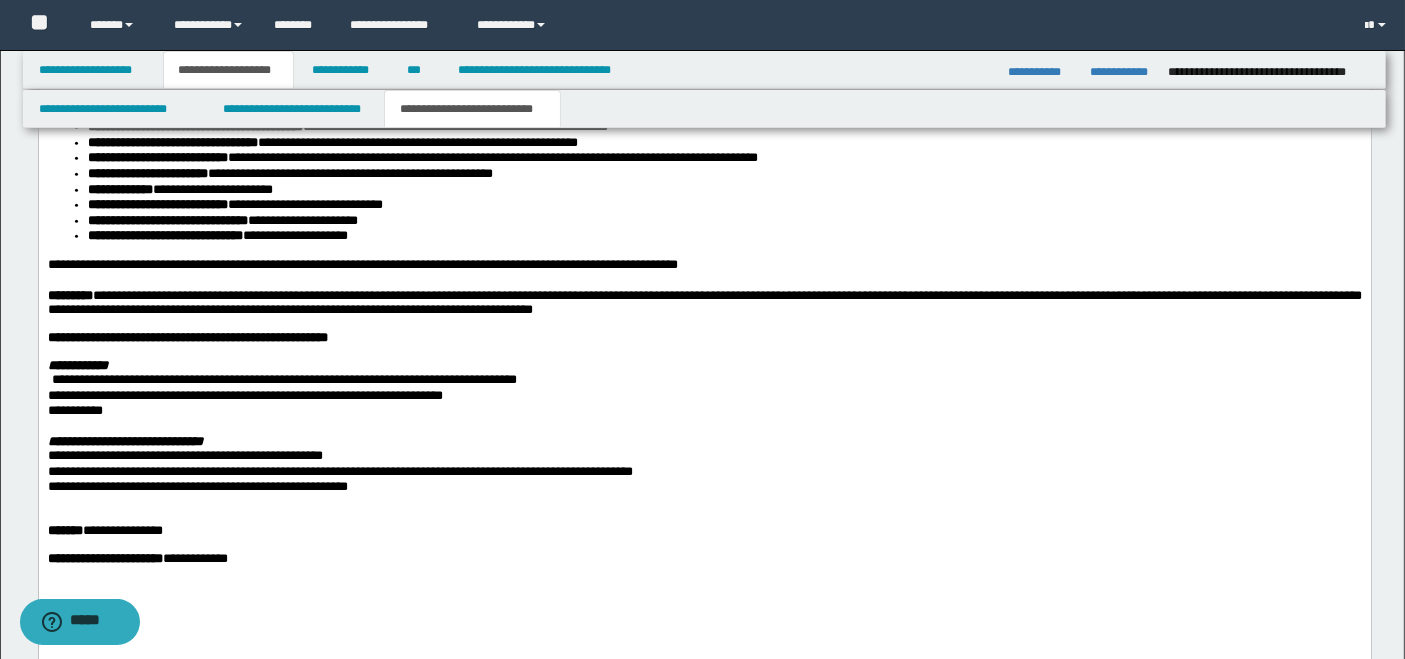 click on "**********" at bounding box center [540, 70] 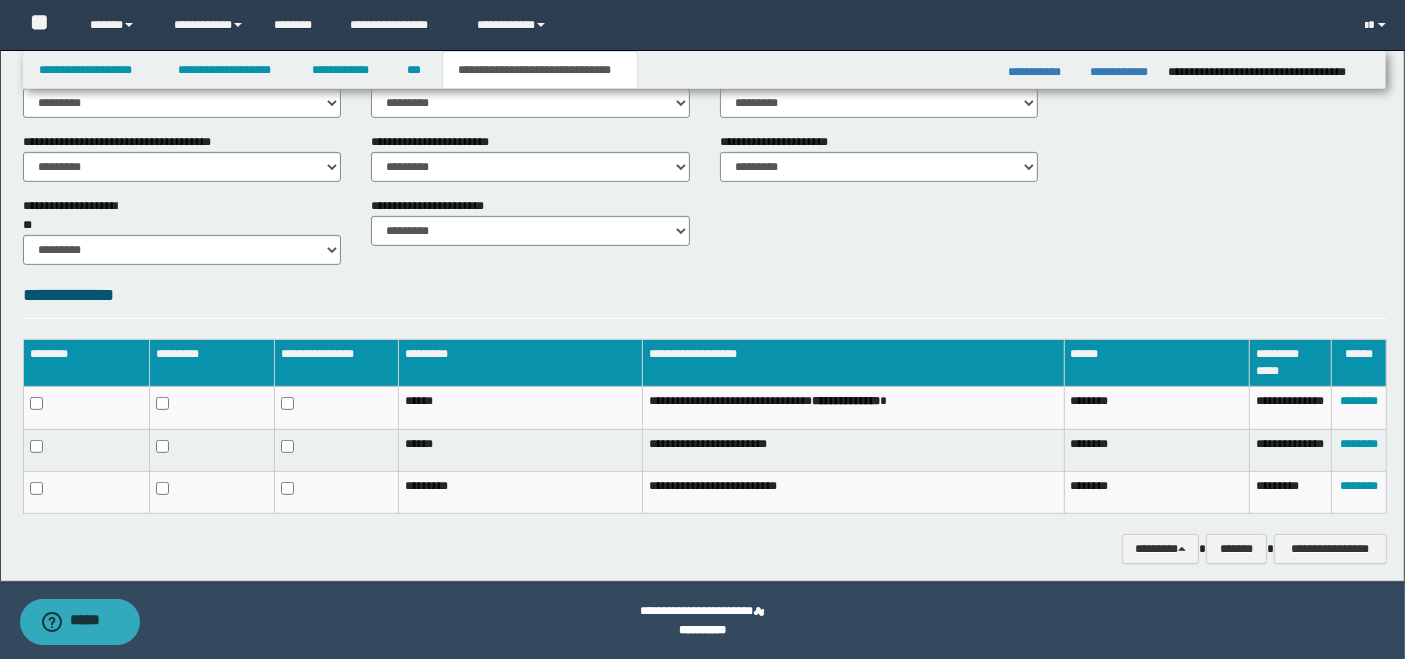 scroll, scrollTop: 293, scrollLeft: 0, axis: vertical 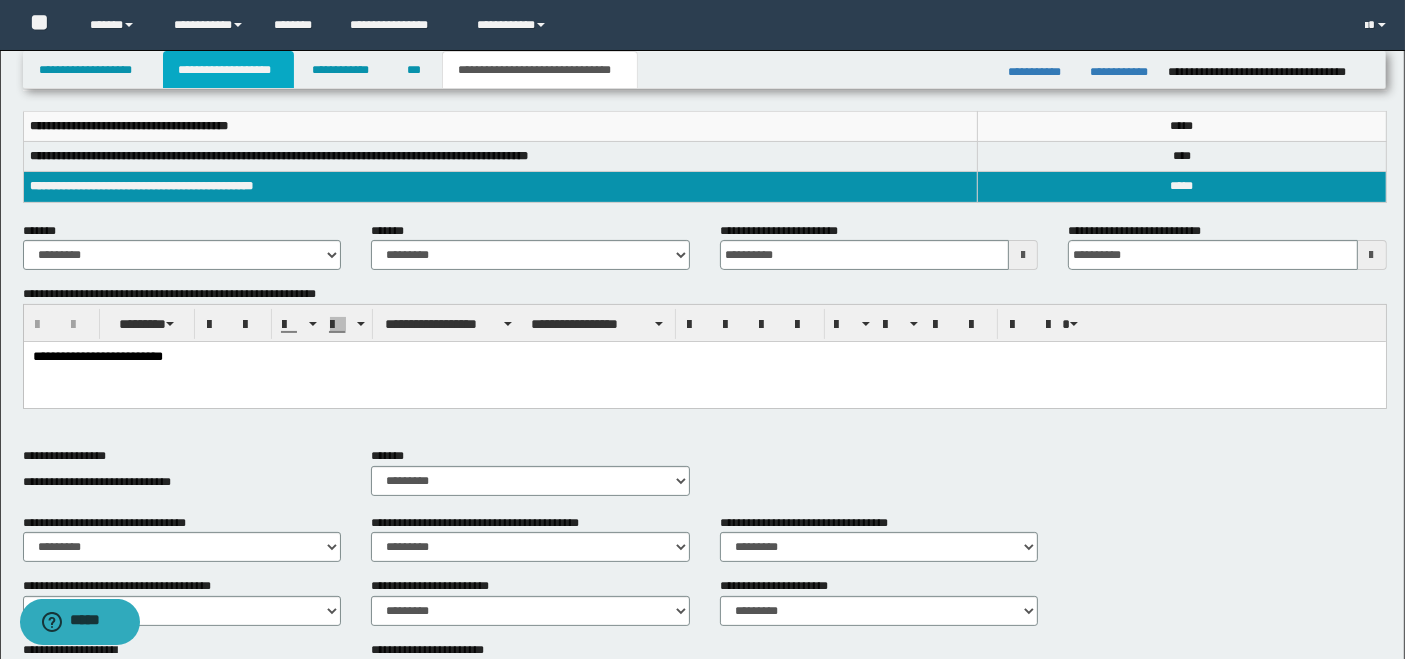 click on "**********" at bounding box center (228, 70) 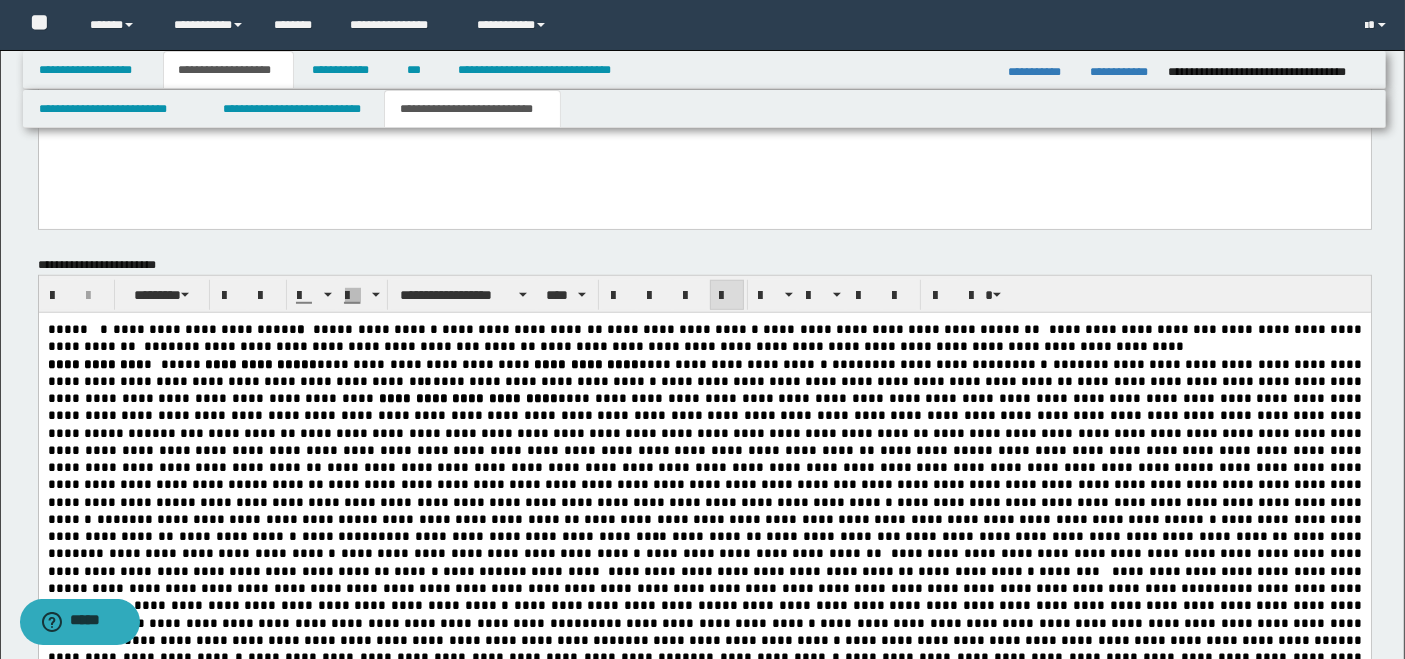 scroll, scrollTop: 1213, scrollLeft: 0, axis: vertical 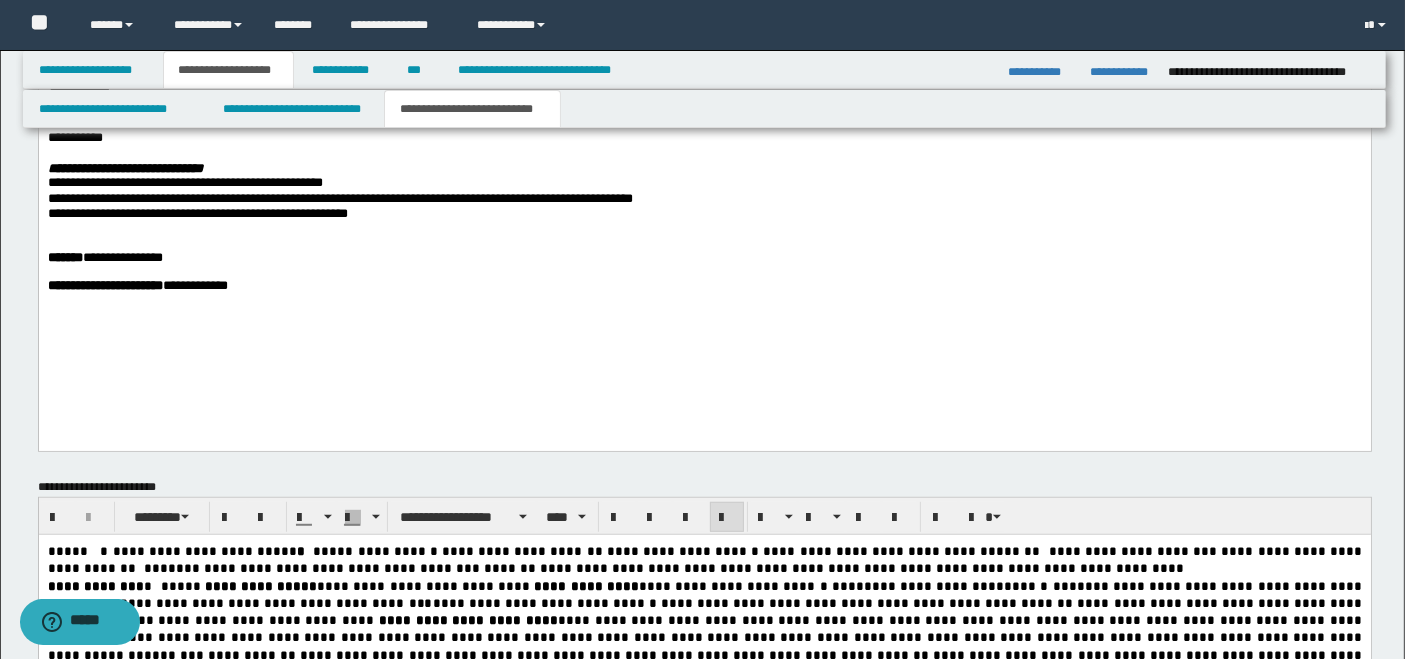 click on "**********" at bounding box center (704, 216) 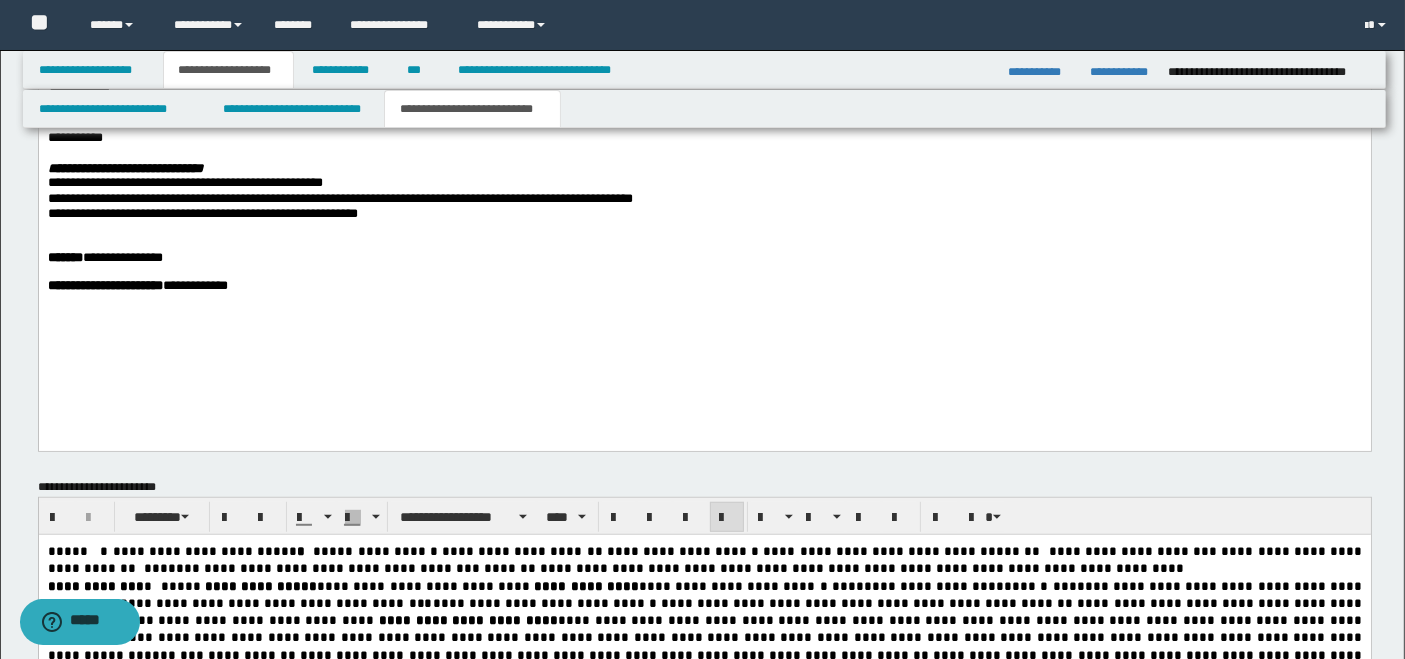 click on "**********" at bounding box center (704, 287) 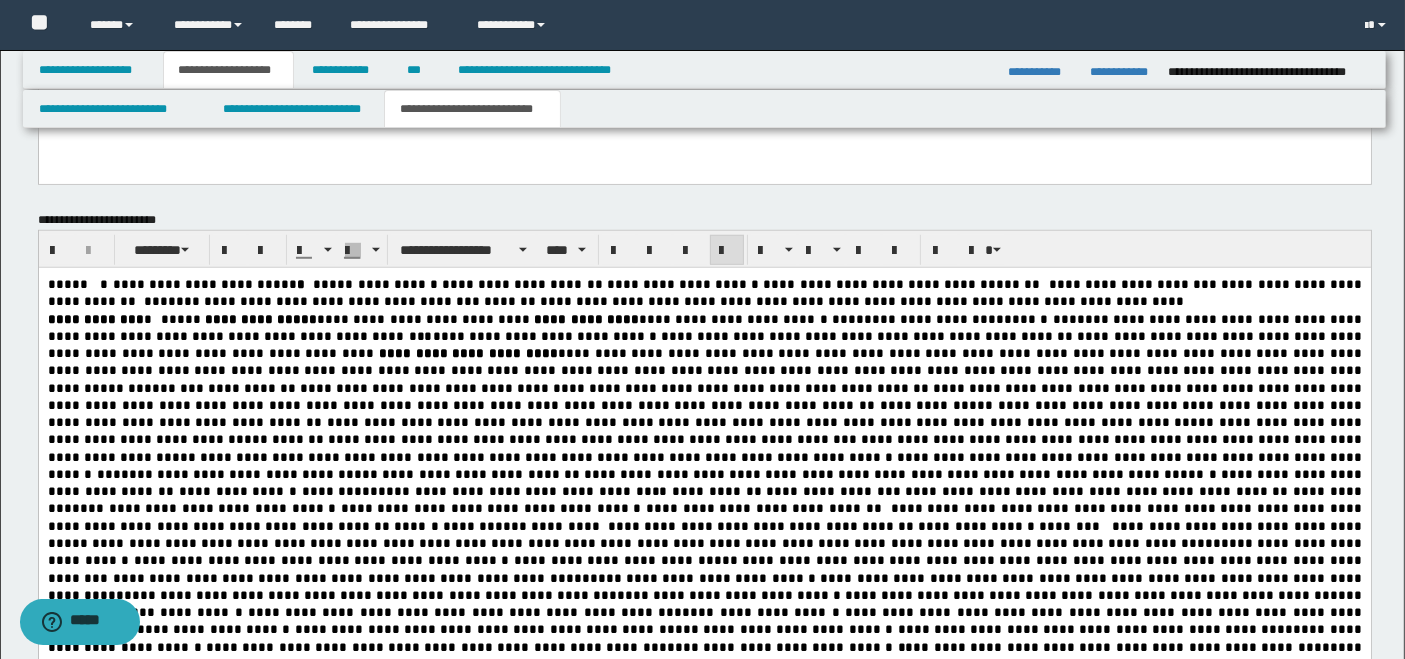 scroll, scrollTop: 1368, scrollLeft: 0, axis: vertical 